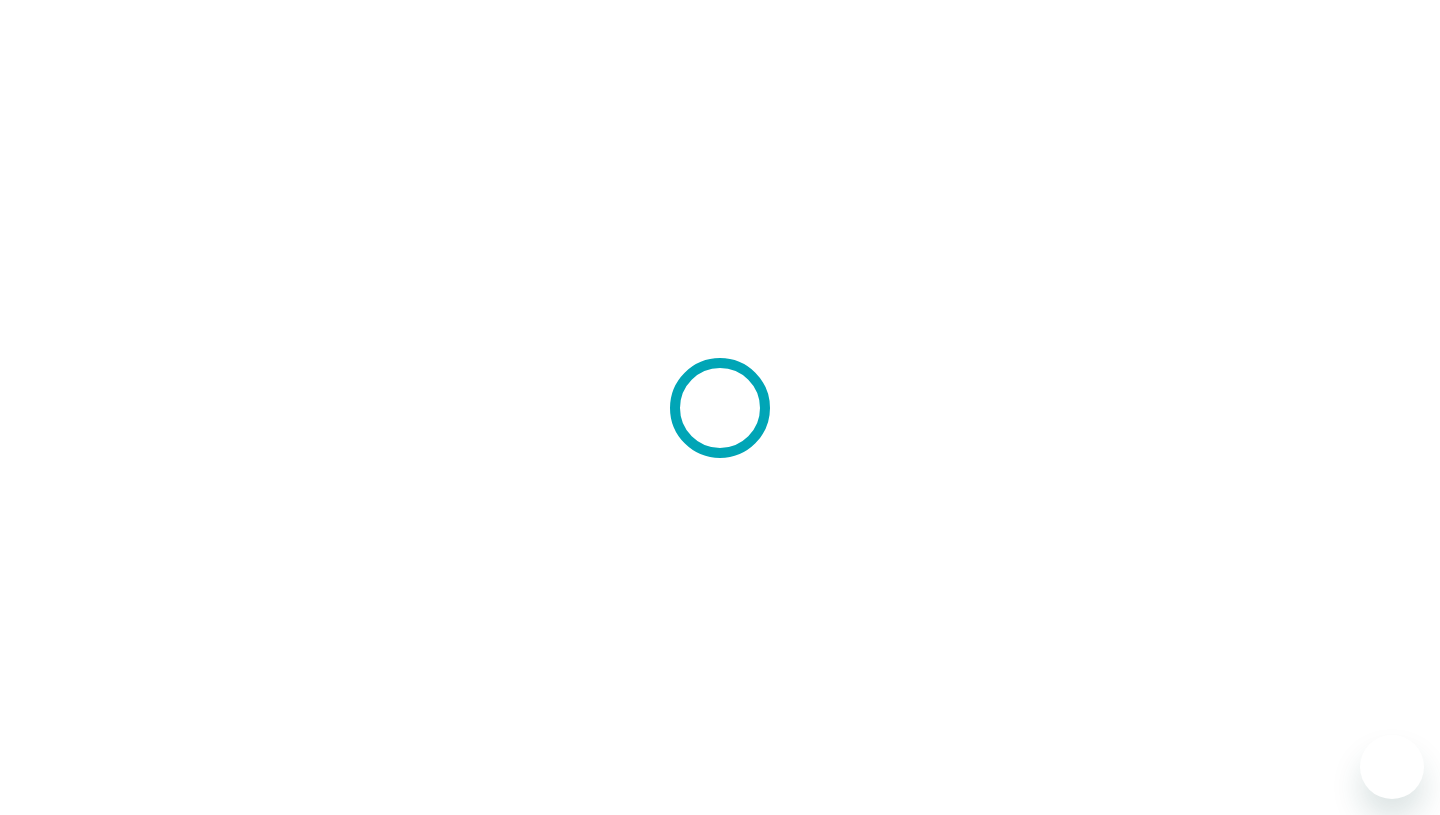 scroll, scrollTop: 0, scrollLeft: 0, axis: both 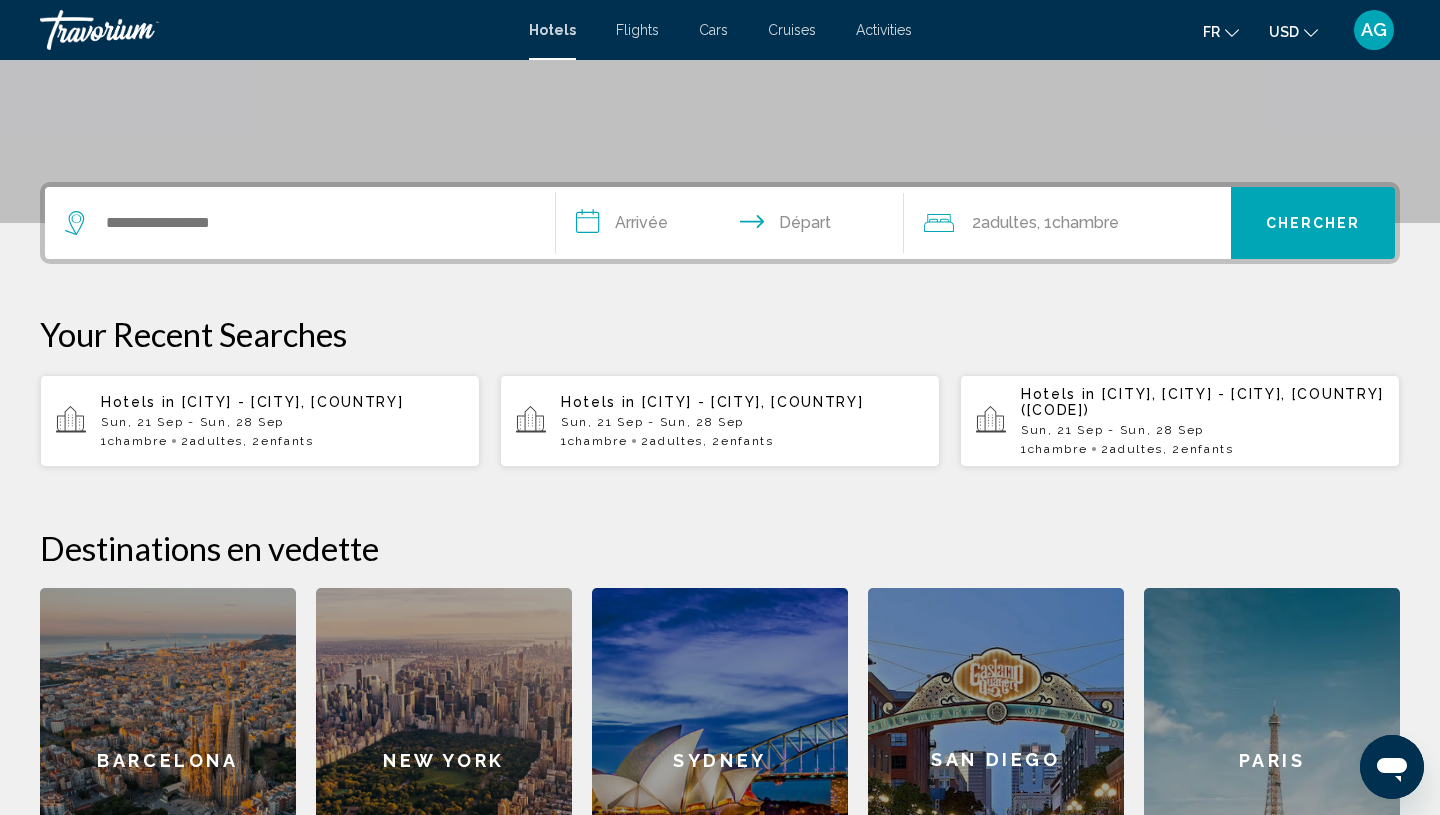 click at bounding box center (300, 223) 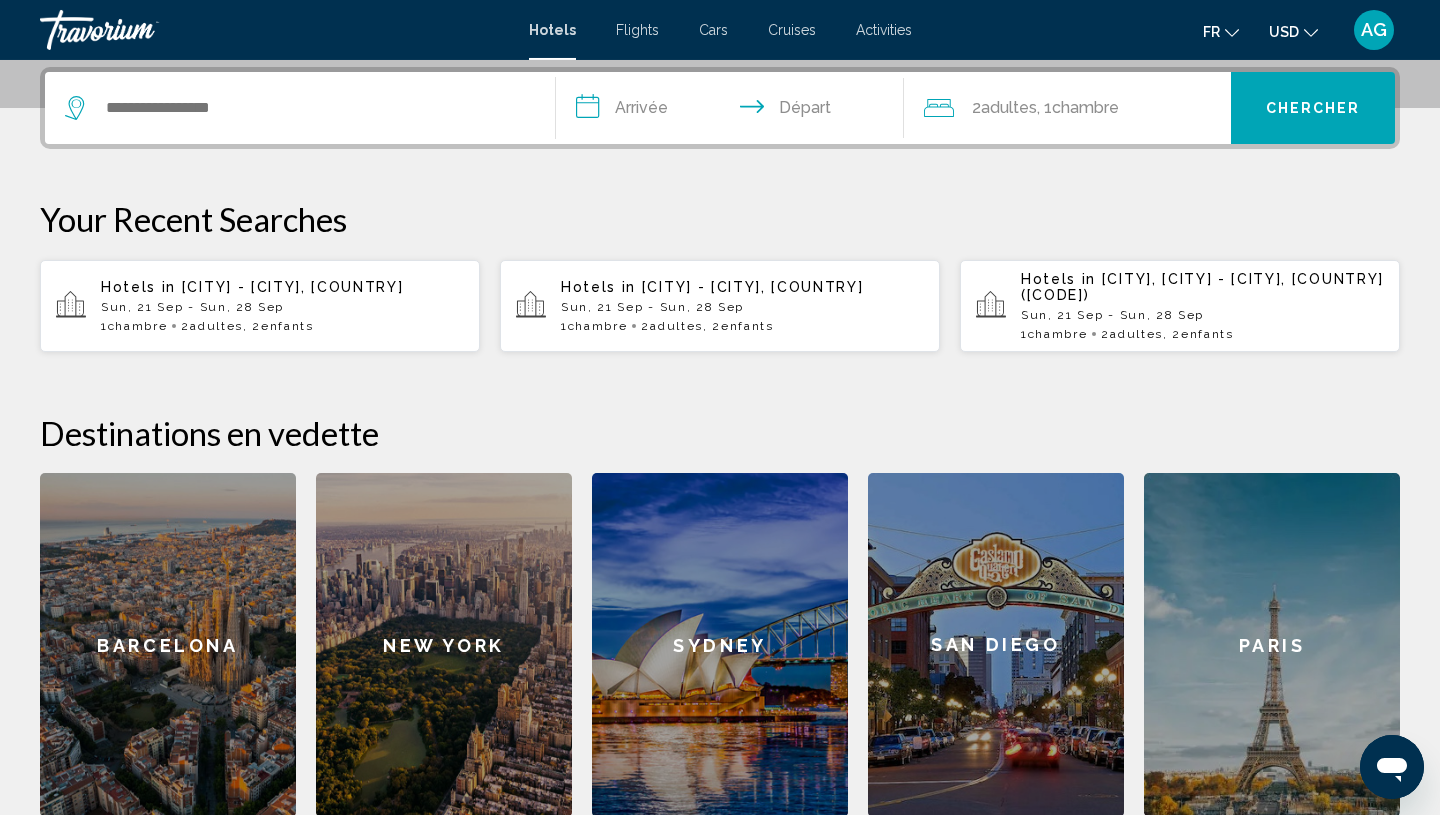 scroll, scrollTop: 494, scrollLeft: 0, axis: vertical 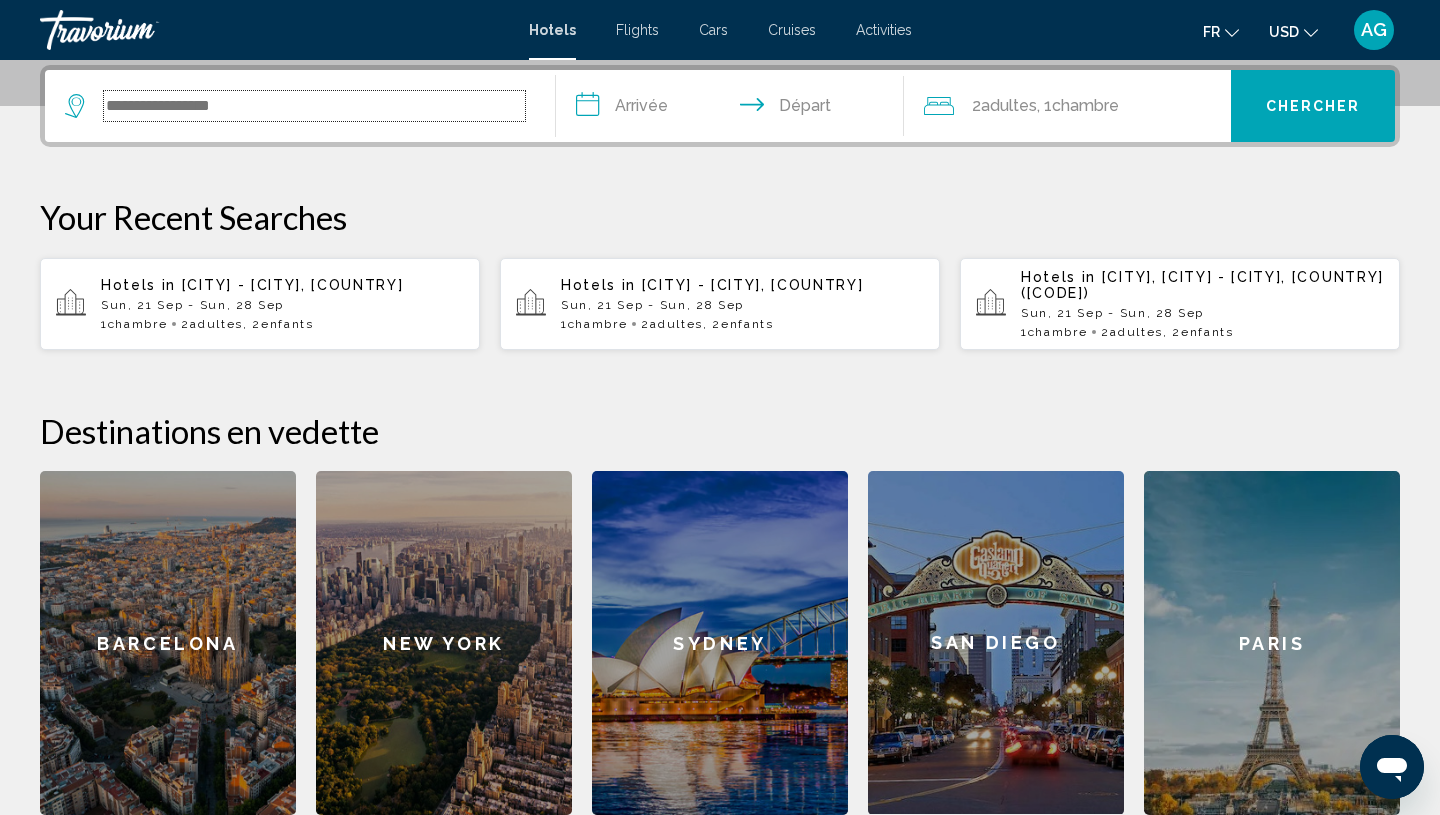 click at bounding box center (314, 106) 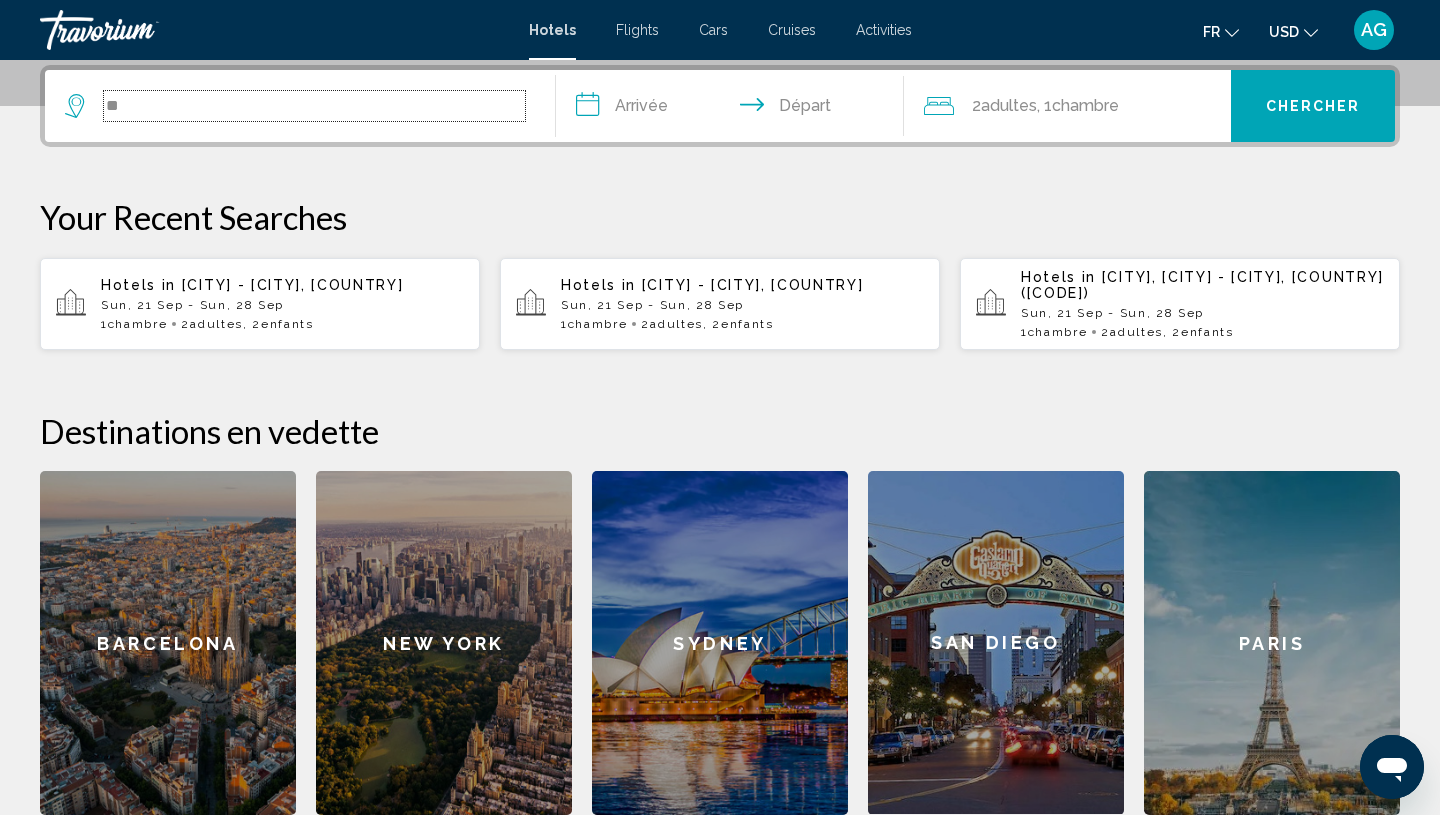 type on "*" 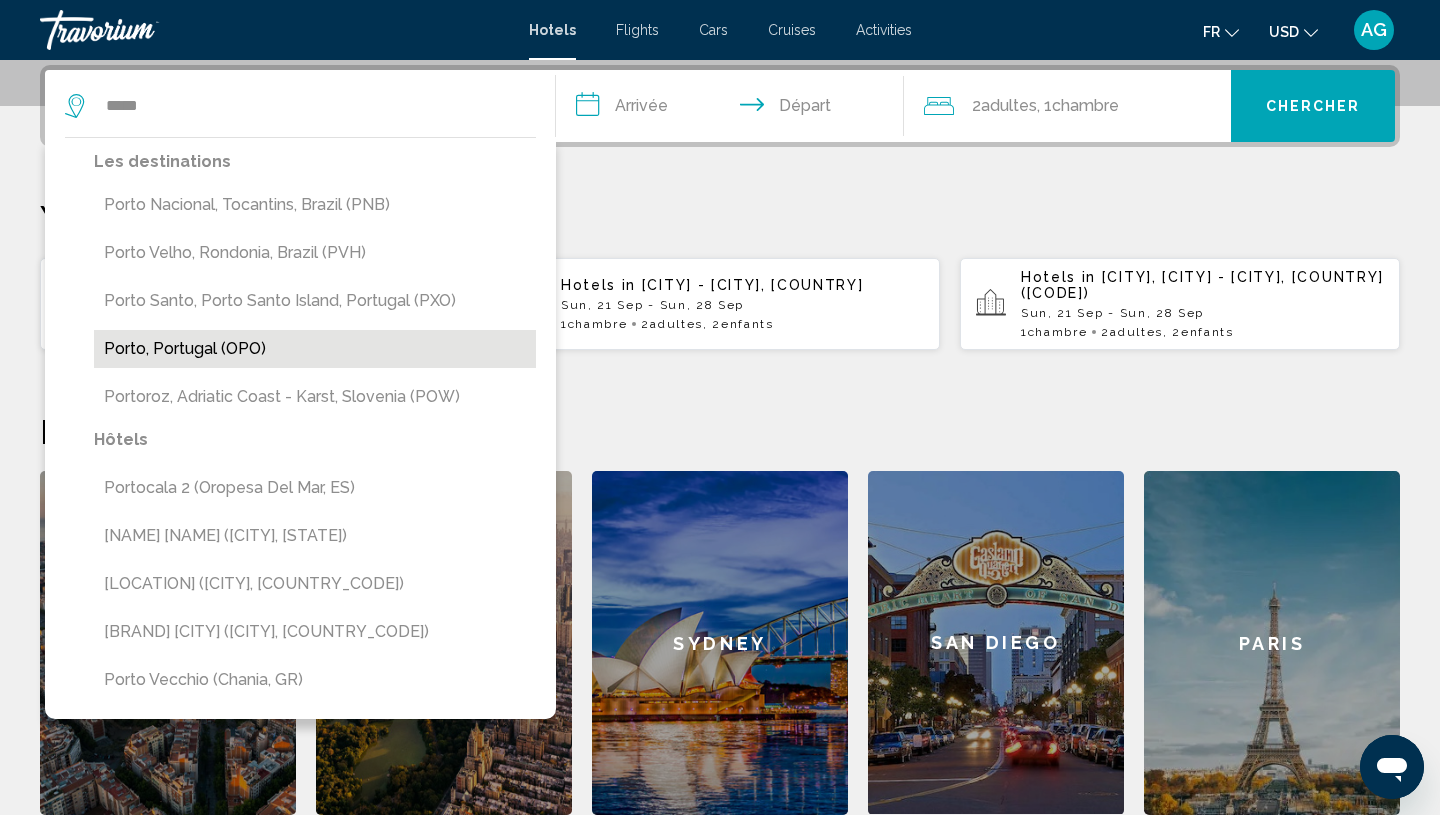 click on "Porto, Portugal (OPO)" at bounding box center [315, 349] 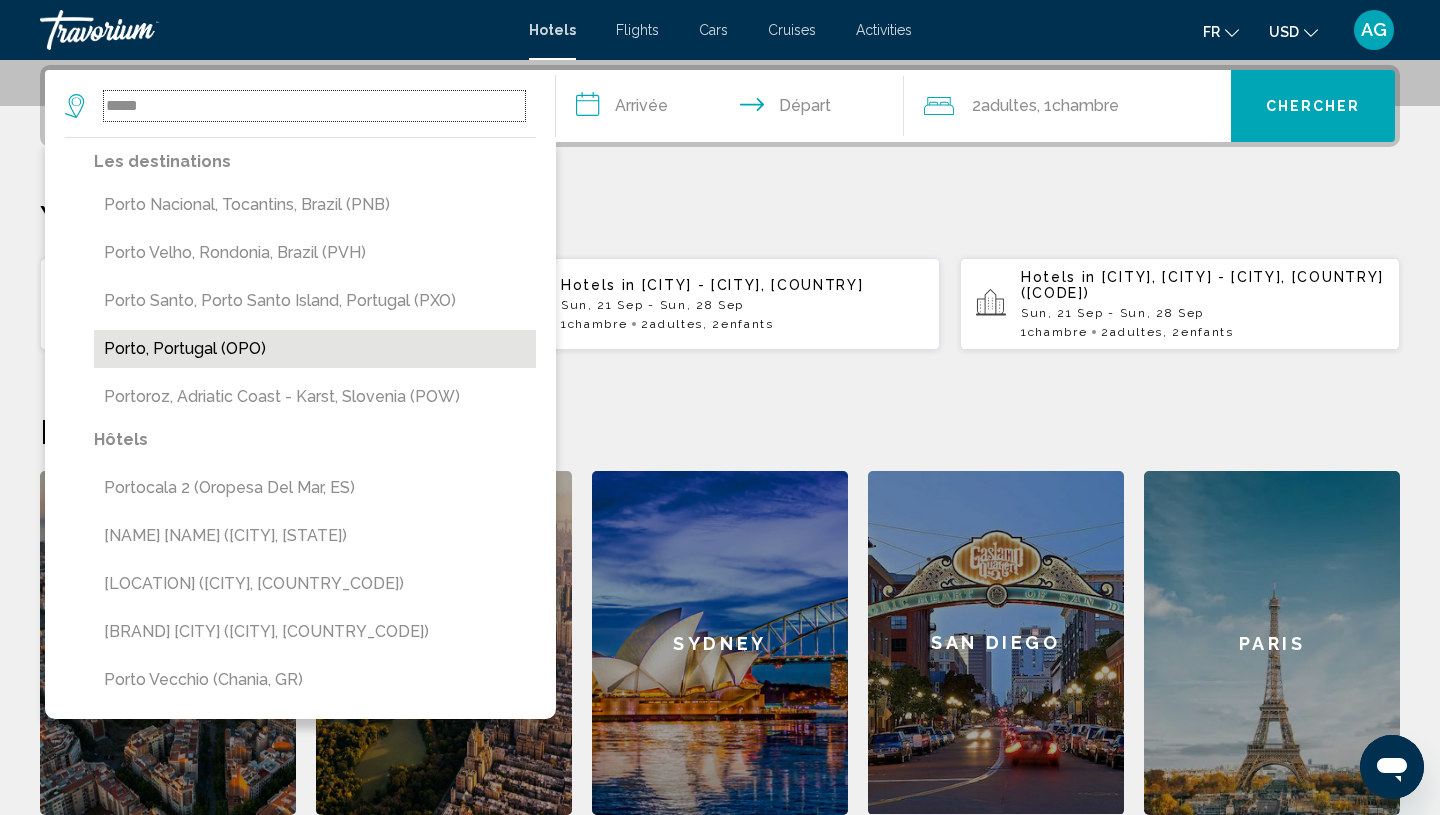 type on "**********" 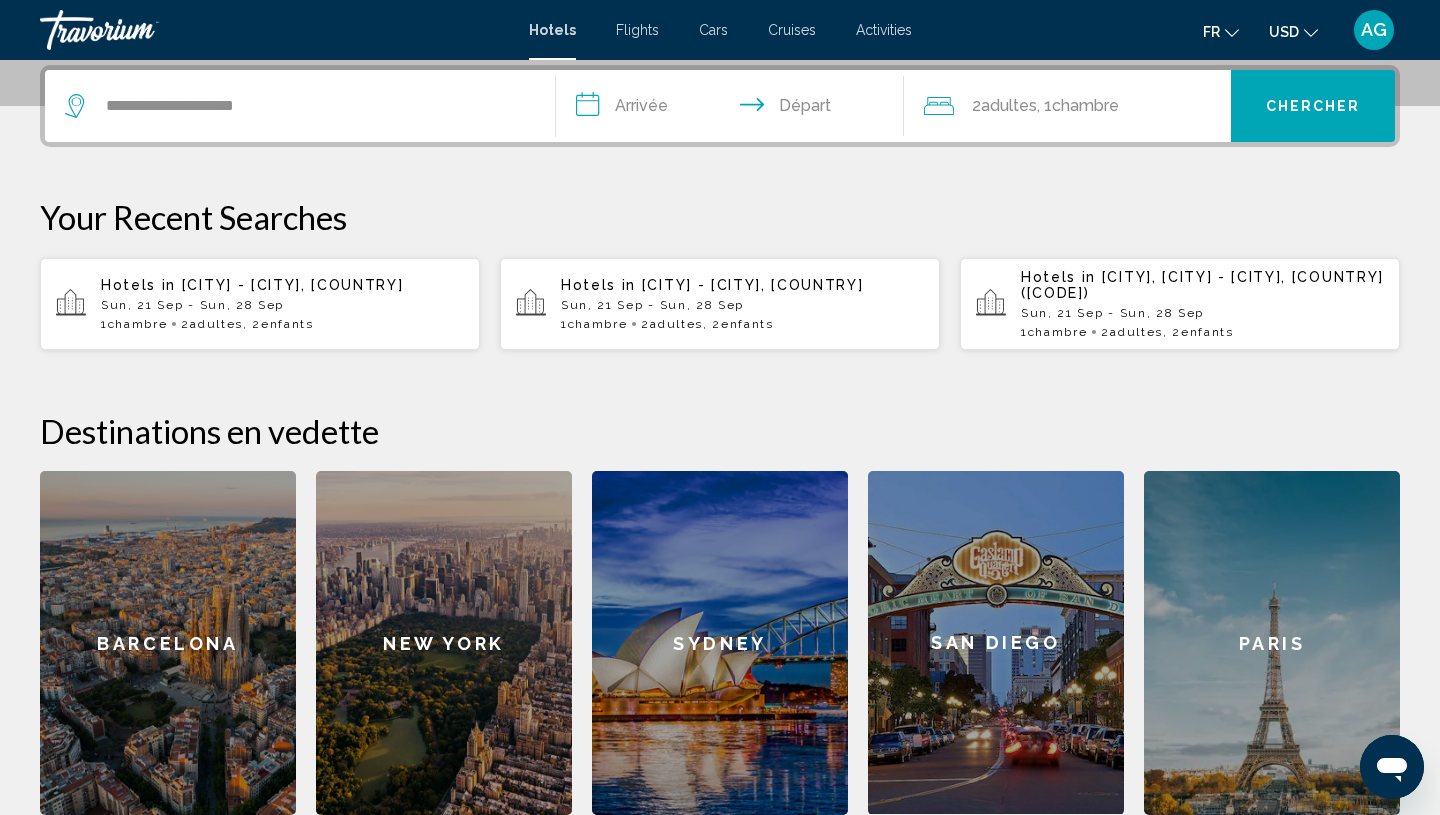 click on "**********" at bounding box center [734, 109] 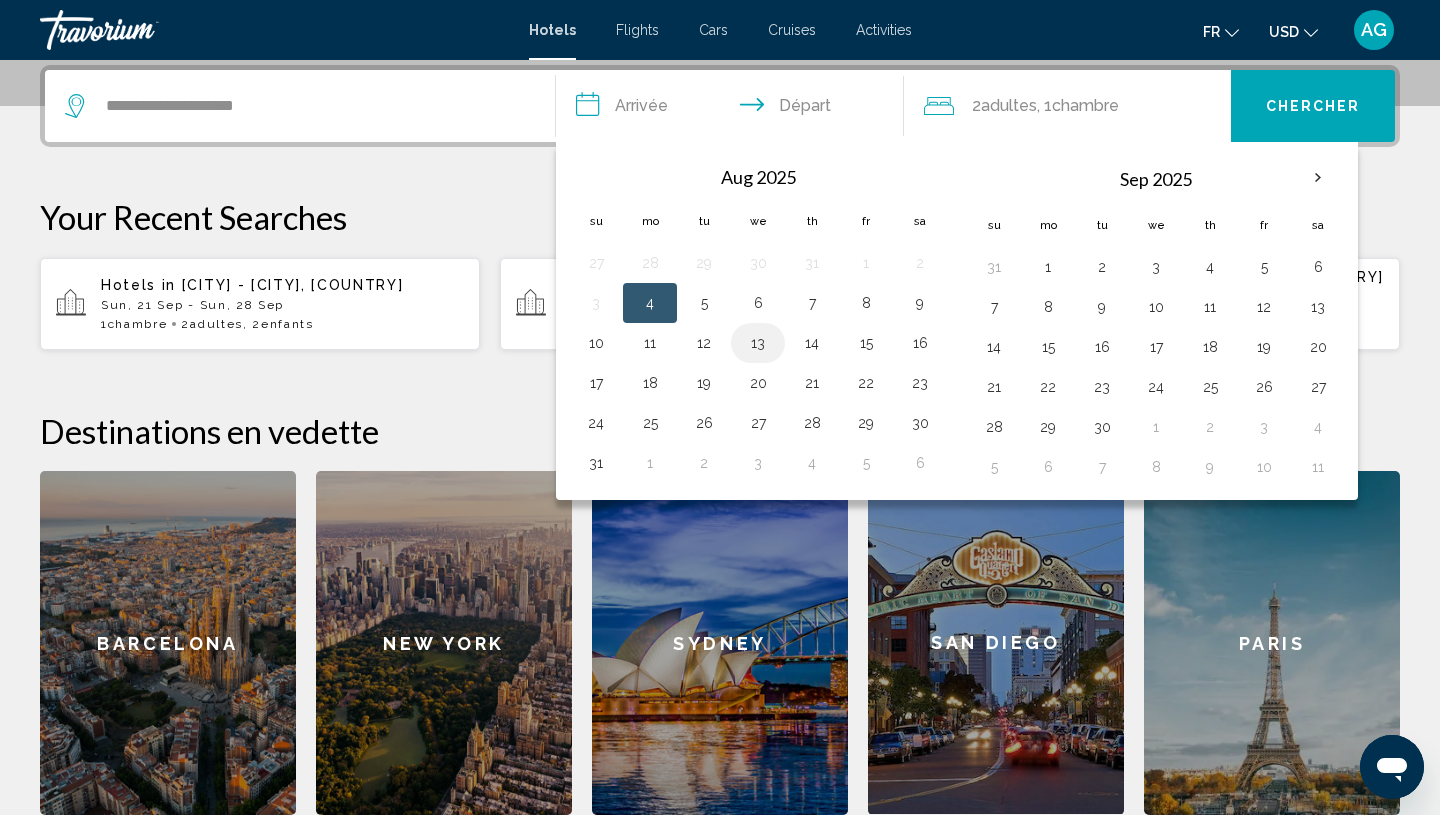 click on "13" at bounding box center [758, 343] 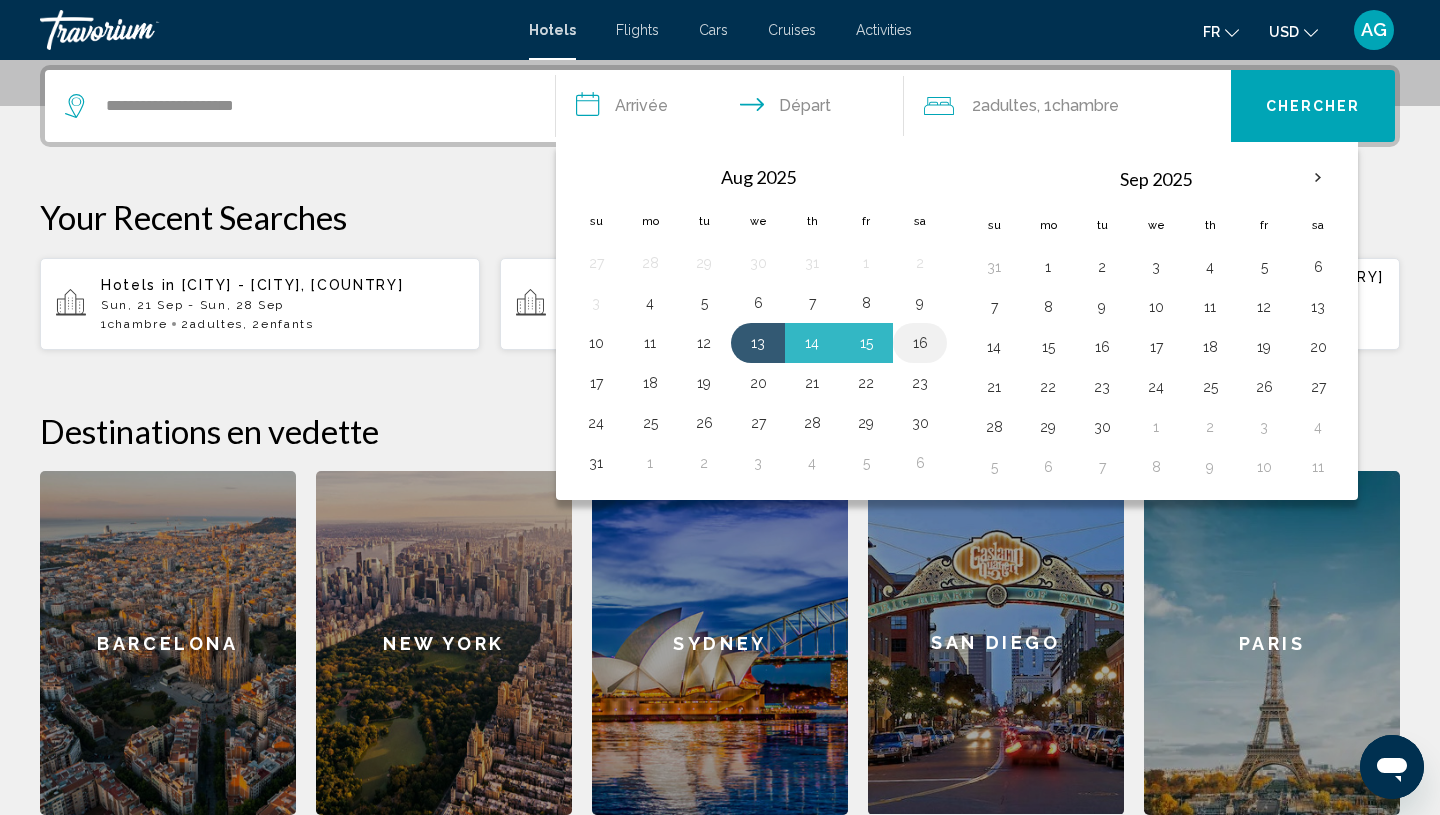 click on "16" at bounding box center (920, 343) 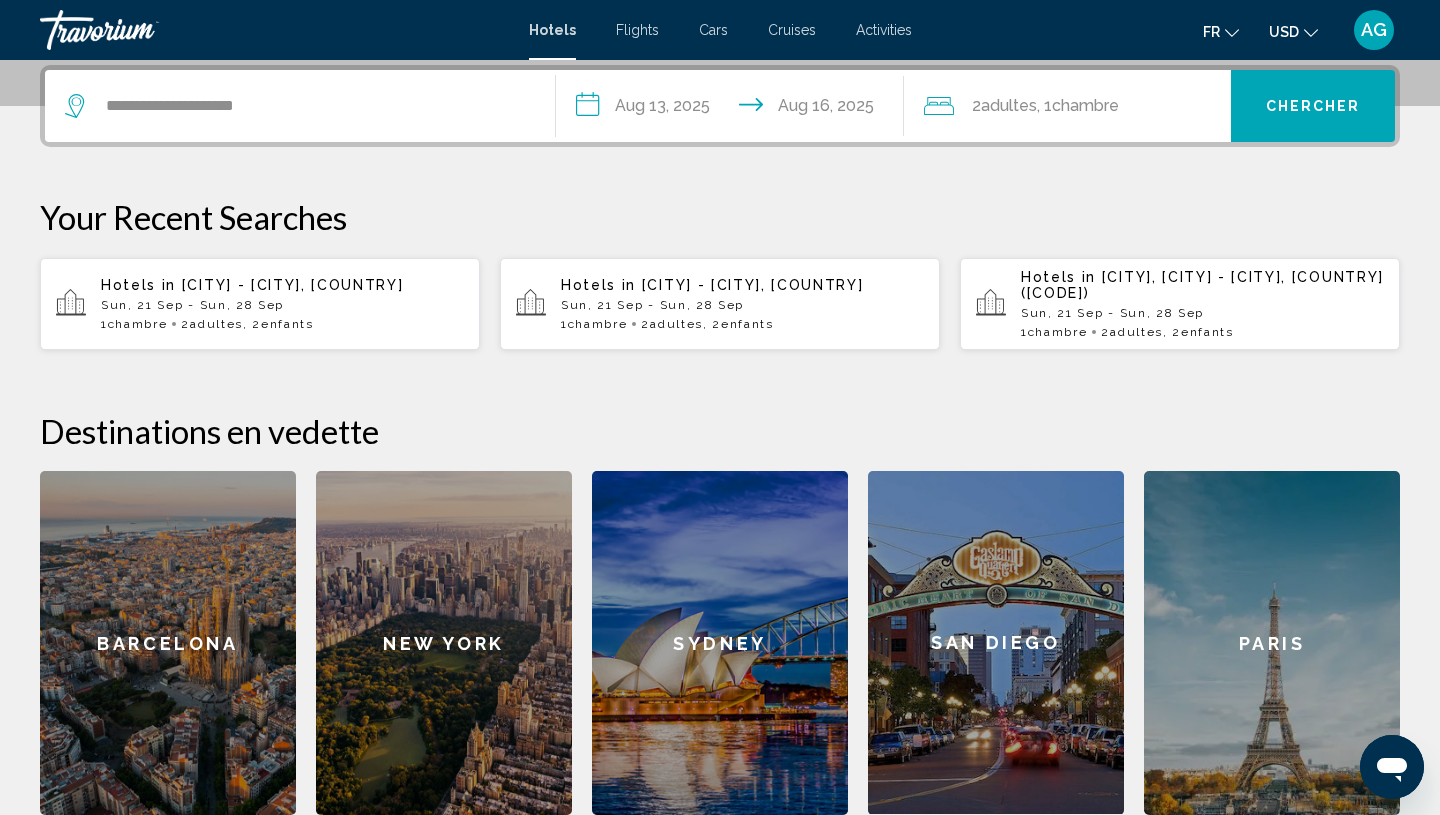 click on "2  Adulte Adultes , 1  Chambre pièces" 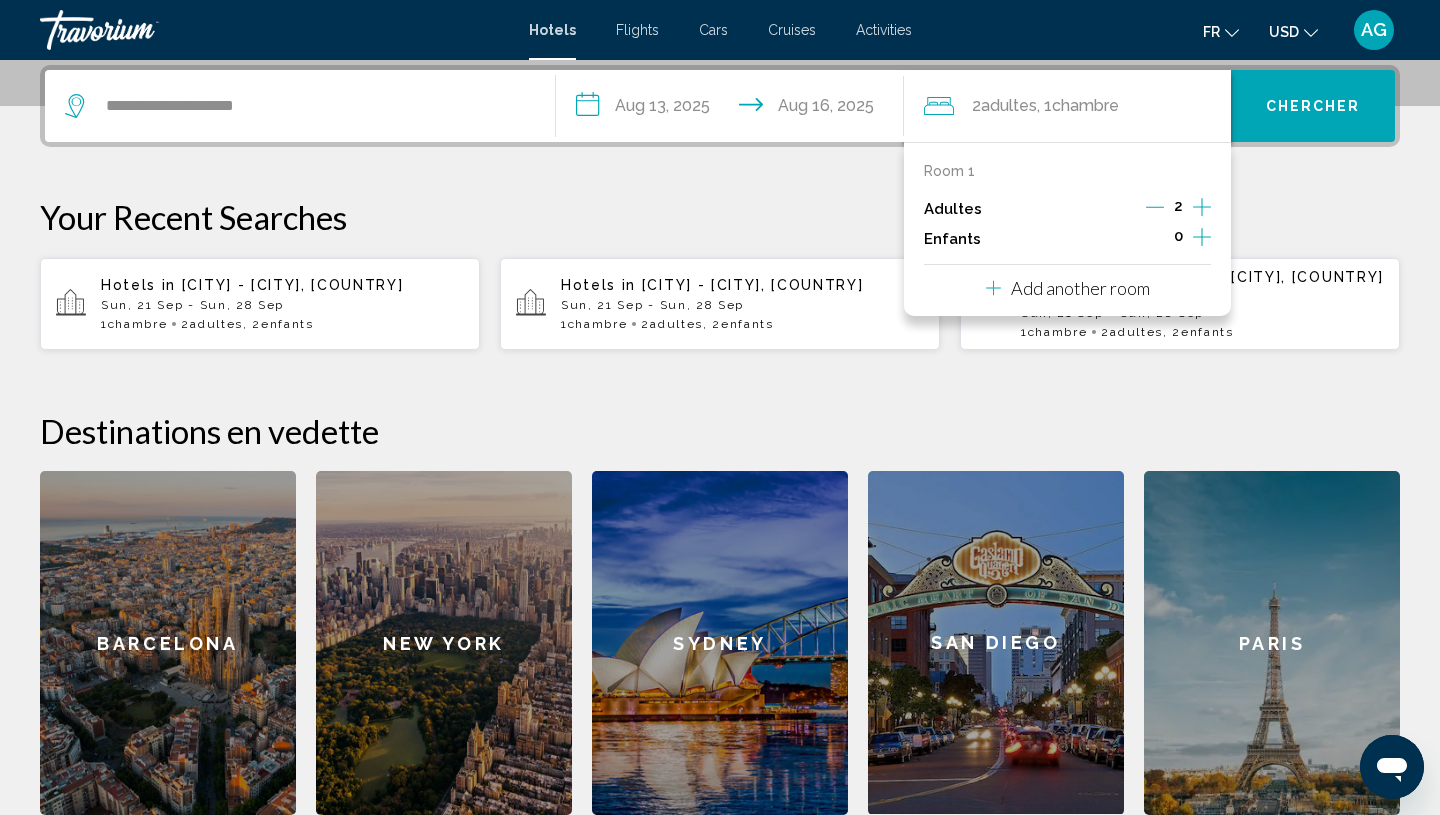 click 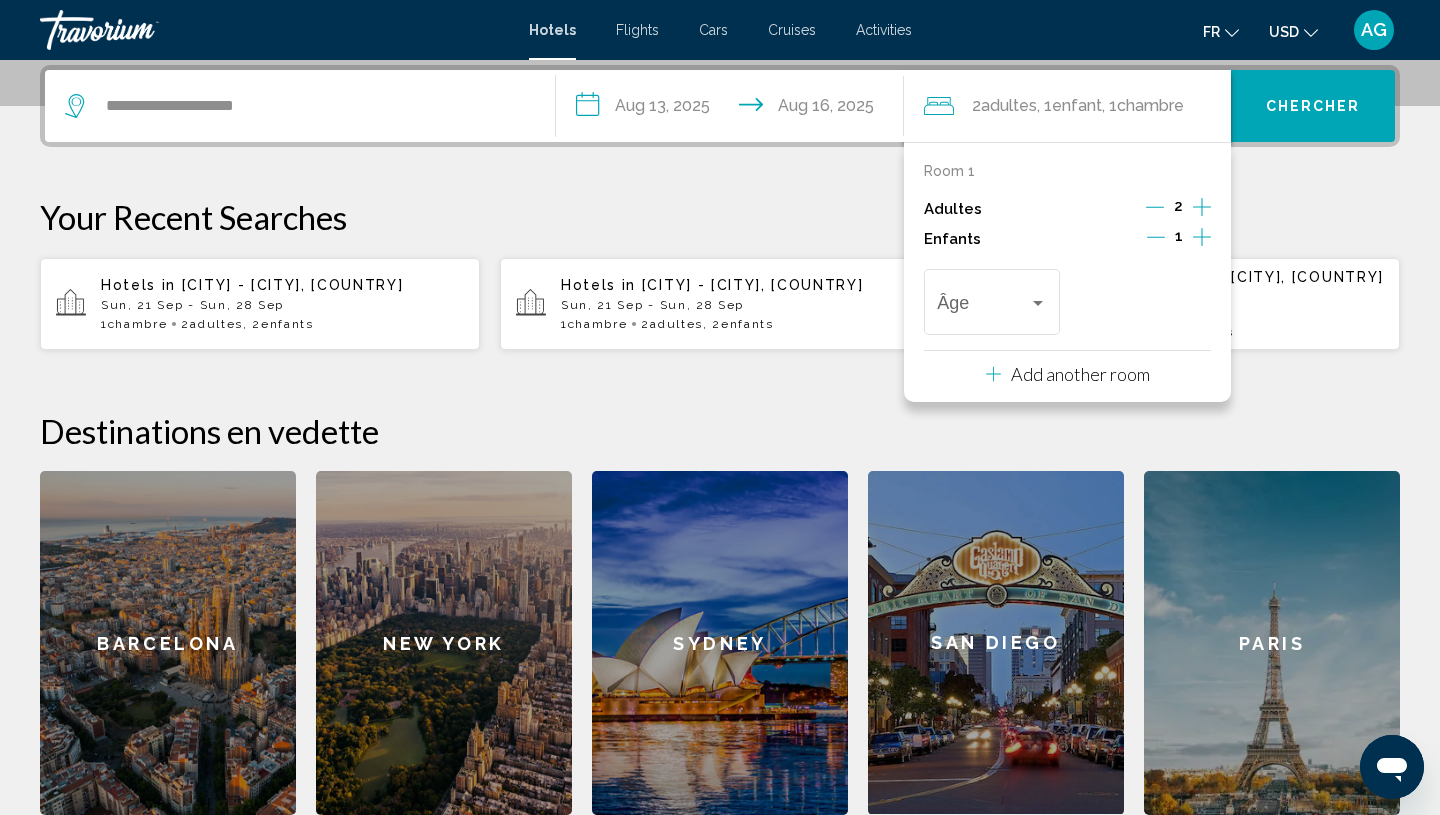 click 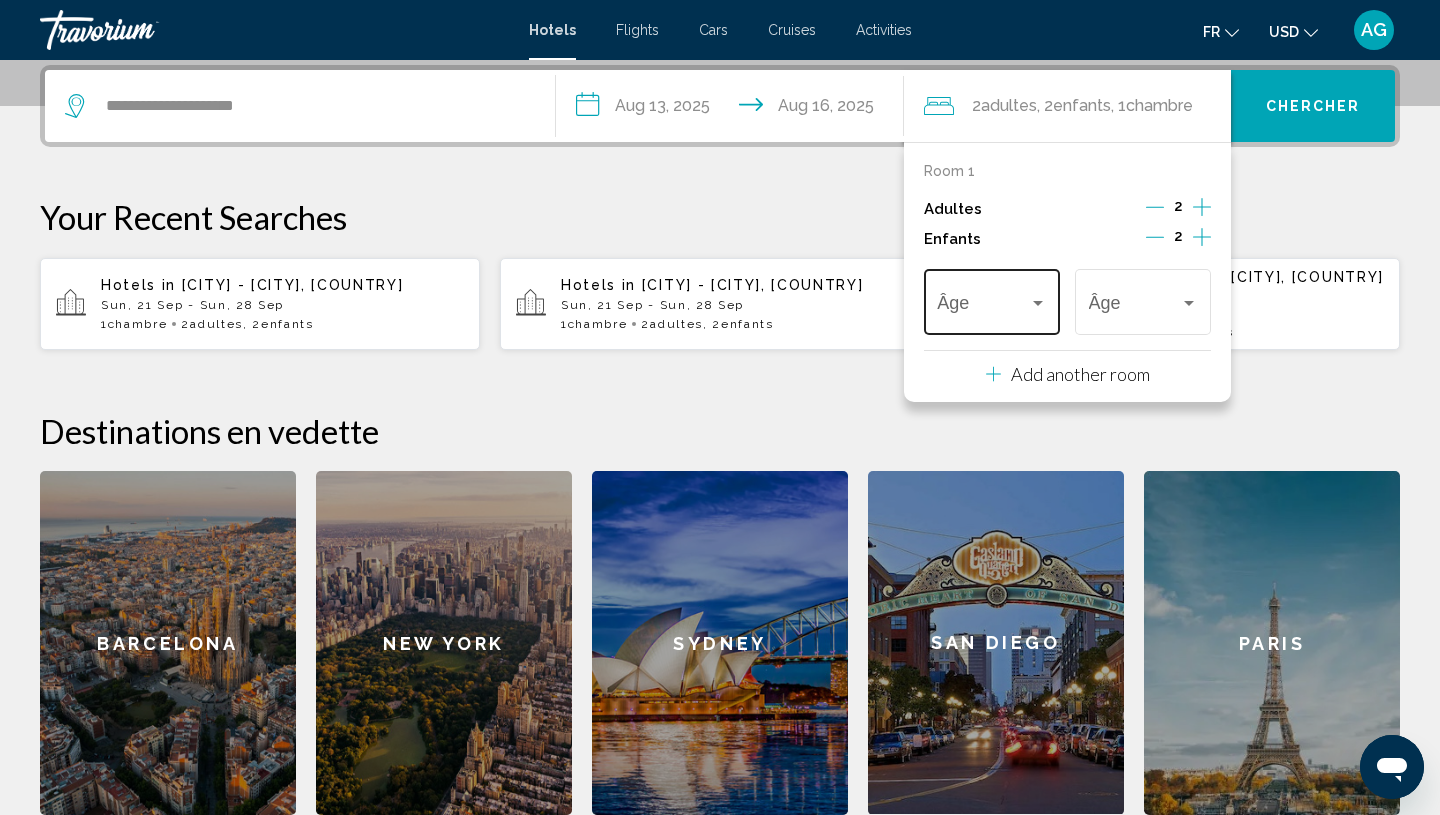 click at bounding box center (982, 307) 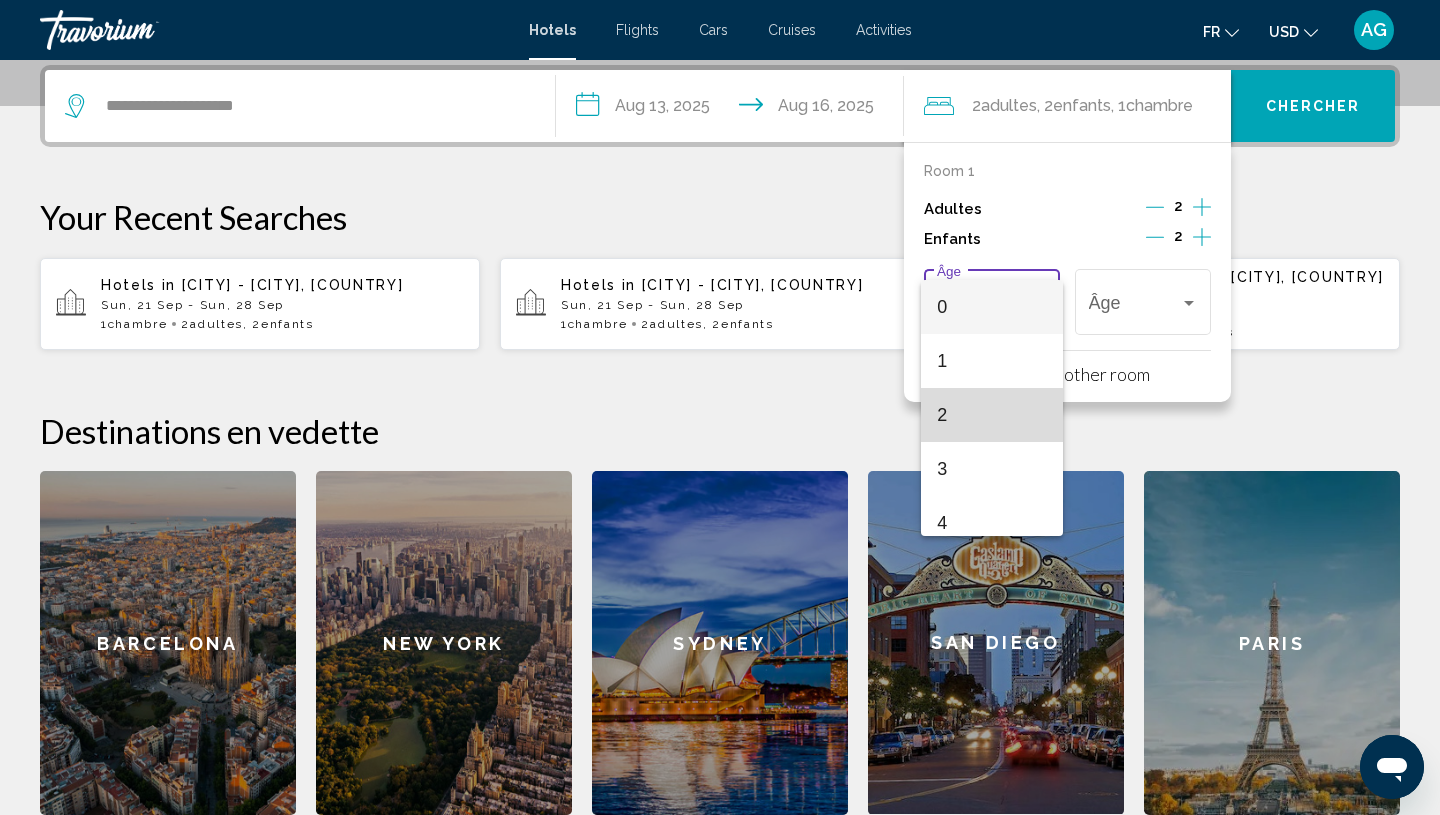 click on "2" at bounding box center [991, 415] 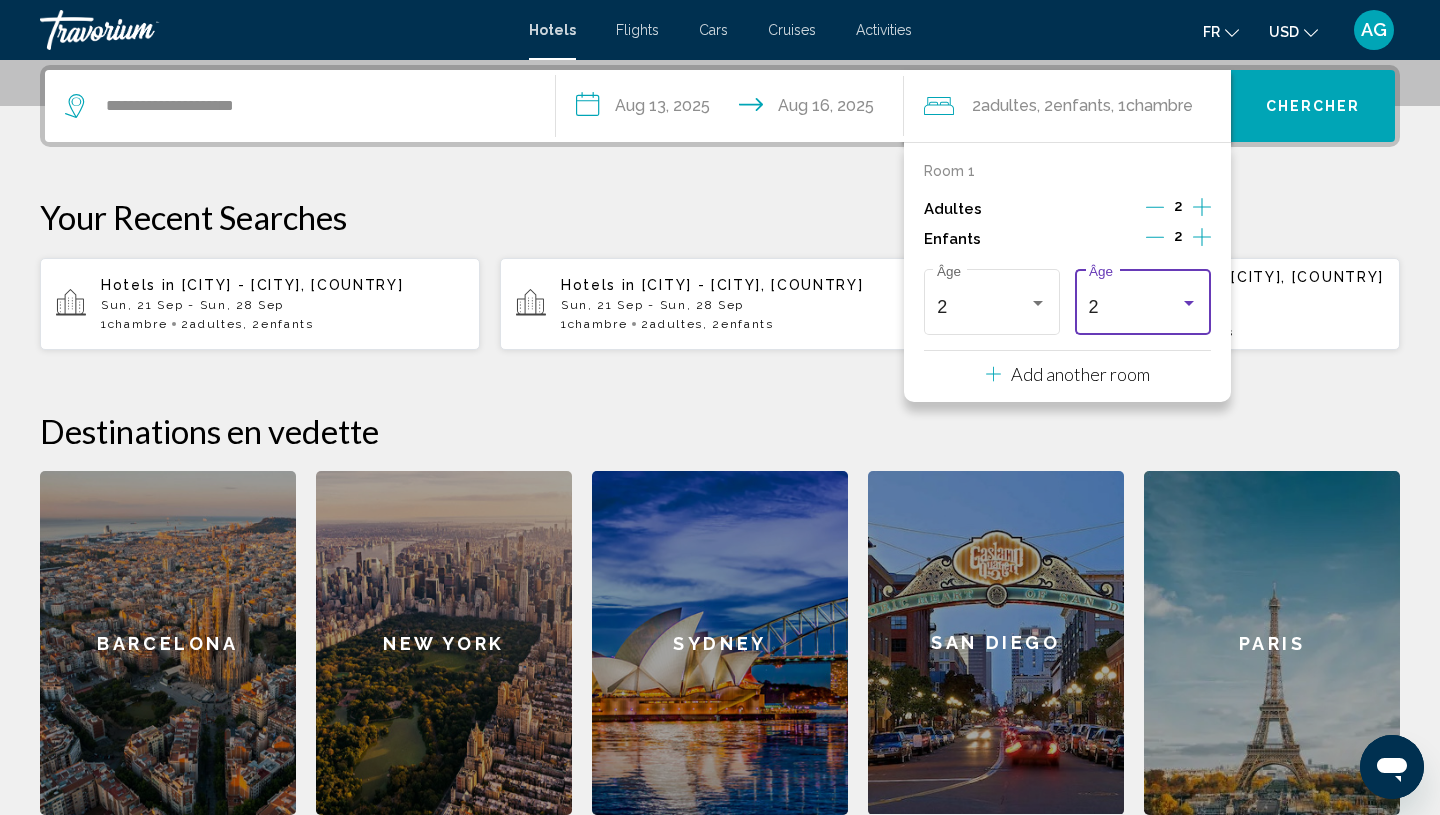 click on "2 Âge" at bounding box center [1143, 299] 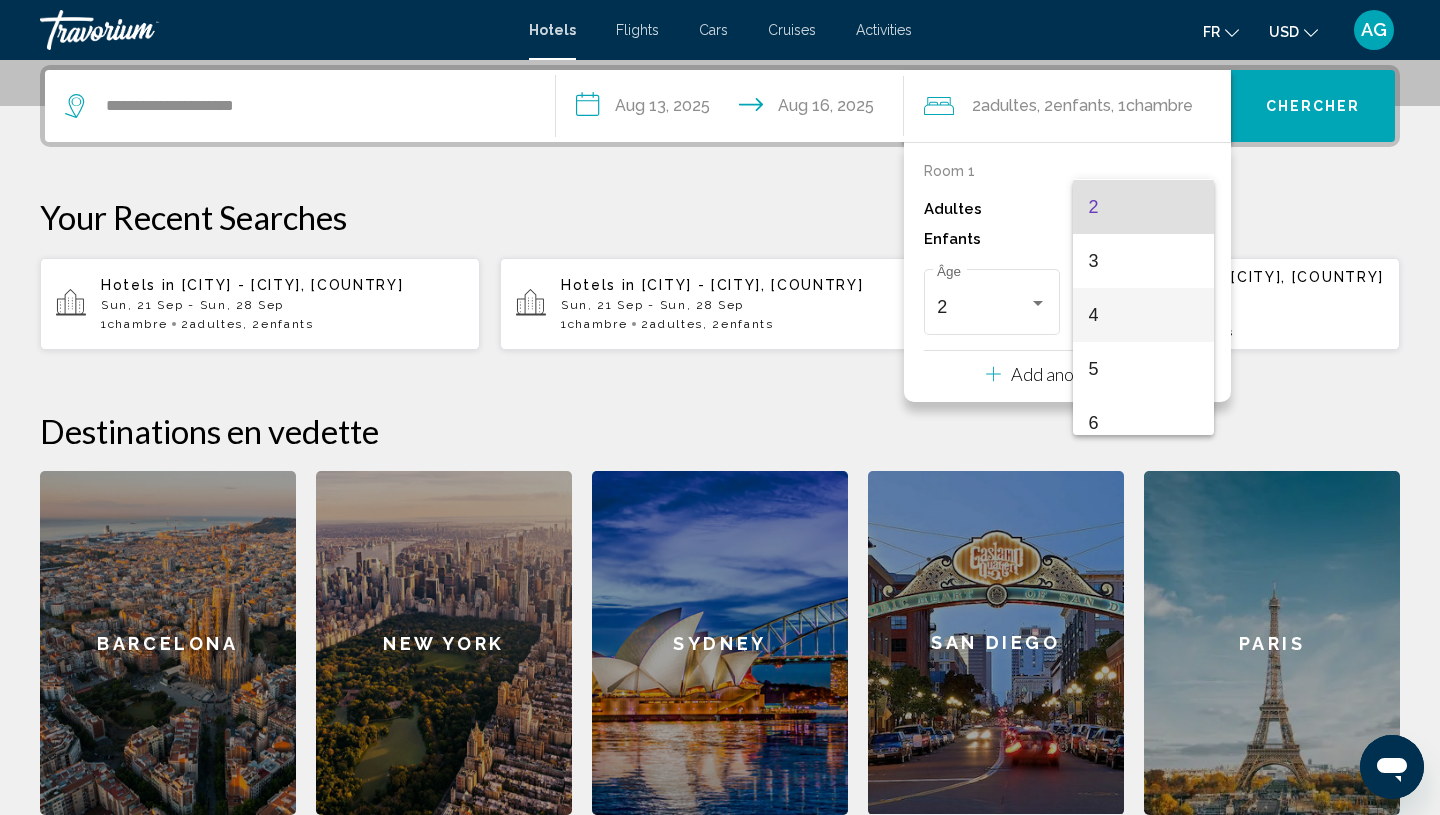 scroll, scrollTop: 109, scrollLeft: 0, axis: vertical 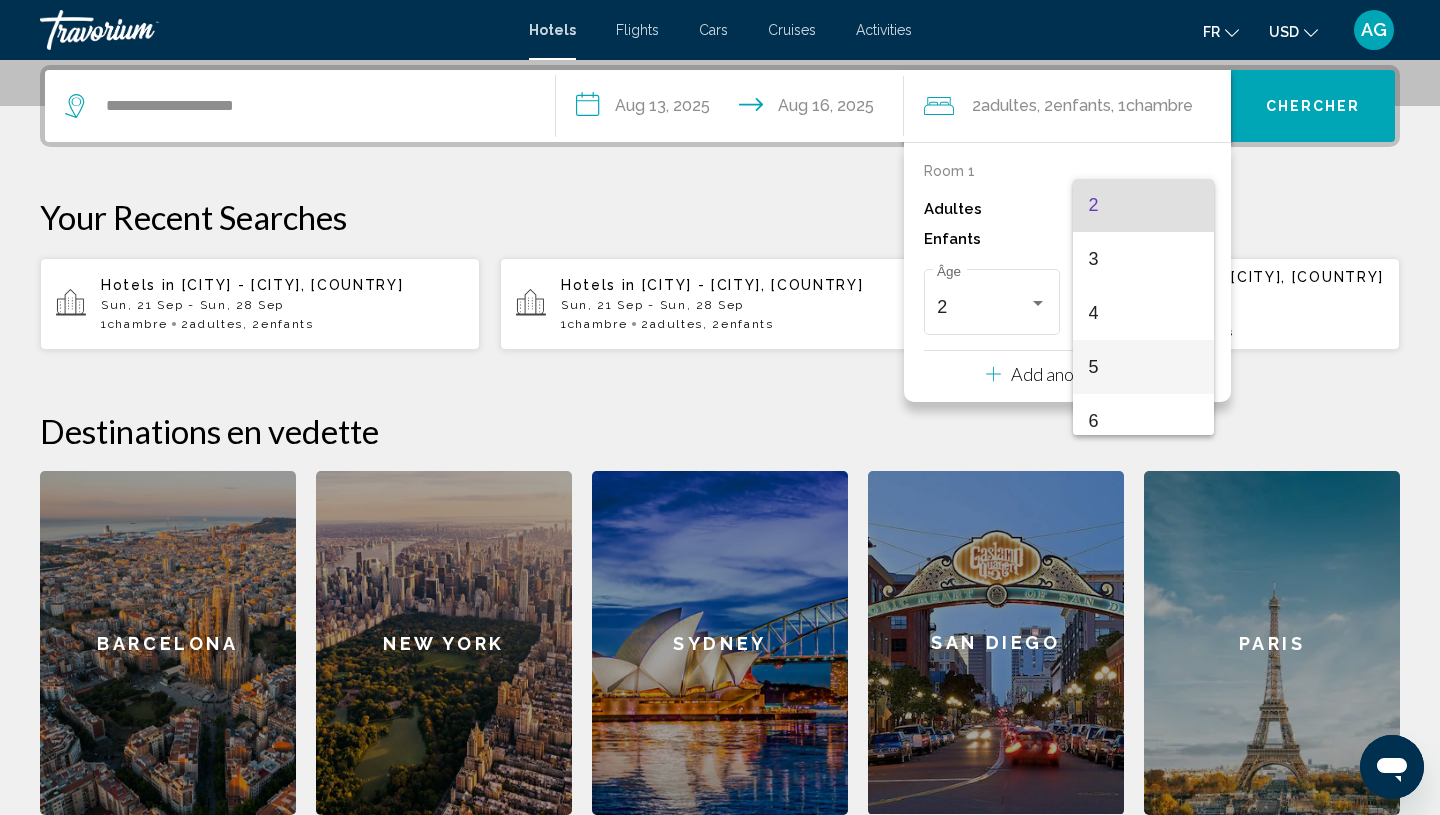 click on "5" at bounding box center [1143, 367] 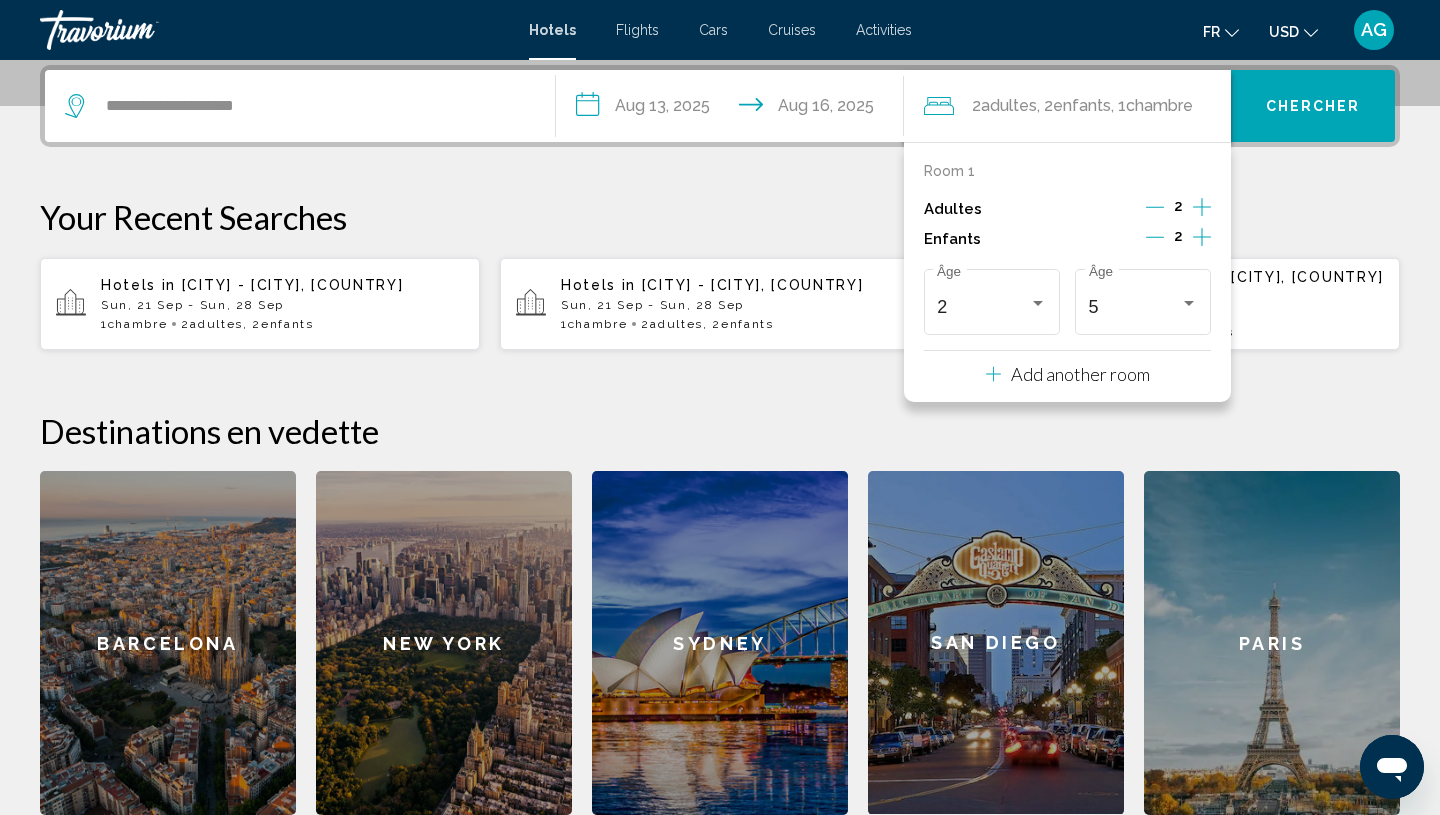 click on "Room 1" at bounding box center (1068, 171) 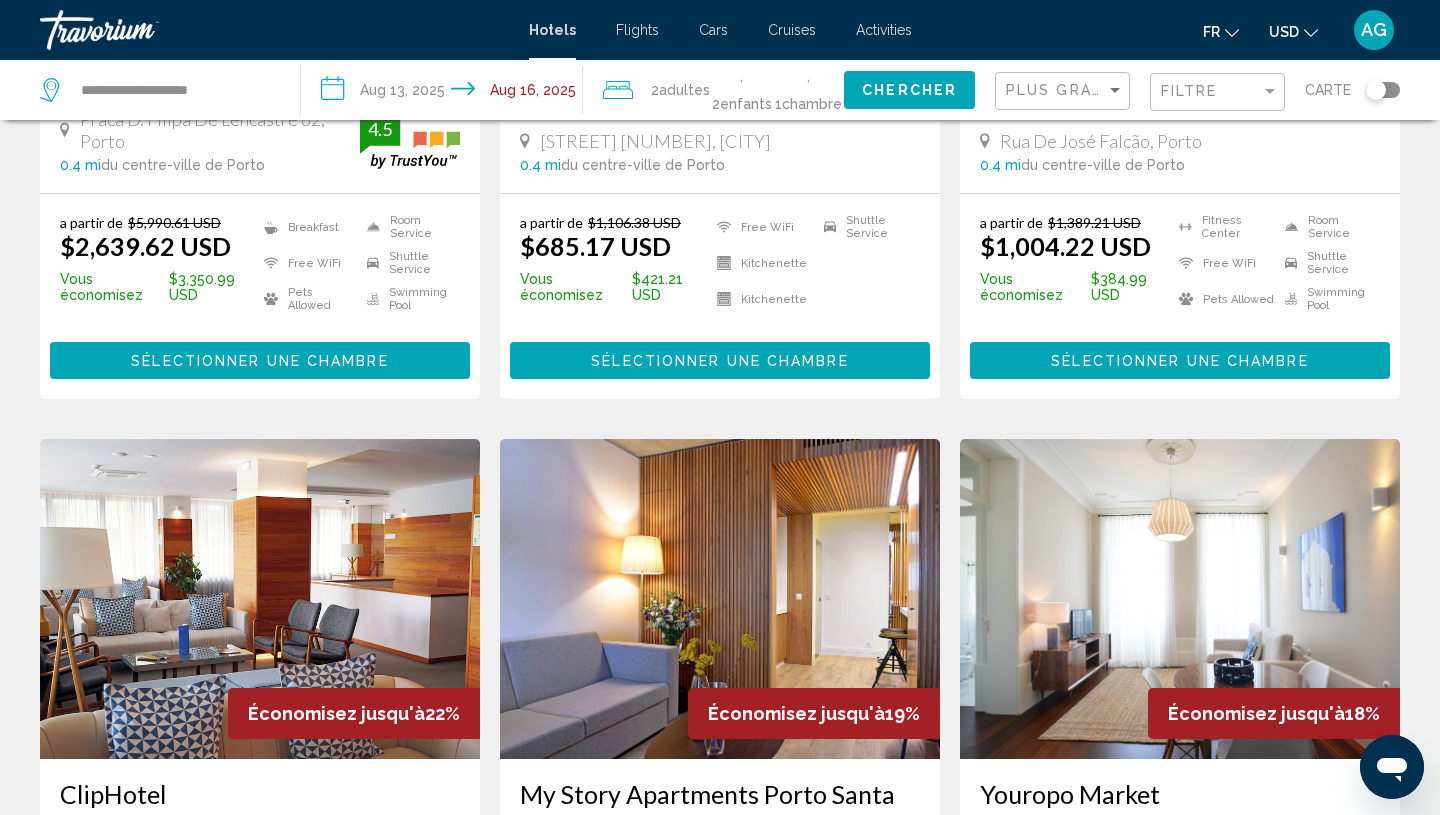 scroll, scrollTop: 0, scrollLeft: 0, axis: both 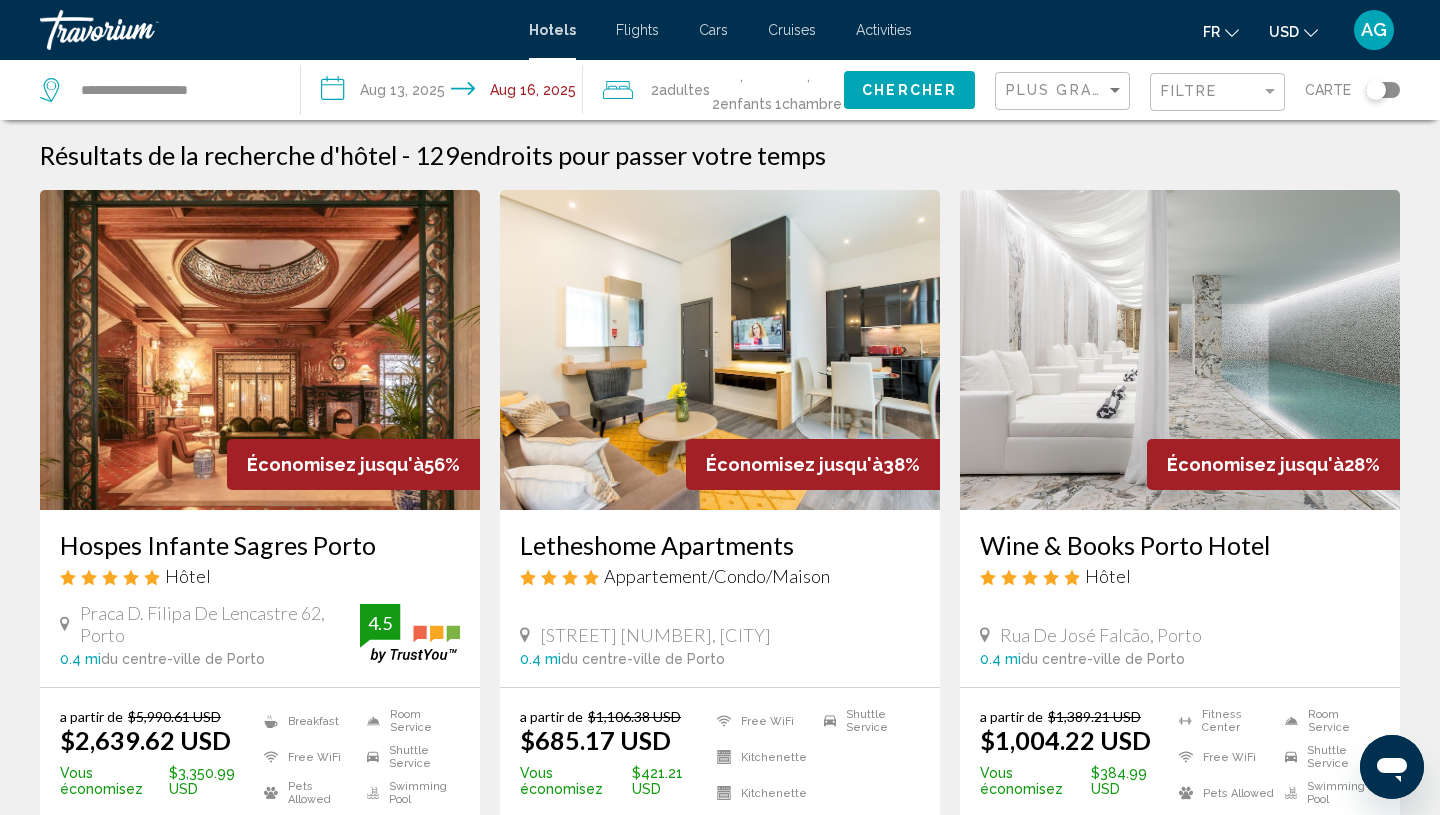 click on "Plus grandes économies" 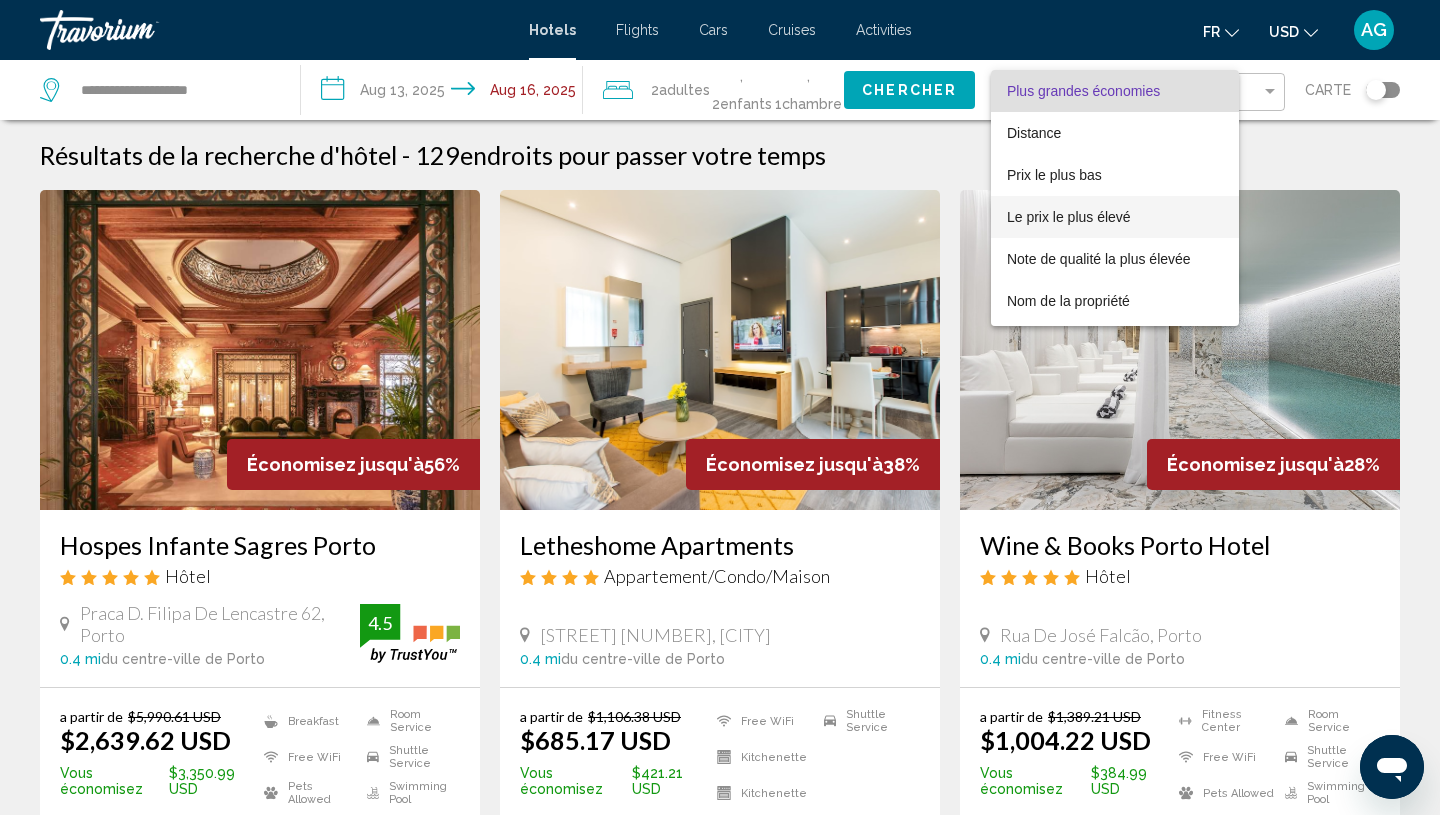 click on "Le prix le plus élevé" at bounding box center [1069, 217] 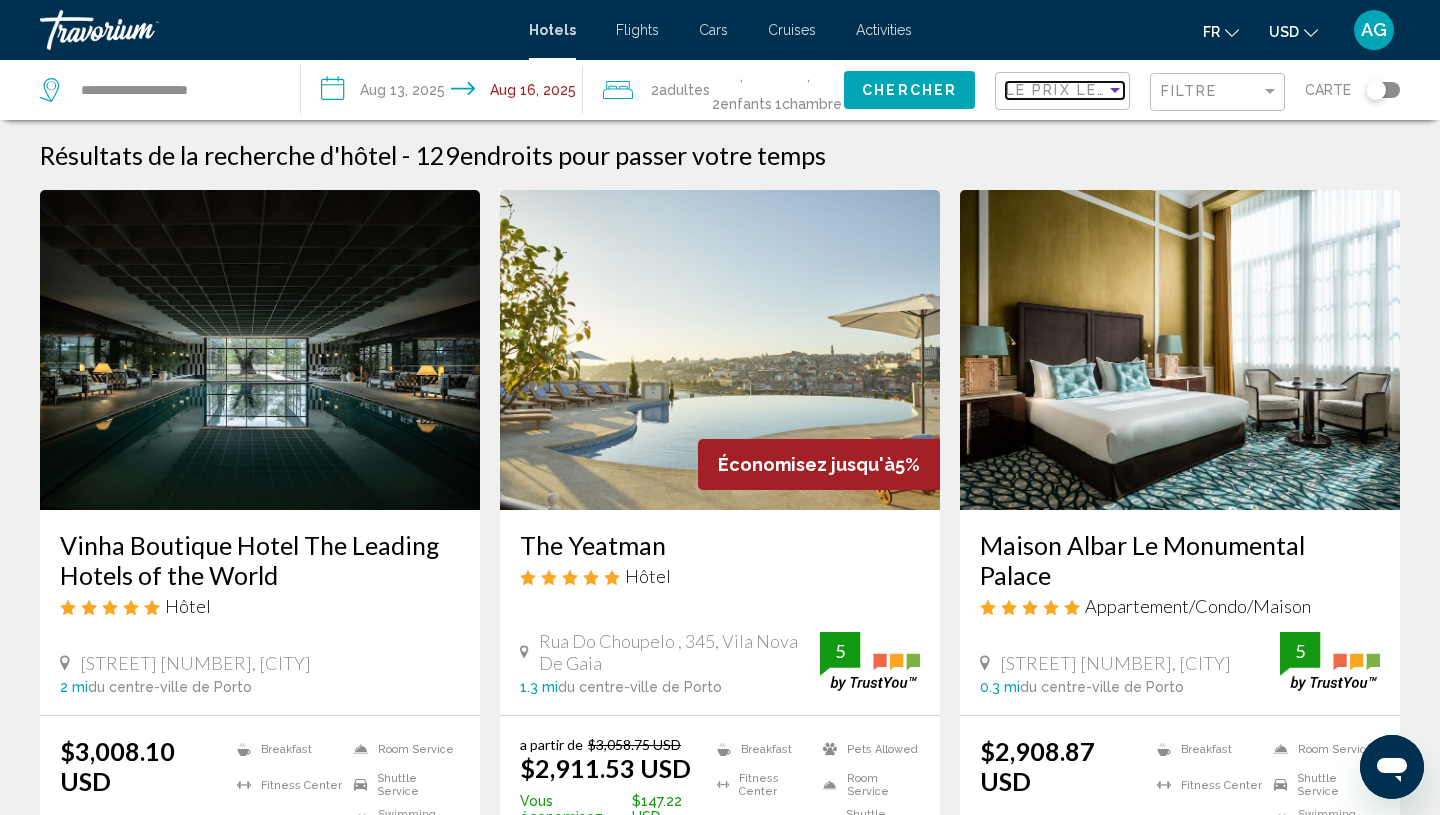 click on "Le prix le plus élevé" at bounding box center [1106, 90] 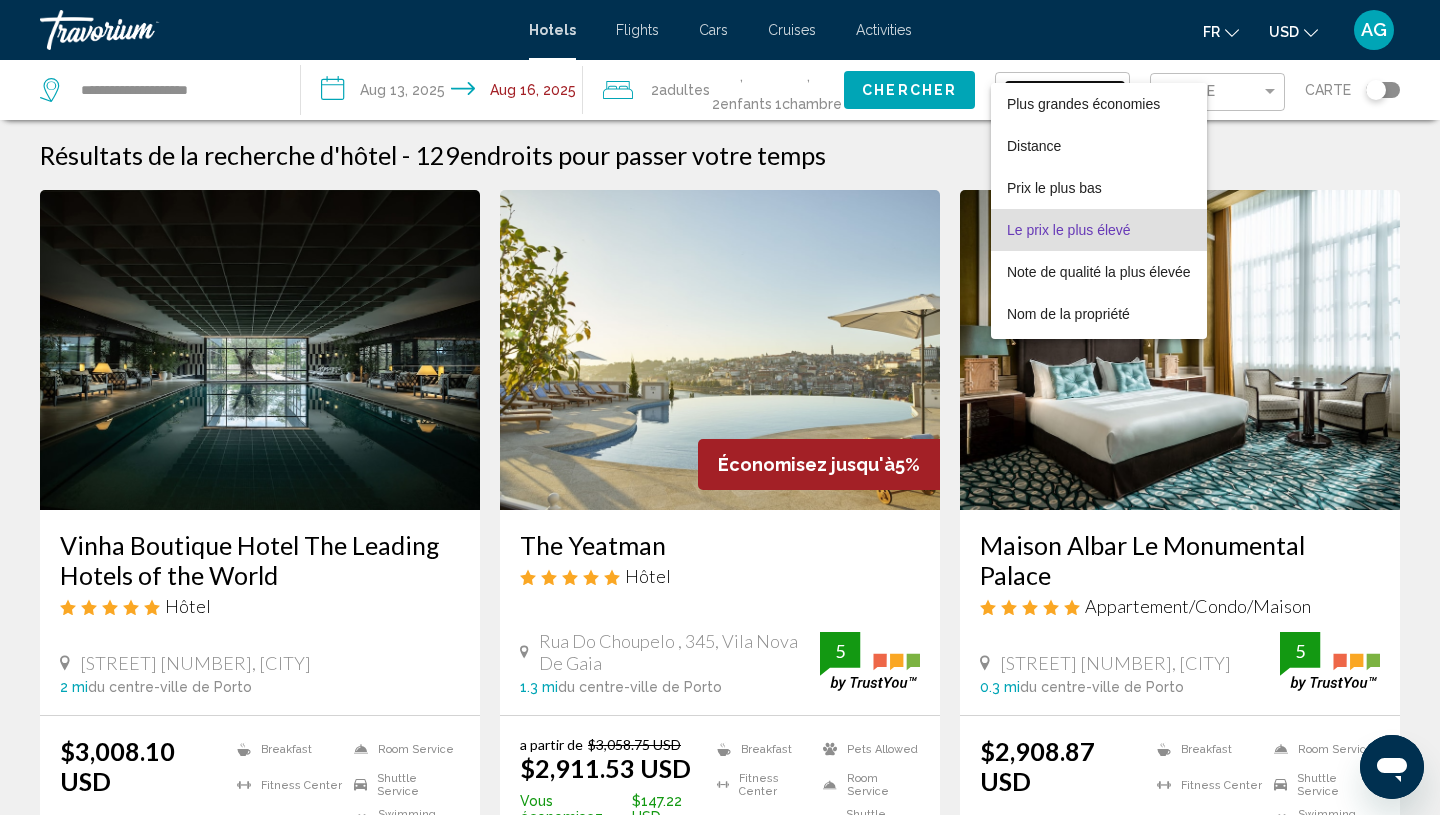 scroll, scrollTop: 38, scrollLeft: 0, axis: vertical 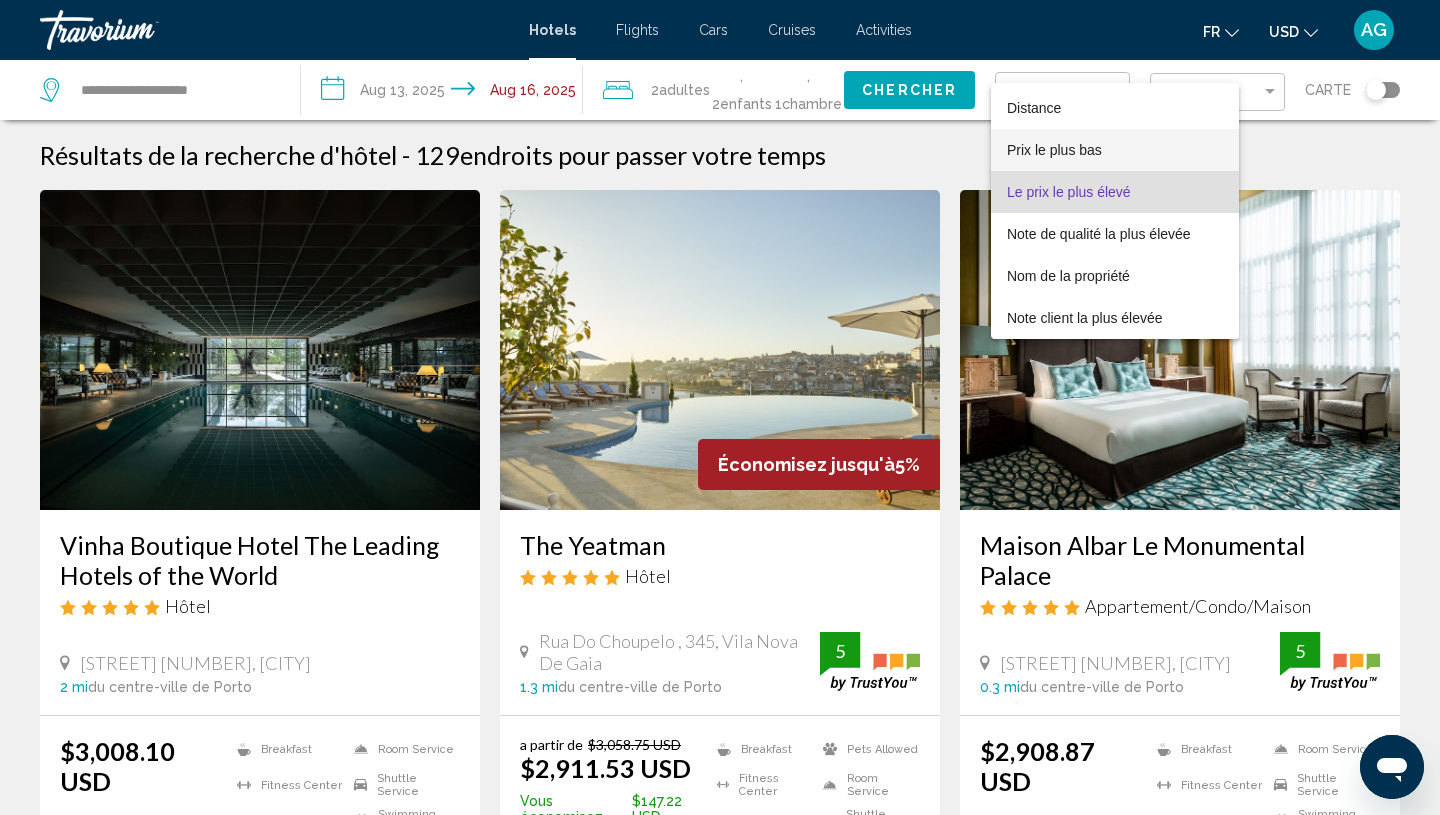 click on "Prix le plus bas" at bounding box center (1054, 150) 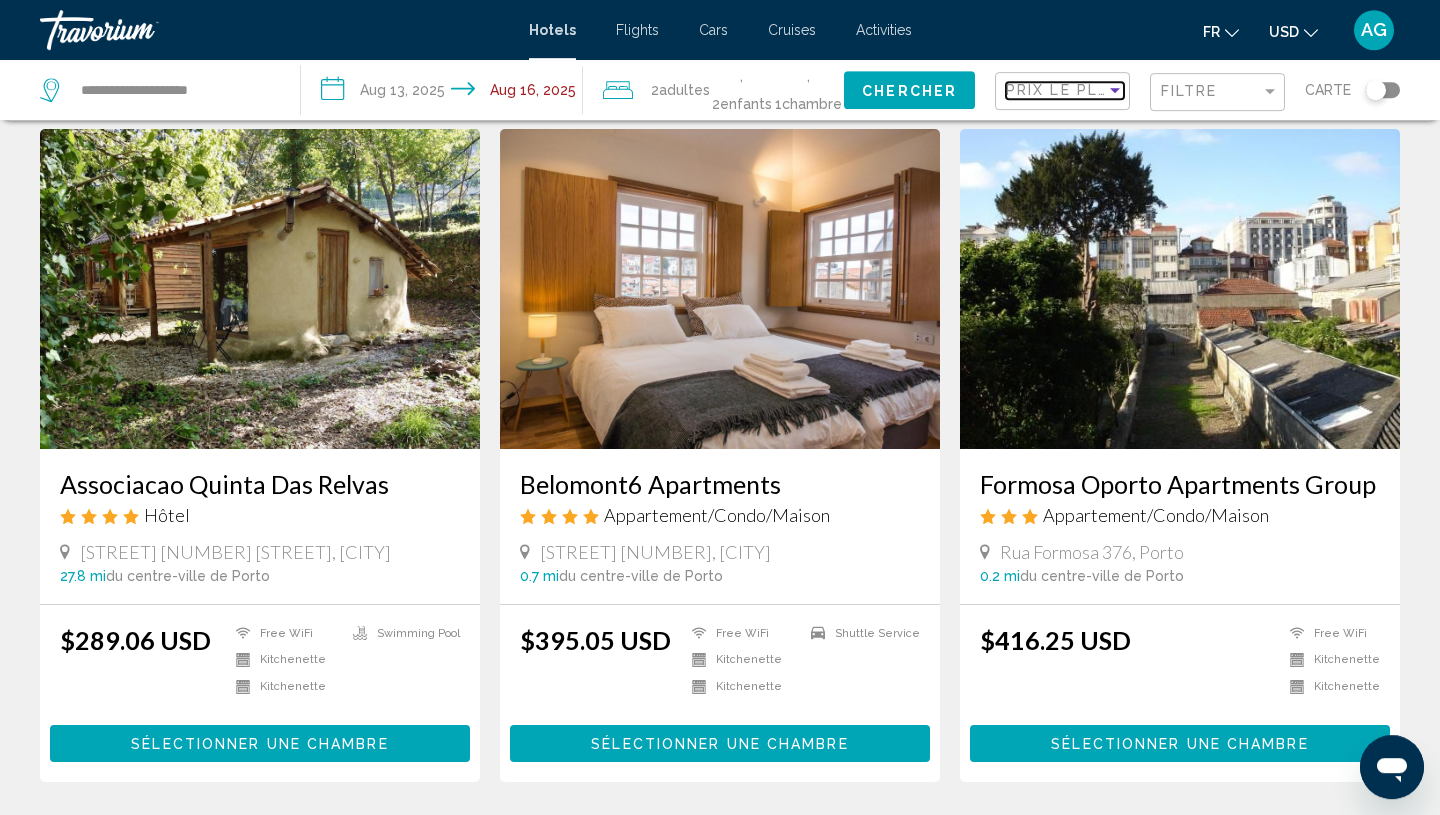 scroll, scrollTop: 0, scrollLeft: 0, axis: both 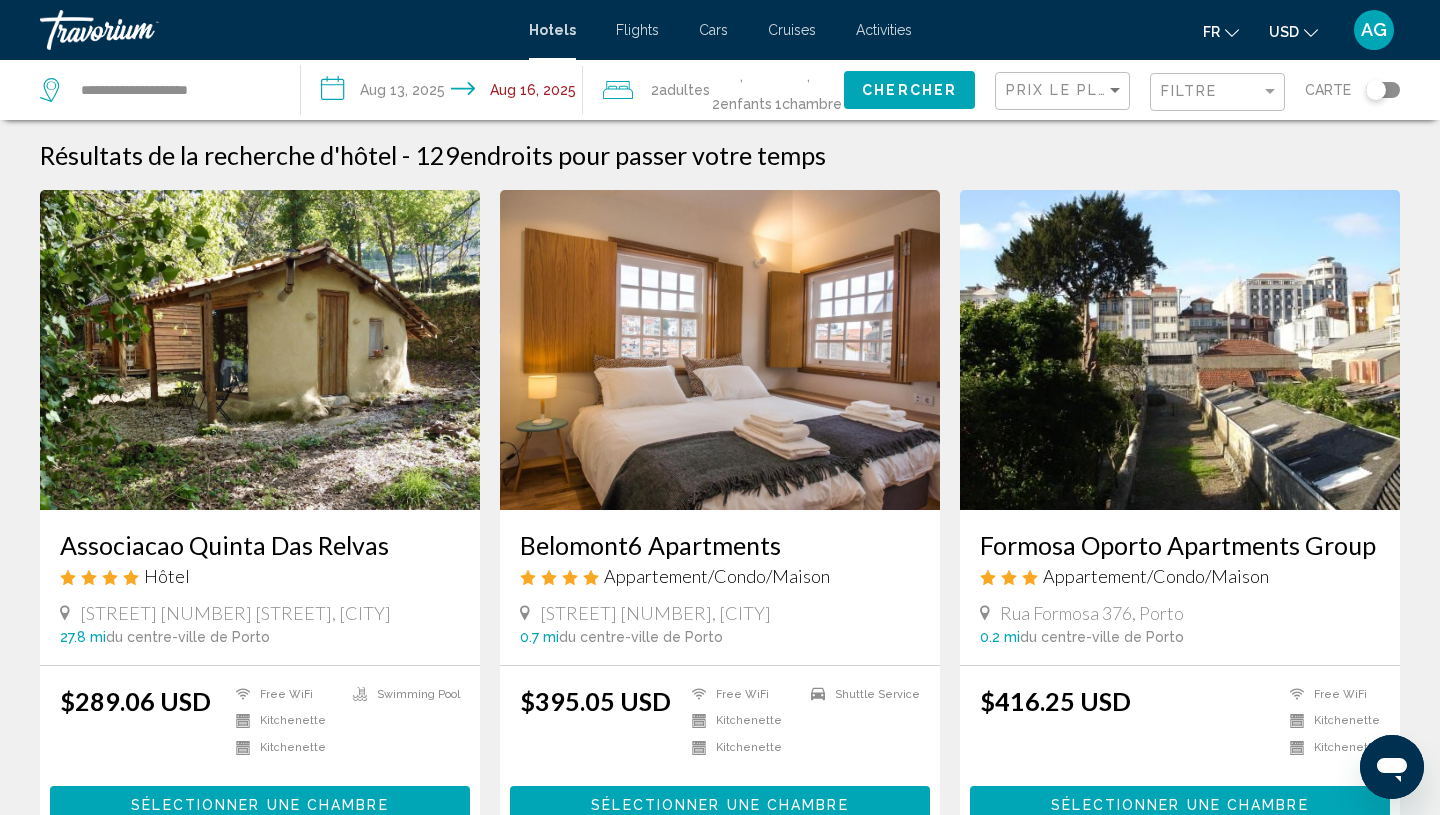 click on "**********" 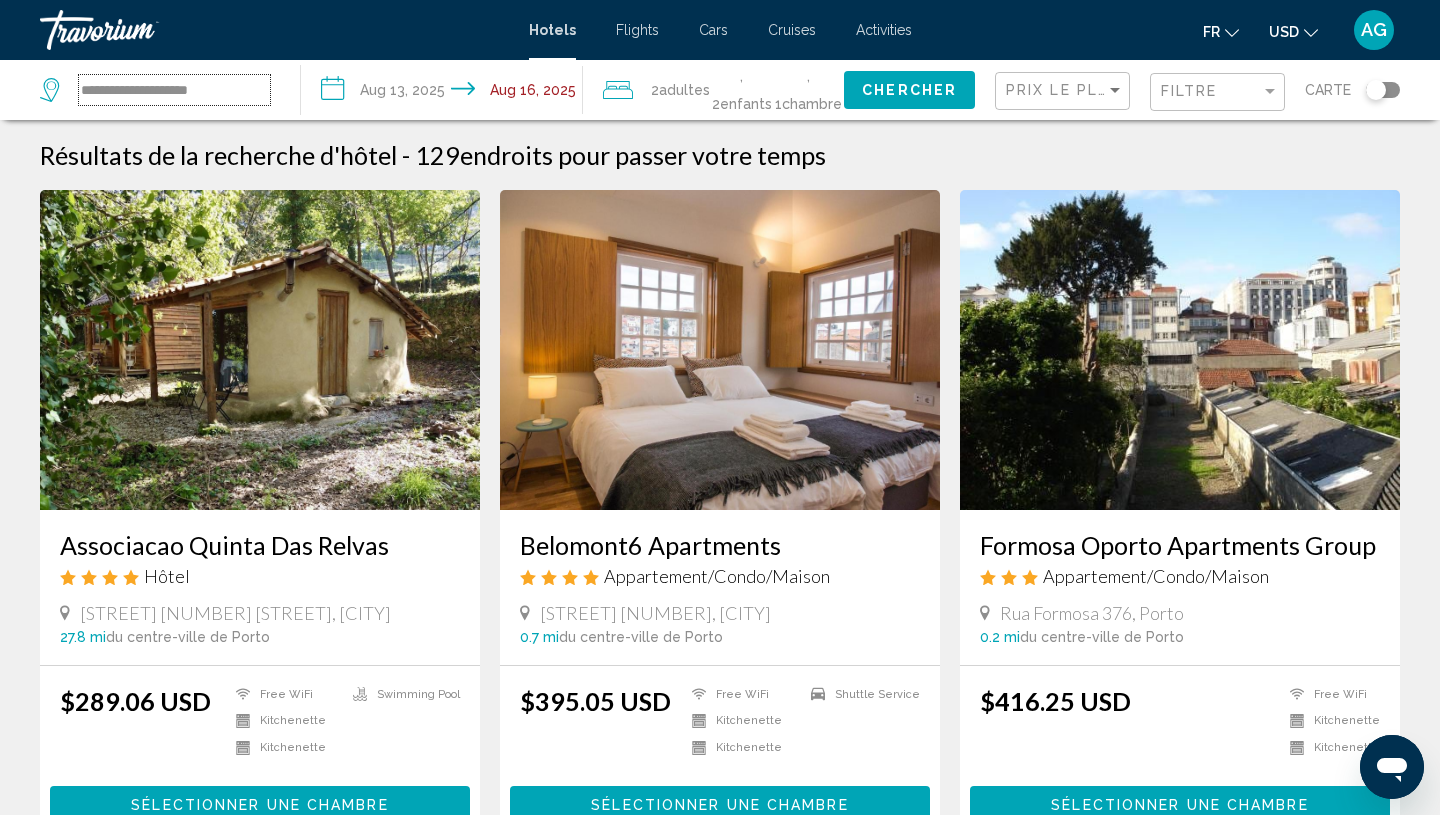 click on "**********" at bounding box center (174, 90) 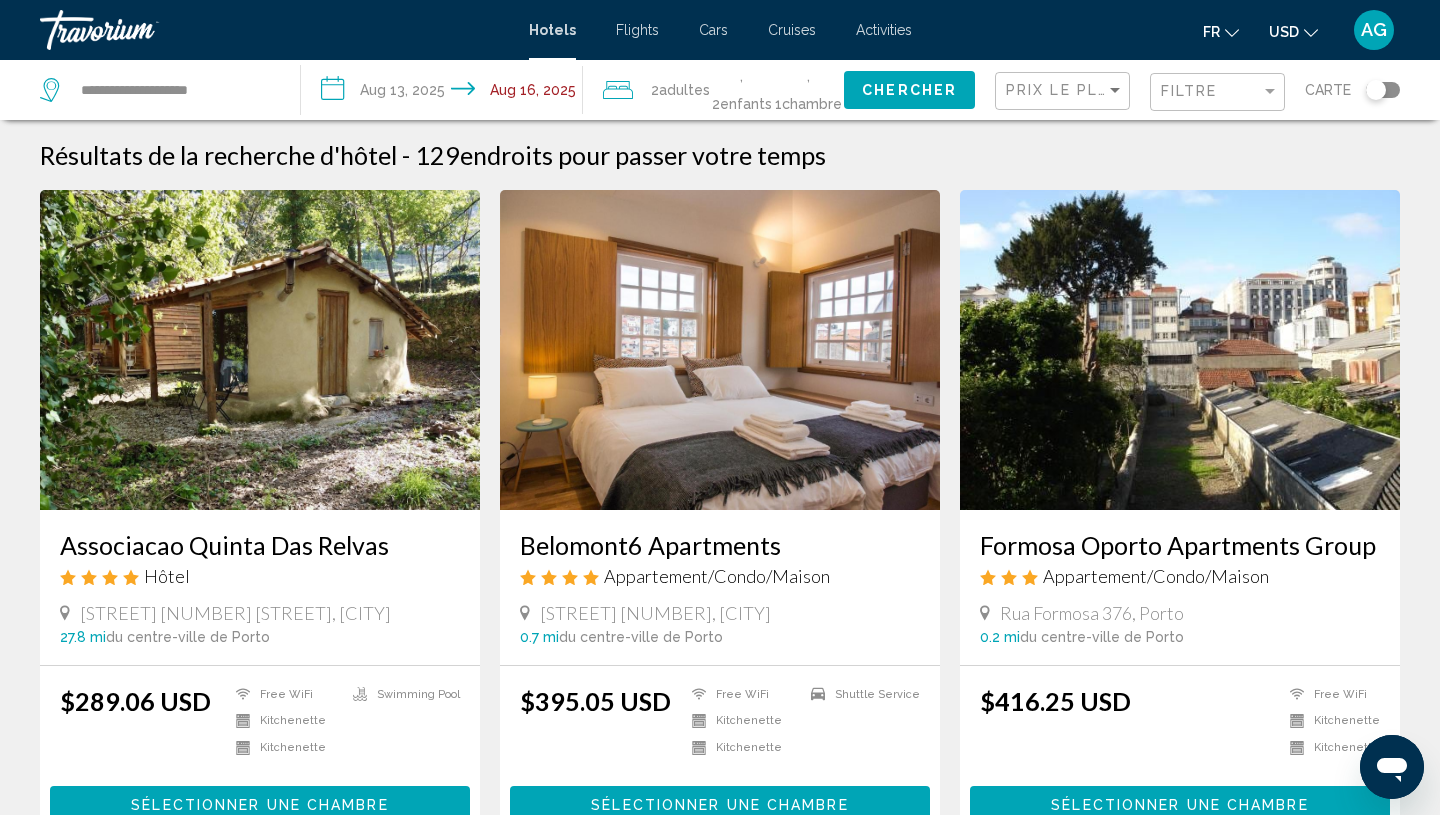 click on "**********" 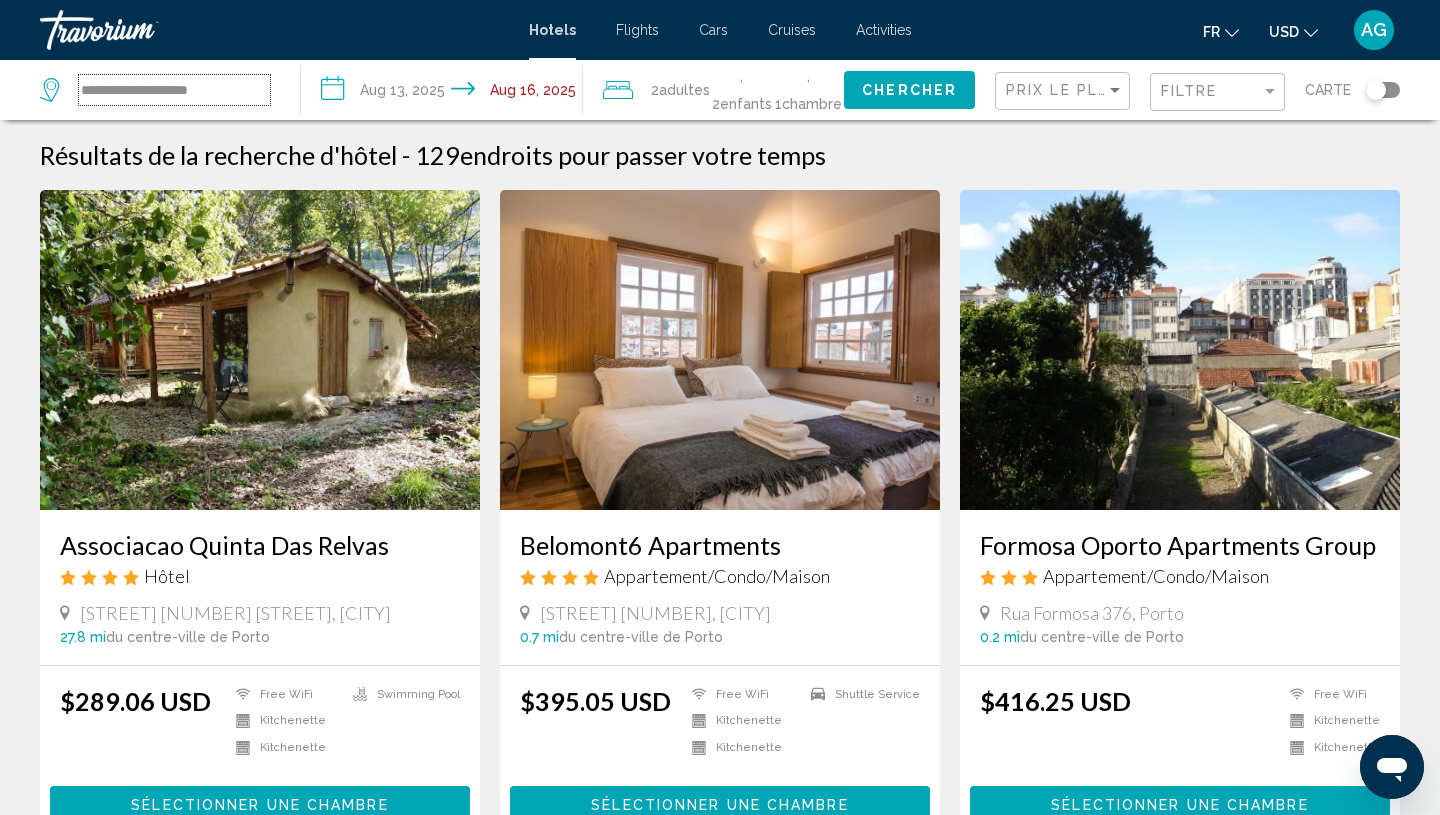 click on "**********" at bounding box center [174, 90] 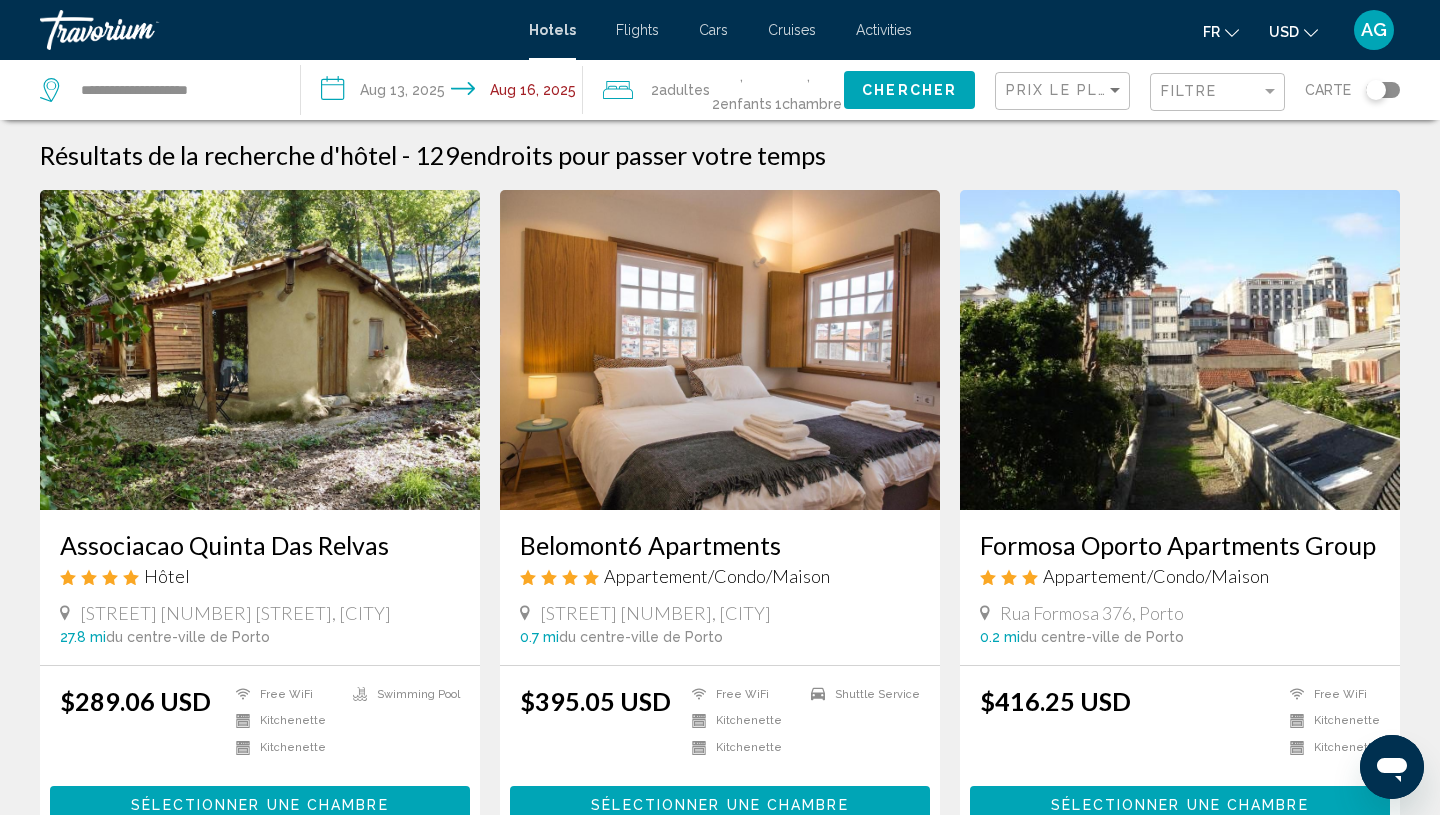 click on "**********" 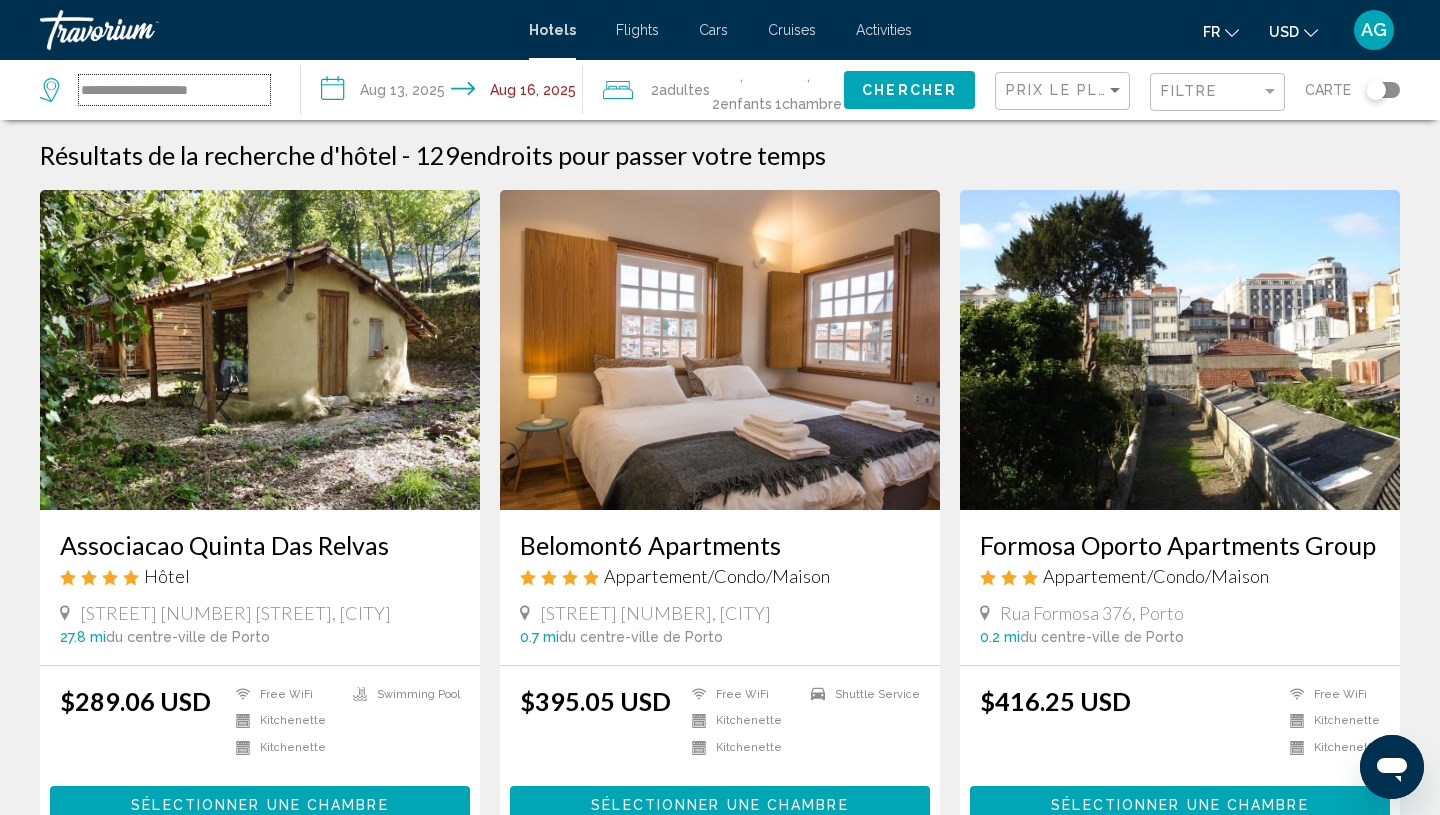 click on "**********" at bounding box center [174, 90] 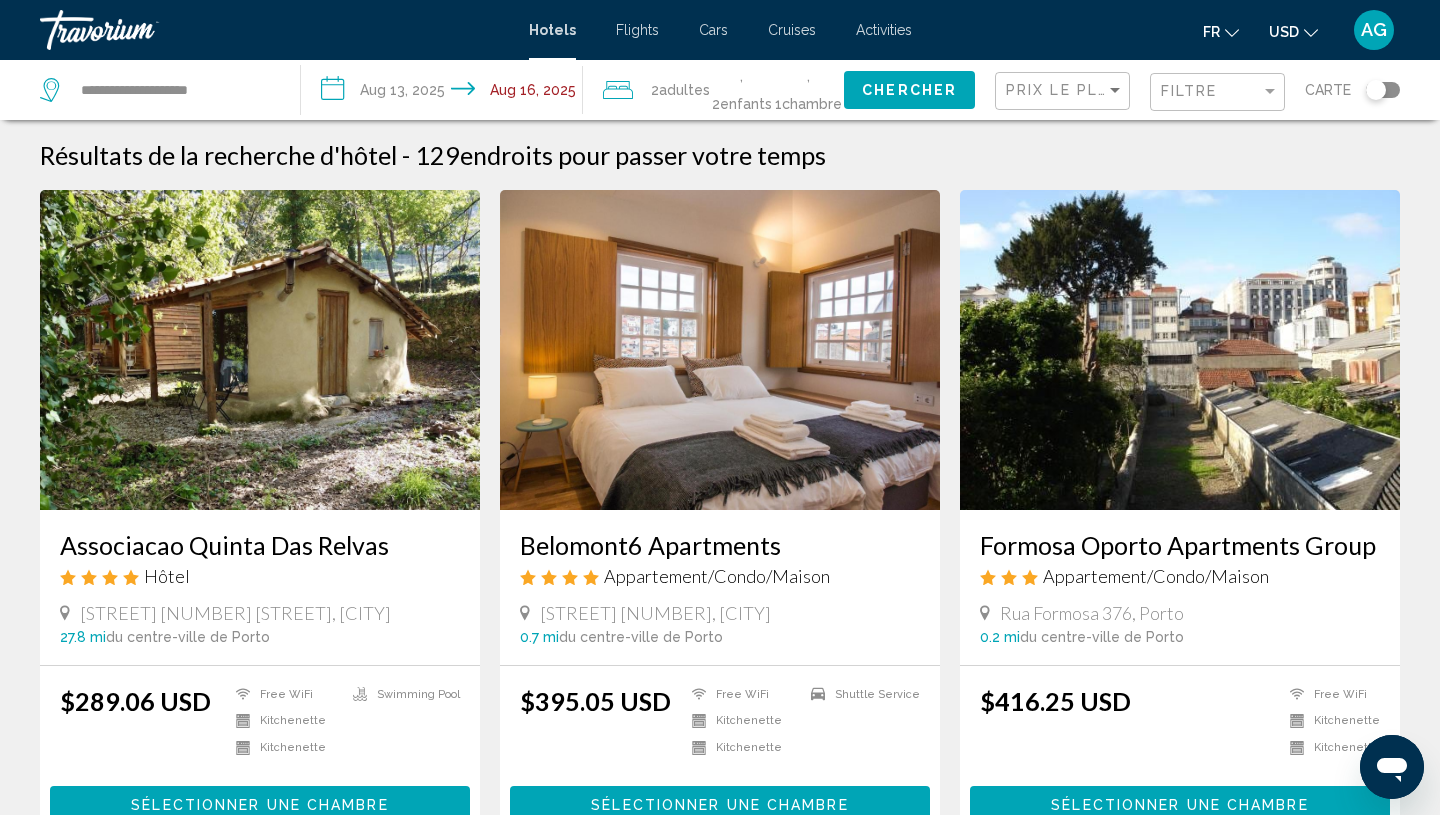 click on "**********" at bounding box center [445, 93] 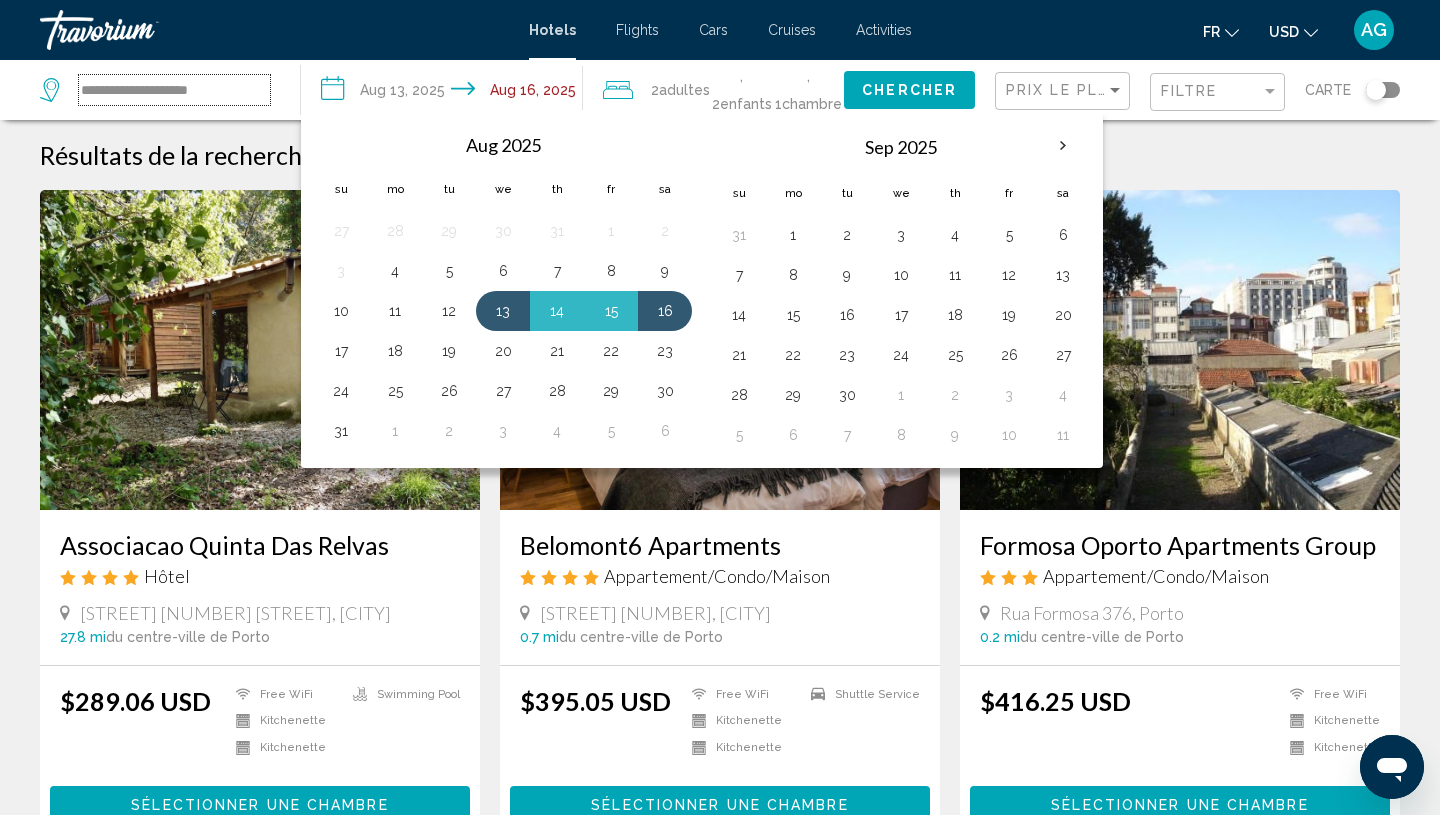 click on "**********" at bounding box center (174, 90) 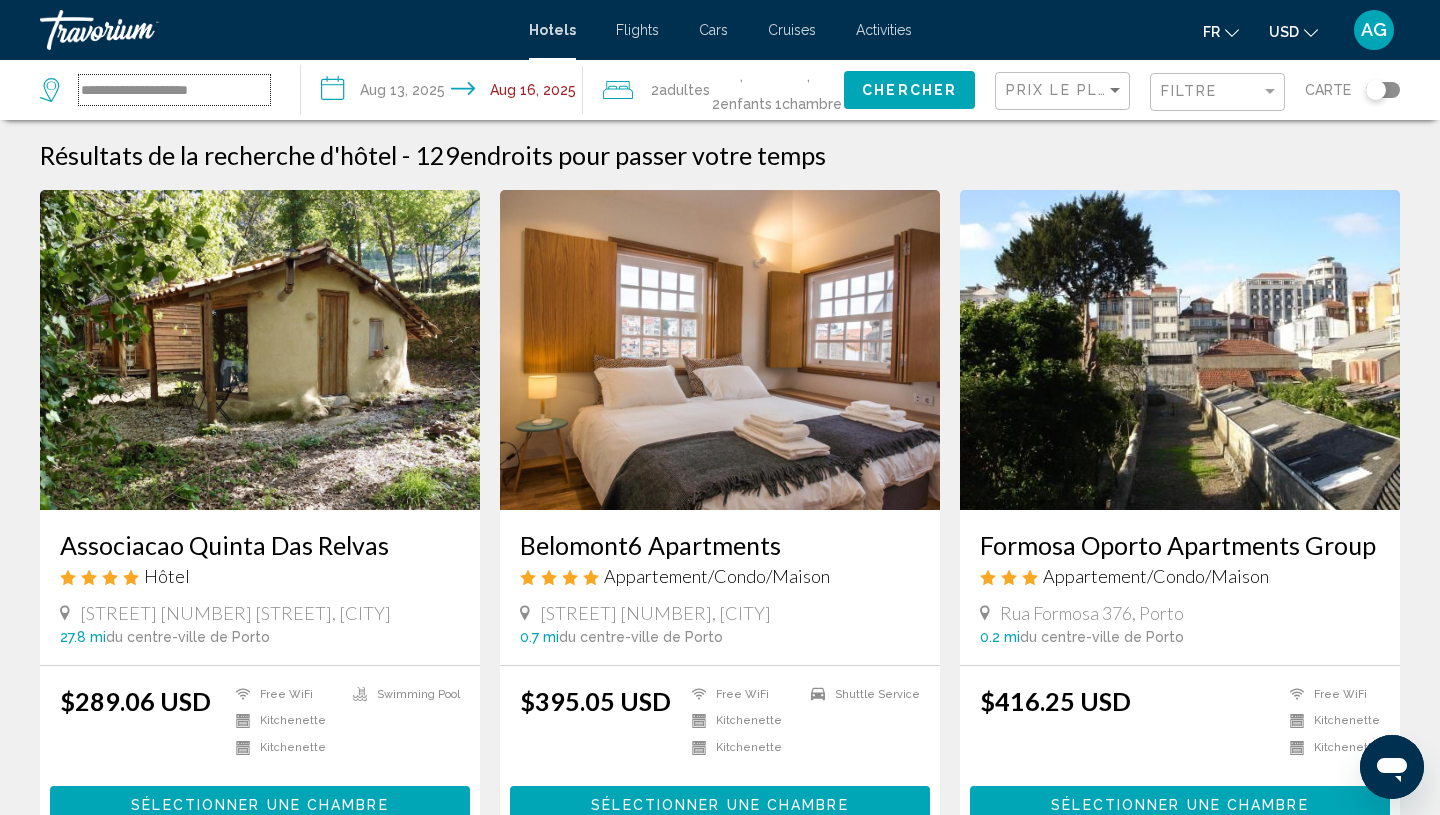 click on "**********" at bounding box center [174, 90] 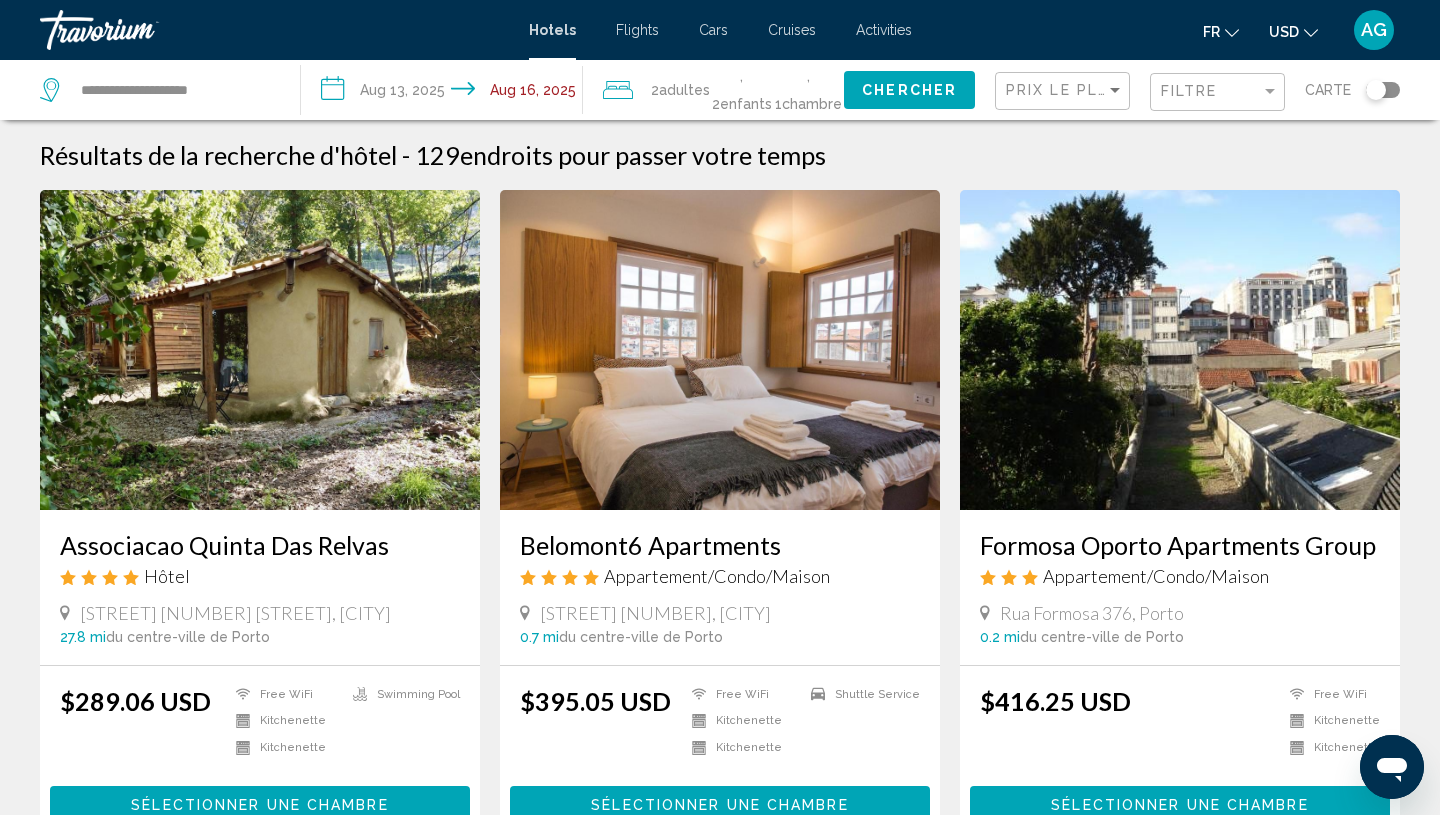 click 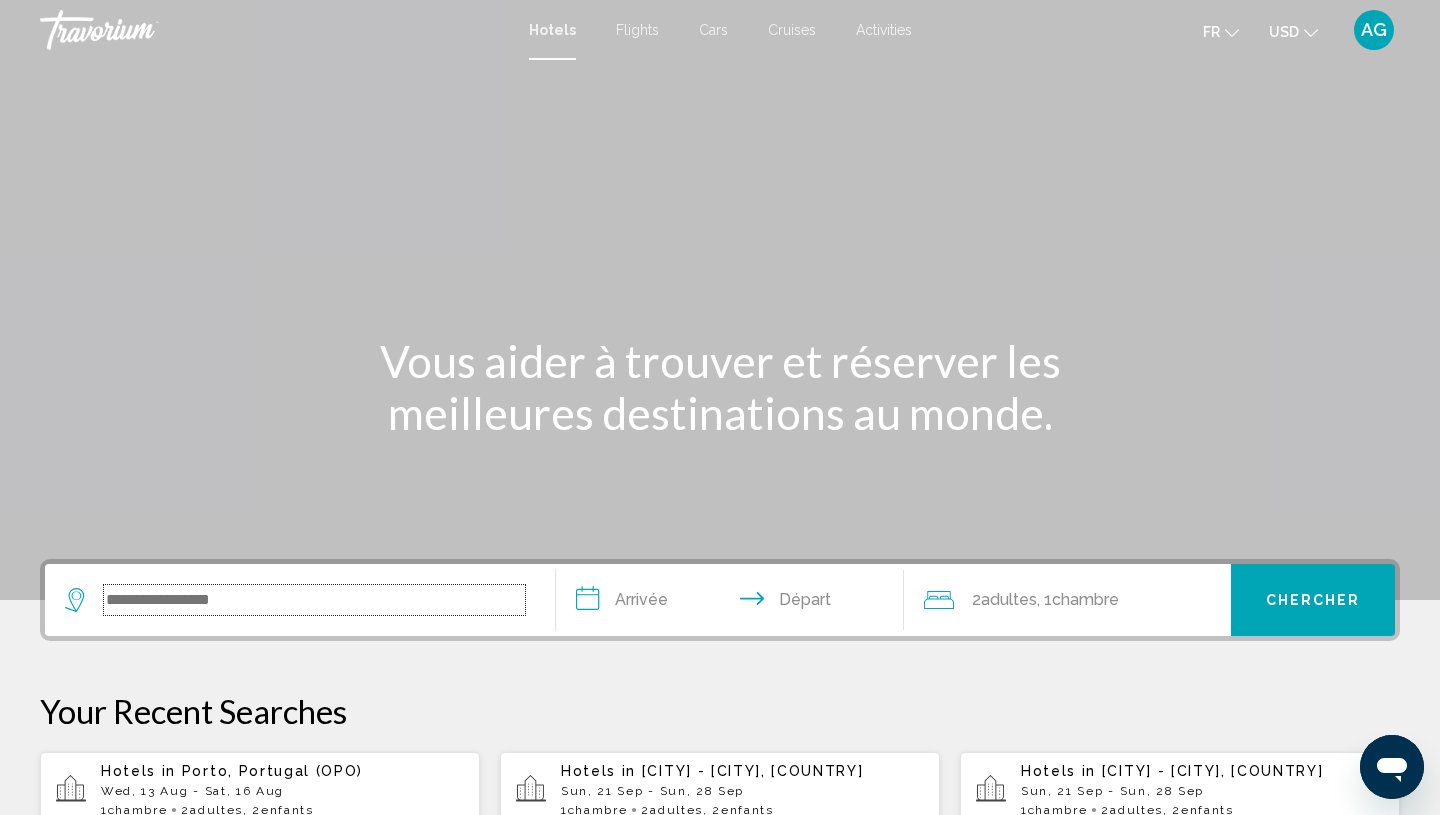 click at bounding box center (314, 600) 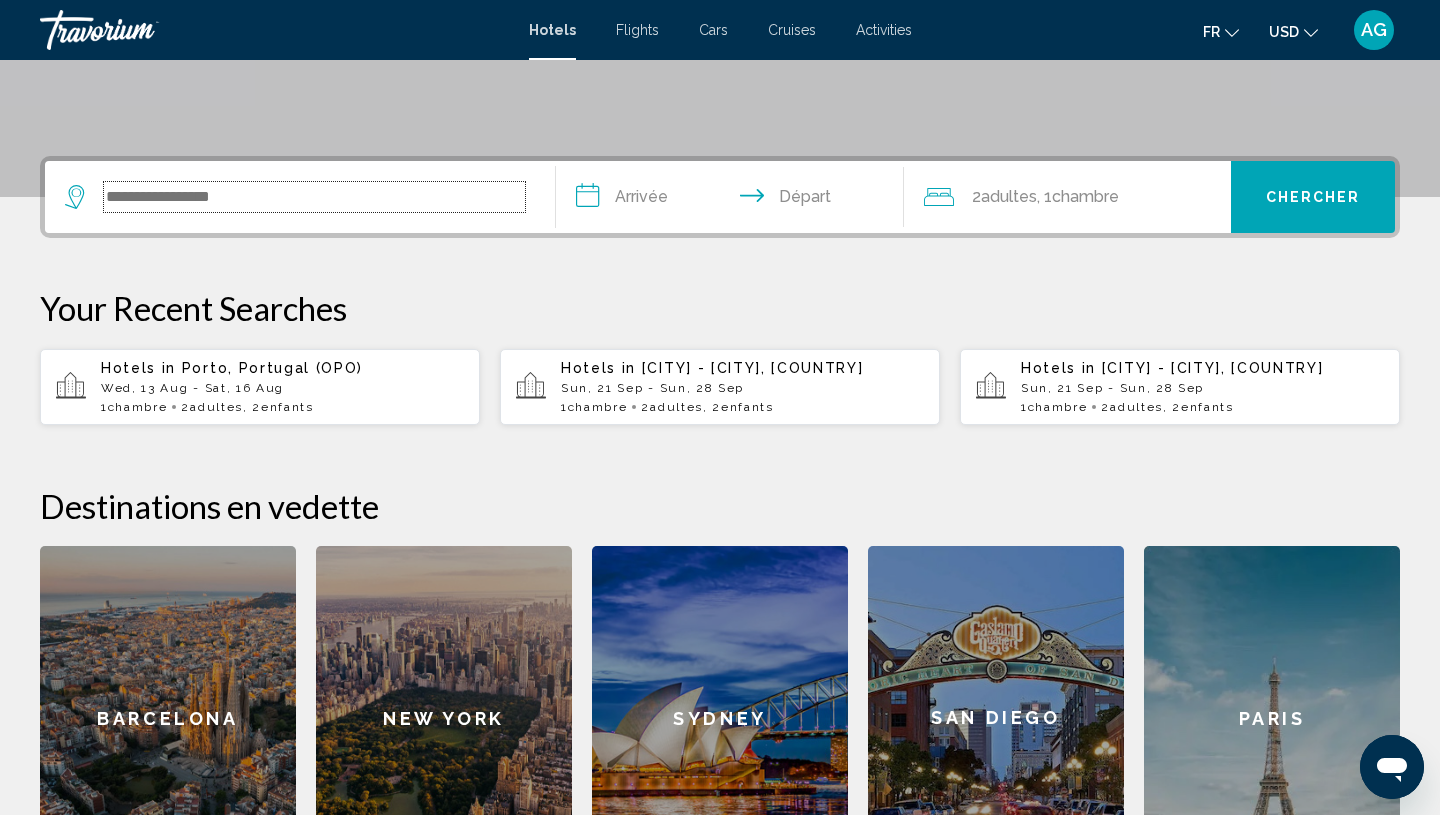 scroll, scrollTop: 399, scrollLeft: 0, axis: vertical 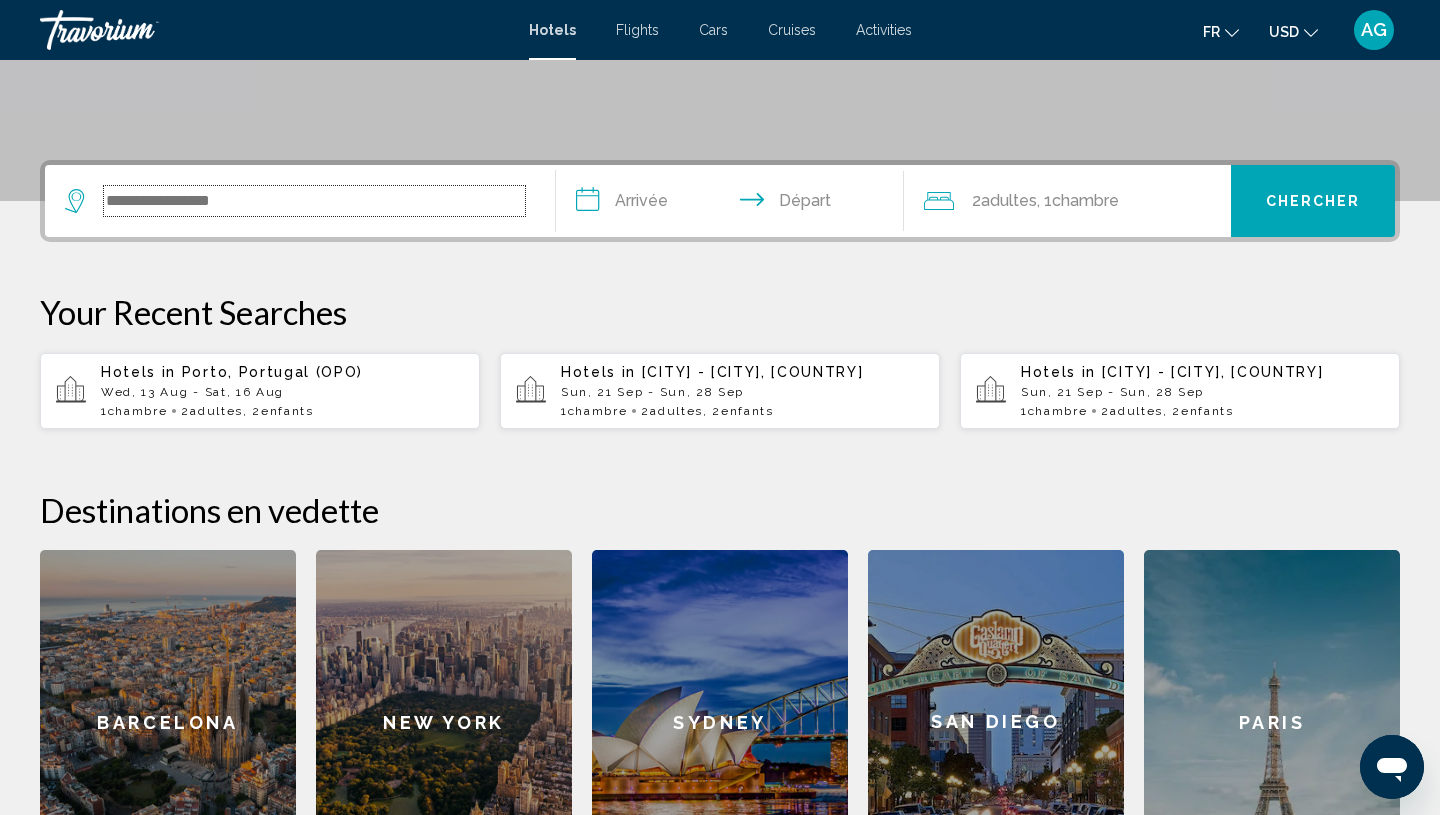 click at bounding box center (314, 201) 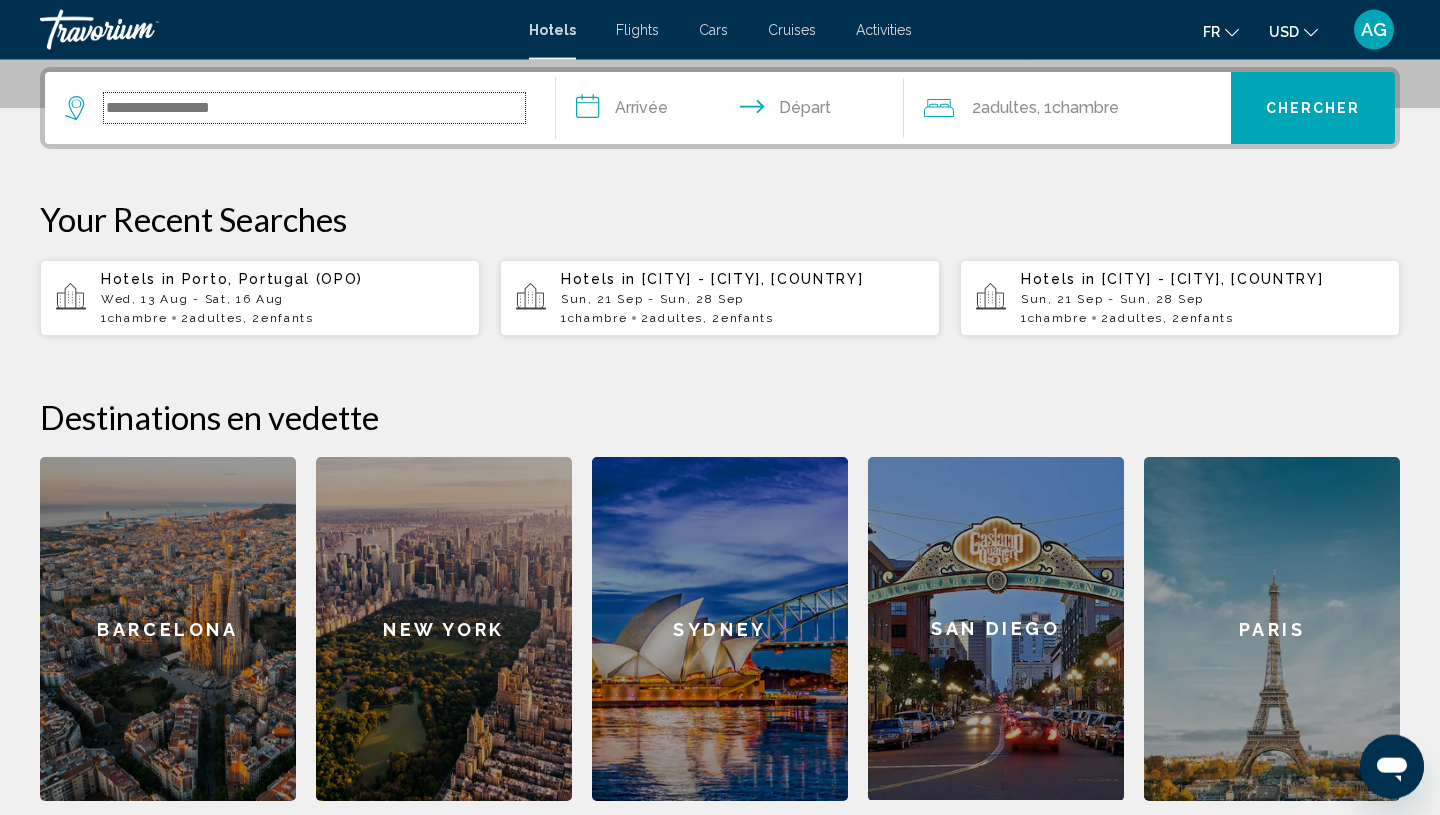 scroll, scrollTop: 494, scrollLeft: 0, axis: vertical 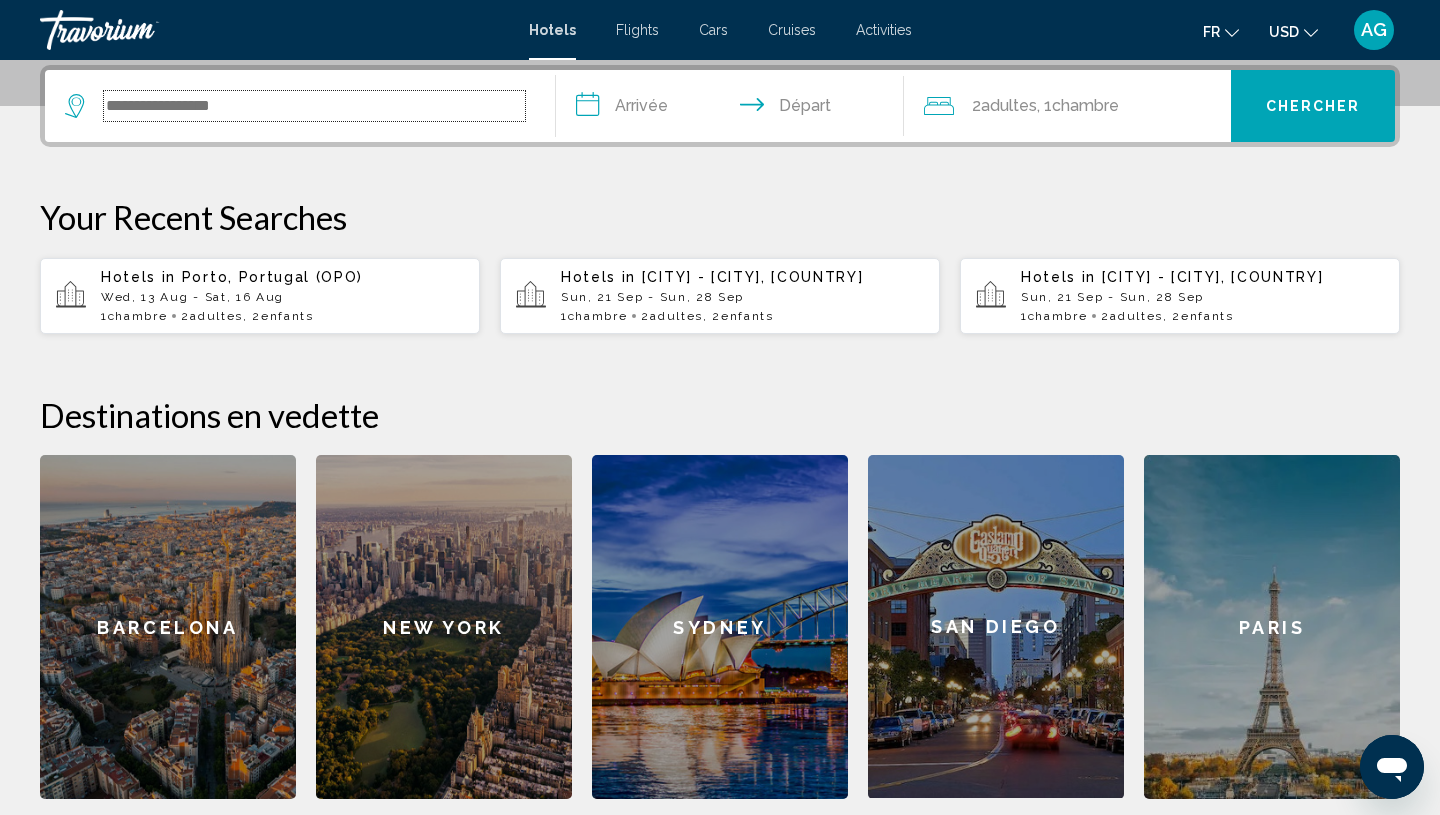 click at bounding box center [314, 106] 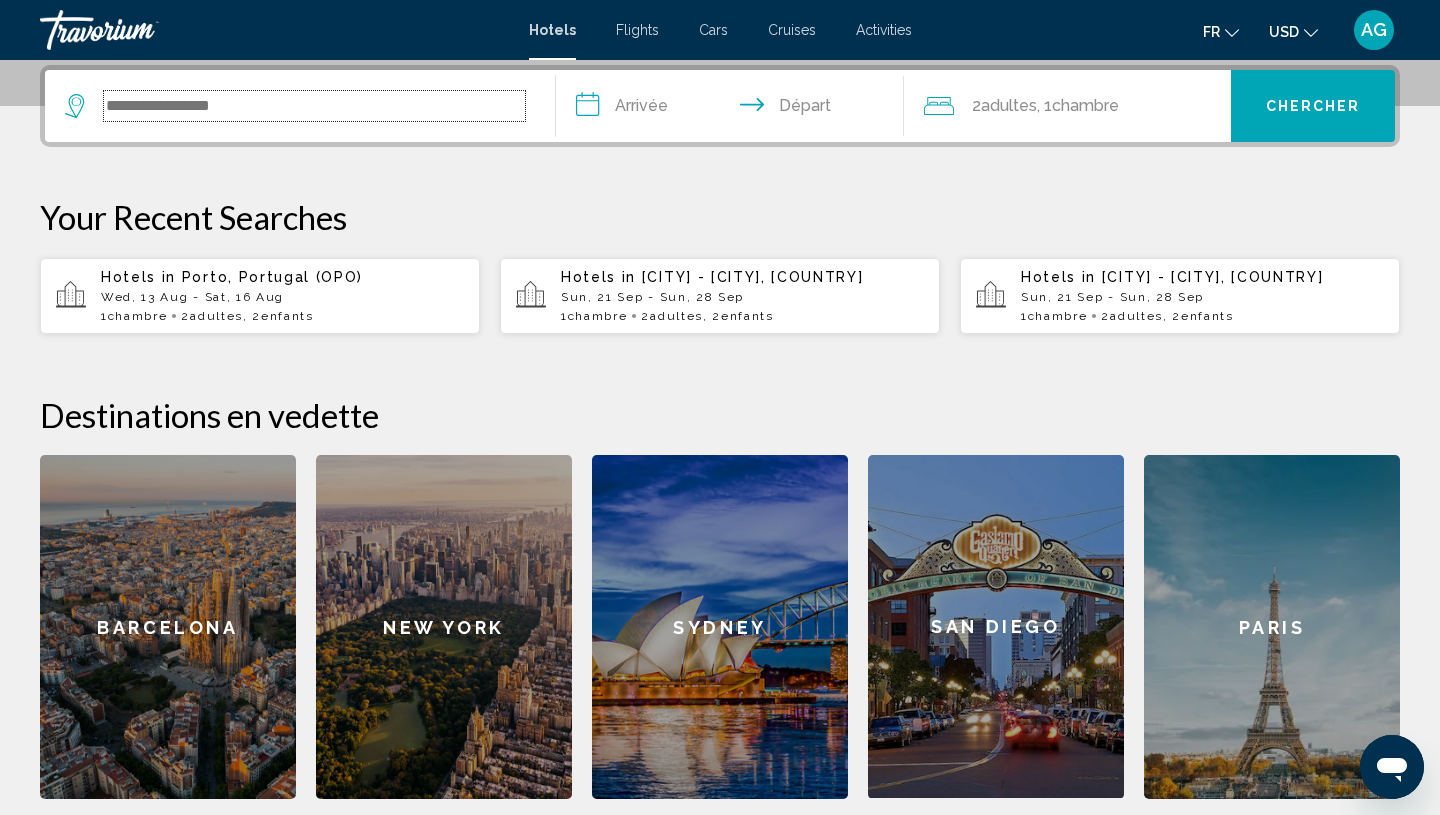 click at bounding box center [314, 106] 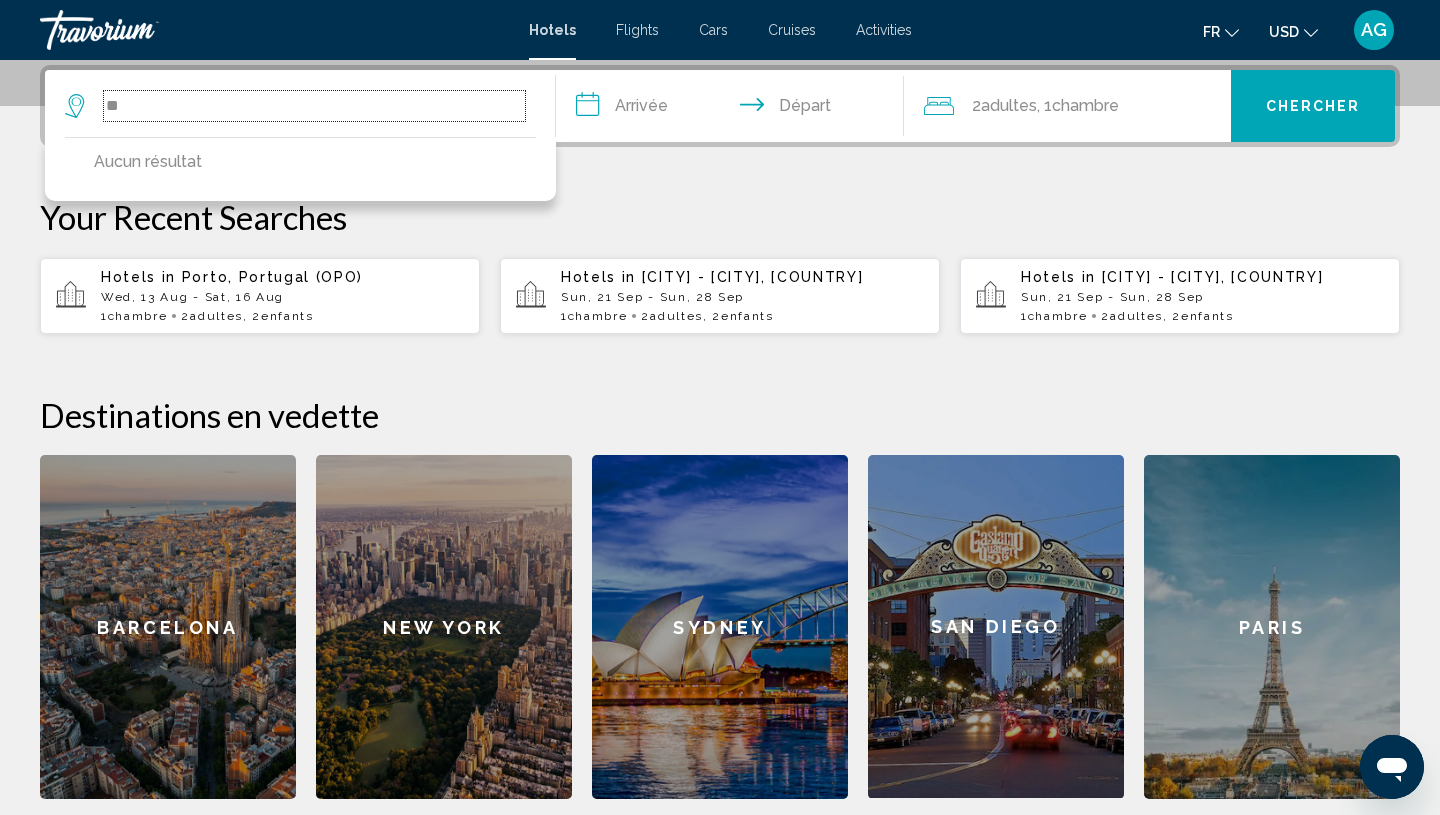 type on "*" 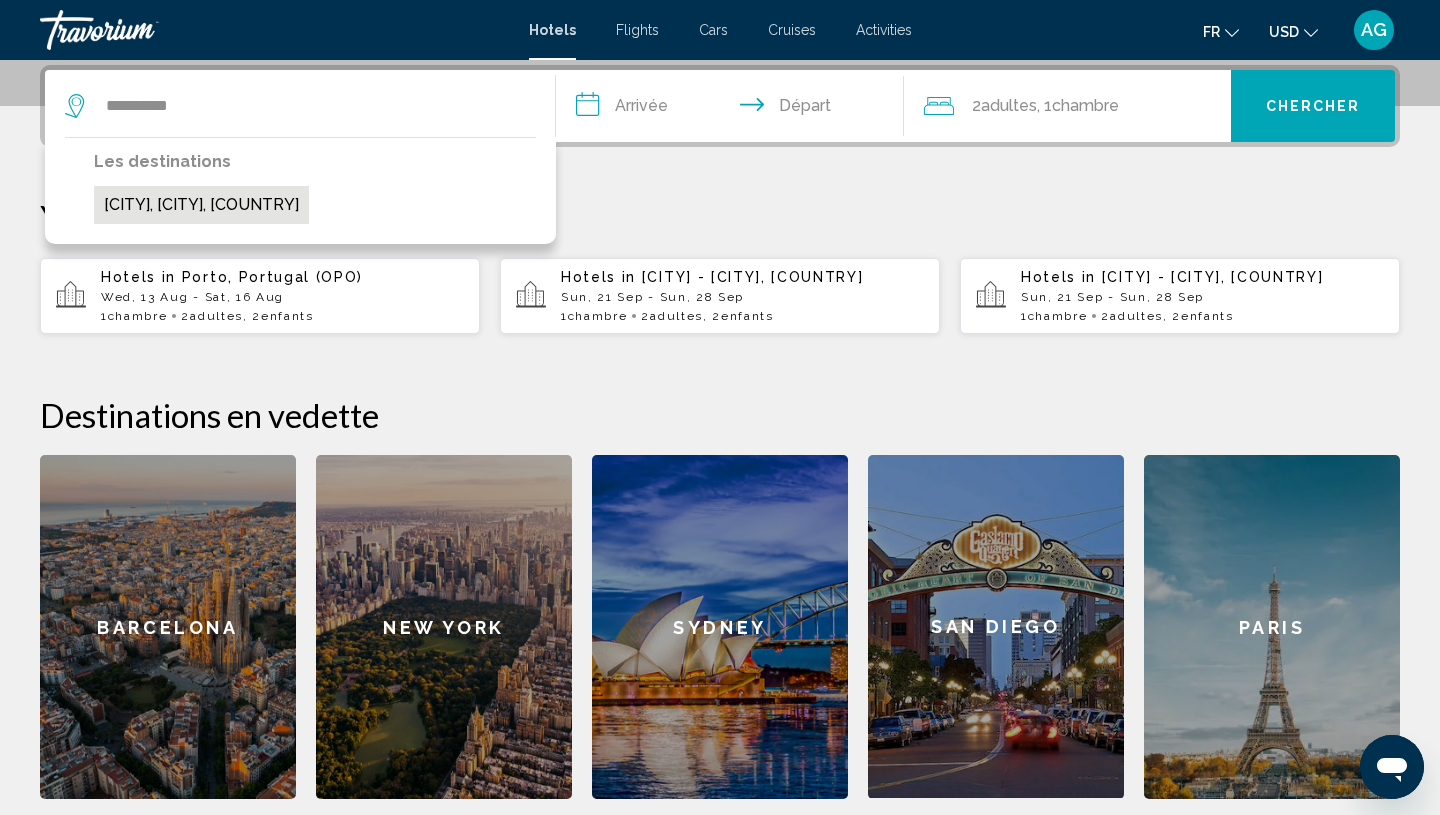 click on "[CITY], [CITY], [COUNTRY]" at bounding box center (201, 205) 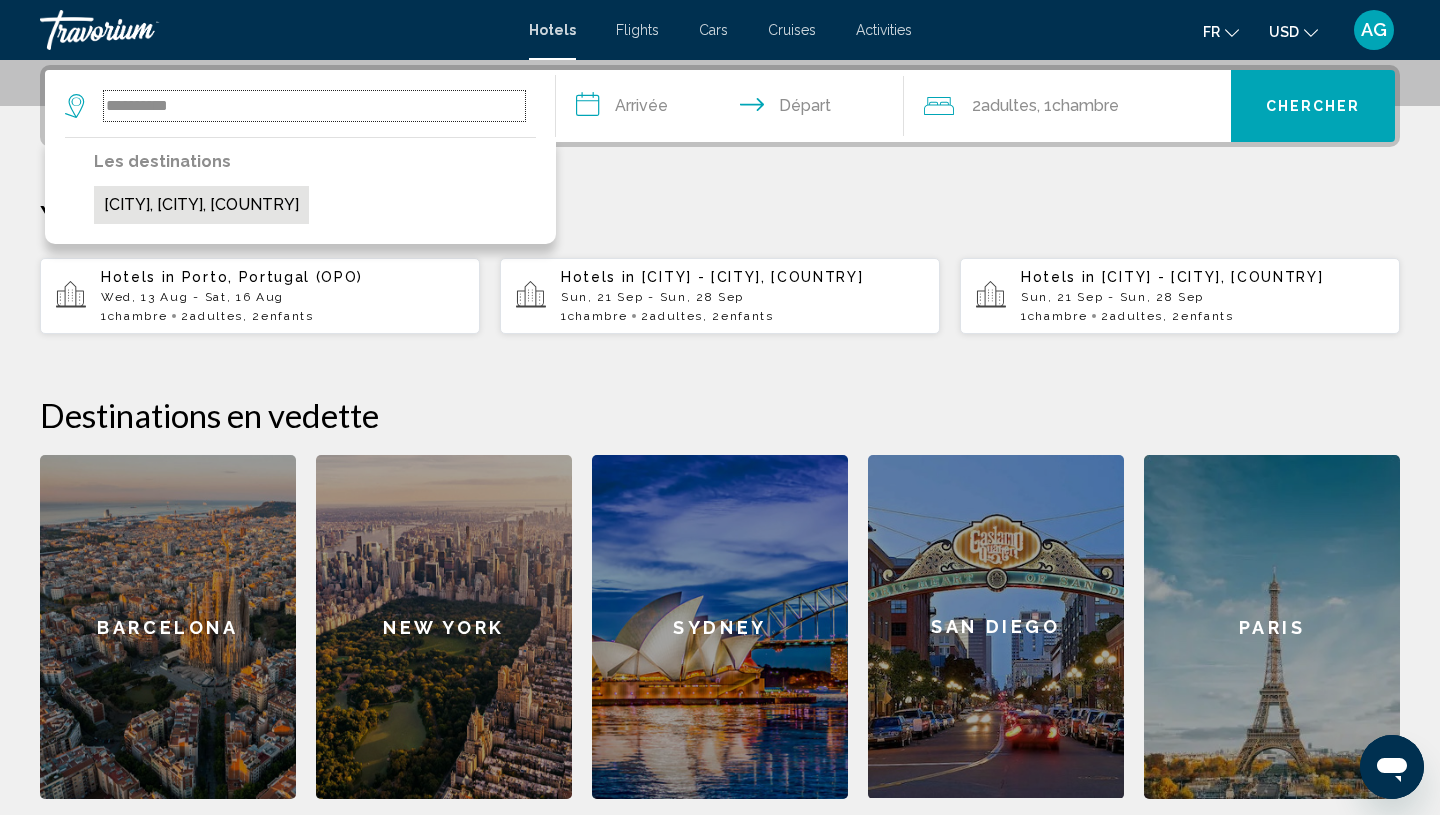 type on "**********" 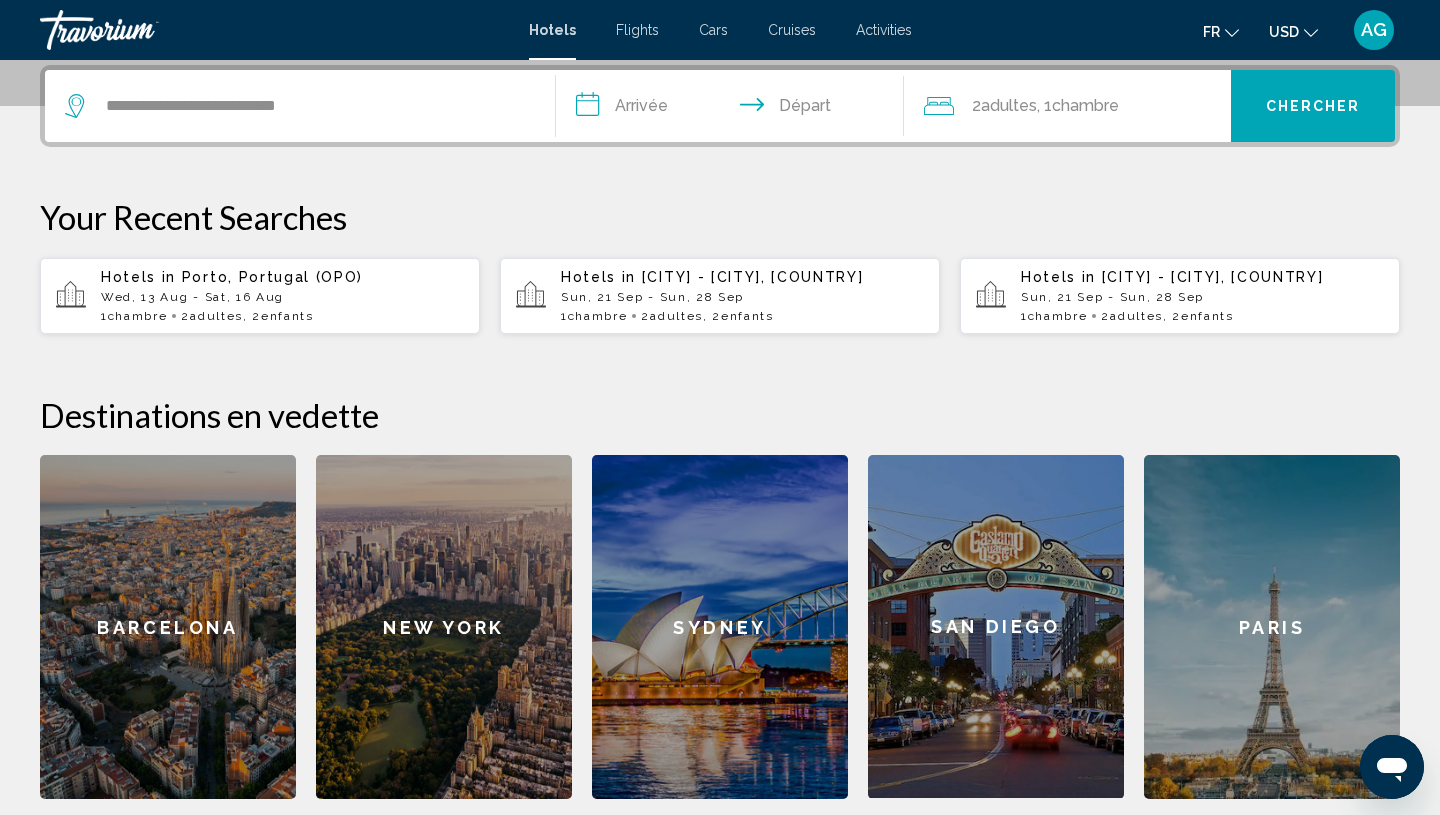 click on "**********" at bounding box center [734, 109] 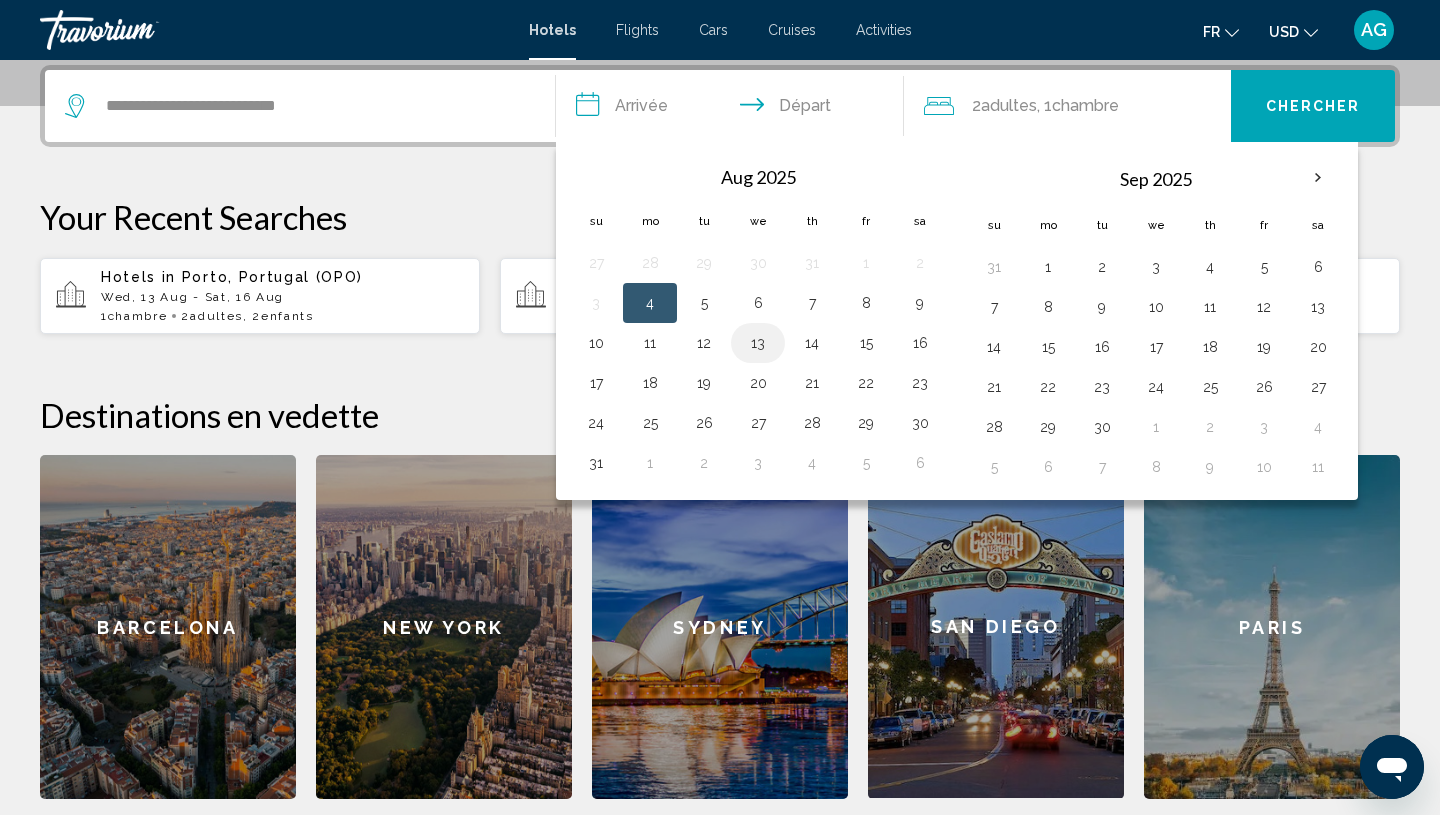 click on "13" at bounding box center [758, 343] 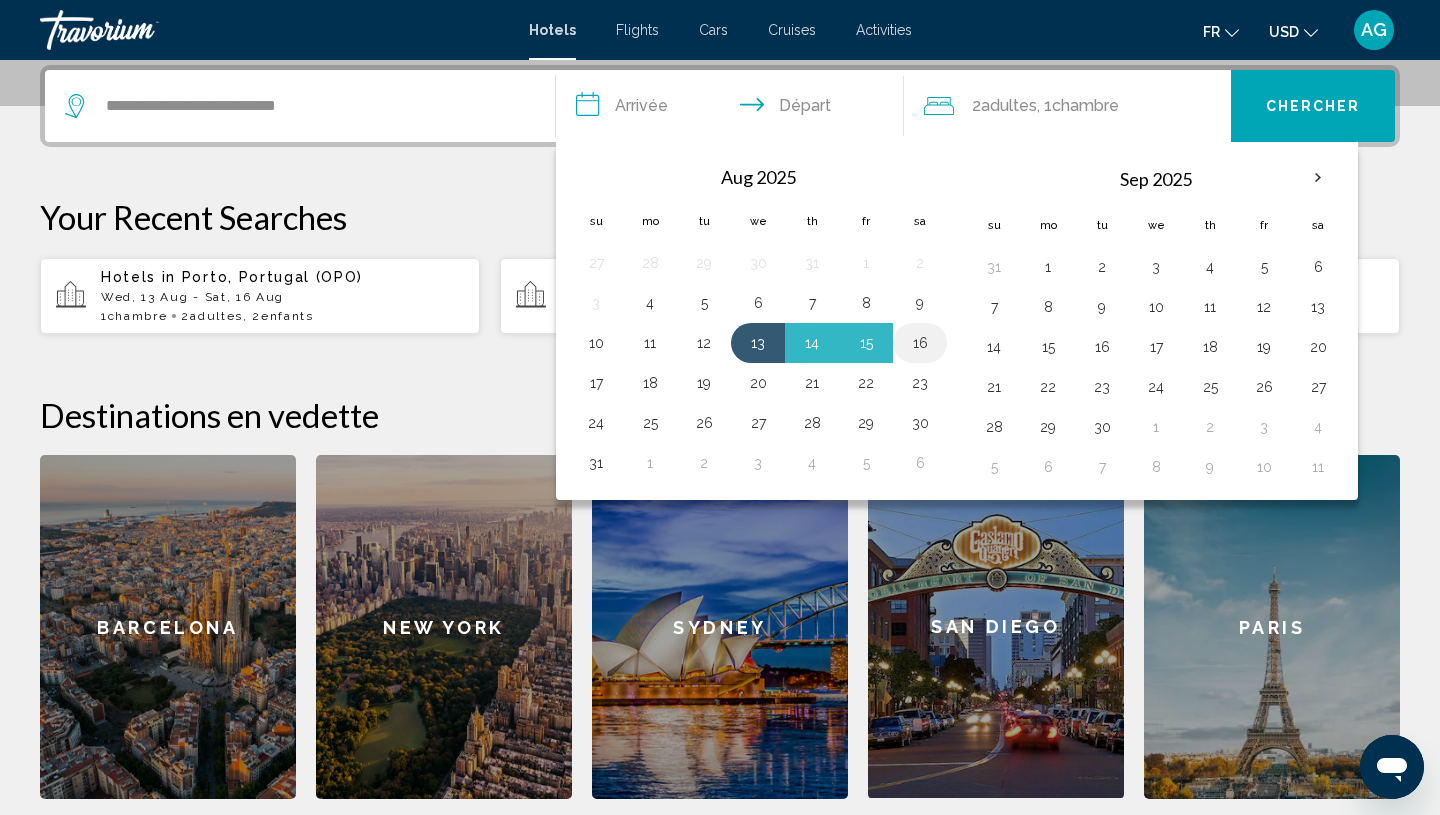 click on "16" at bounding box center [920, 343] 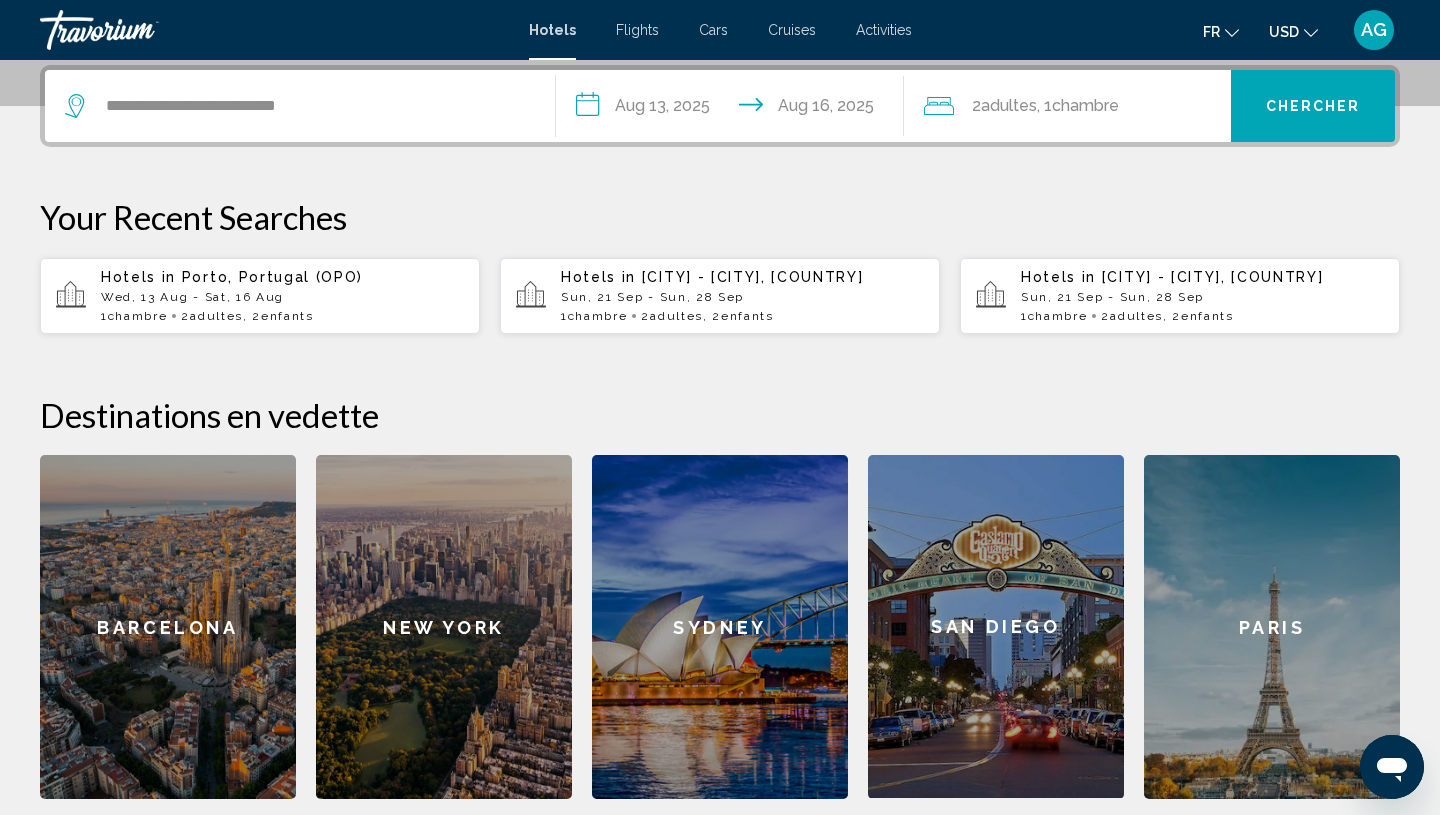 click on "Chambre" 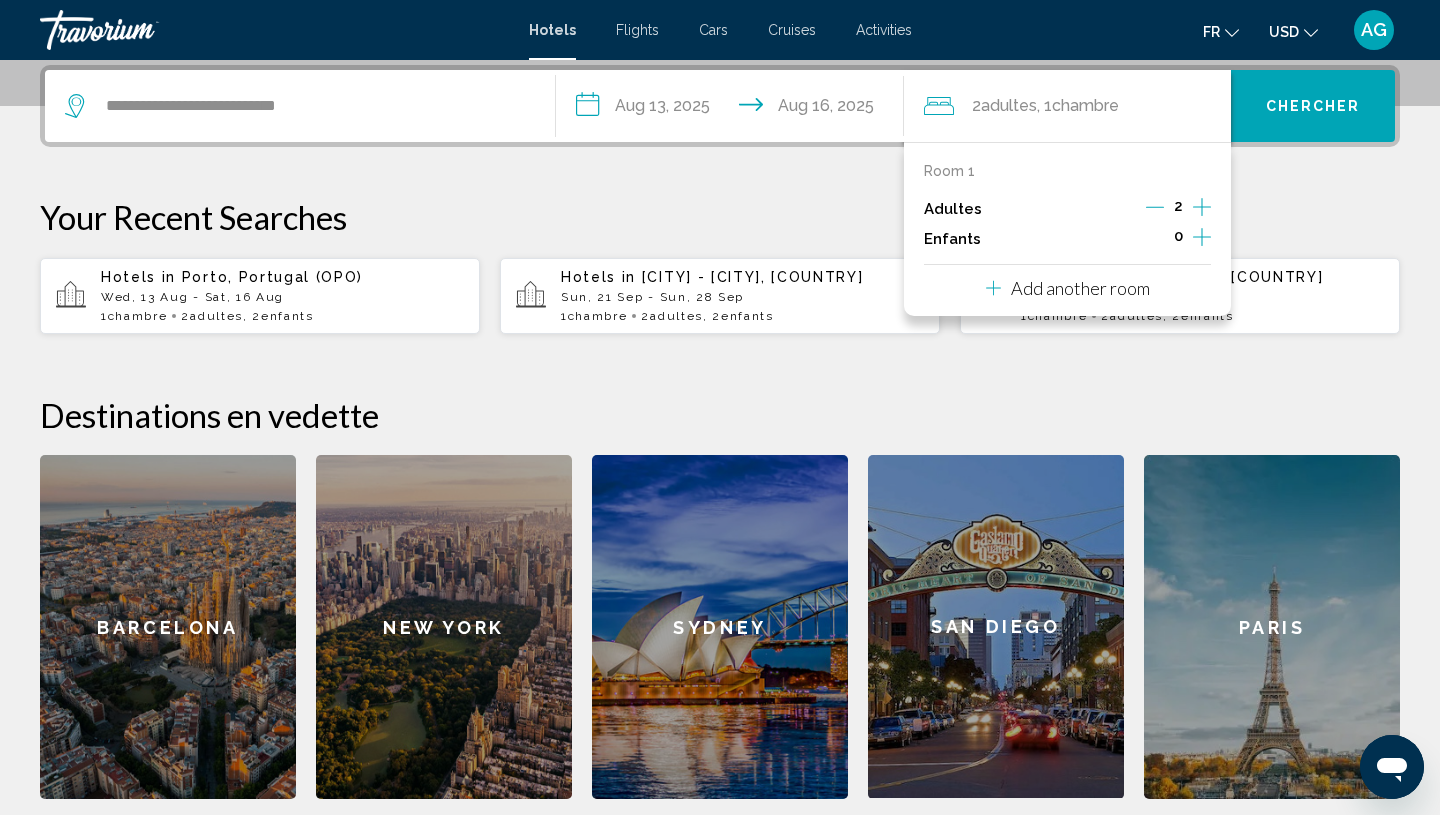 click 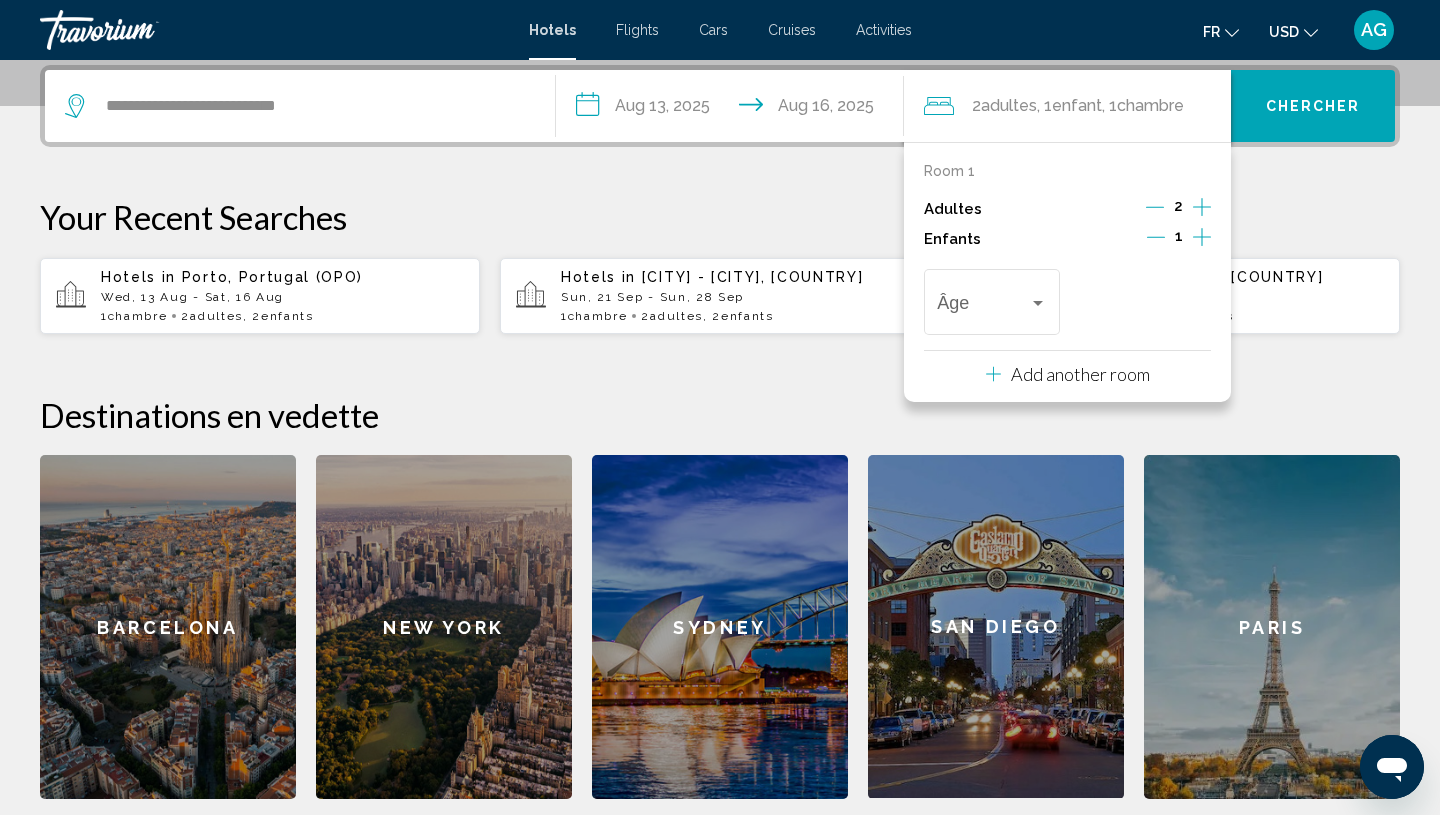 click 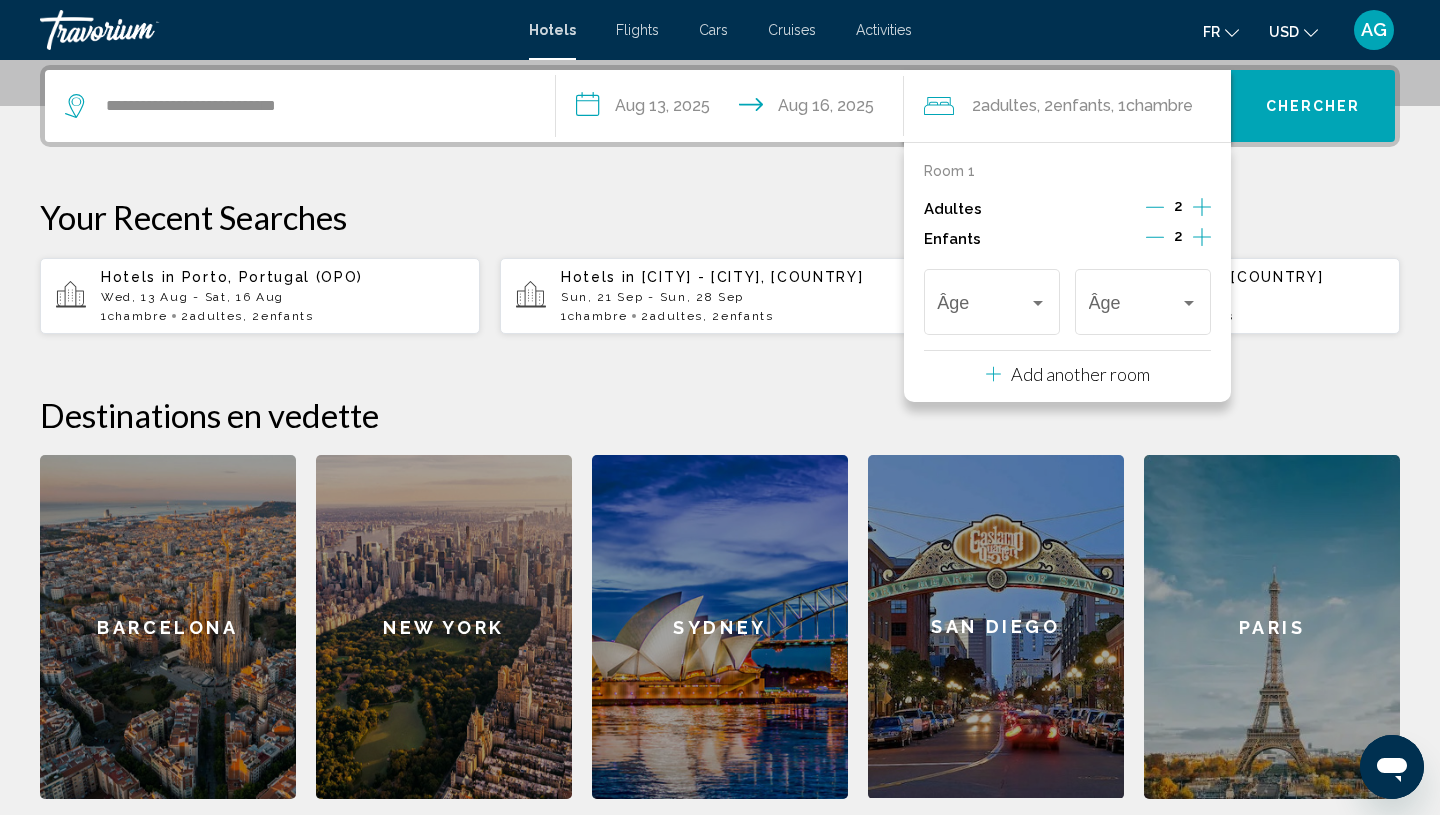 click 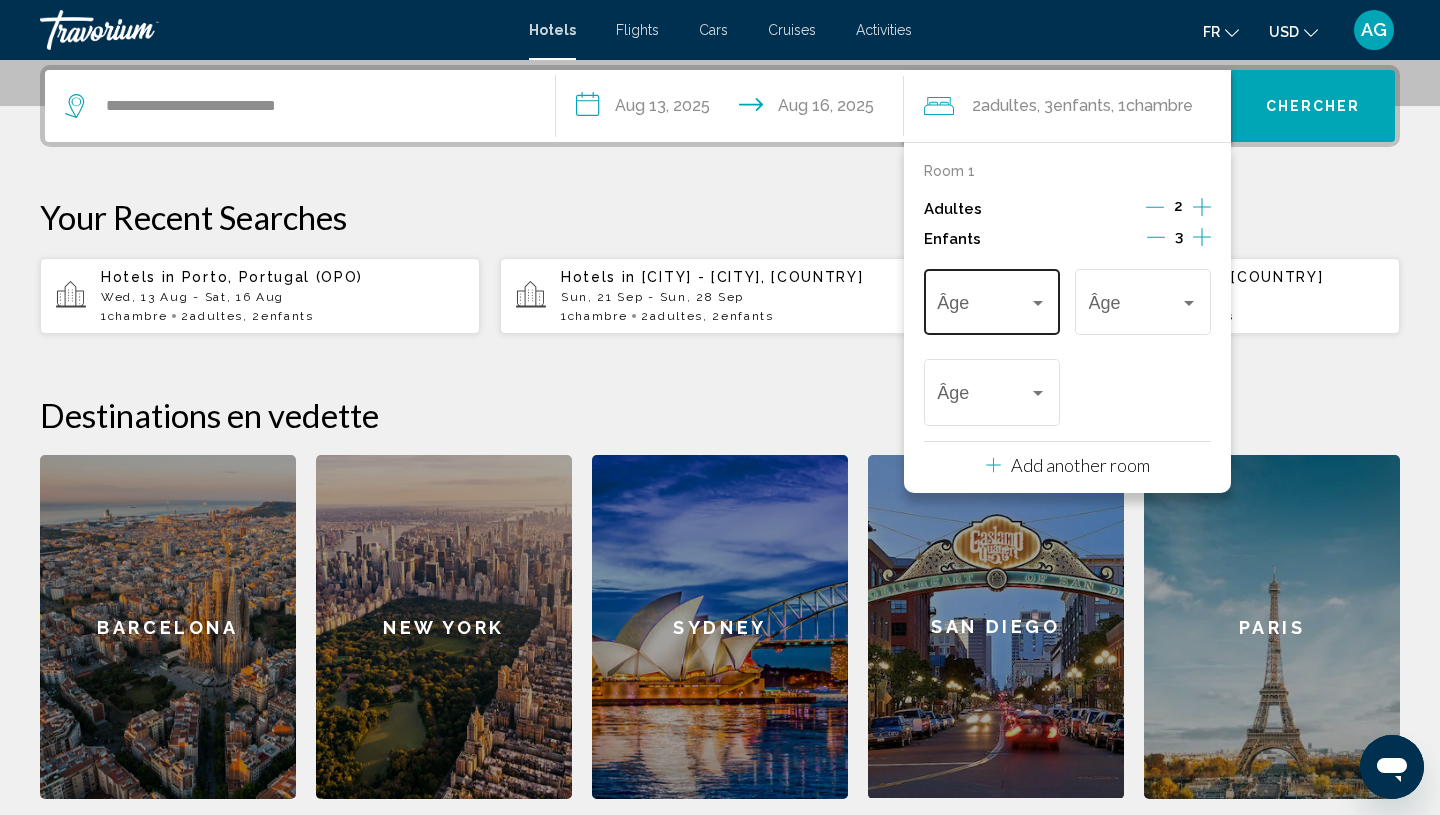 click at bounding box center (991, 307) 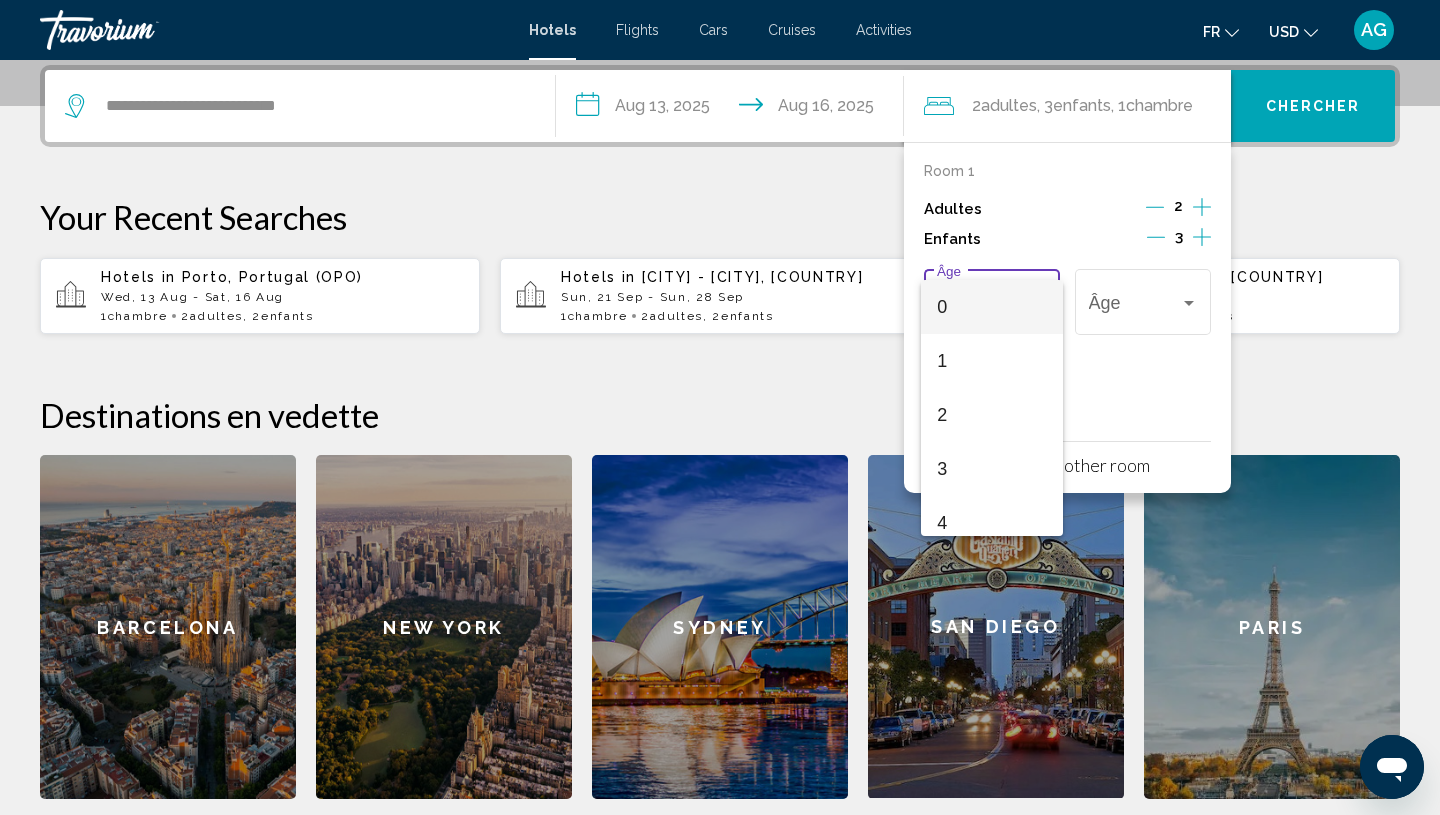 click on "0" at bounding box center [991, 307] 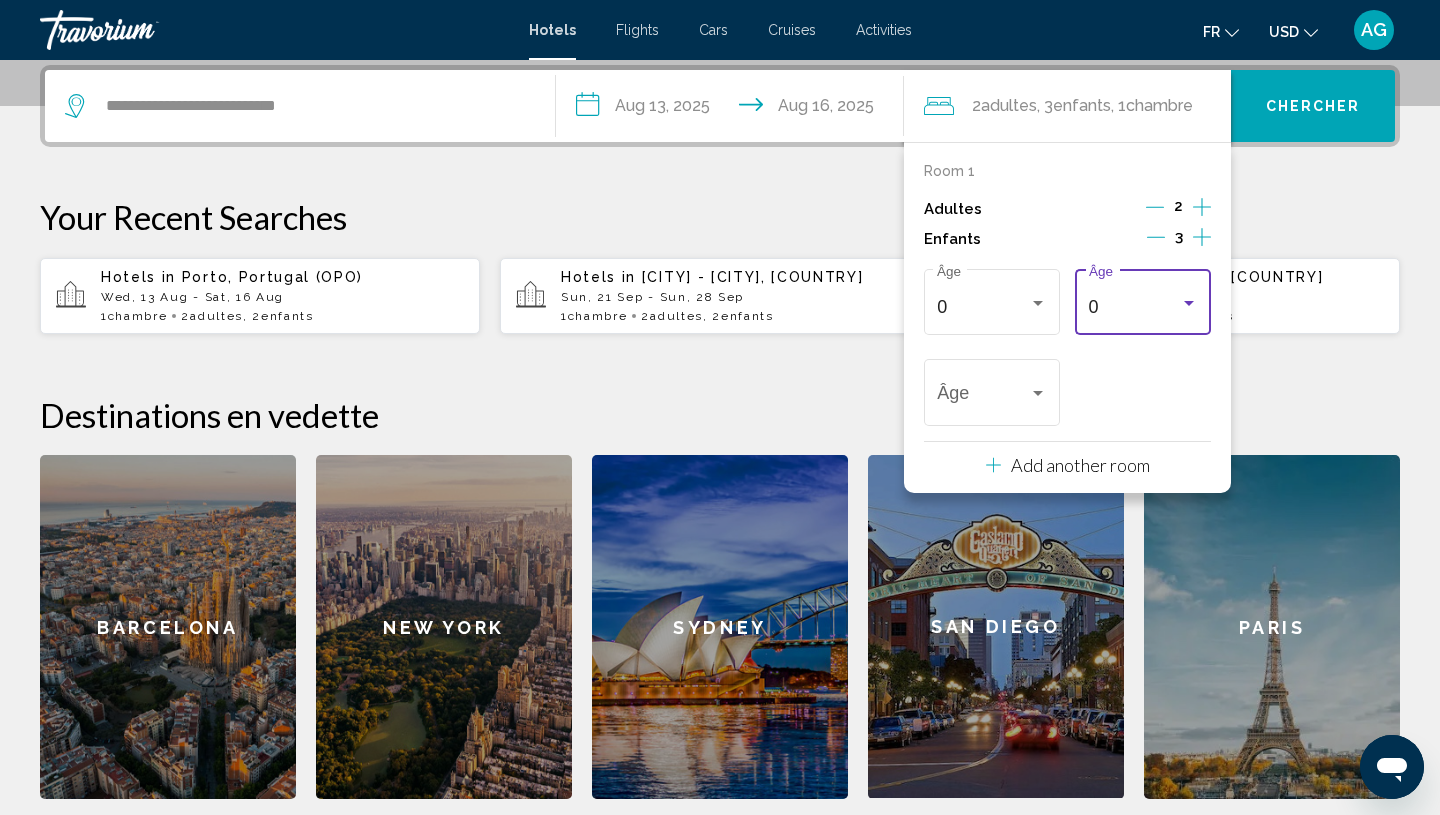 click on "0 Âge" at bounding box center (1143, 299) 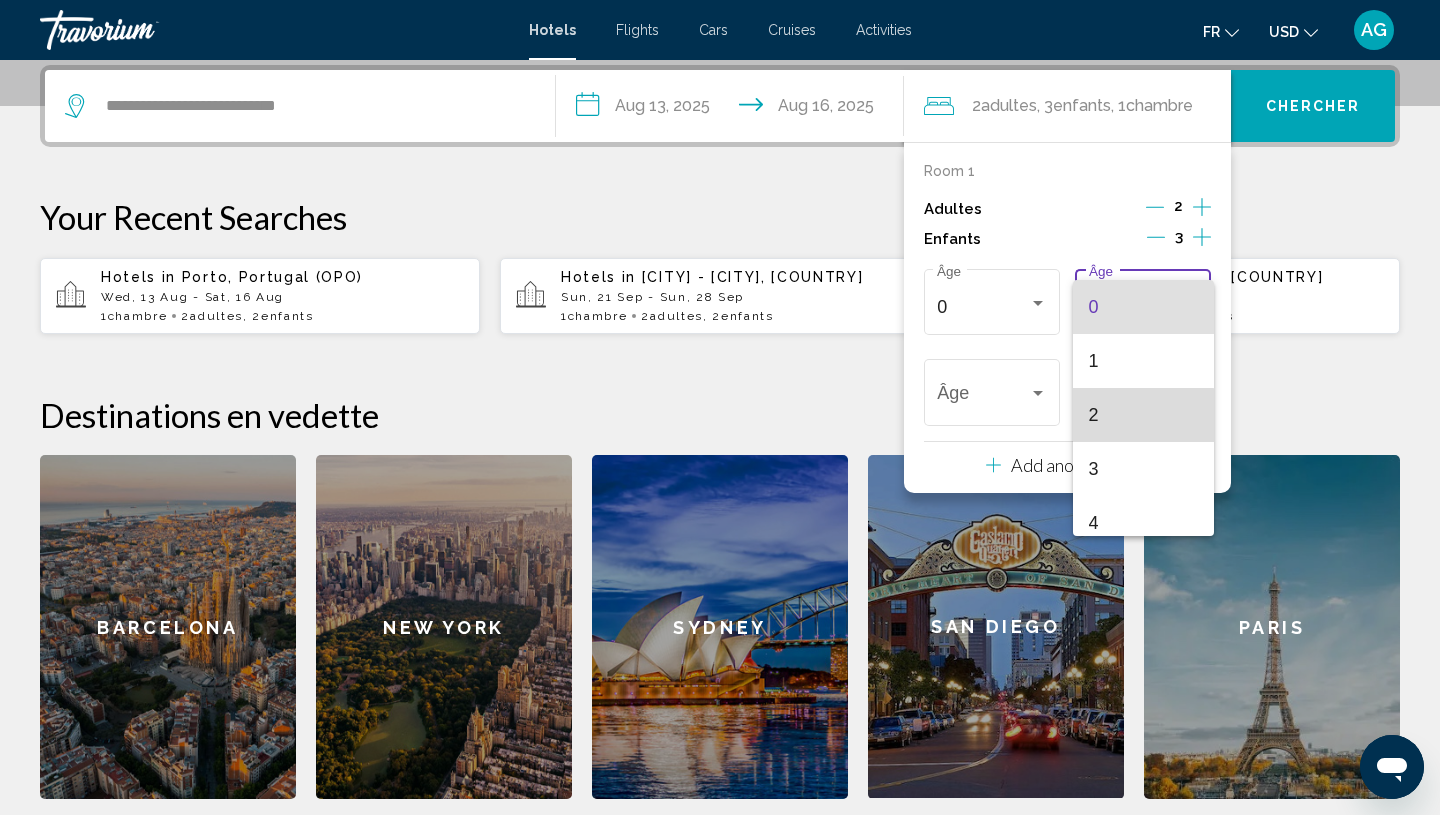 click on "2" at bounding box center [1143, 415] 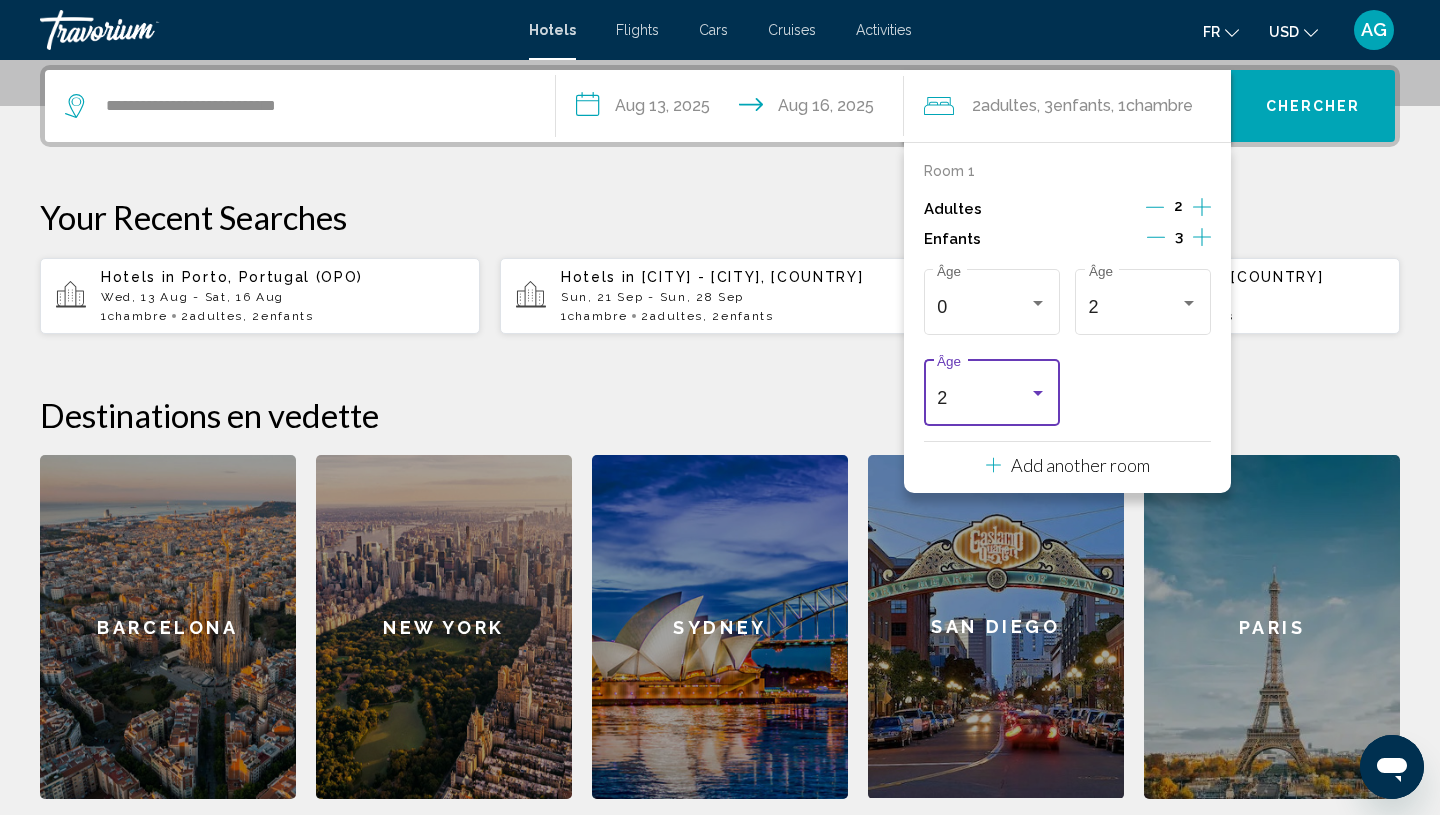 click on "2 Âge" at bounding box center [991, 390] 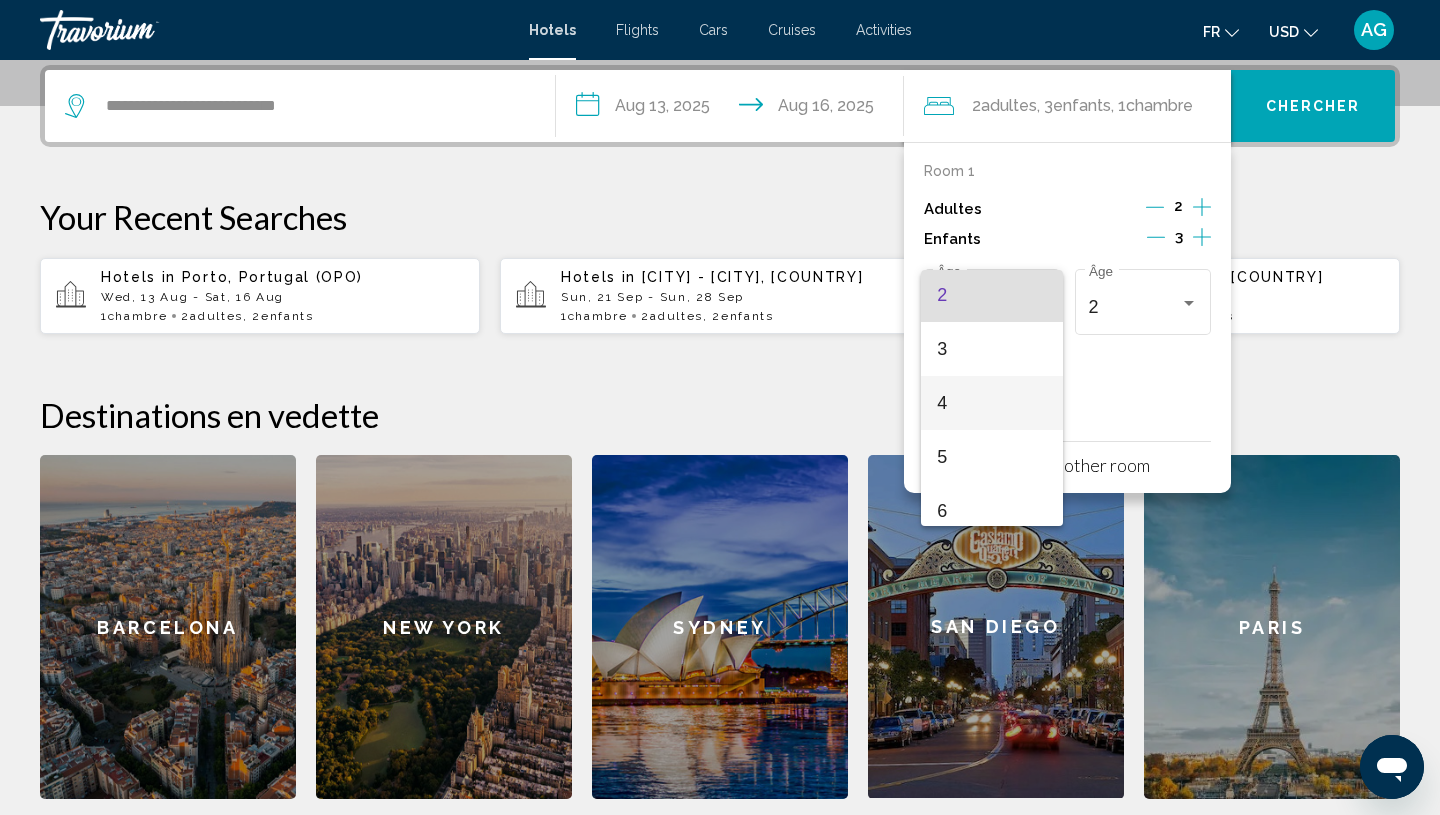 scroll, scrollTop: 126, scrollLeft: 0, axis: vertical 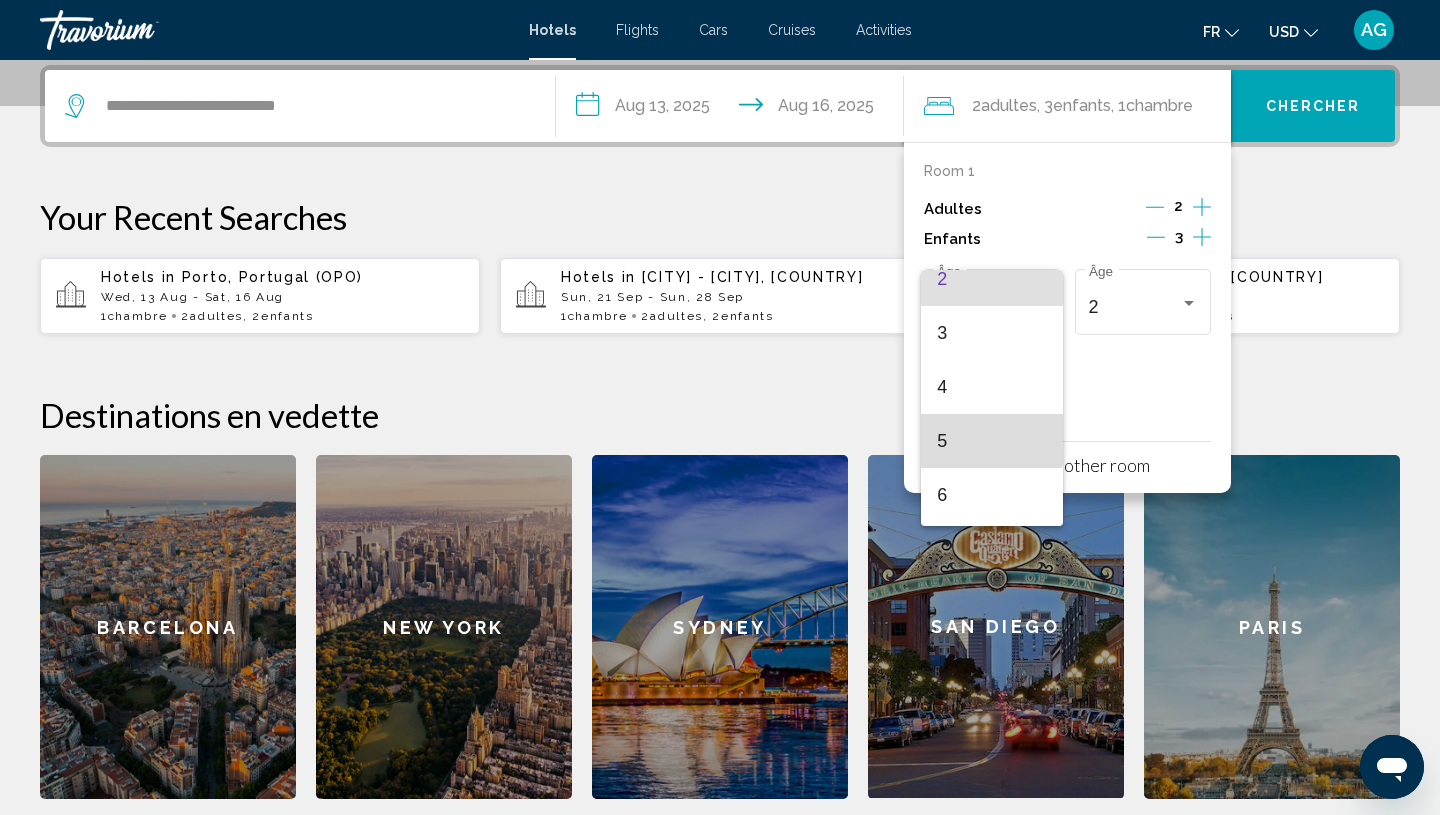 click on "5" at bounding box center (991, 441) 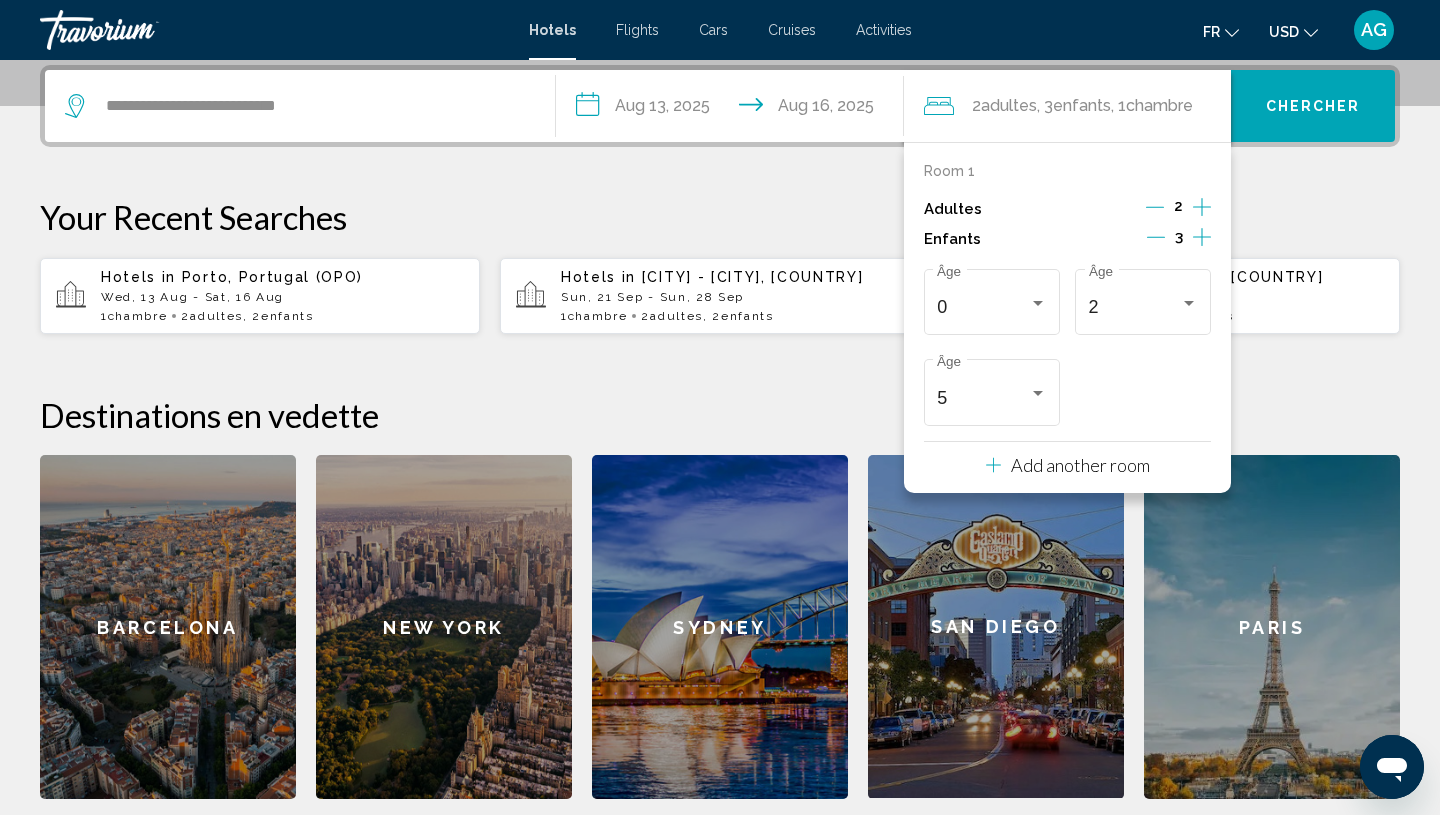 click on "**********" at bounding box center [720, 432] 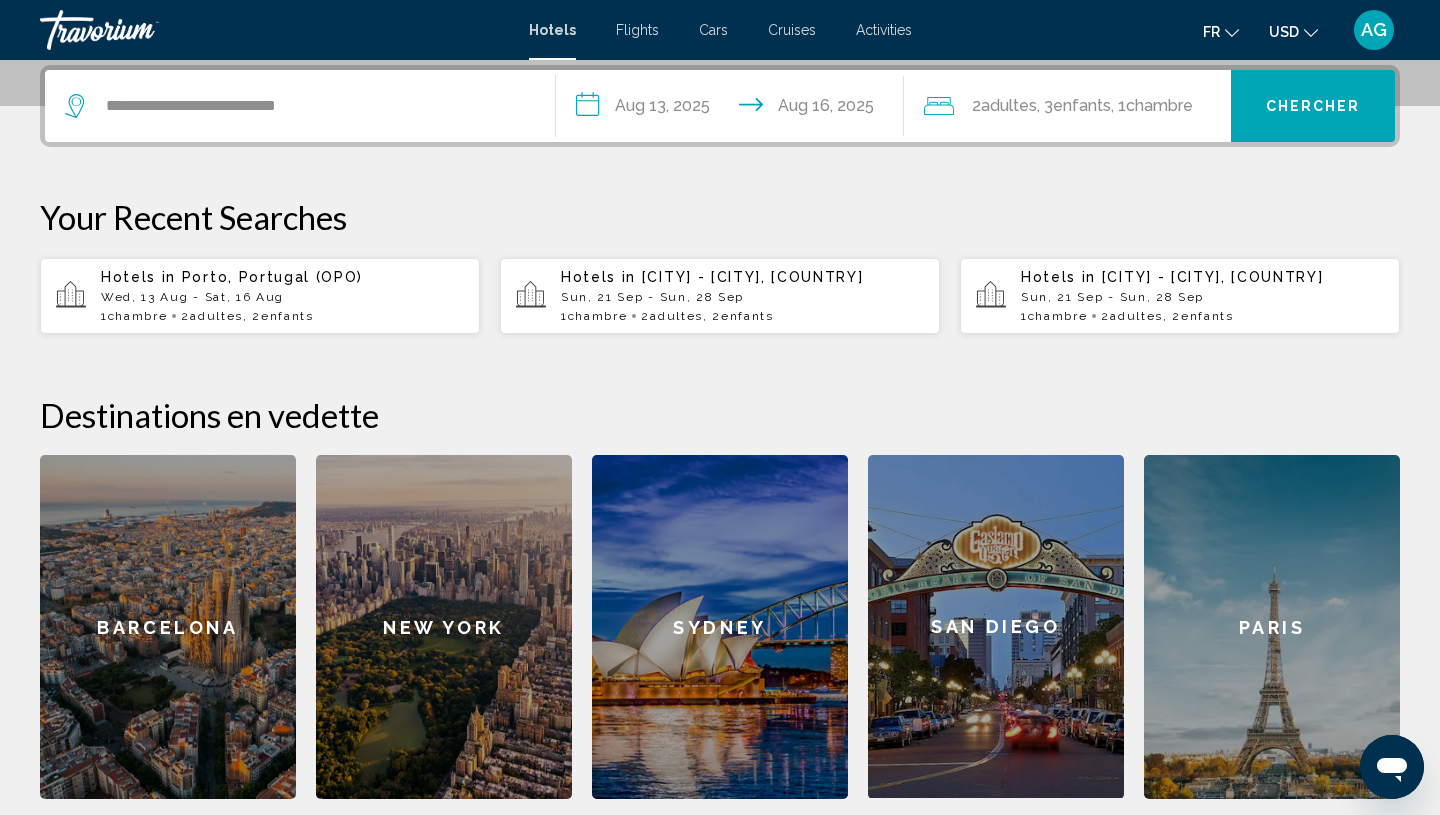 click on "Chercher" at bounding box center (1313, 107) 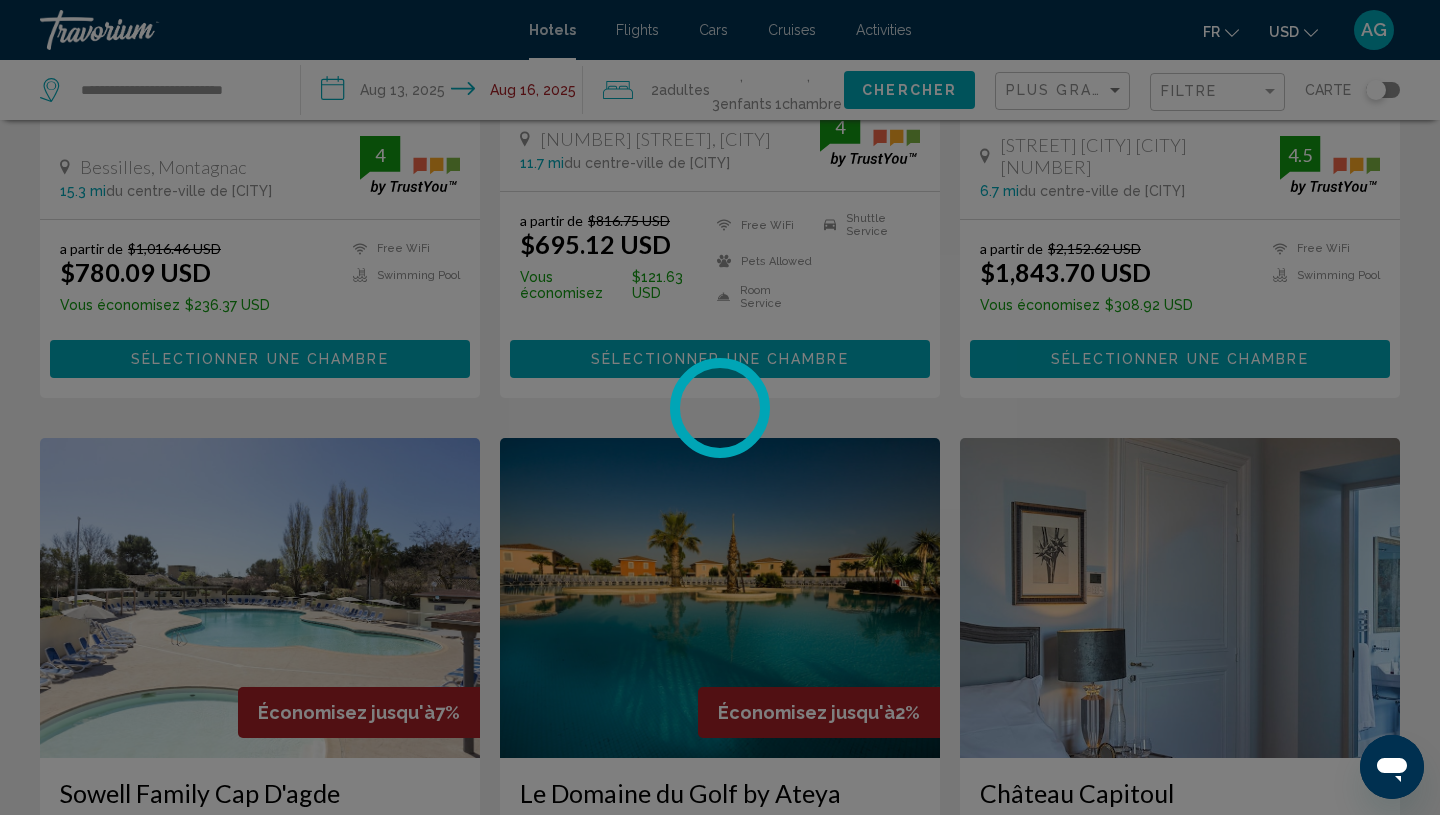scroll, scrollTop: 0, scrollLeft: 0, axis: both 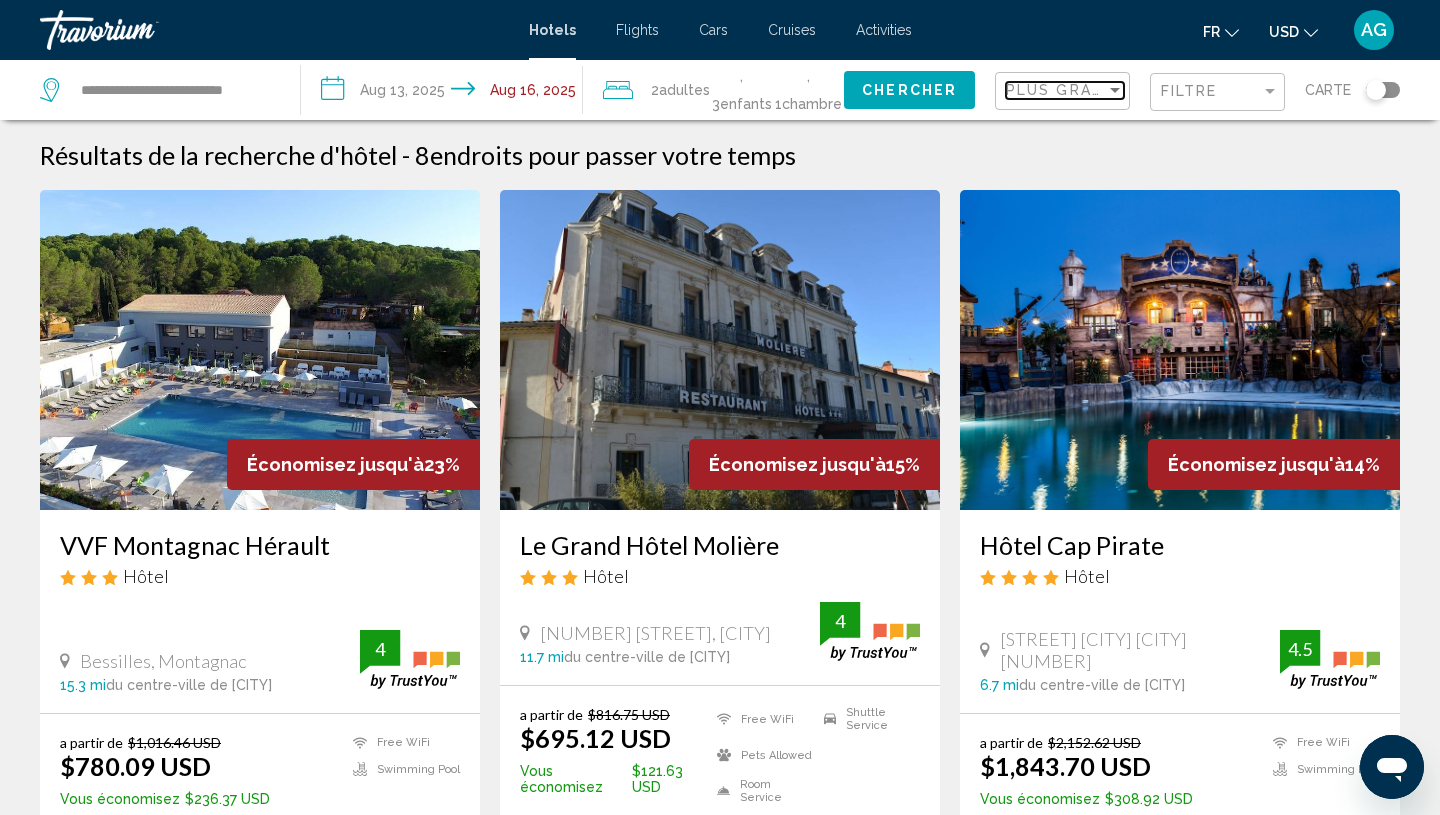 click at bounding box center (1115, 90) 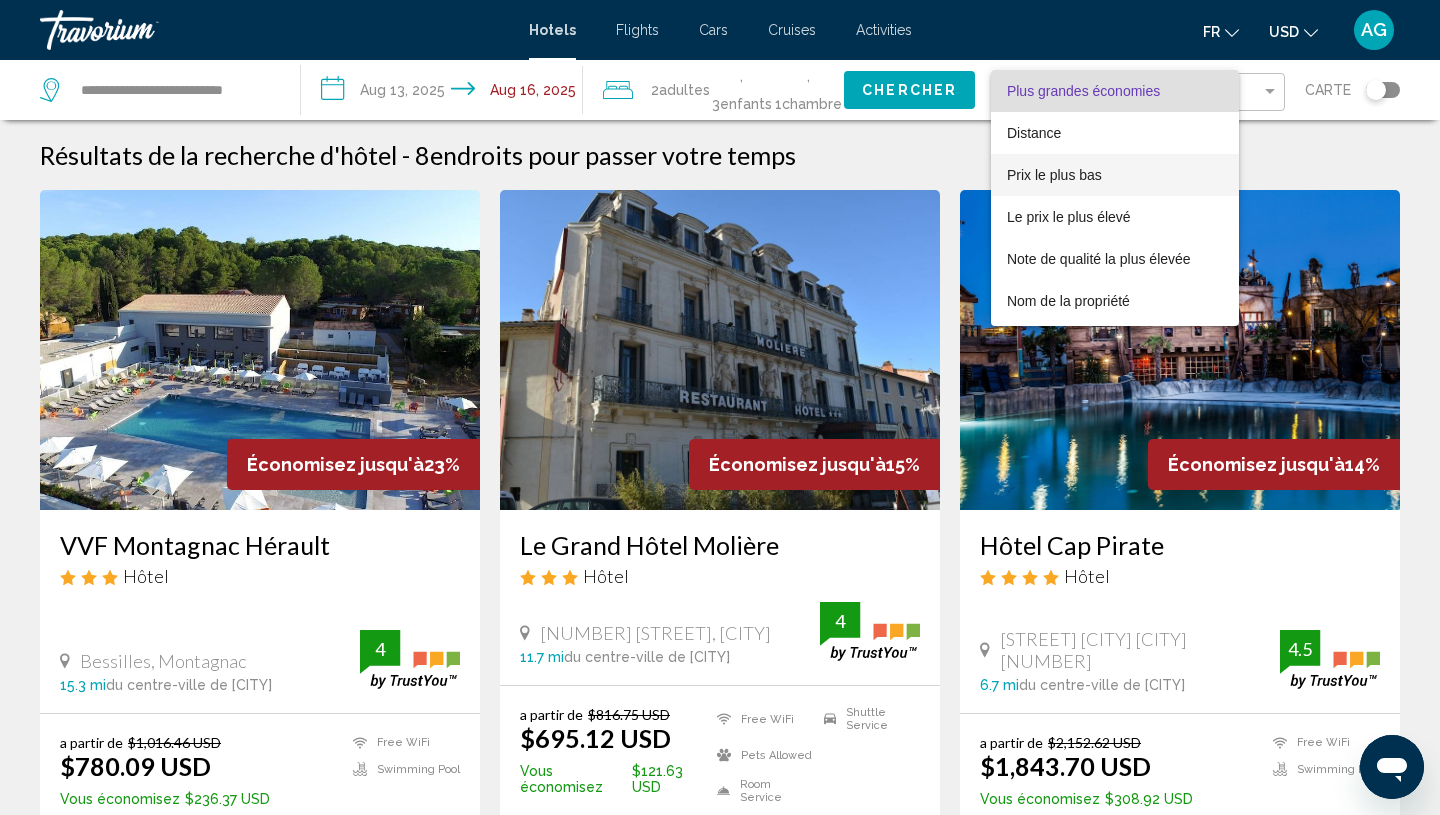 click on "Prix le plus bas" at bounding box center (1054, 175) 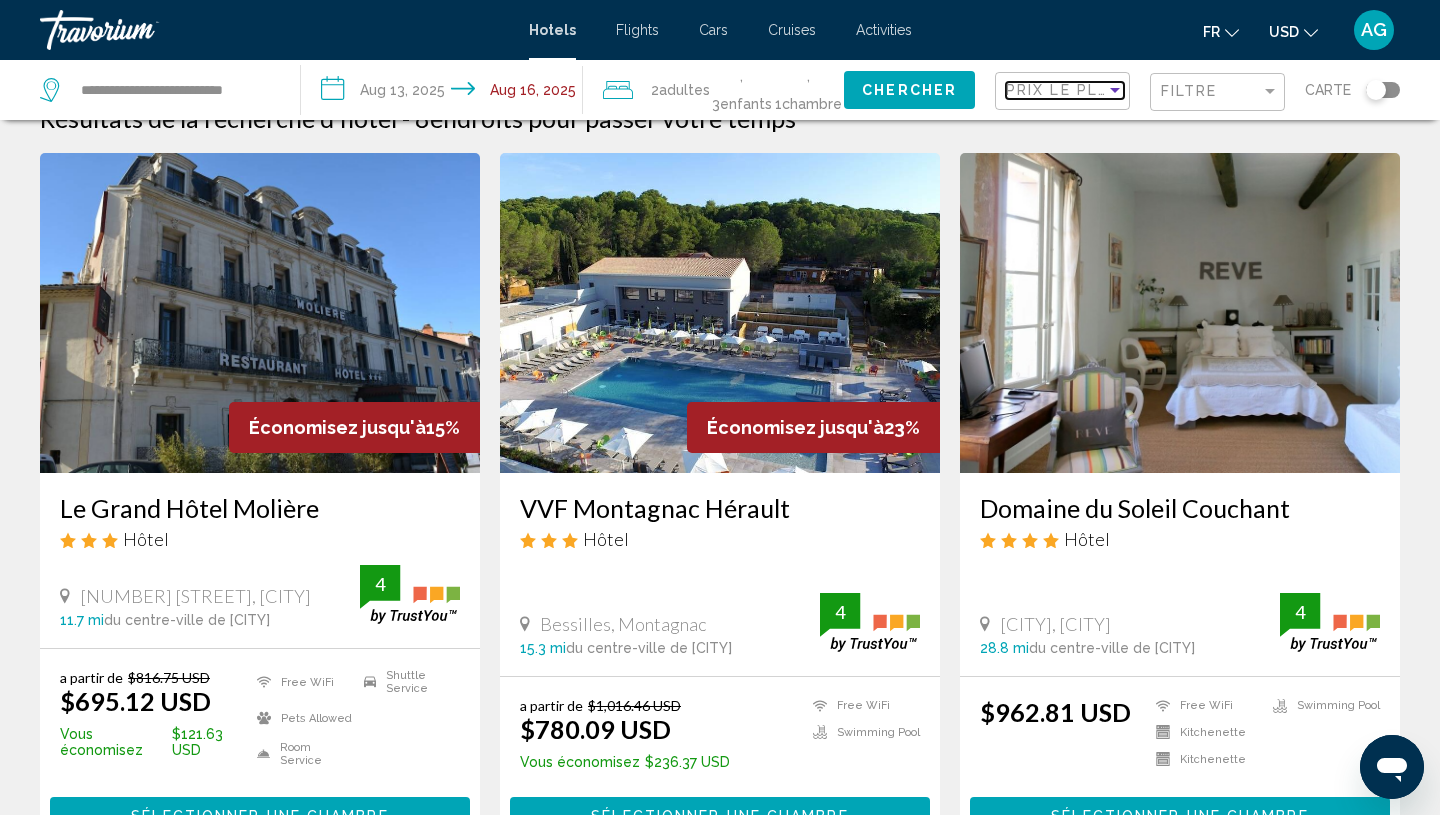 scroll, scrollTop: 0, scrollLeft: 0, axis: both 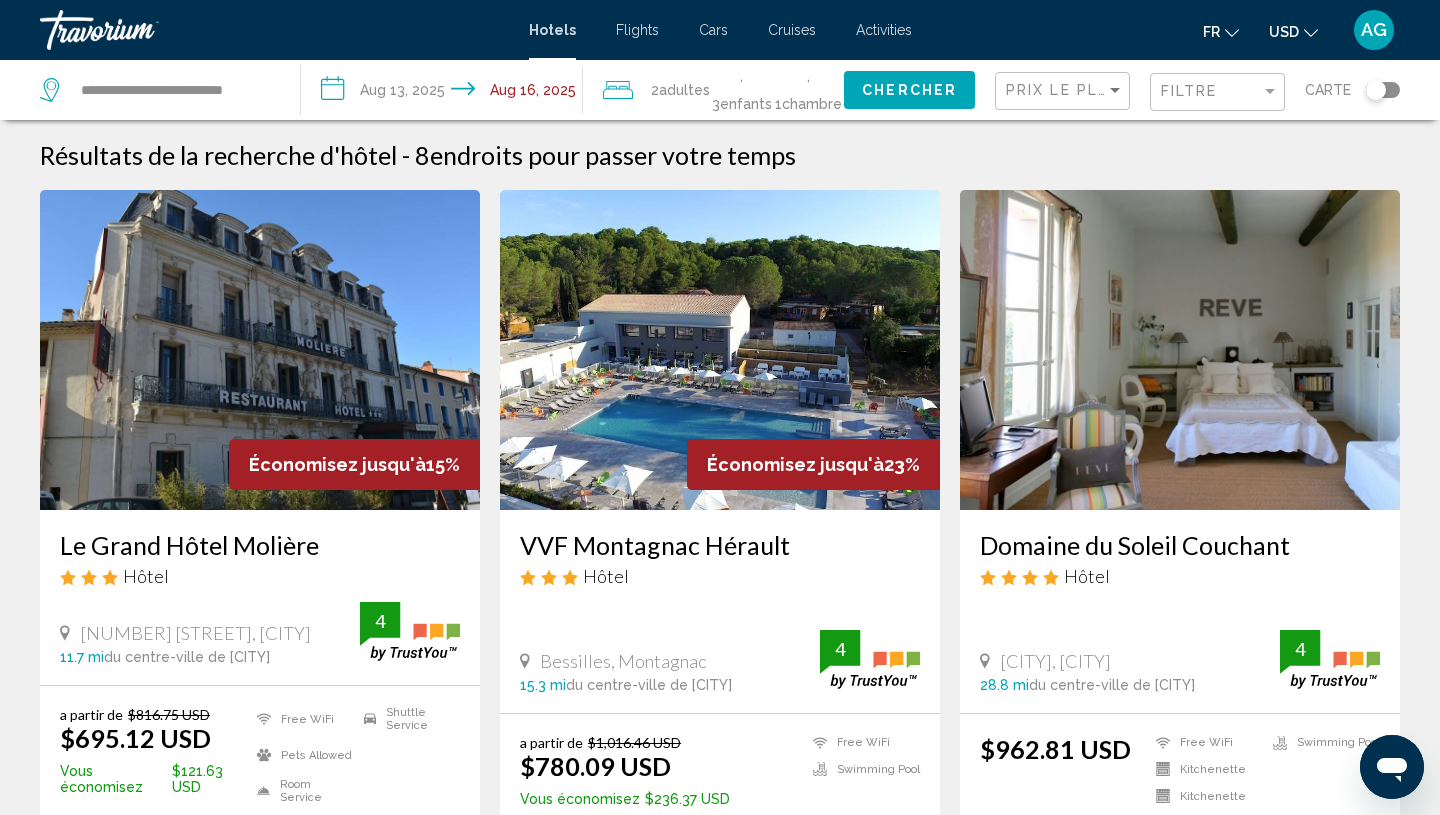 click 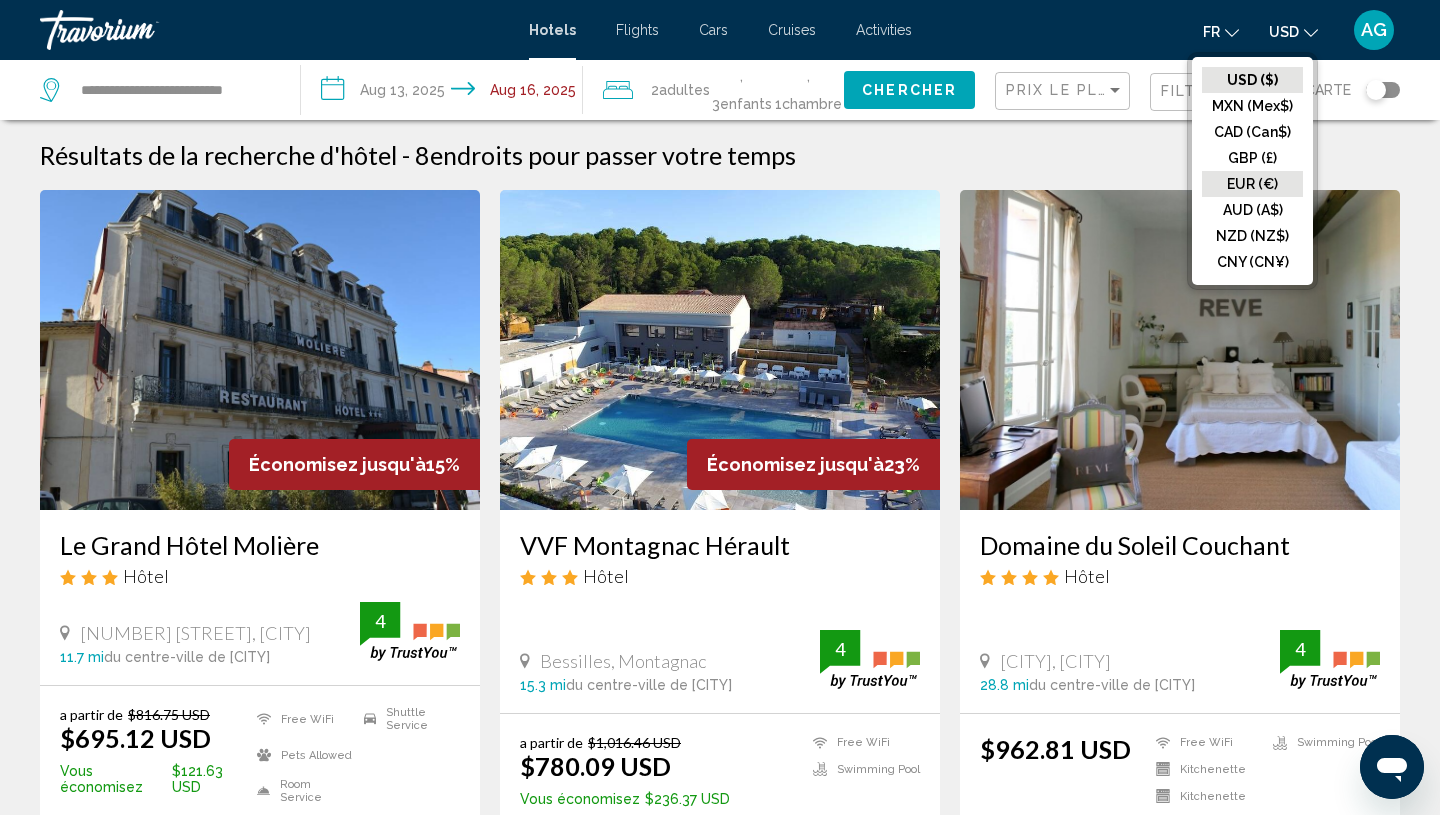 click on "EUR (€)" 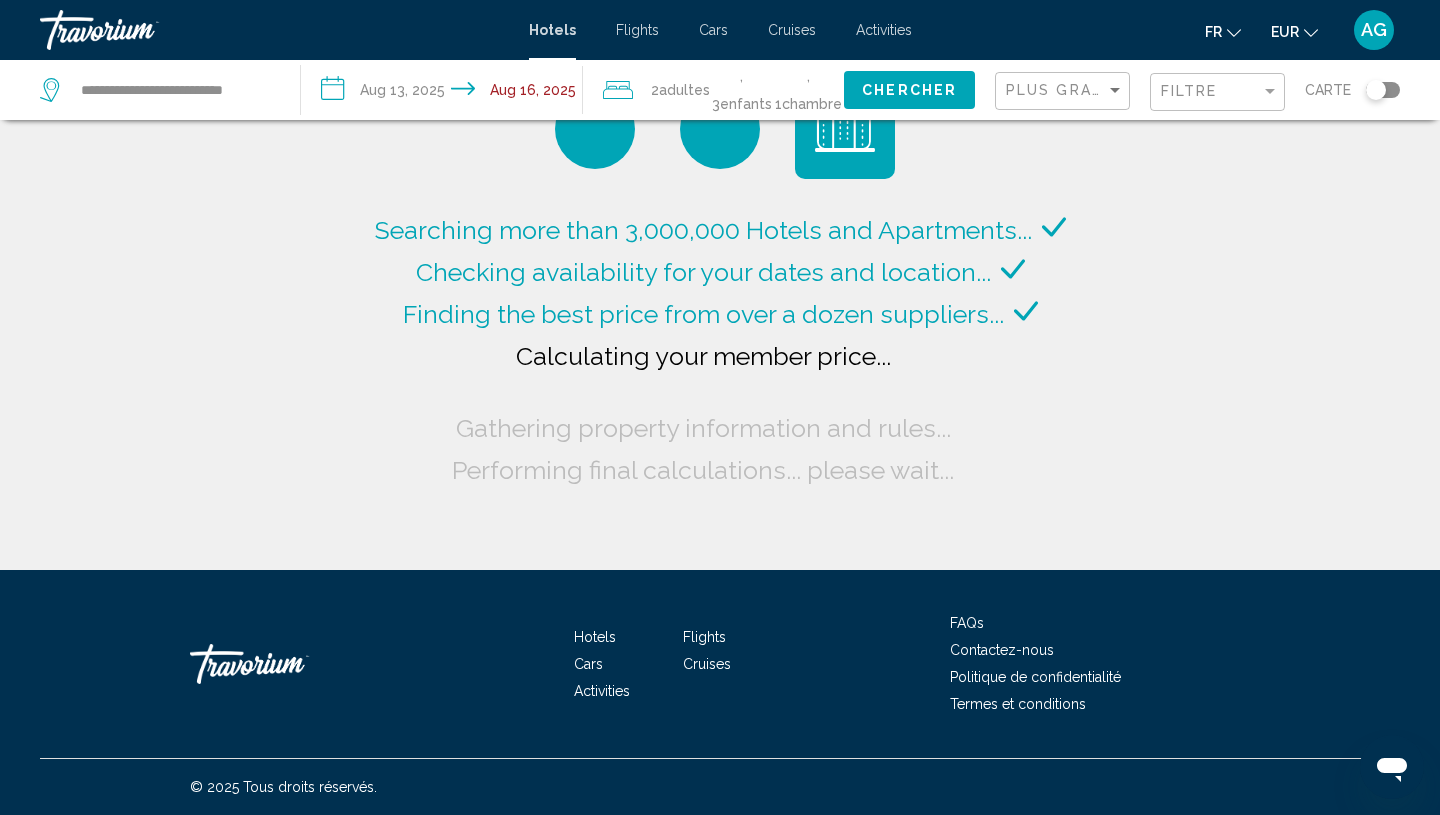click on "Filtre" 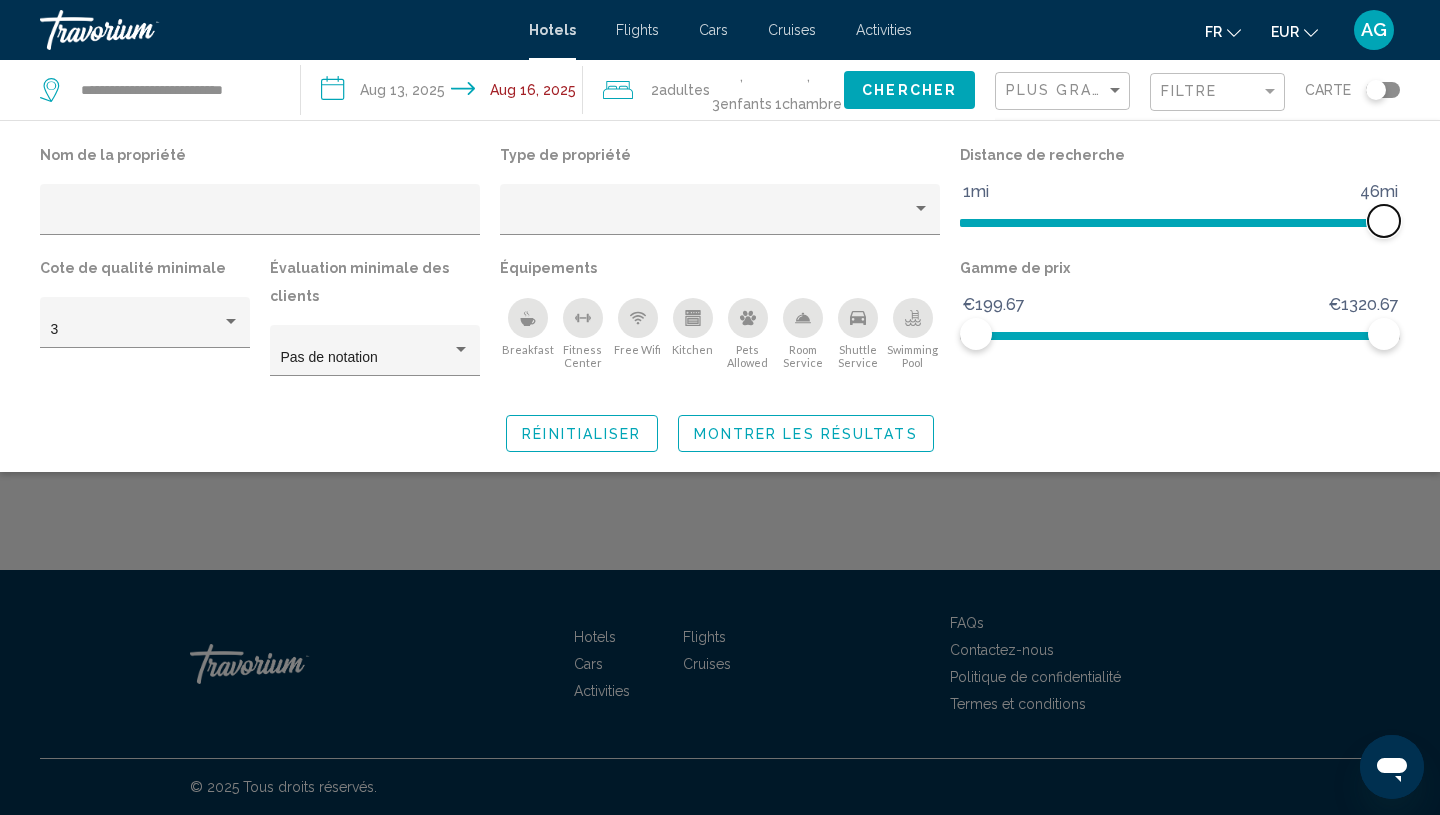 drag, startPoint x: 1241, startPoint y: 213, endPoint x: 1440, endPoint y: 285, distance: 211.62466 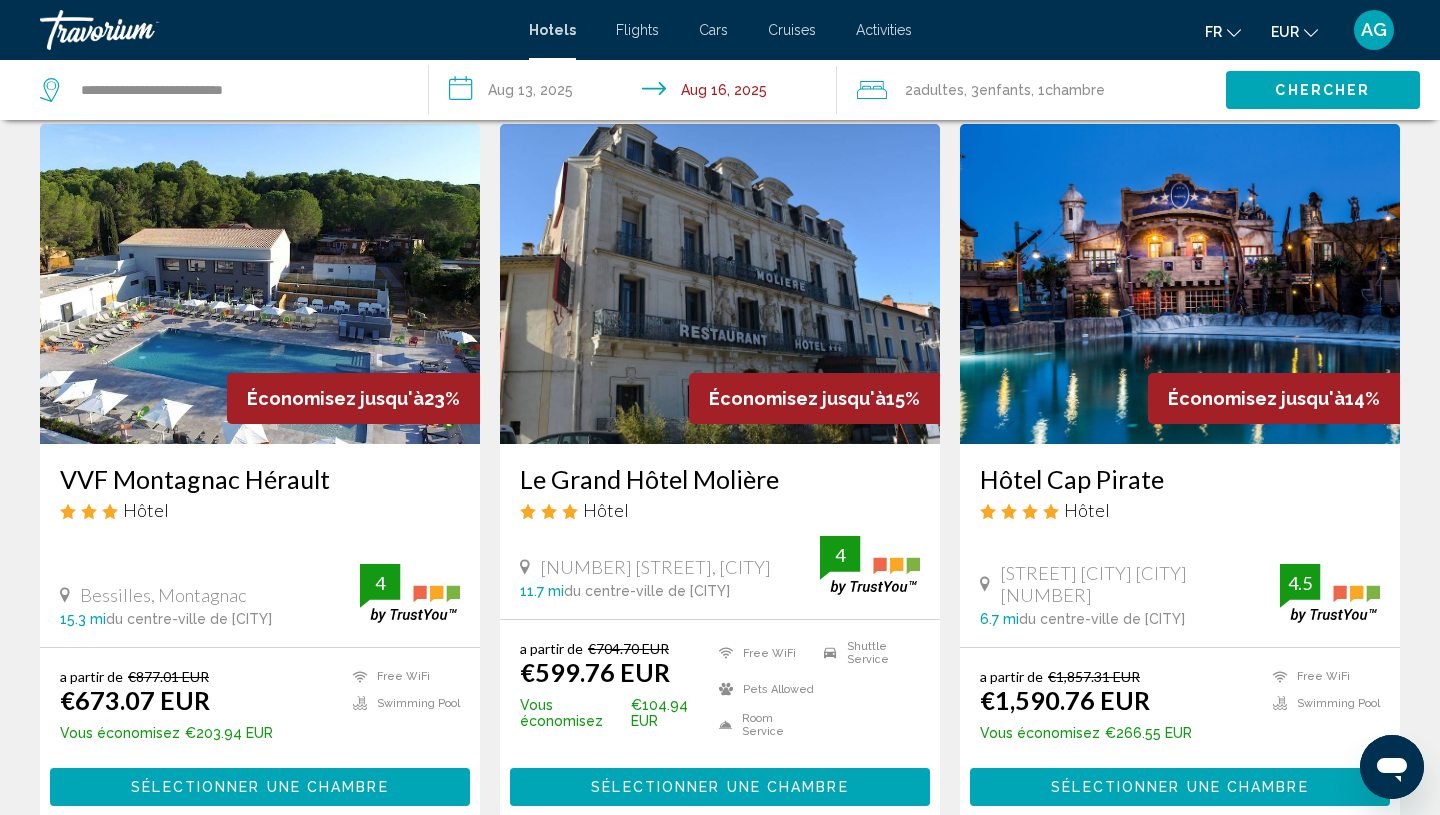 scroll, scrollTop: 0, scrollLeft: 0, axis: both 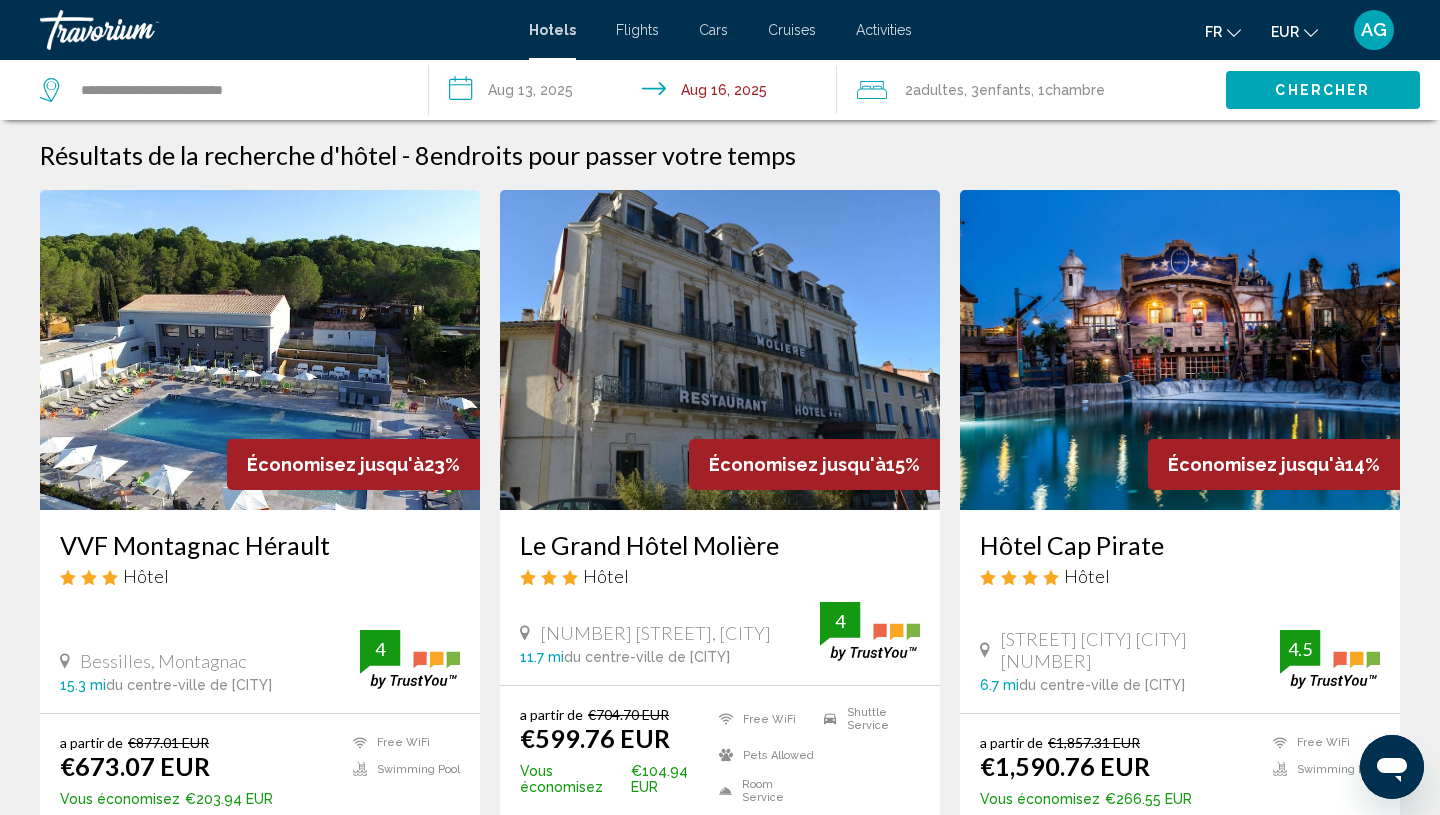 click on "Chercher" 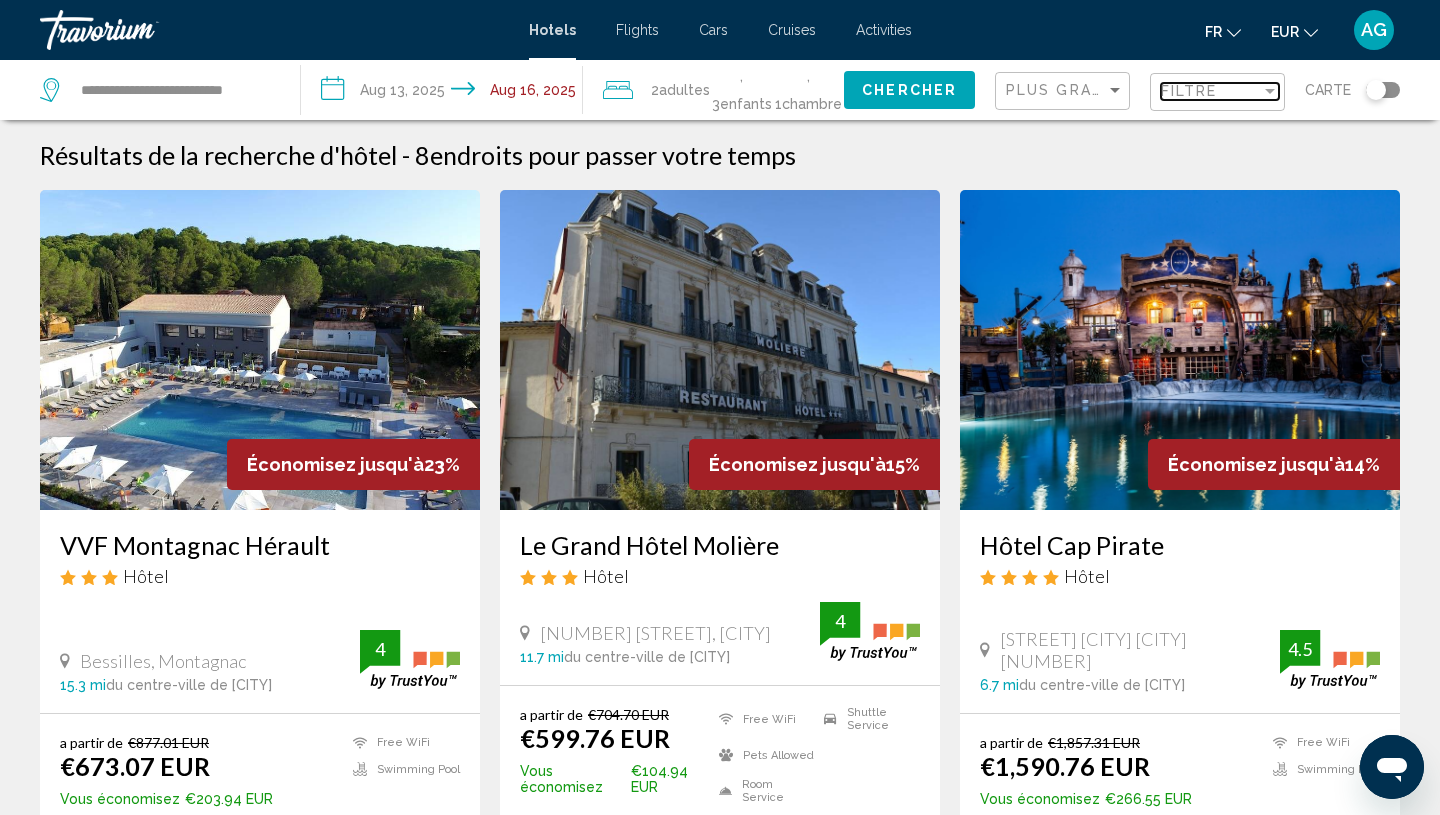 click on "Filtre" at bounding box center [1189, 91] 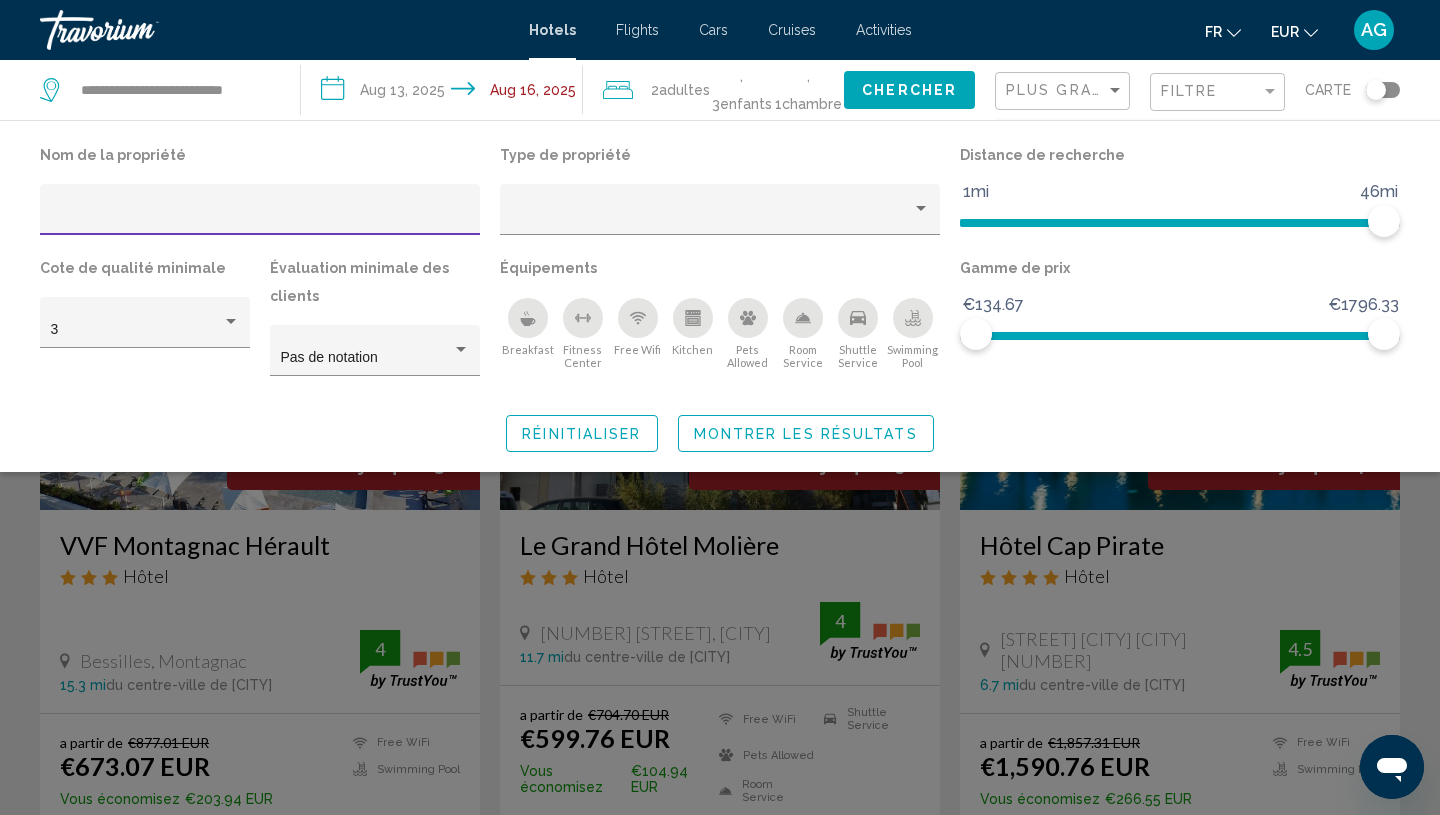 click on "Plus grandes économies" 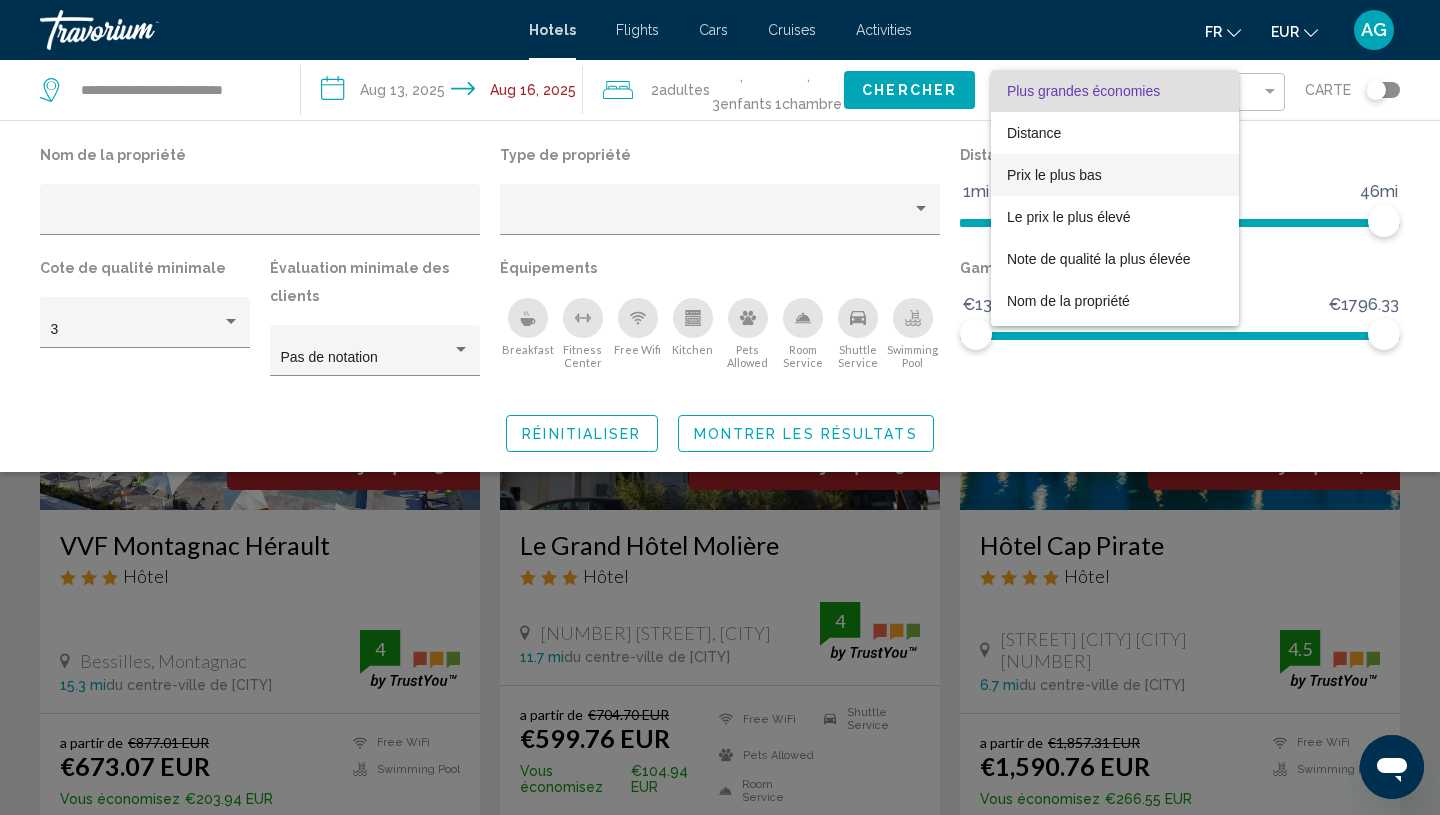 click on "Prix le plus bas" at bounding box center (1054, 175) 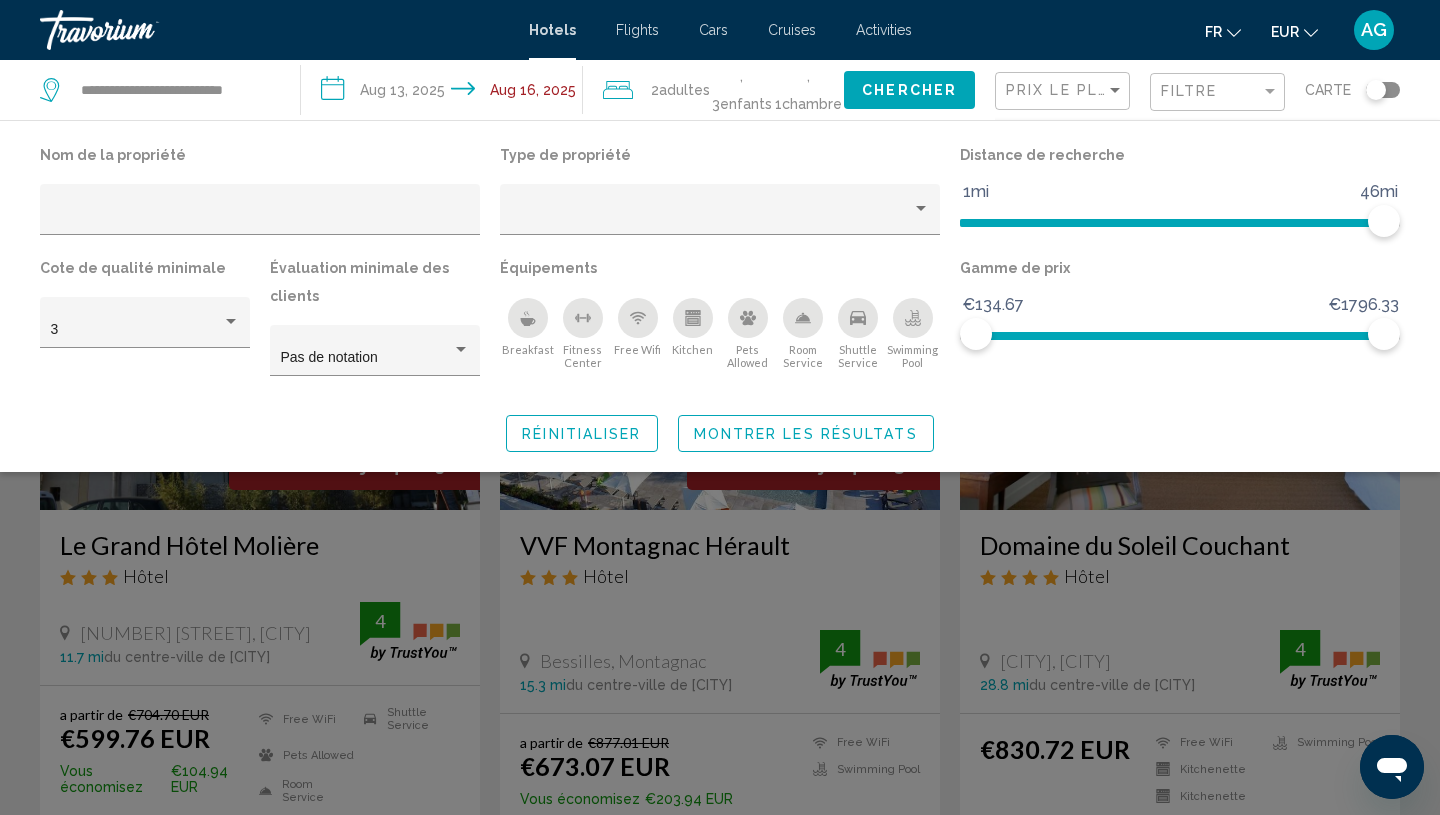 click 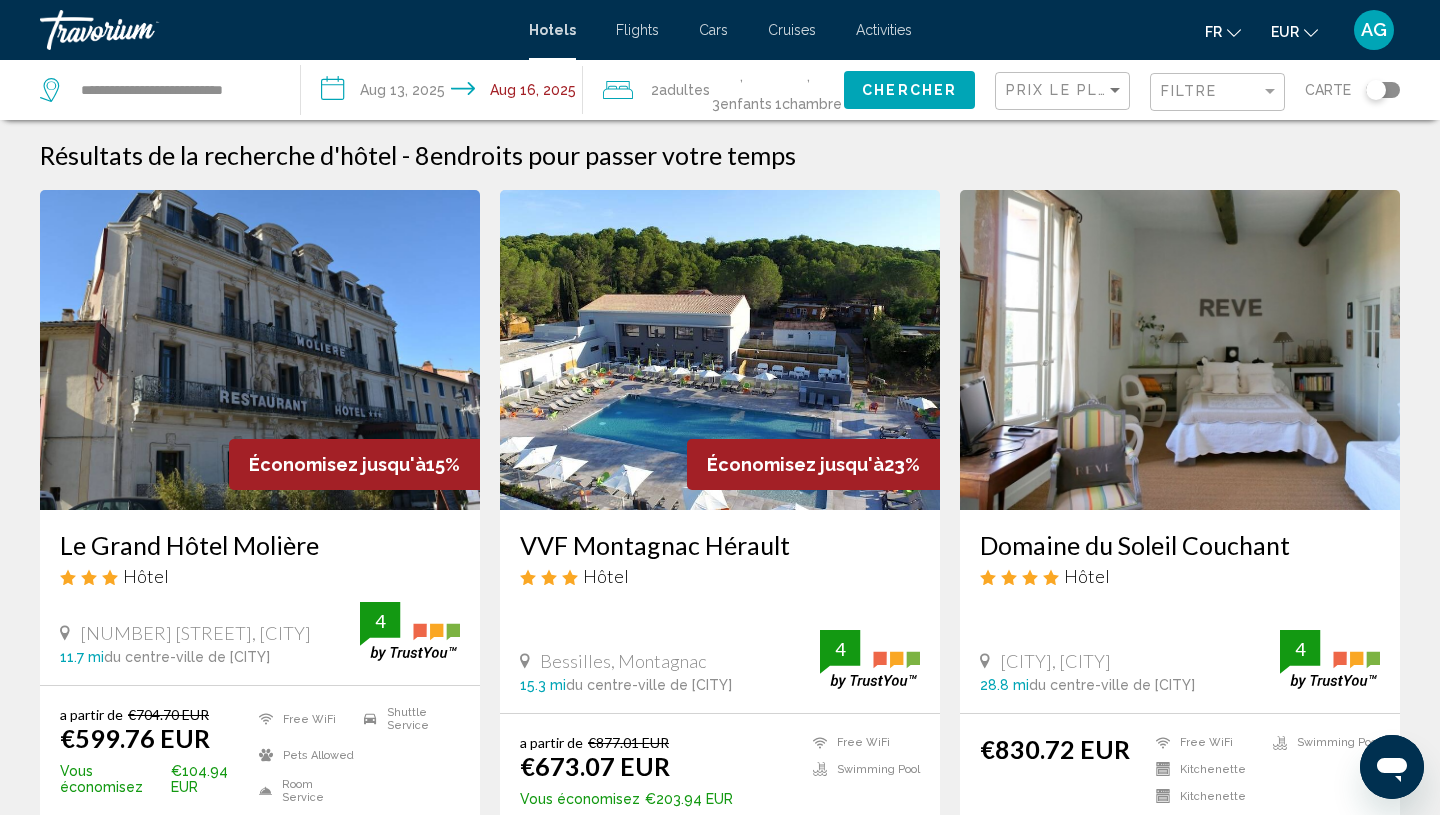 click on "Prix le plus bas" 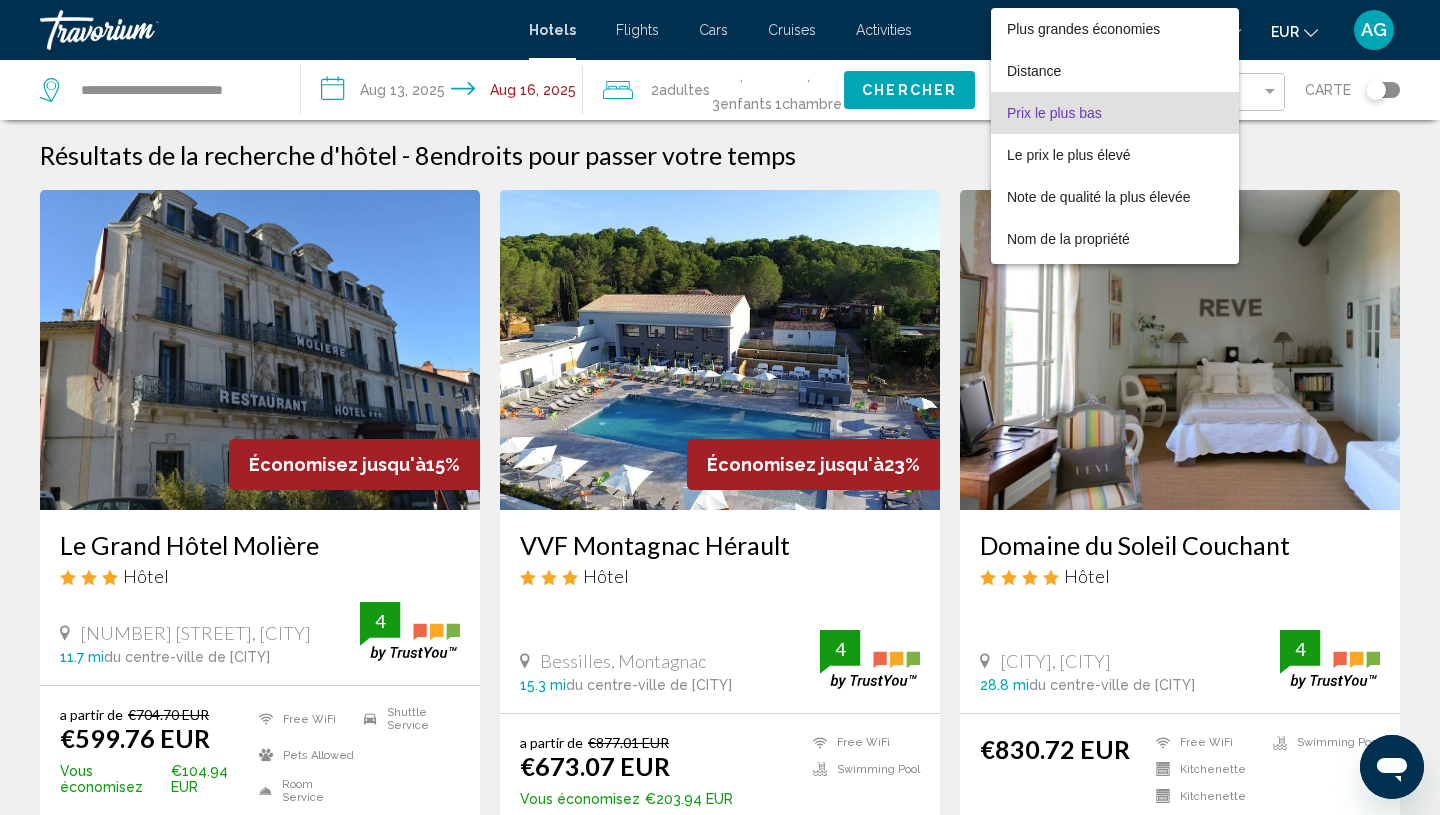 scroll, scrollTop: 22, scrollLeft: 0, axis: vertical 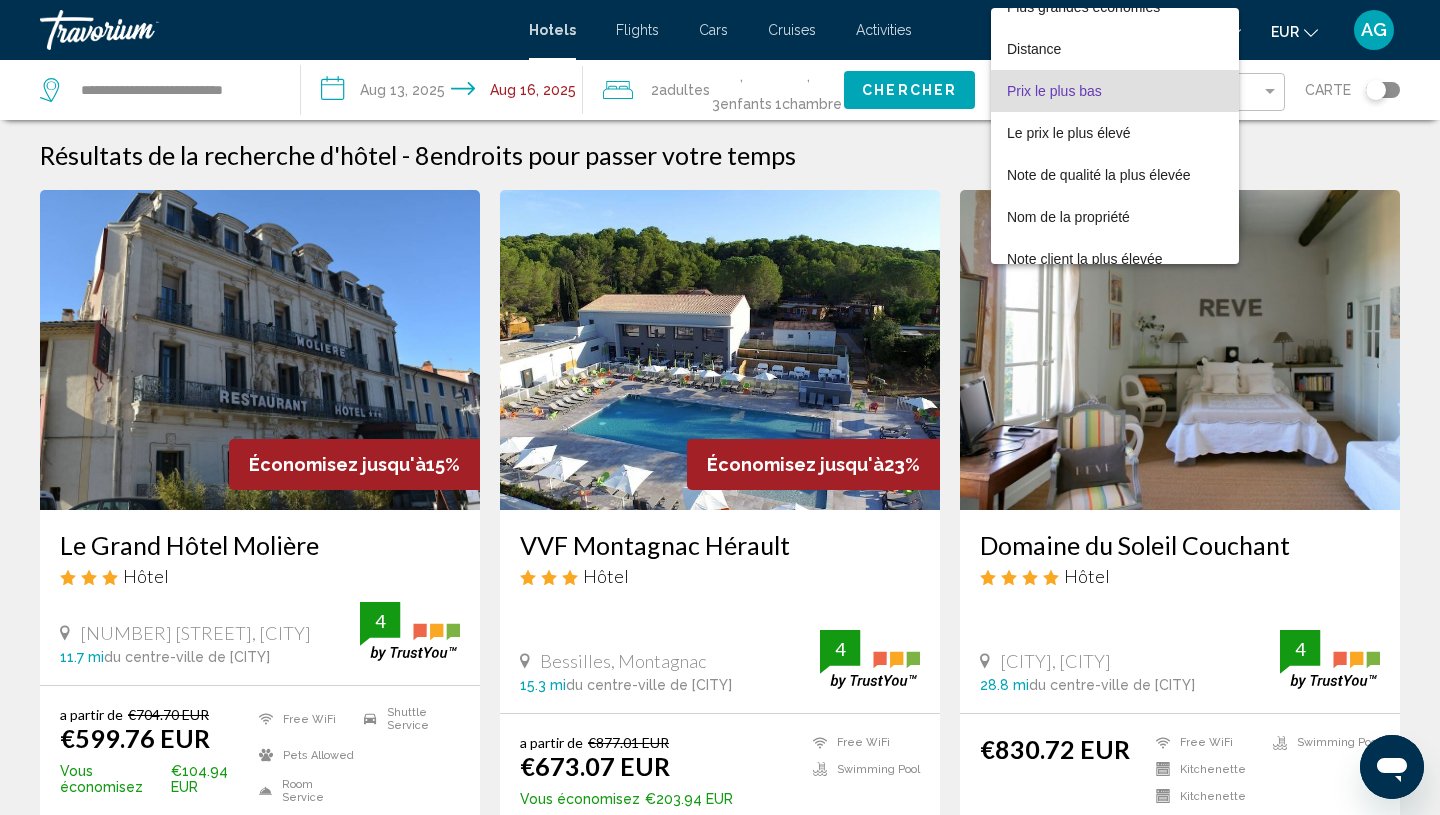 click on "Prix le plus bas" at bounding box center (1115, 91) 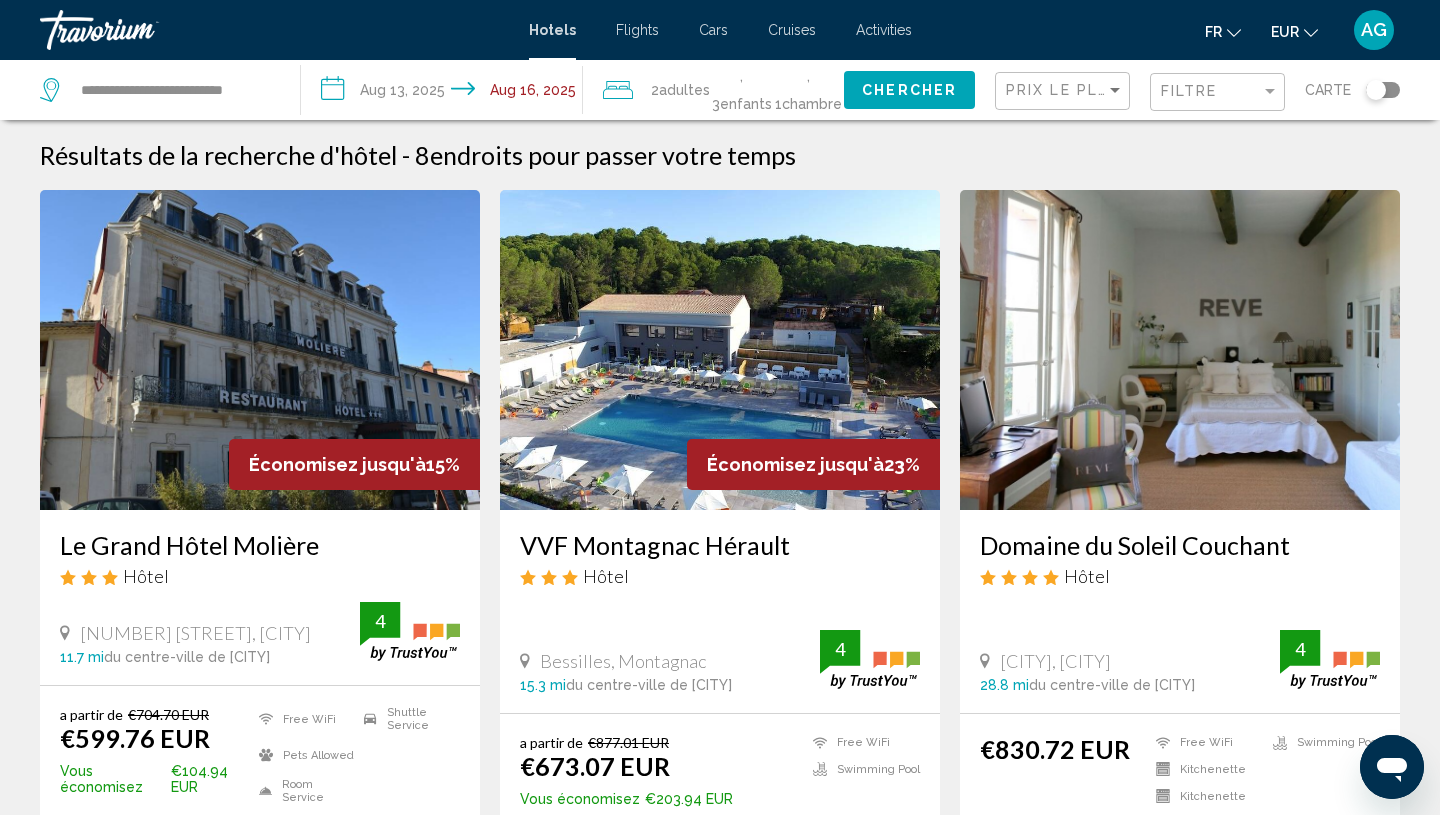 click on "Résultats de la recherche d'hôtel  -   8  endroits pour passer votre temps" at bounding box center [720, 155] 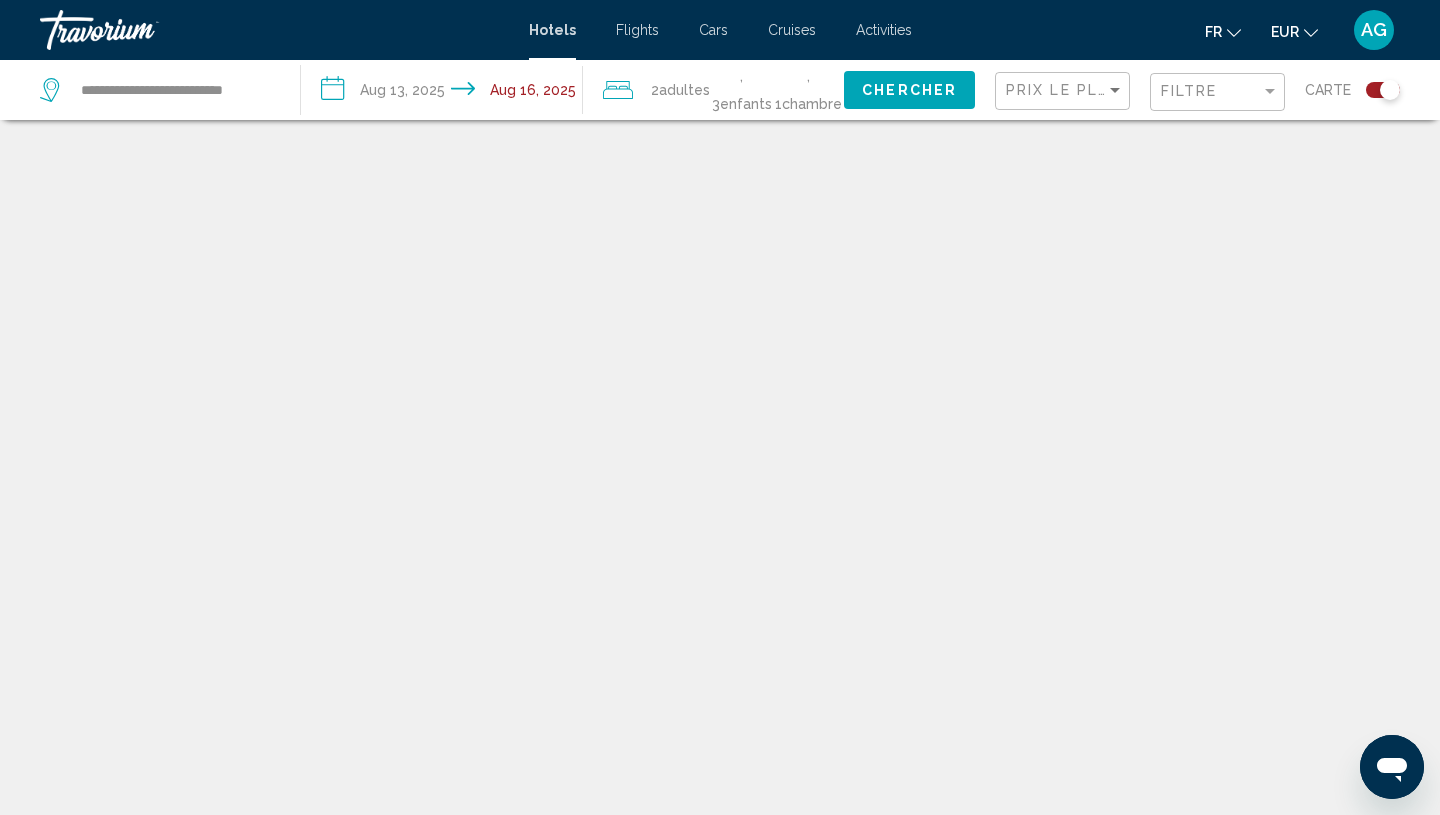 scroll, scrollTop: 120, scrollLeft: 0, axis: vertical 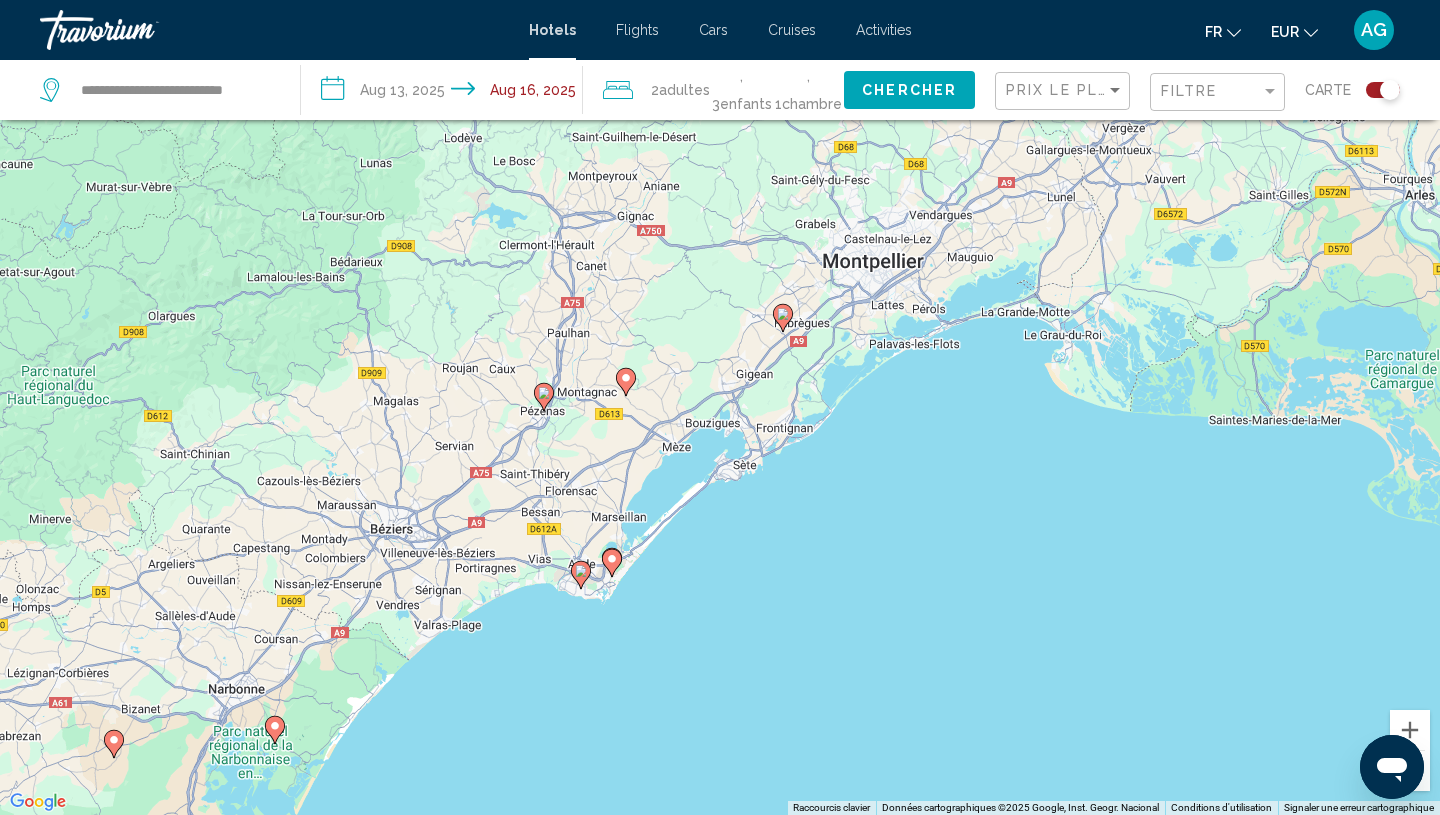 drag, startPoint x: 1038, startPoint y: 431, endPoint x: 765, endPoint y: 571, distance: 306.8045 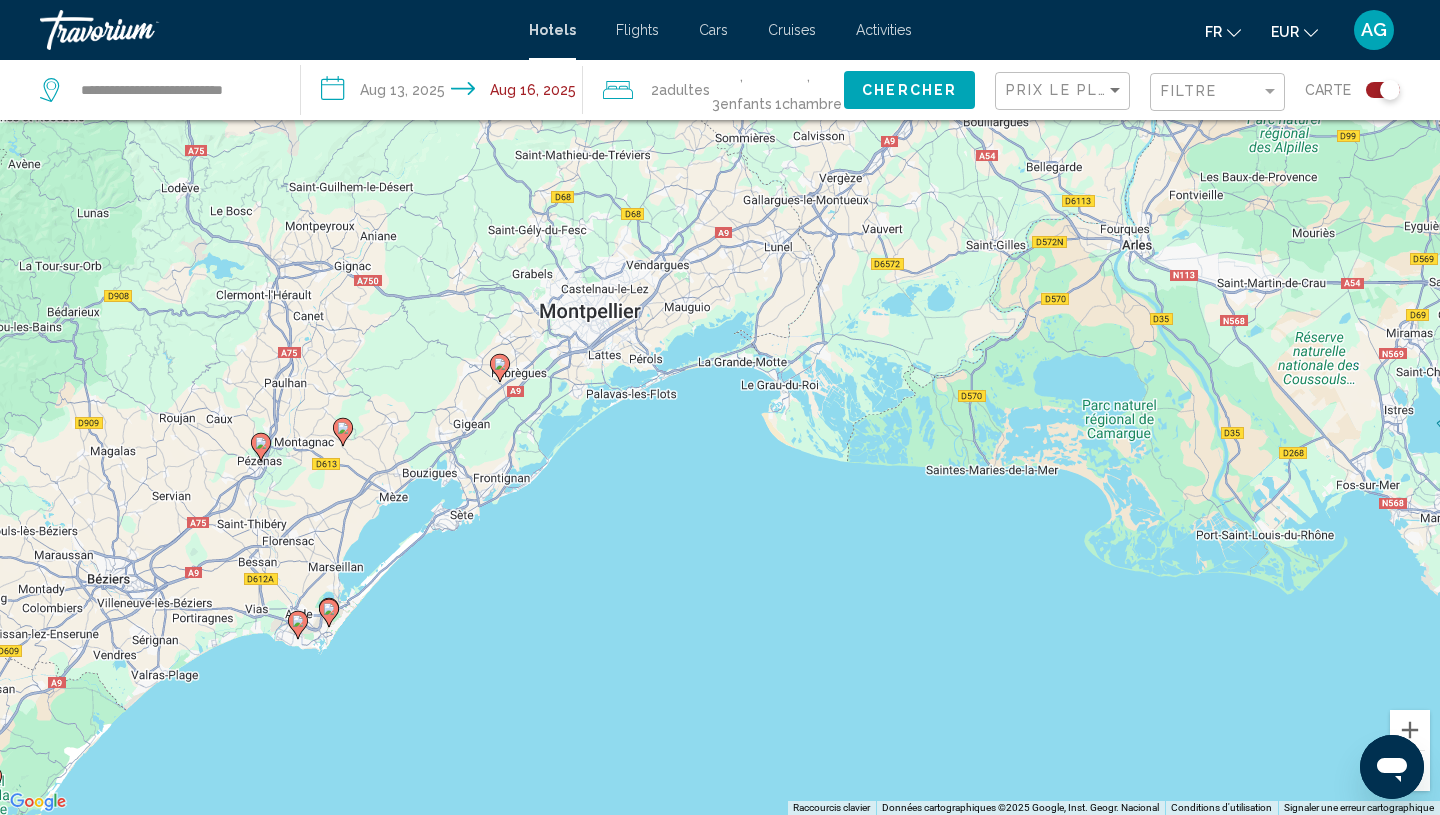 drag, startPoint x: 765, startPoint y: 571, endPoint x: 480, endPoint y: 618, distance: 288.84946 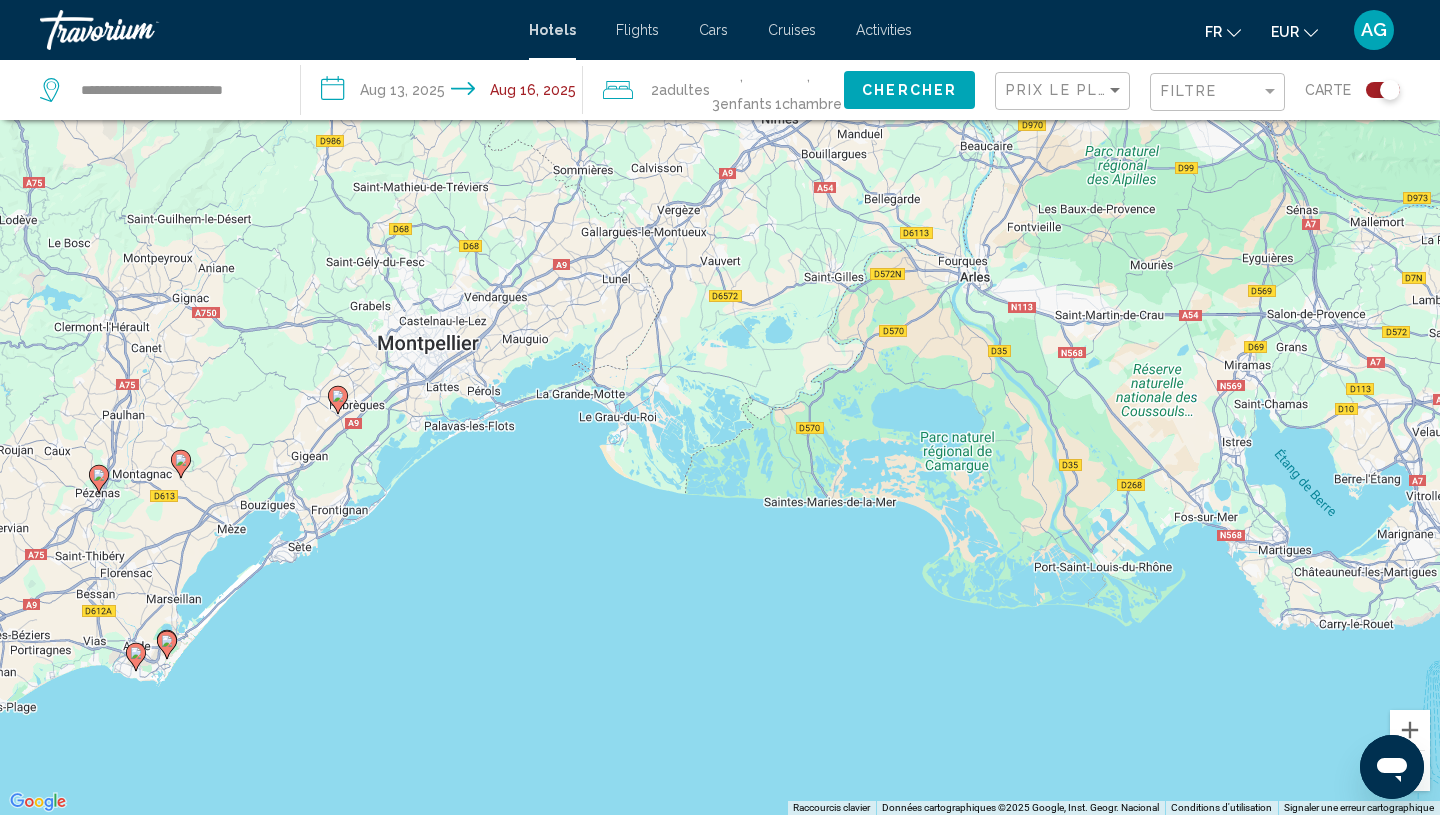 drag, startPoint x: 480, startPoint y: 618, endPoint x: 316, endPoint y: 650, distance: 167.09279 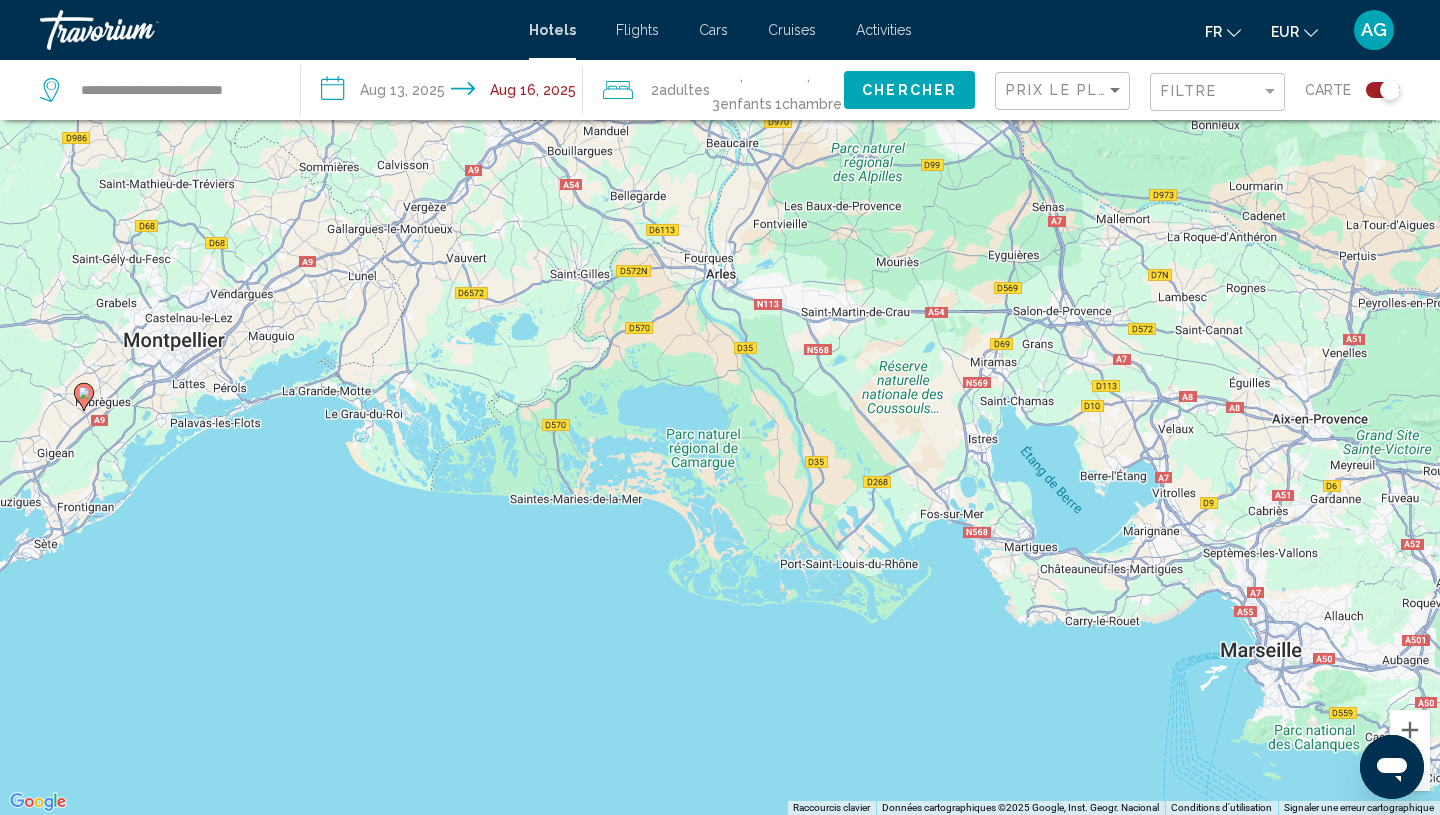 drag, startPoint x: 810, startPoint y: 661, endPoint x: 553, endPoint y: 658, distance: 257.01752 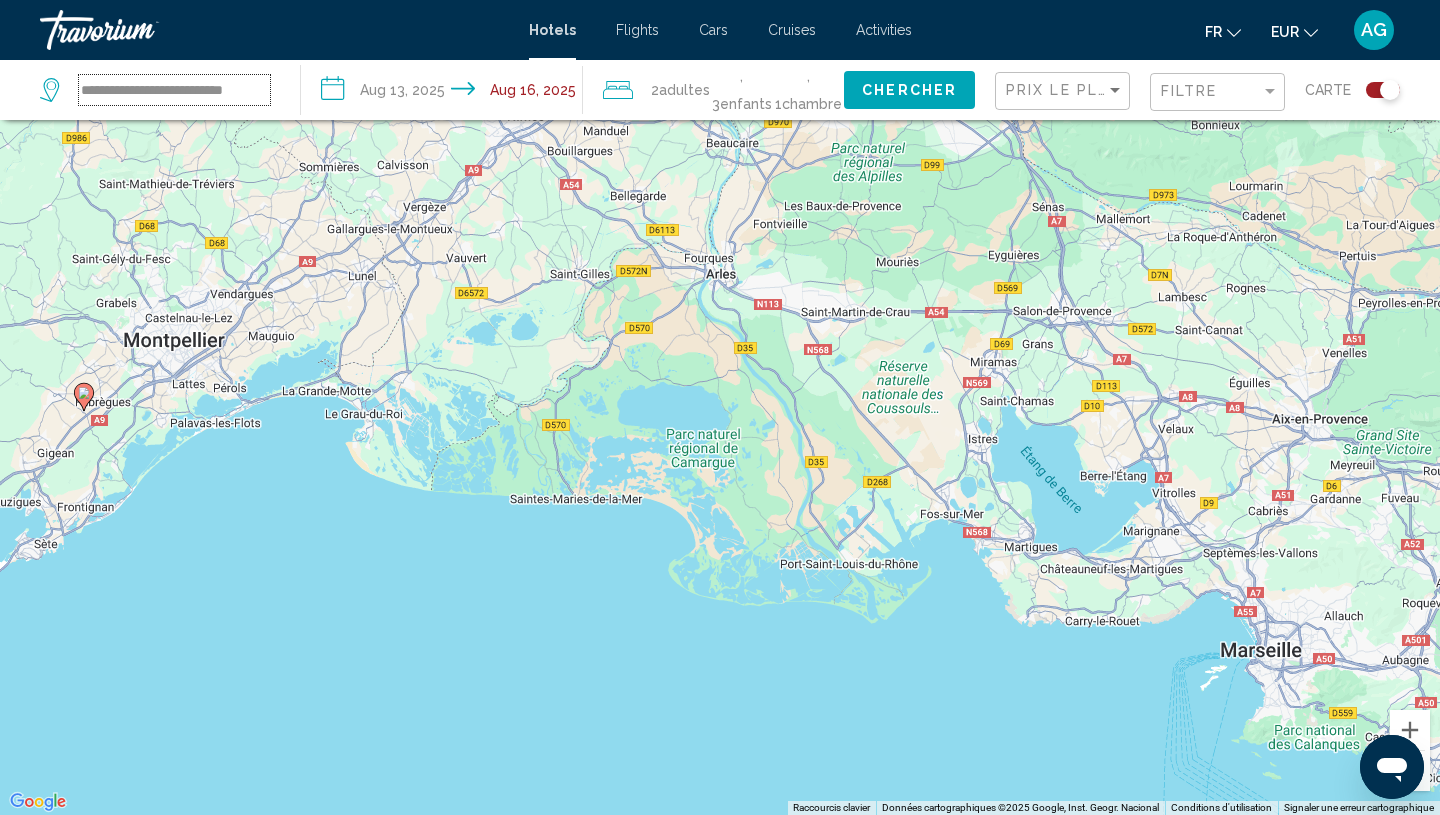 click on "**********" at bounding box center (174, 90) 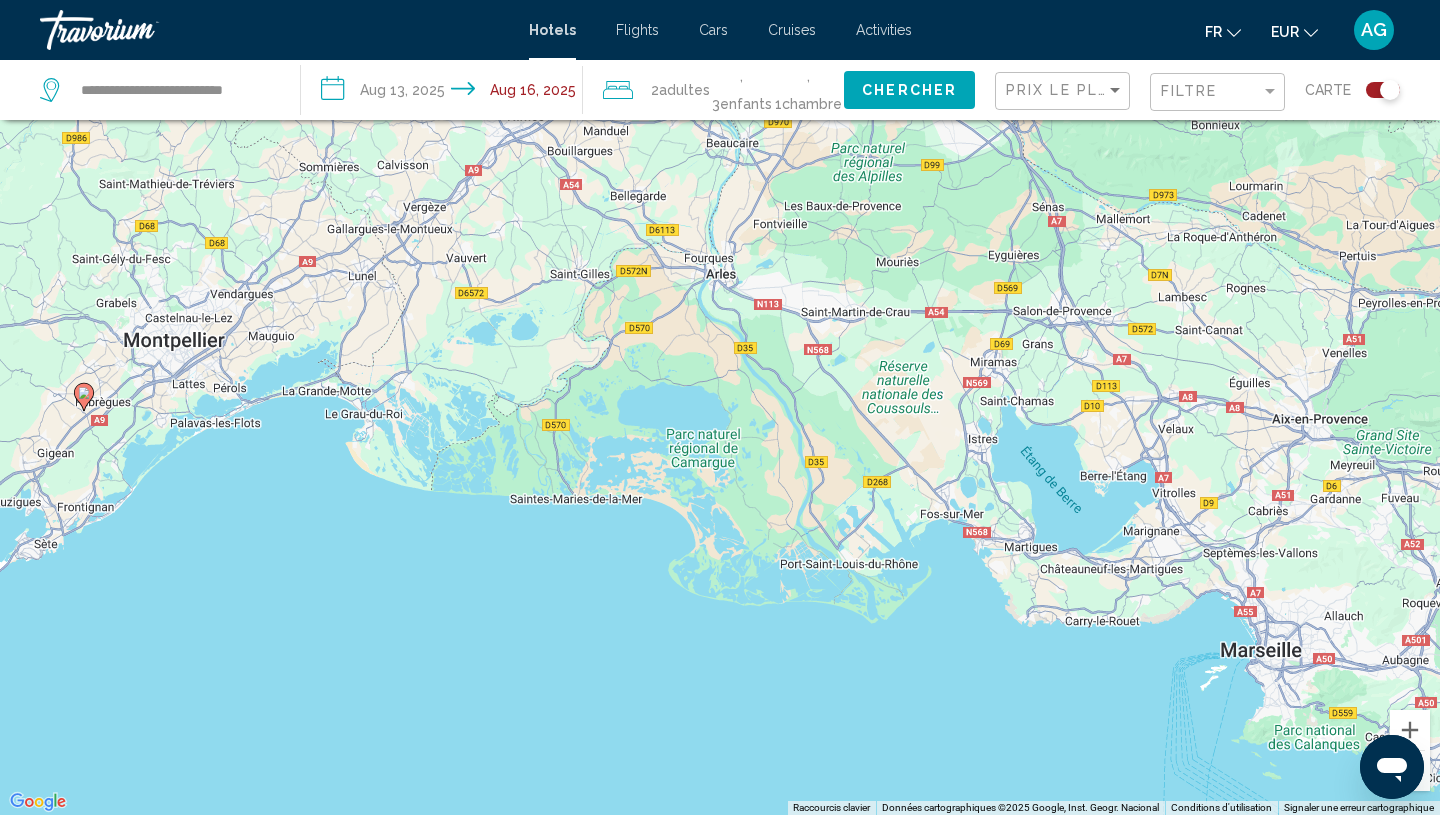 click at bounding box center (140, 30) 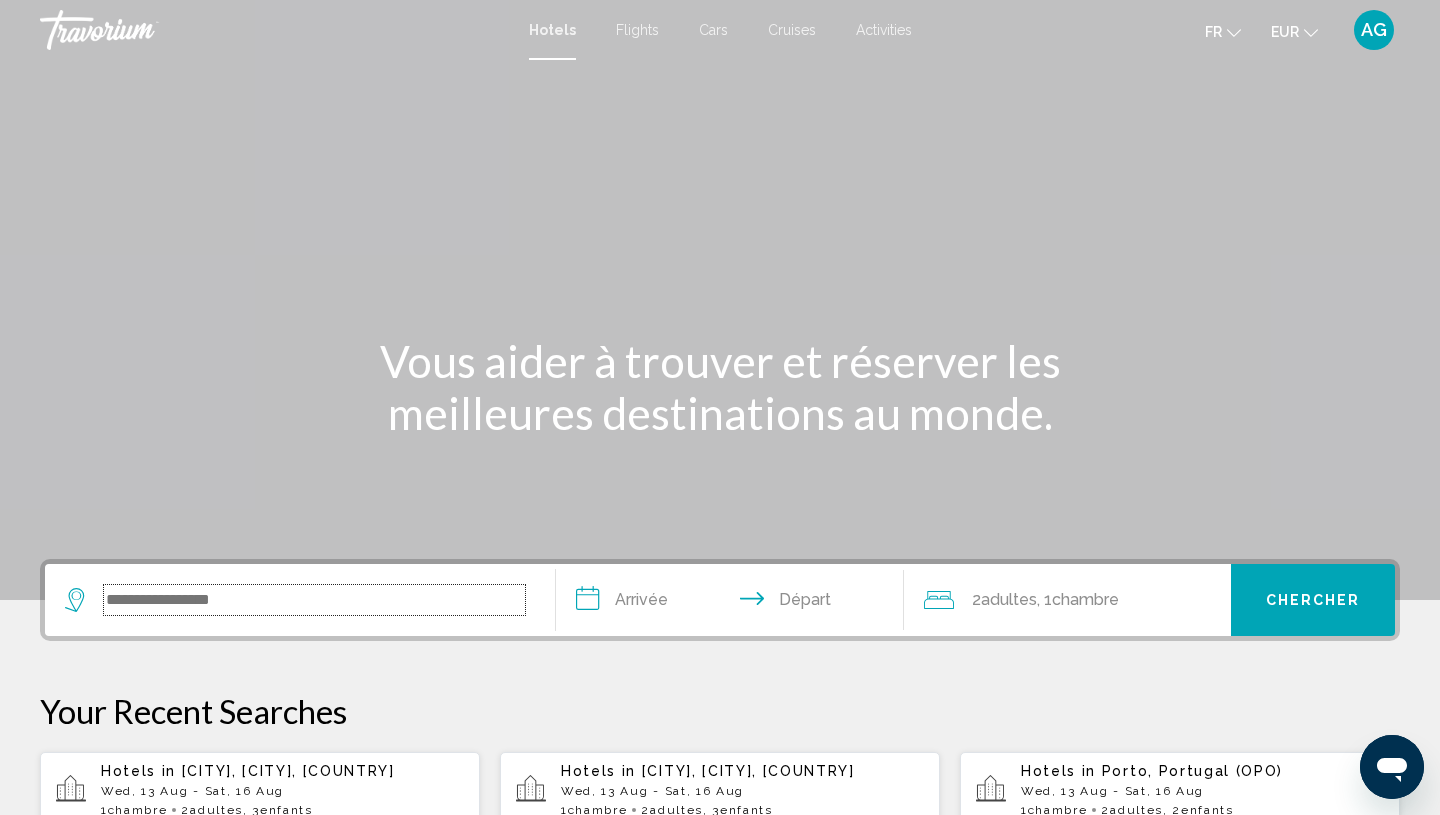 click at bounding box center [314, 600] 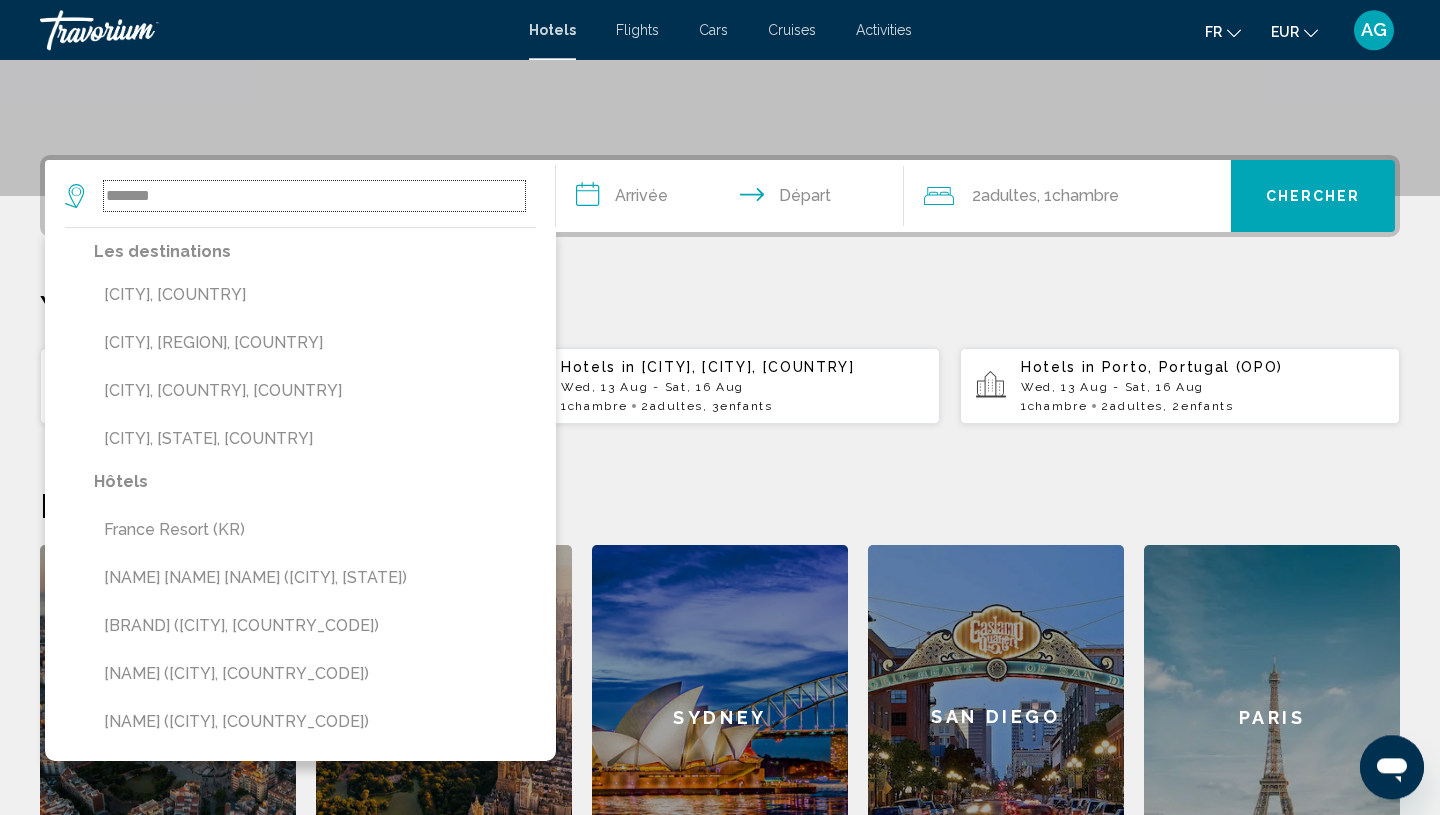 scroll, scrollTop: 398, scrollLeft: 0, axis: vertical 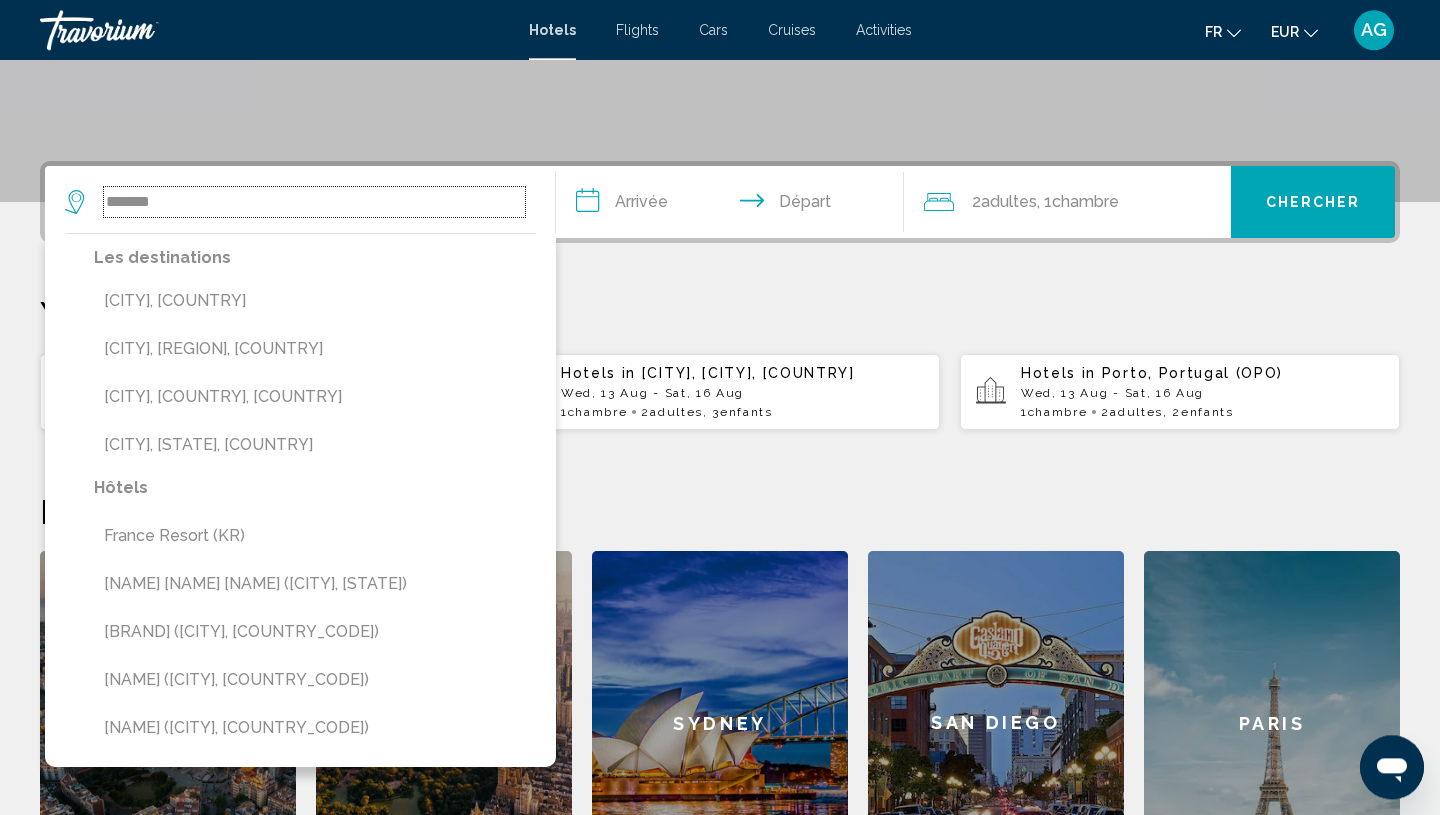 drag, startPoint x: 191, startPoint y: 200, endPoint x: 102, endPoint y: 203, distance: 89.050545 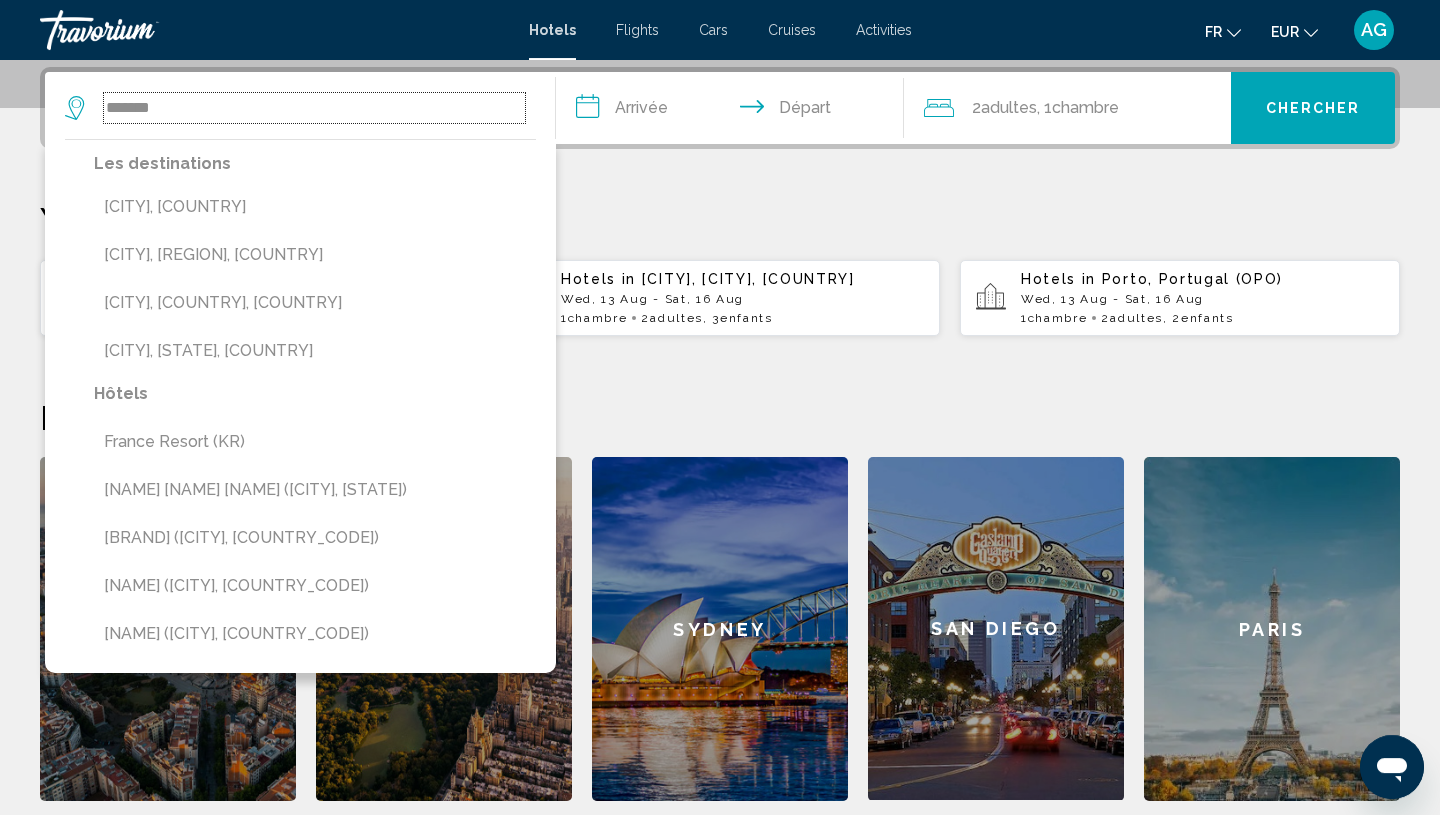 scroll, scrollTop: 494, scrollLeft: 0, axis: vertical 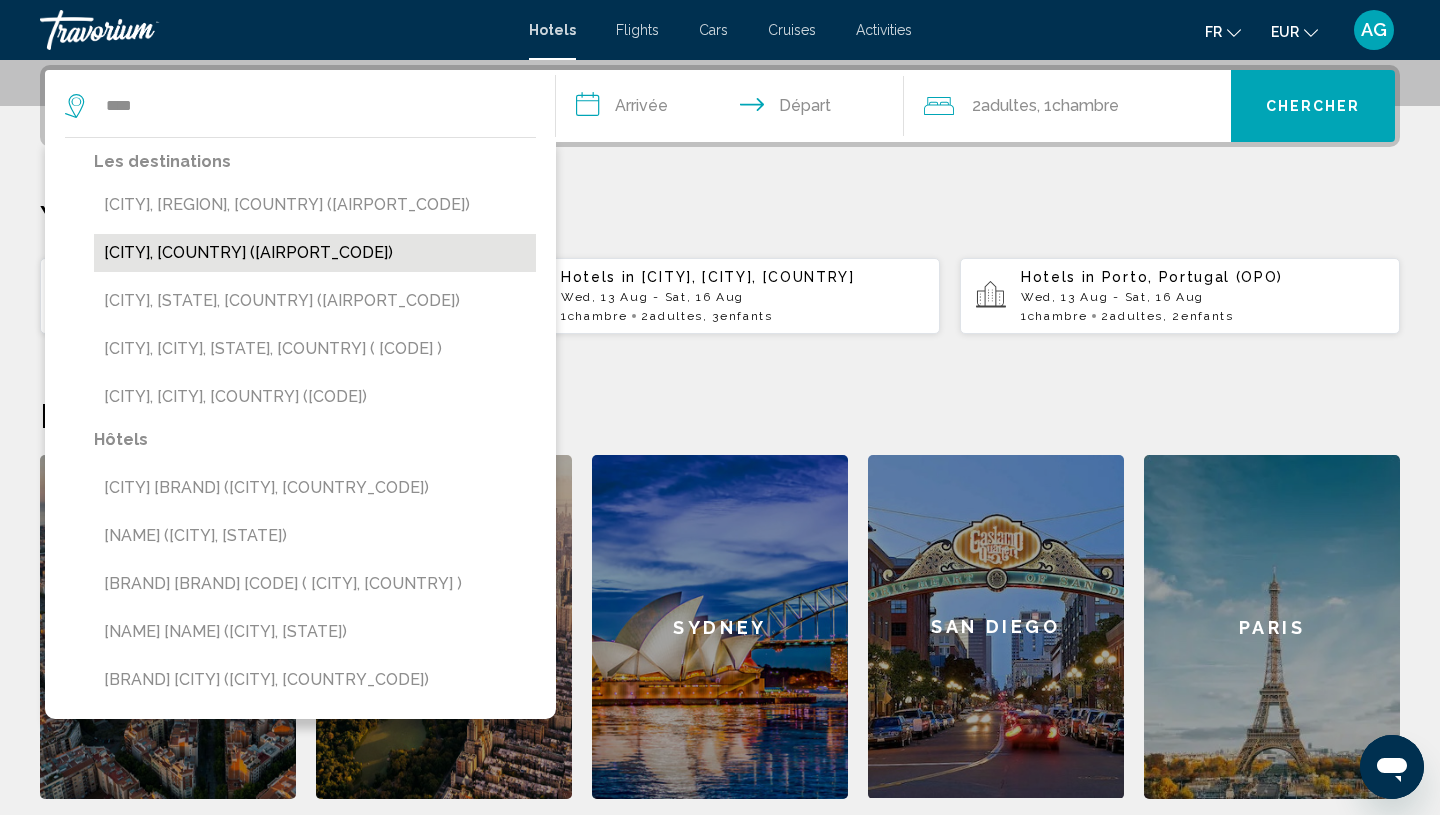 click on "[CITY], [COUNTRY] ([AIRPORT_CODE])" at bounding box center (315, 253) 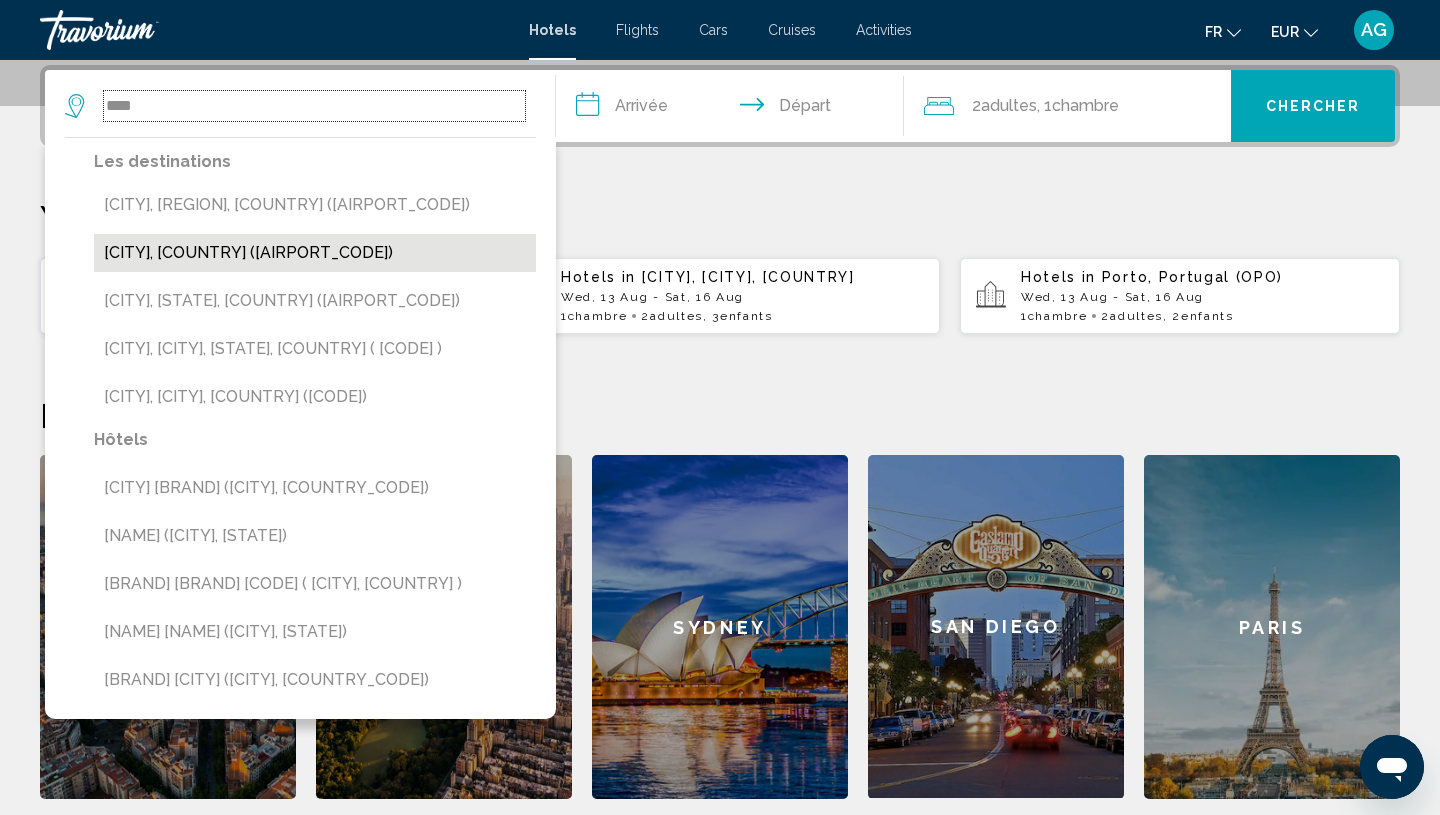 type on "**********" 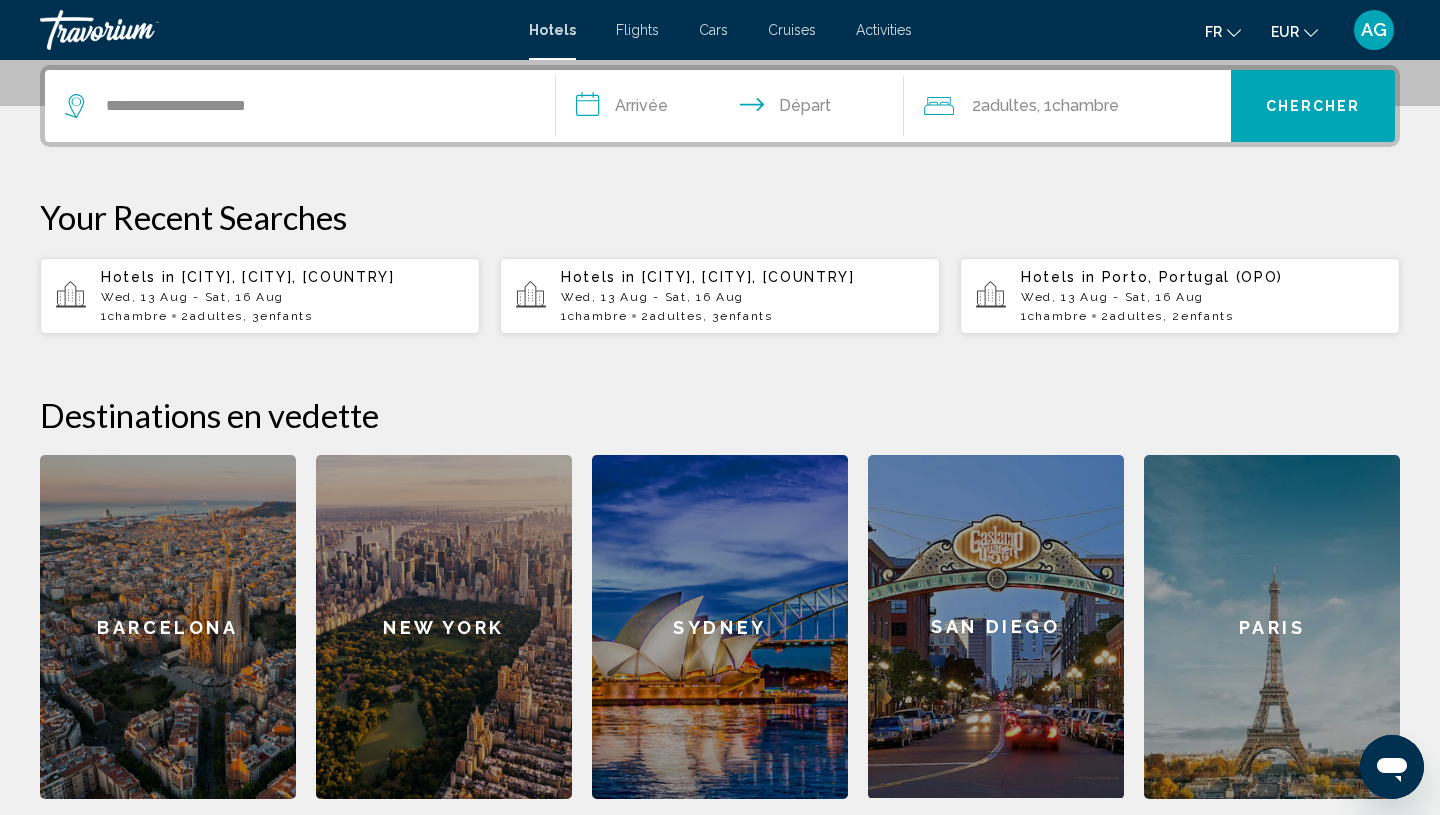 click on "**********" at bounding box center [734, 109] 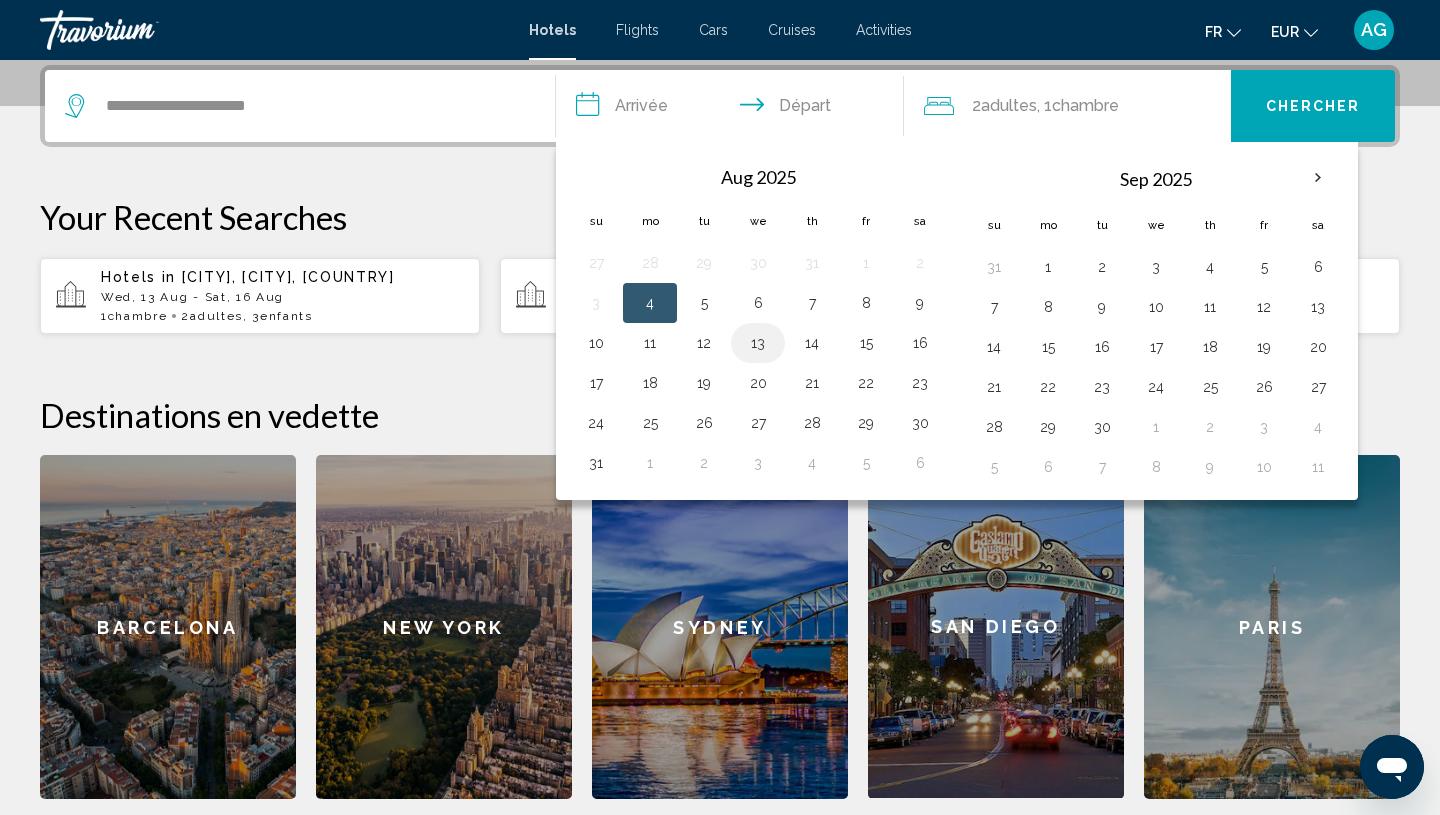 click on "13" at bounding box center [758, 343] 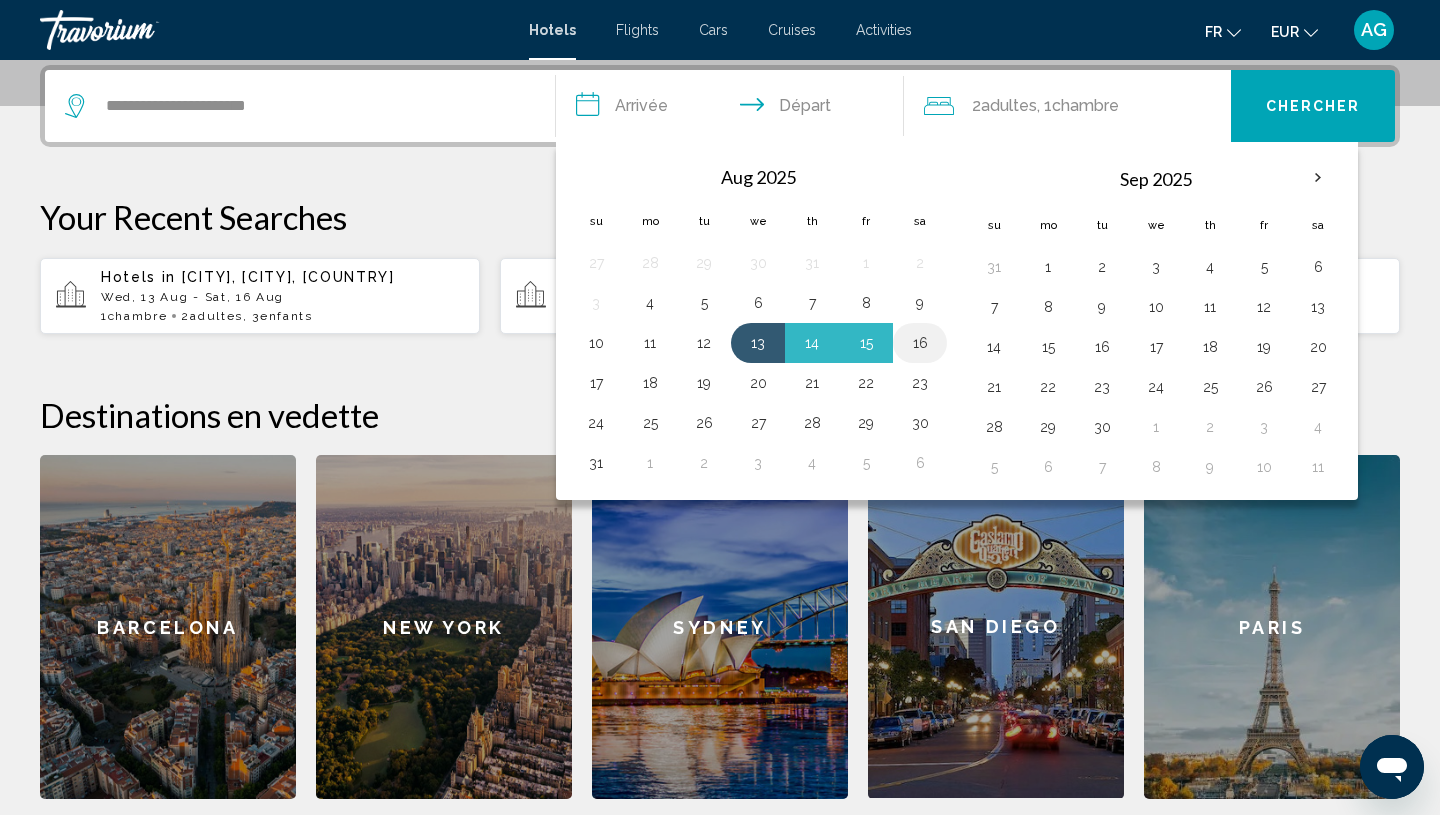click on "16" at bounding box center [920, 343] 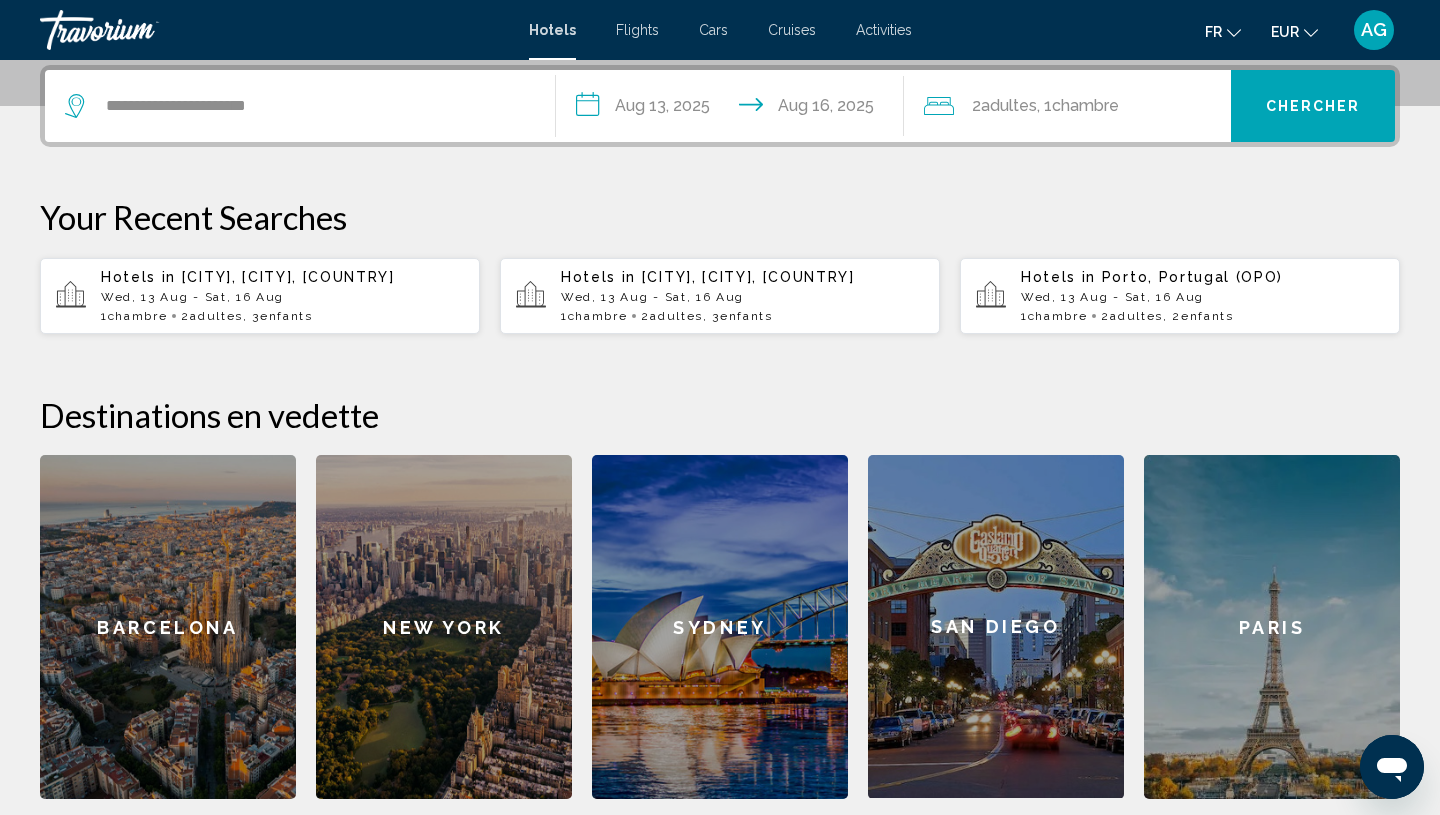 click on "2  Adulte Adultes" 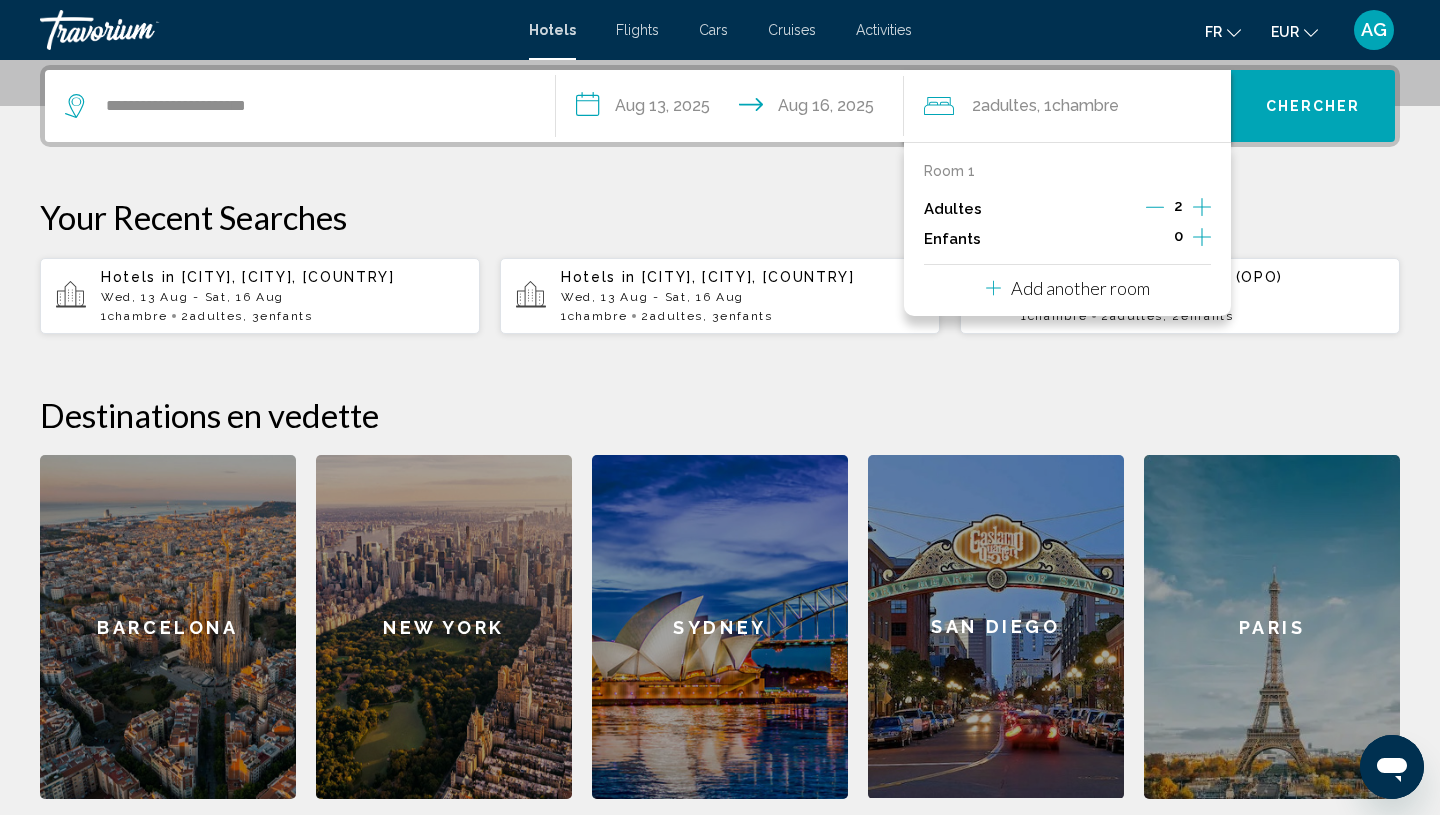 click 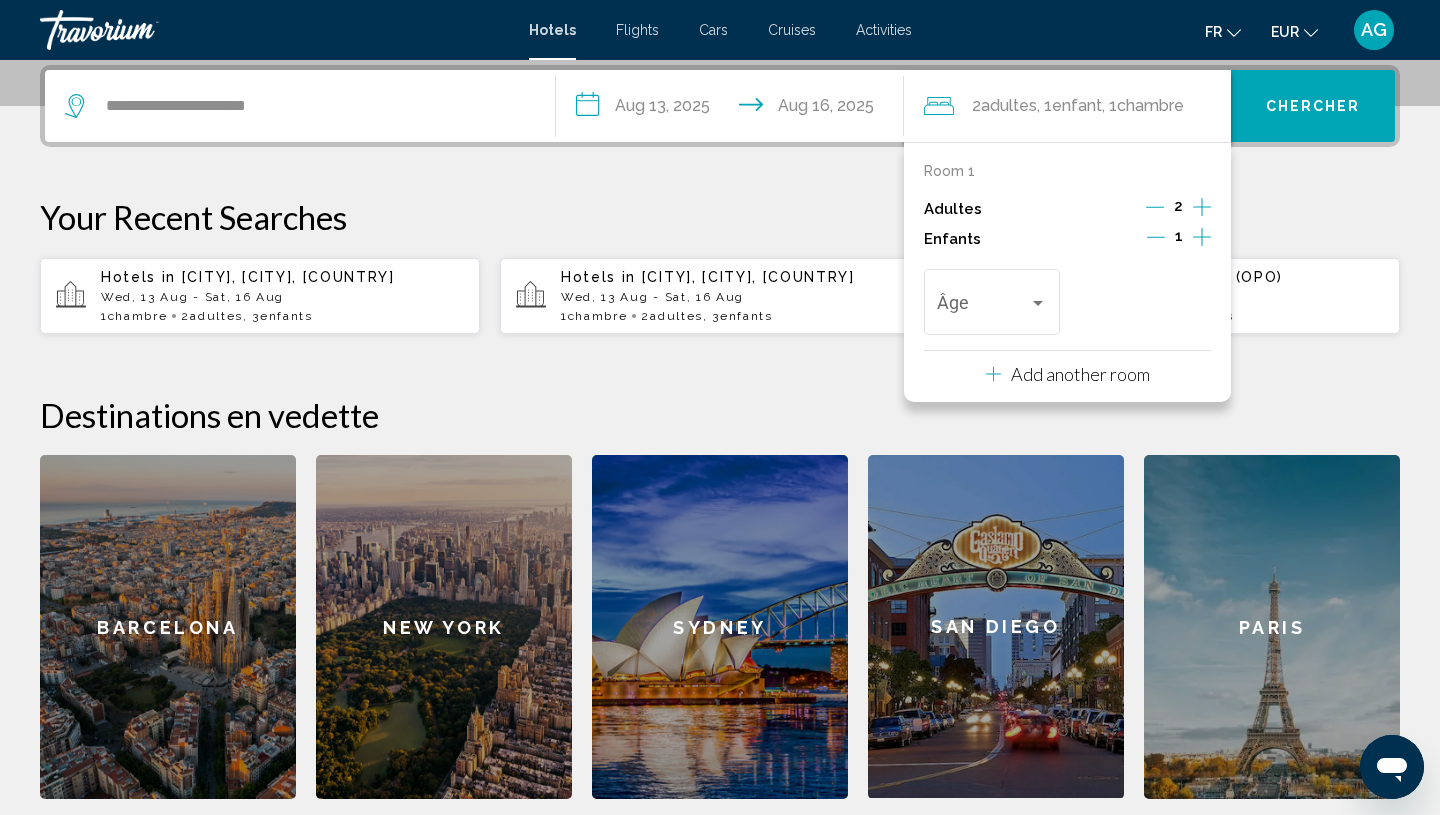click 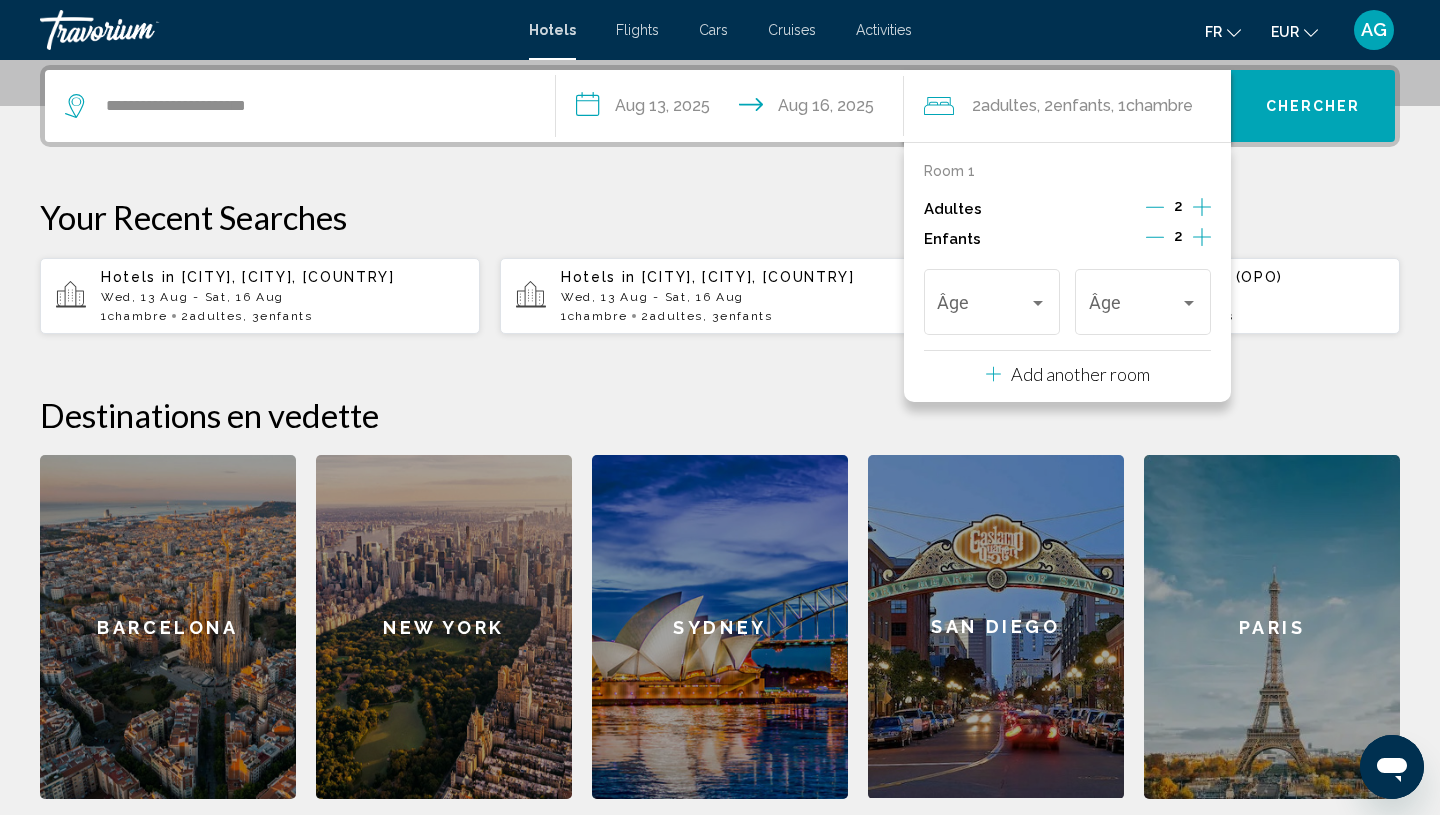 click 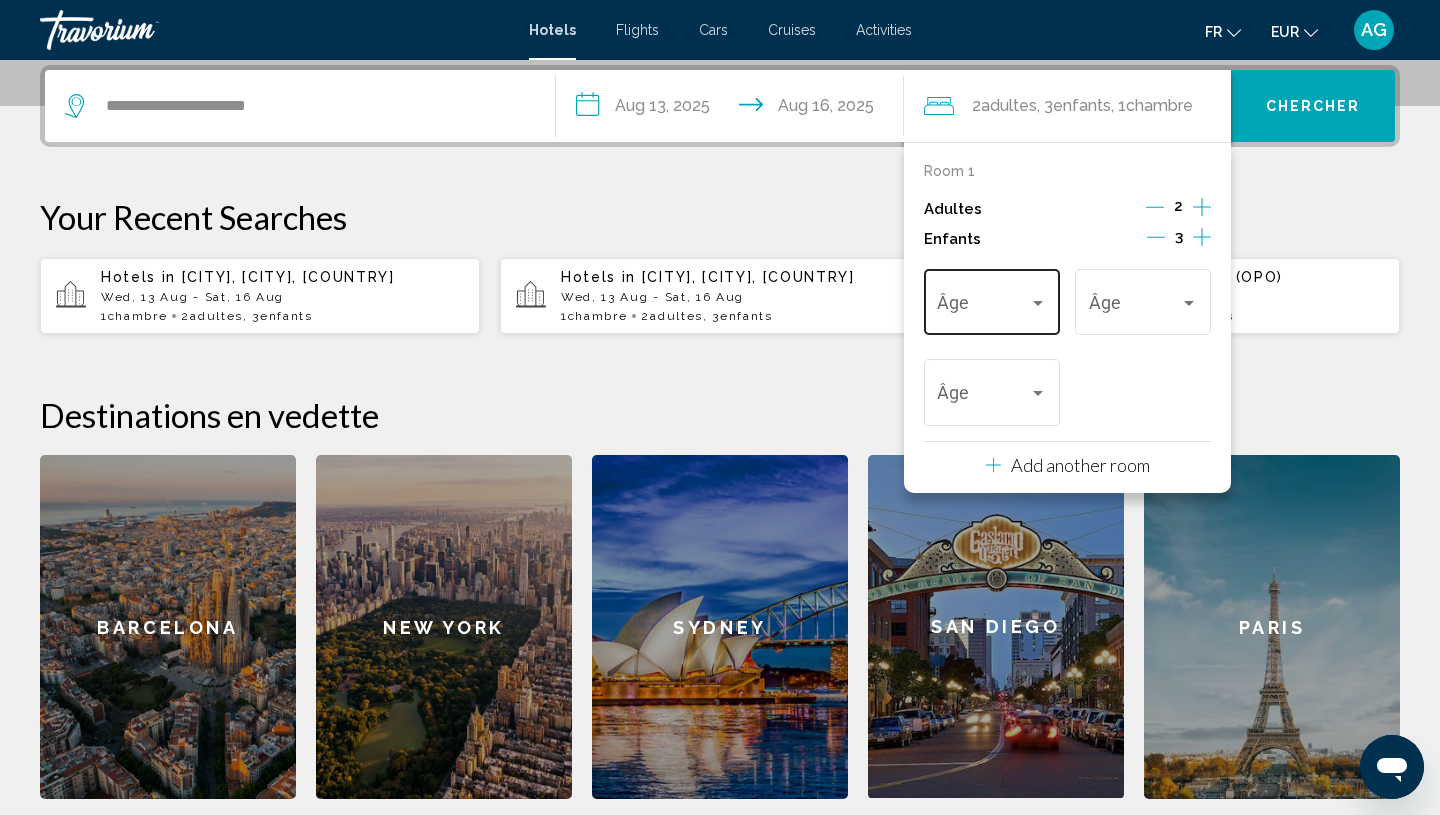 click at bounding box center (982, 307) 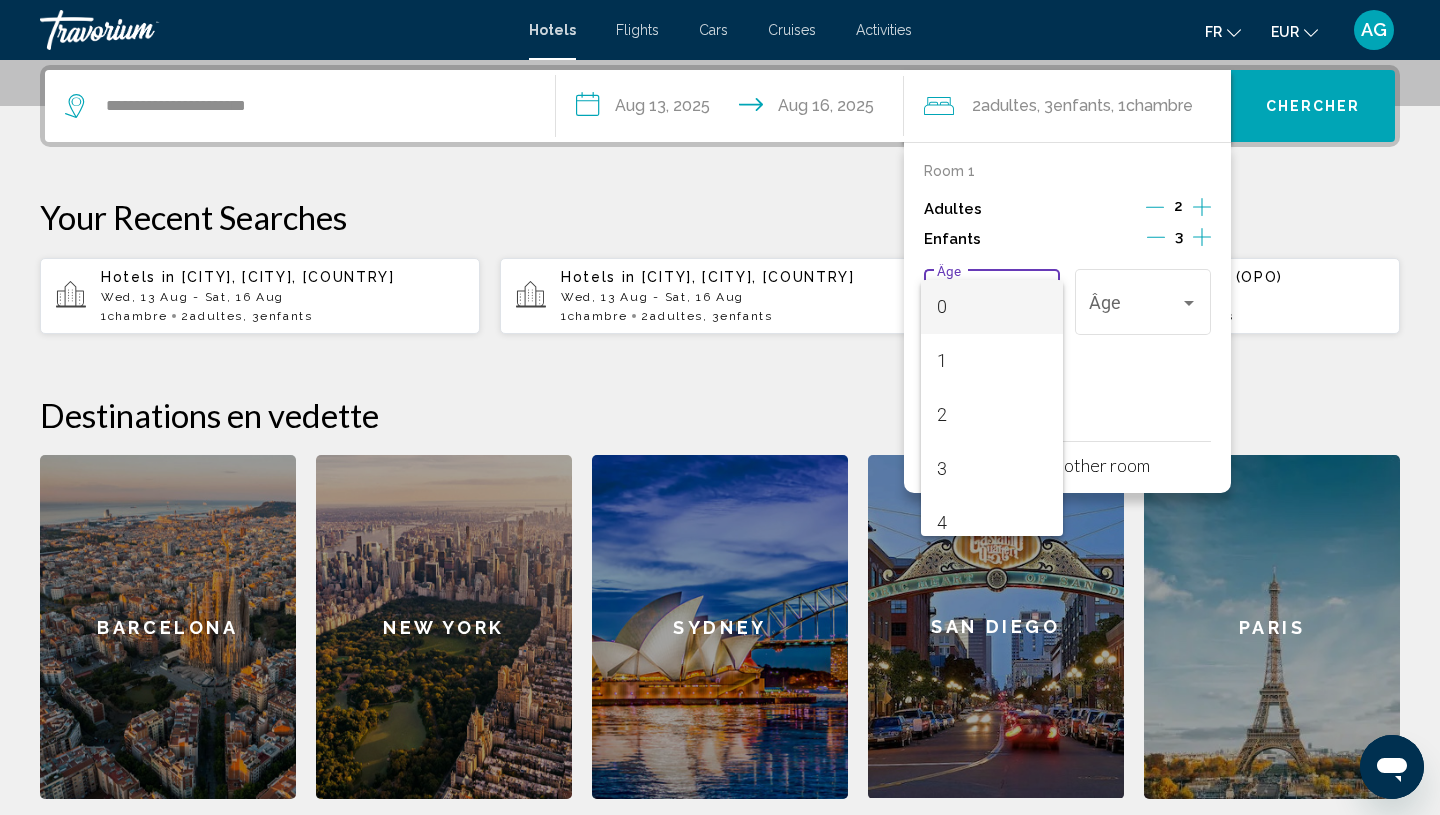 click on "0" at bounding box center (991, 307) 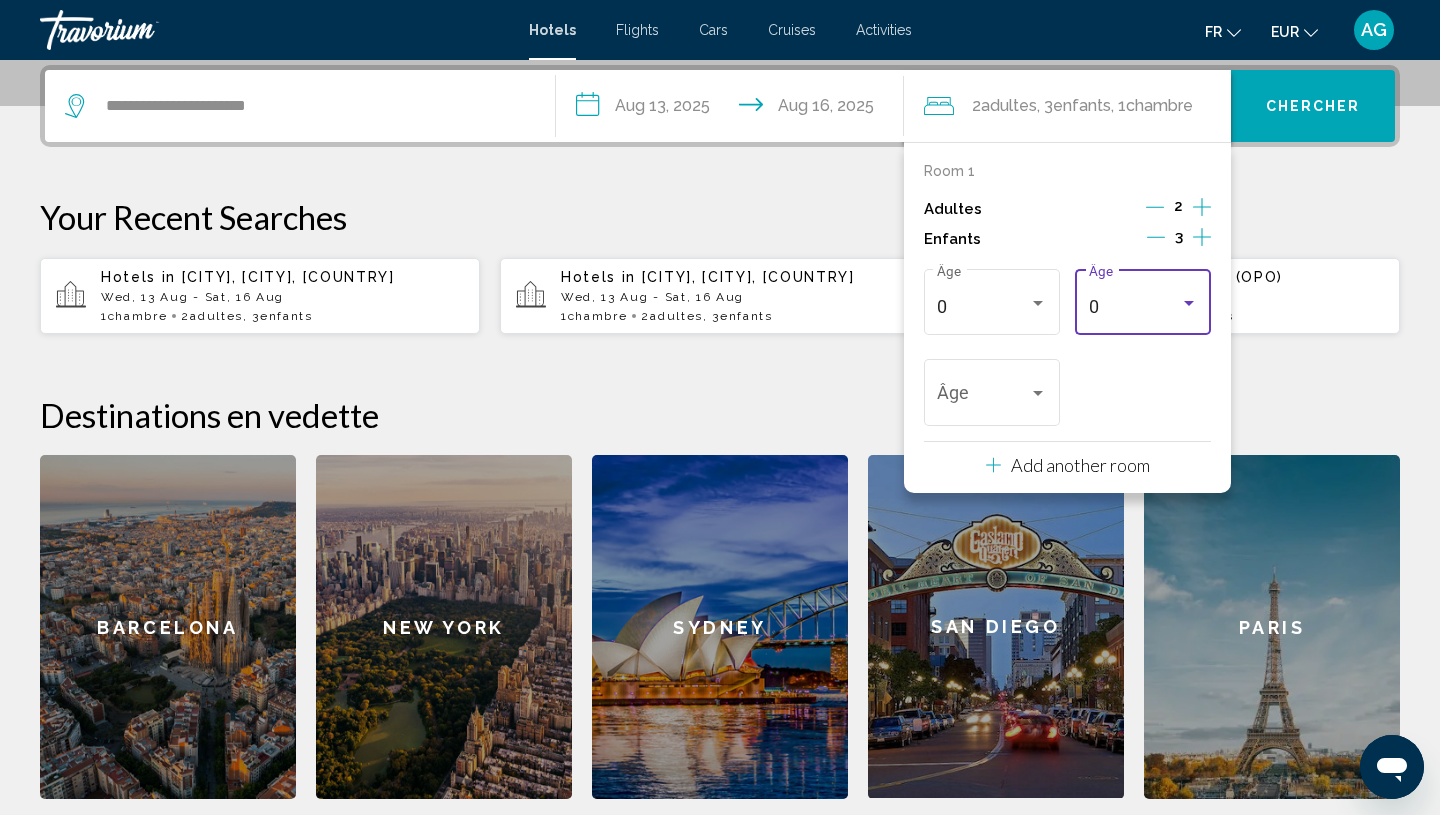 click on "0" at bounding box center (1134, 307) 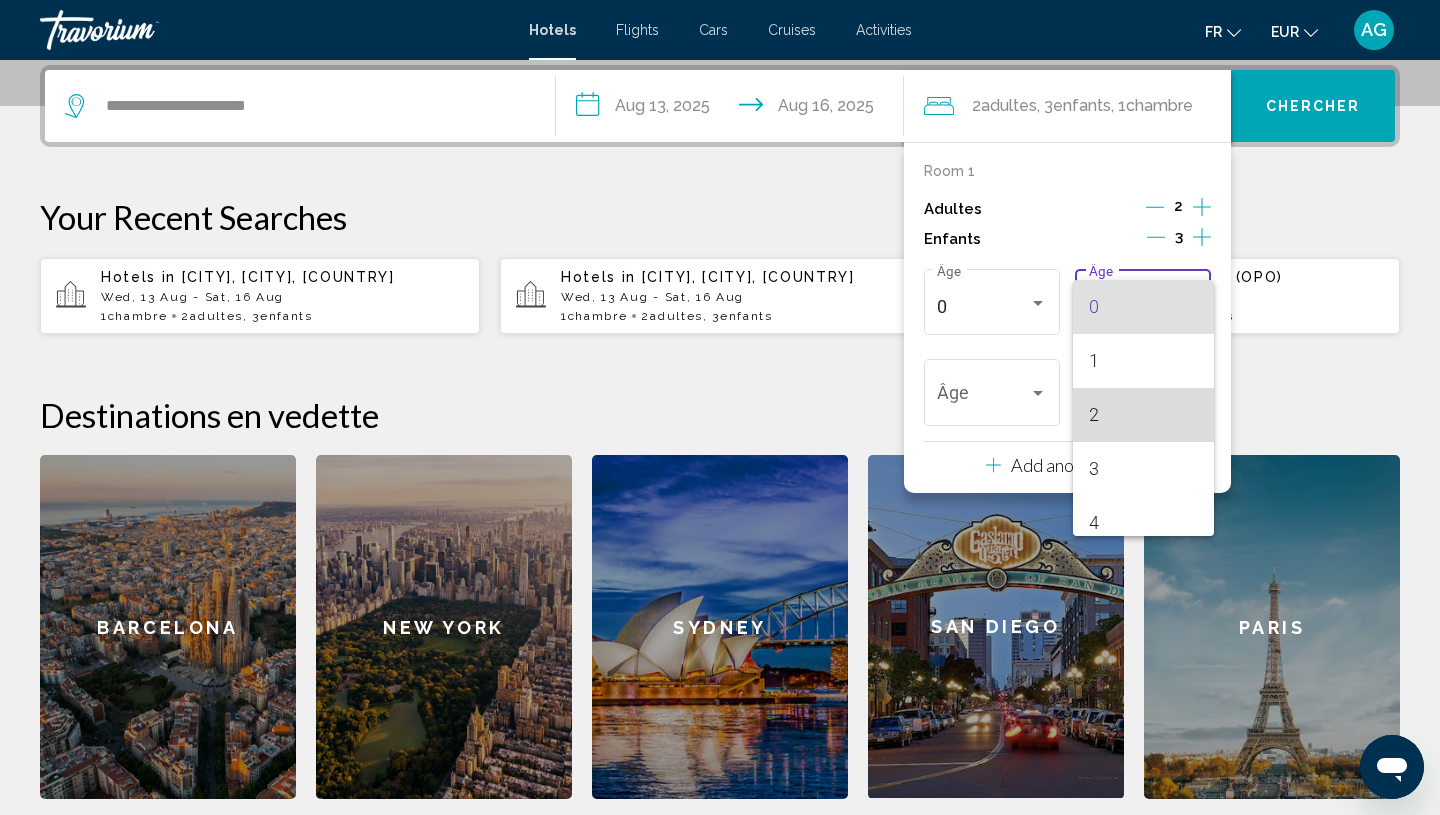 click on "2" at bounding box center (1143, 415) 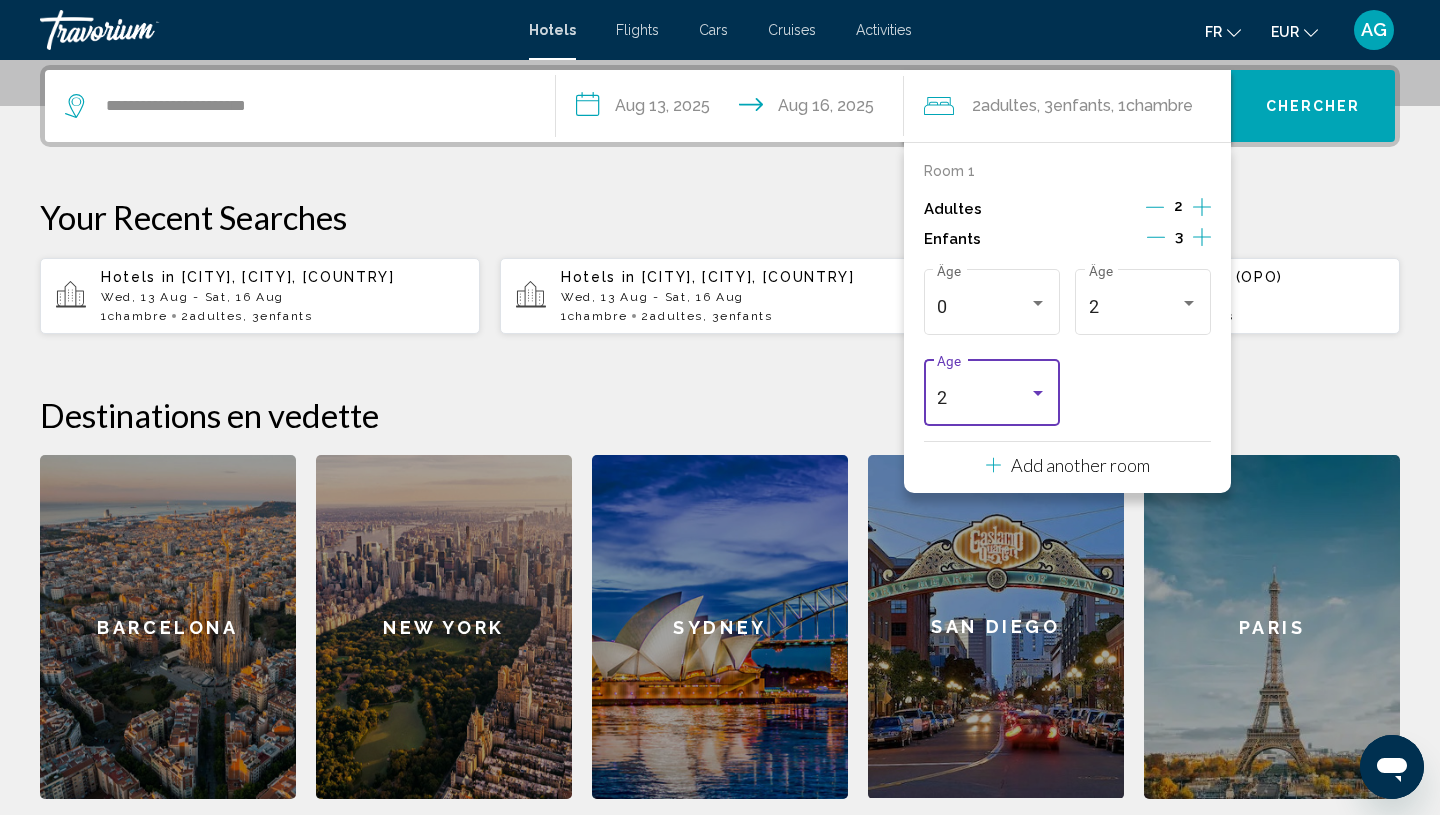 click on "2 Âge" at bounding box center [991, 390] 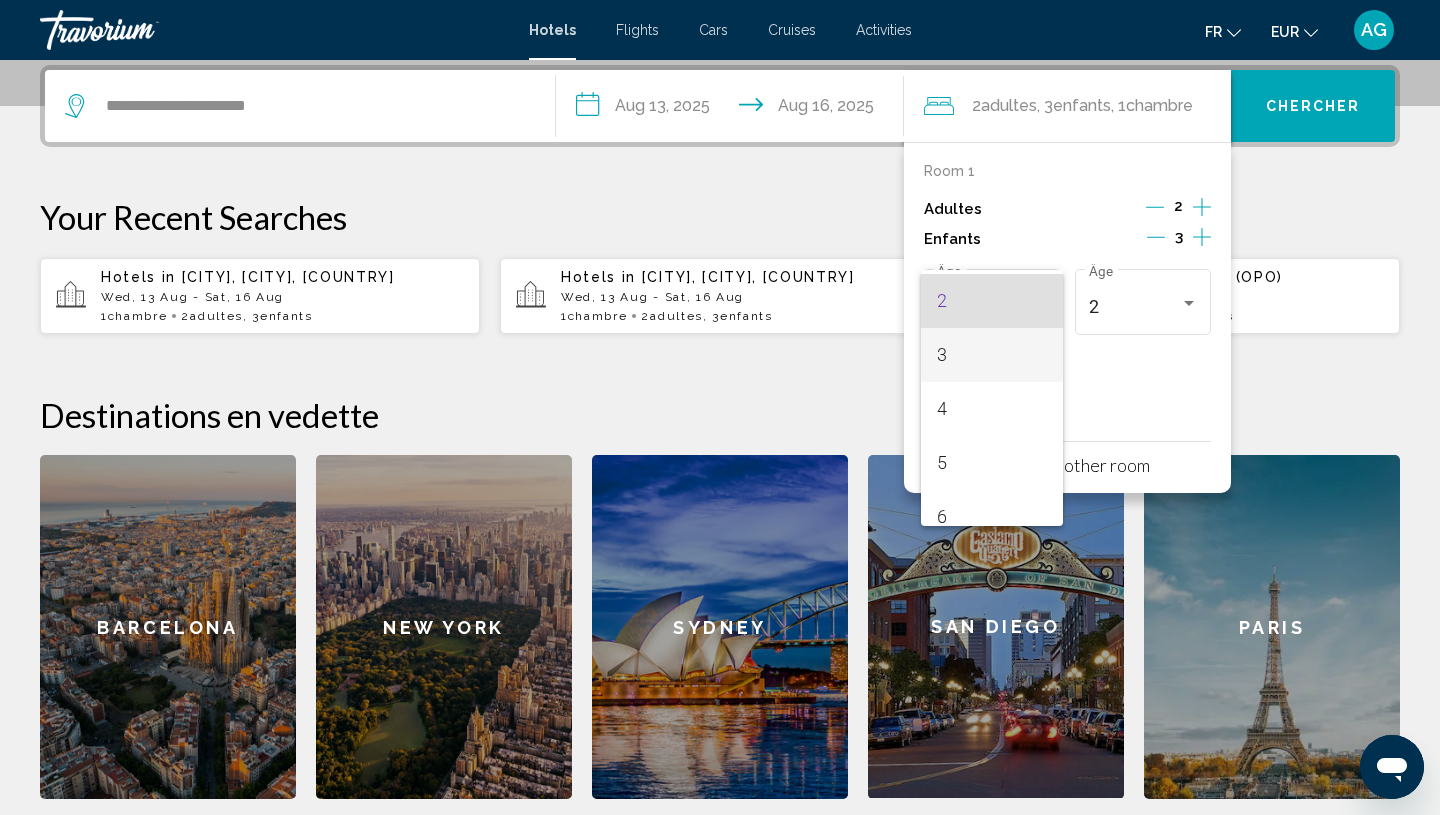 scroll, scrollTop: 102, scrollLeft: 0, axis: vertical 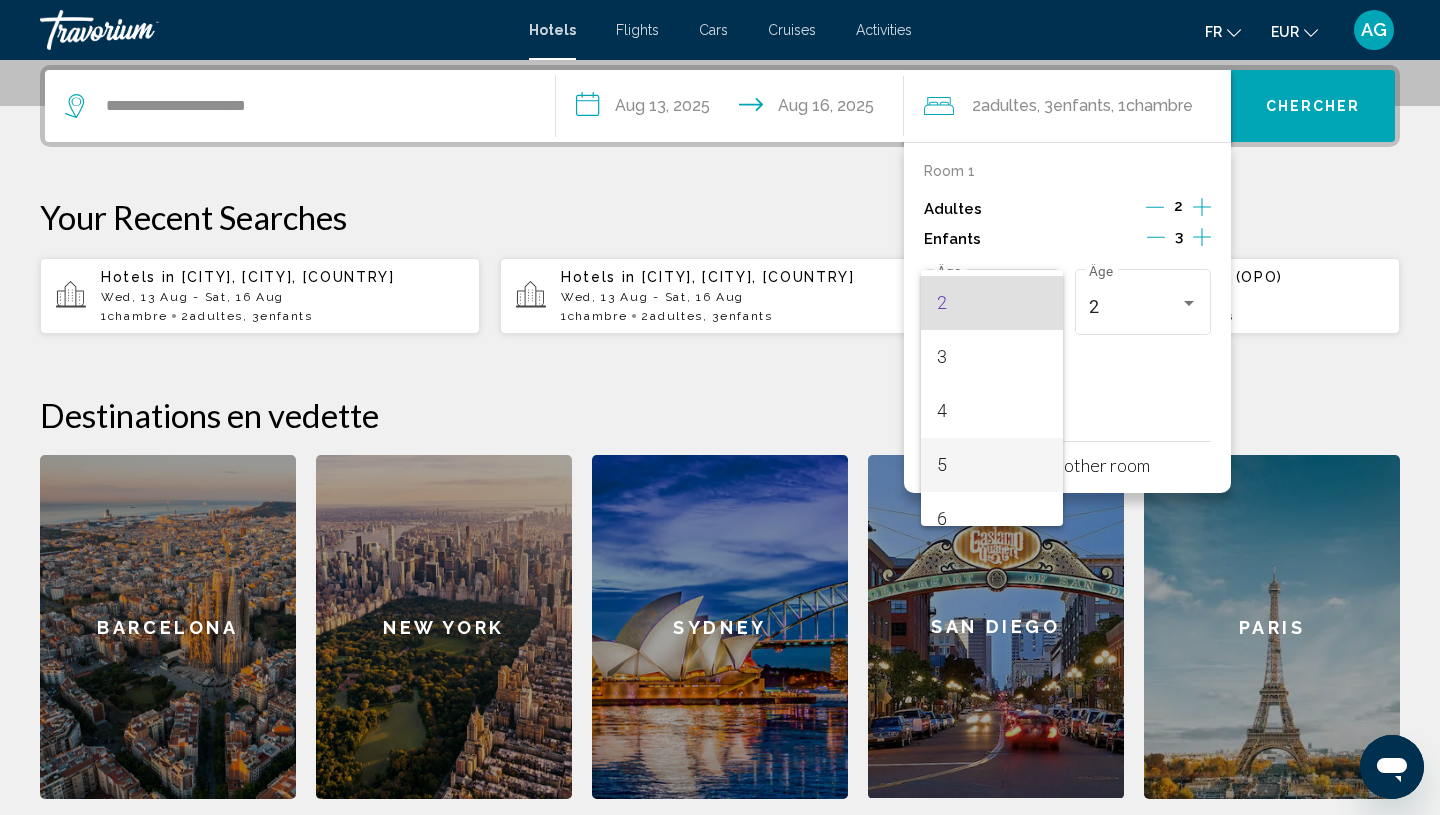 click on "5" at bounding box center (991, 465) 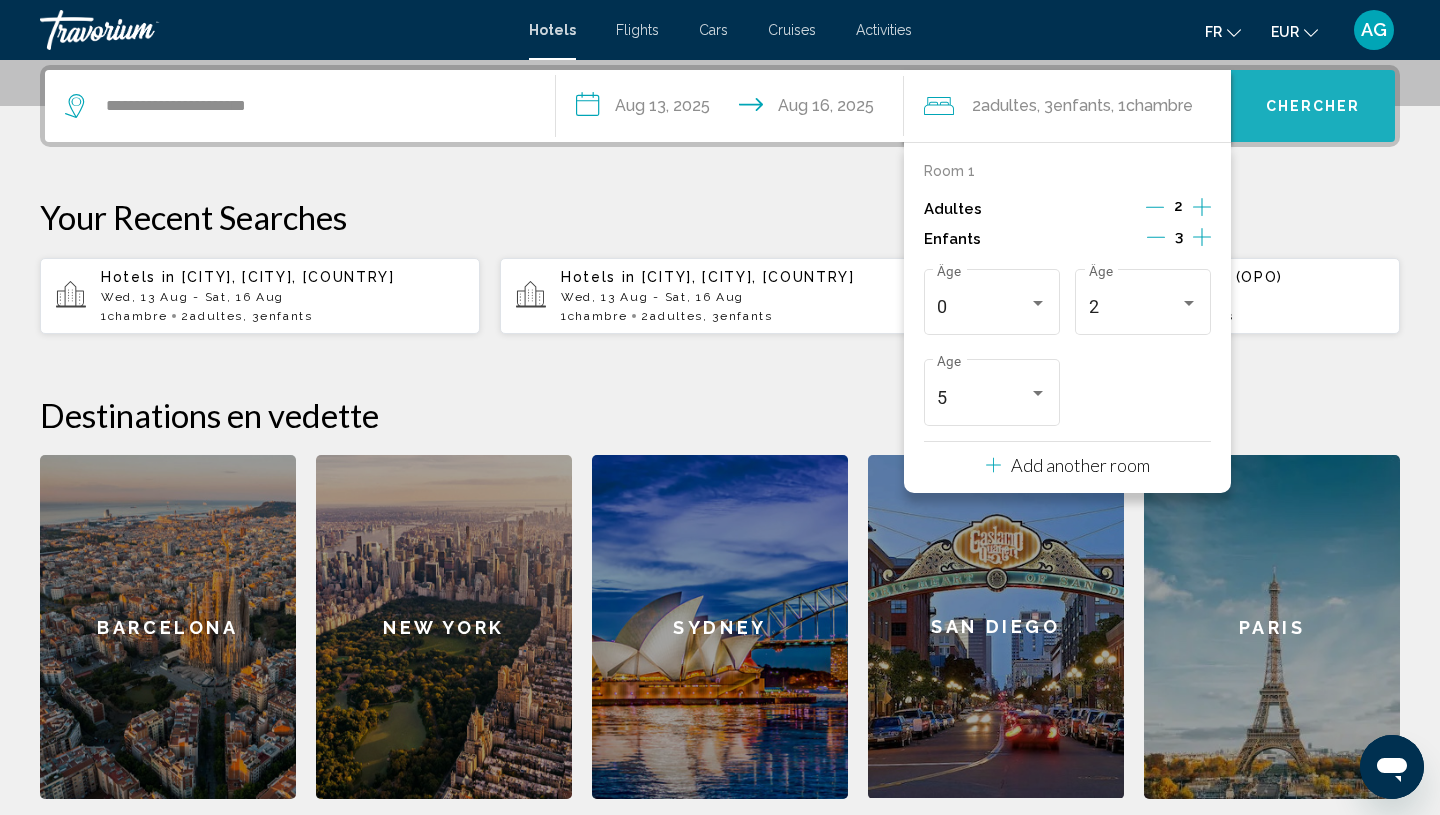 click on "Chercher" at bounding box center (1313, 106) 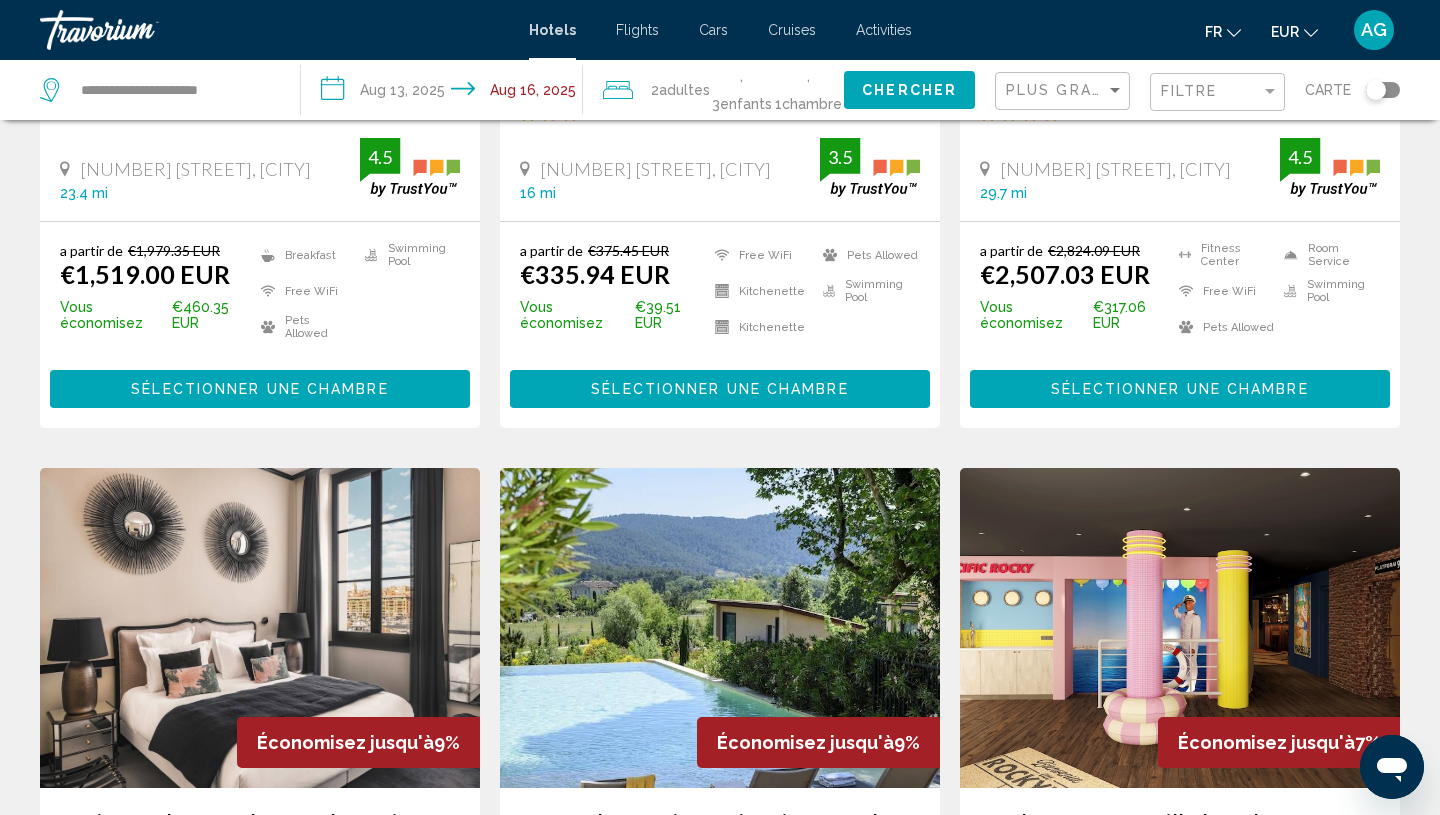 scroll, scrollTop: 0, scrollLeft: 0, axis: both 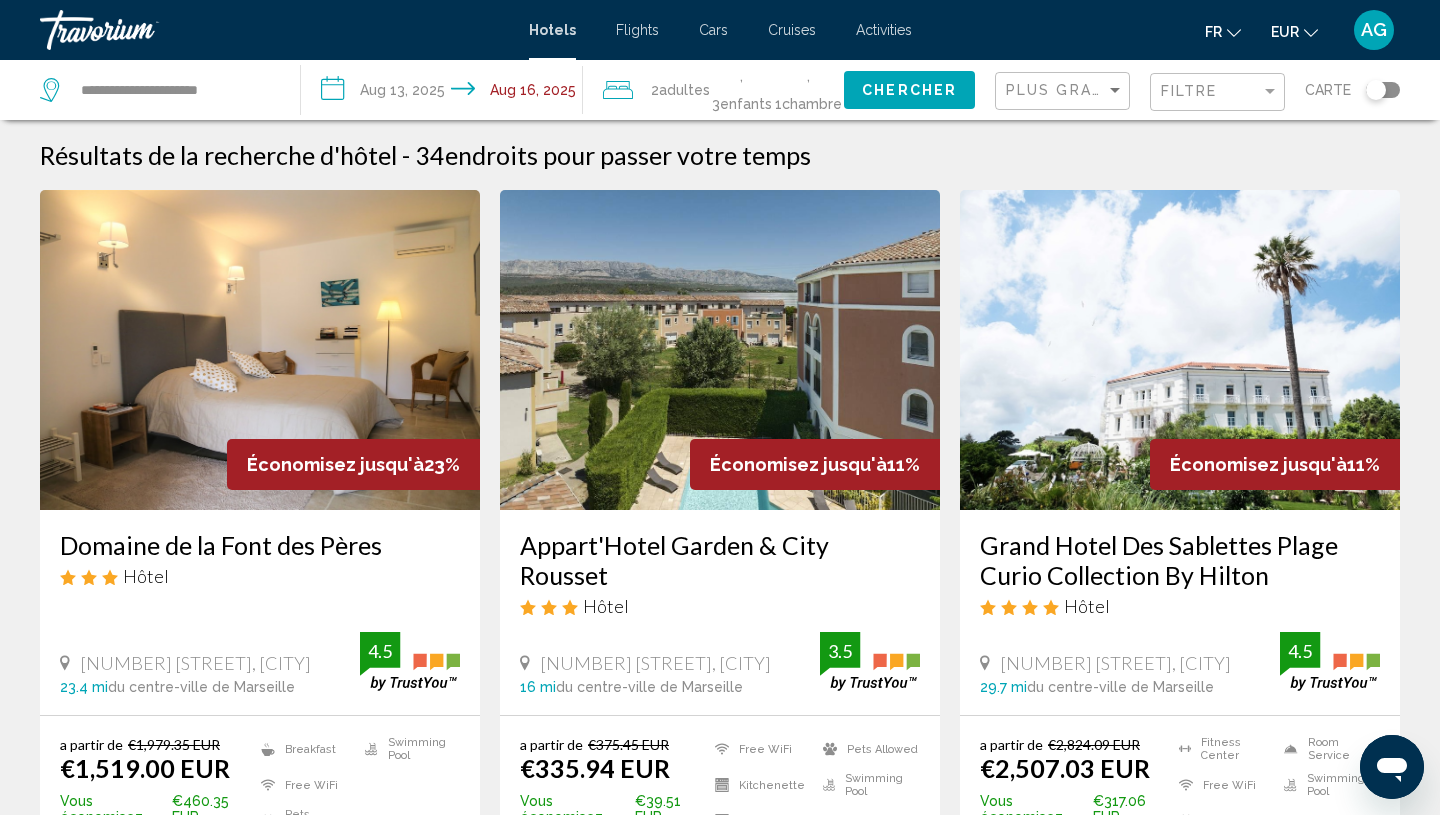 click on "Plus grandes économies" 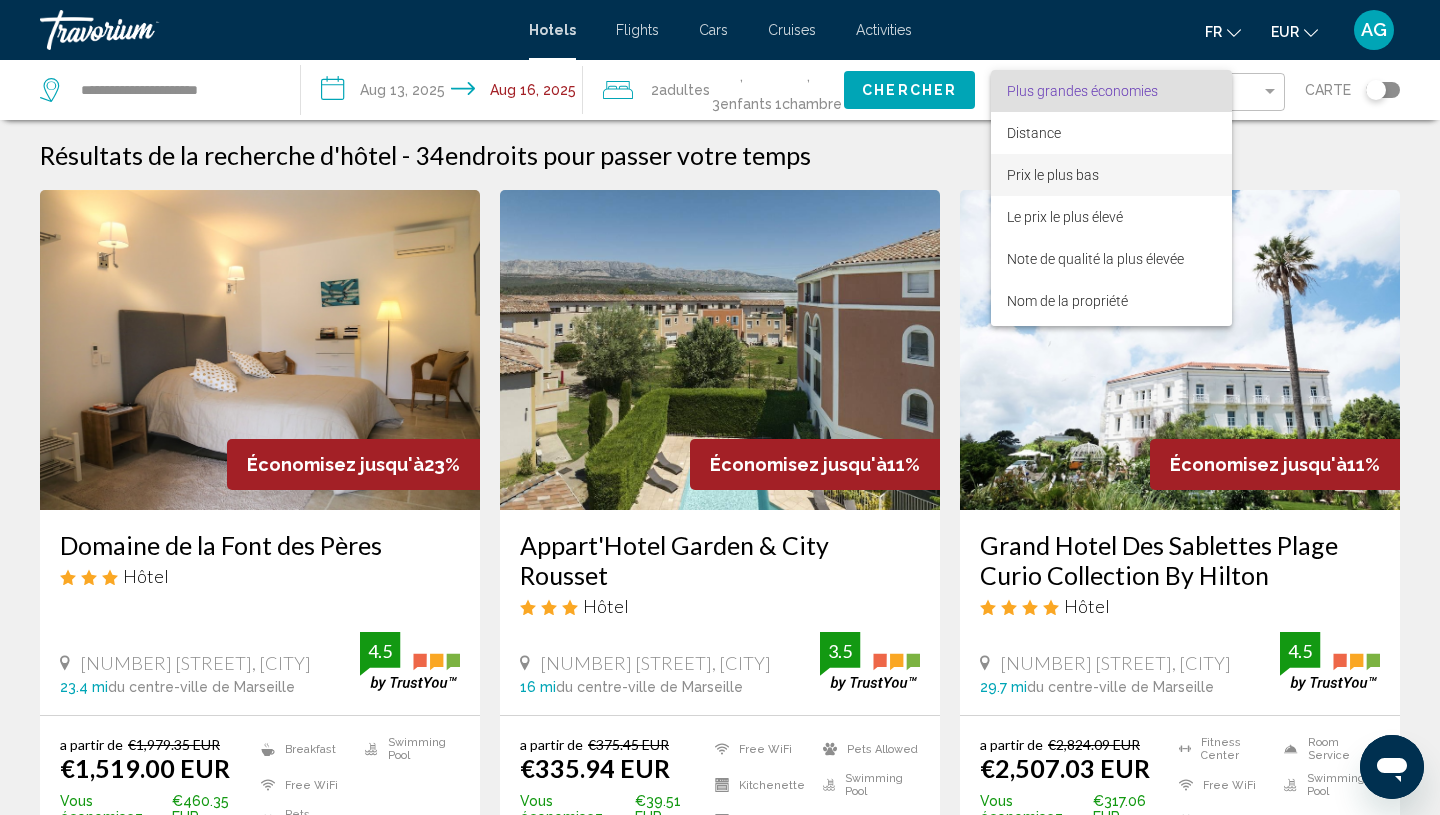 click on "Prix le plus bas" at bounding box center (1053, 175) 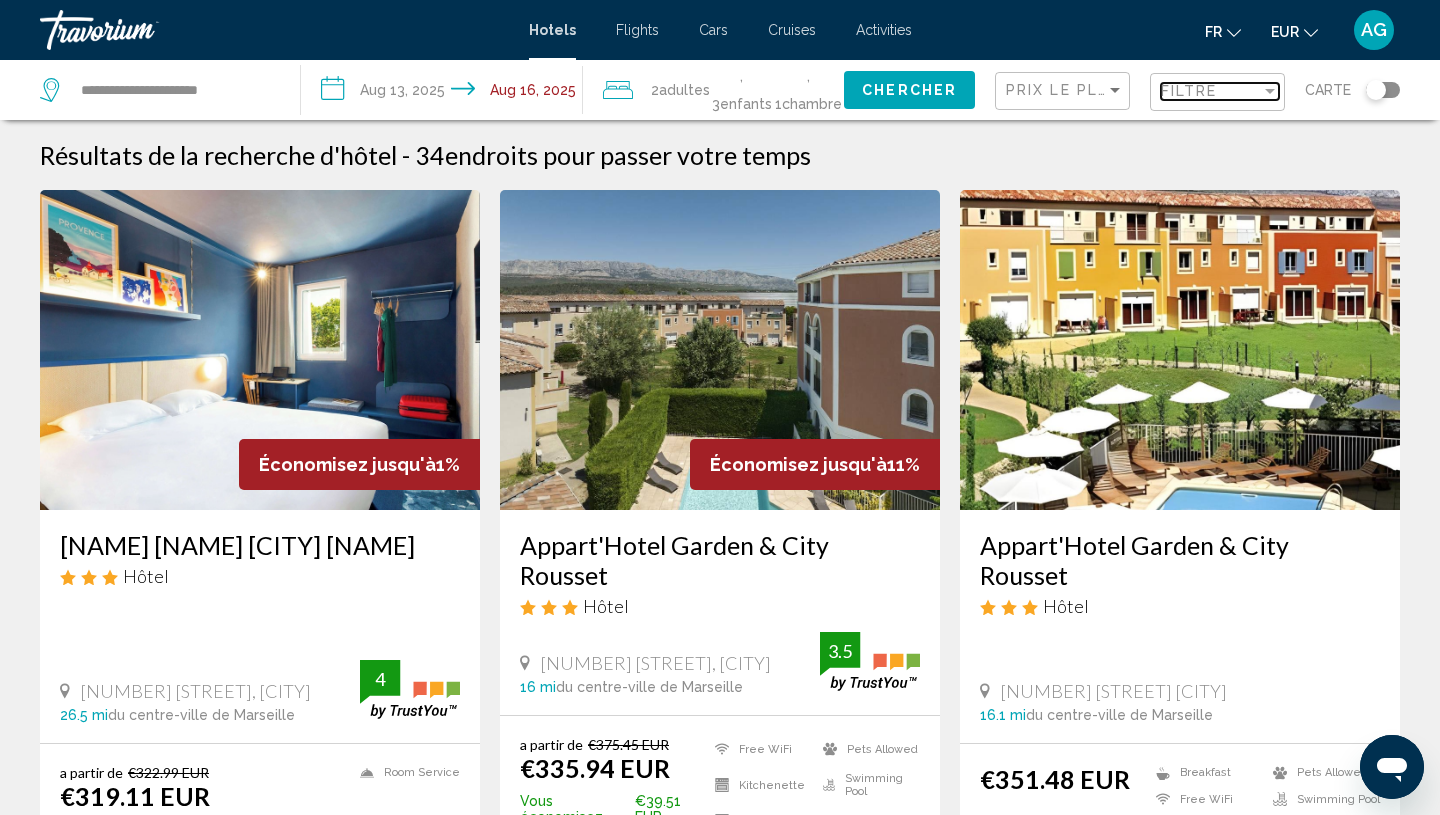 click on "Filtre" at bounding box center [1211, 91] 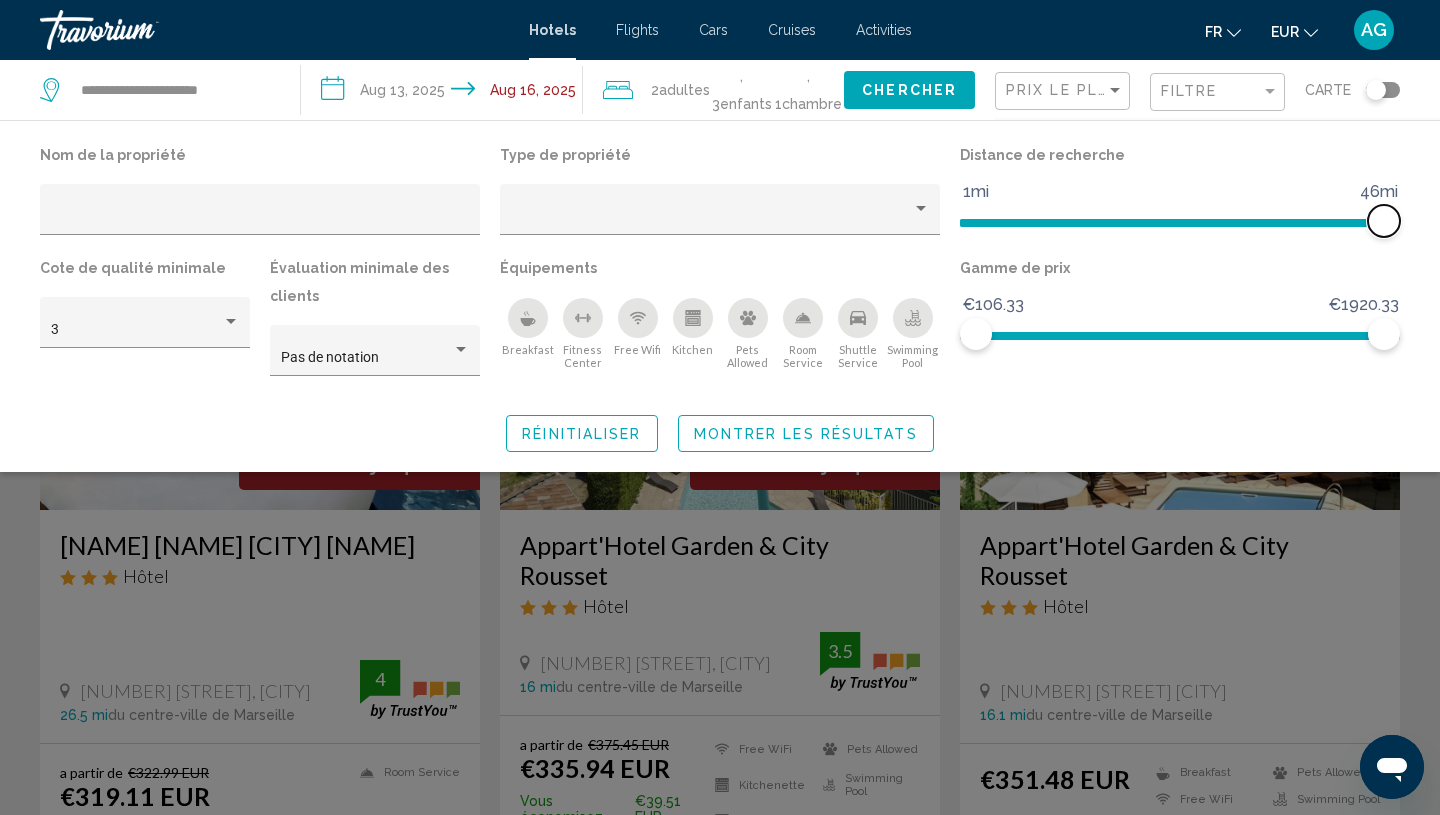 drag, startPoint x: 1239, startPoint y: 227, endPoint x: 1440, endPoint y: 224, distance: 201.02238 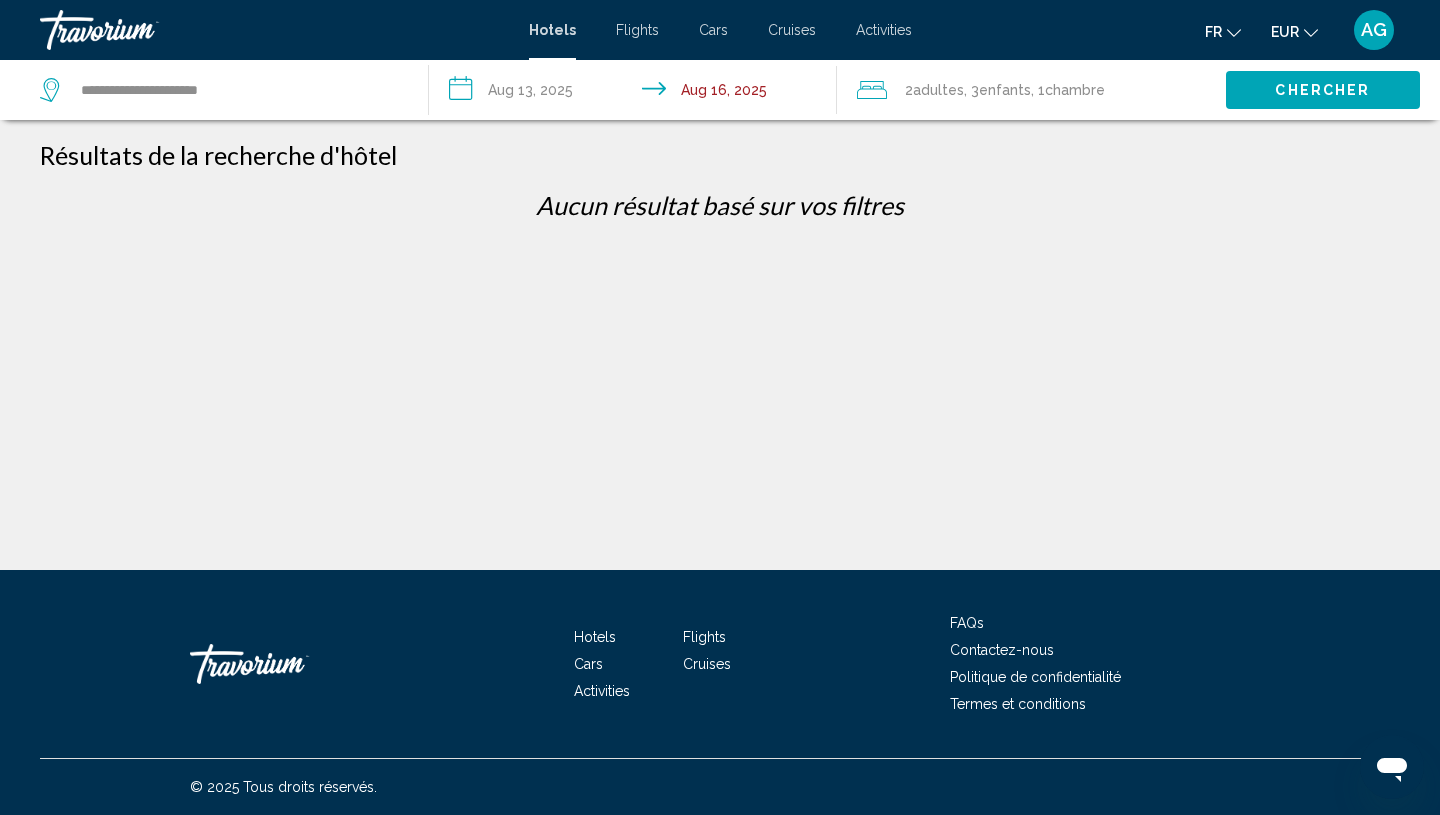 click on "Chercher" 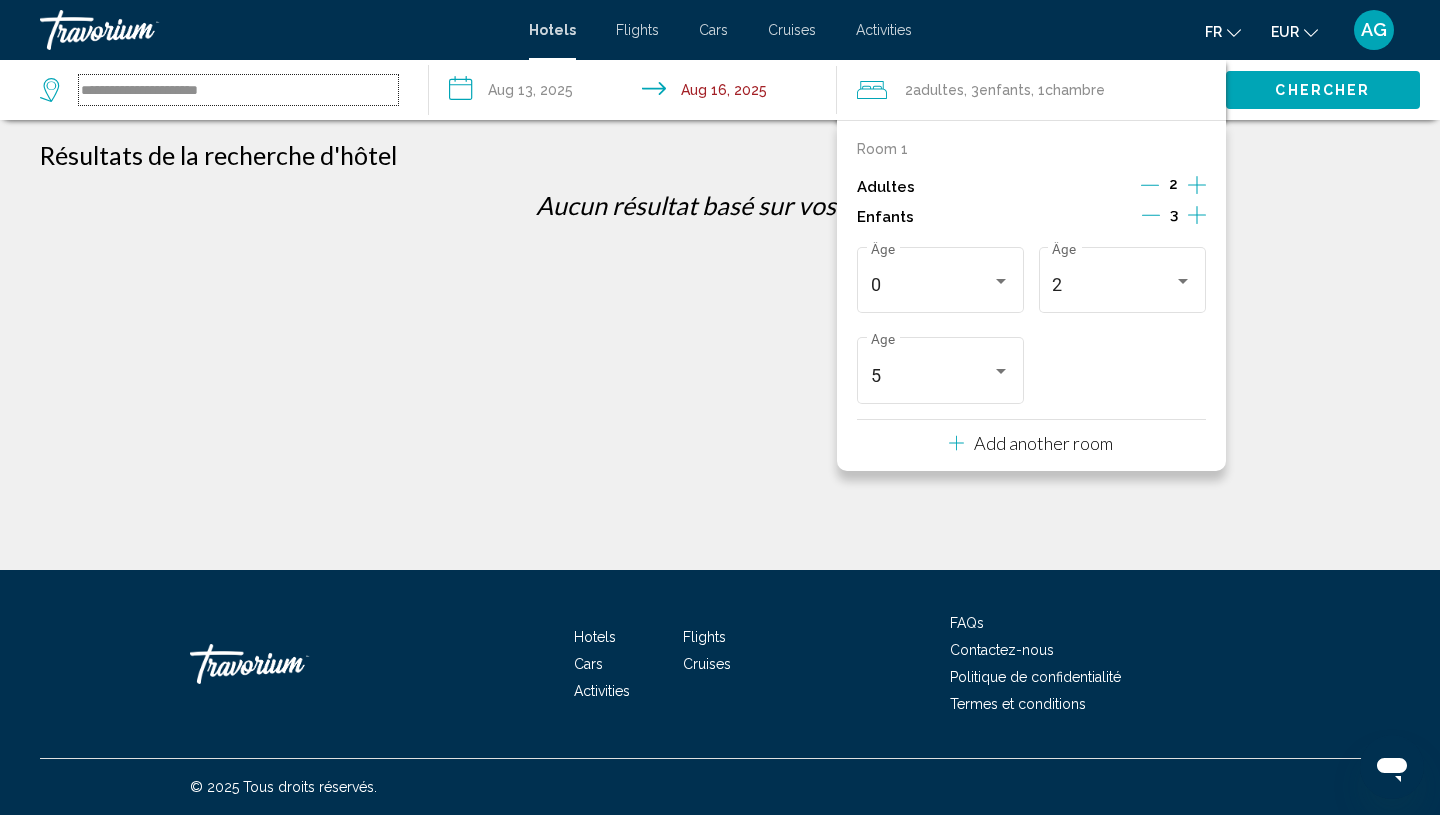 click on "**********" at bounding box center [238, 90] 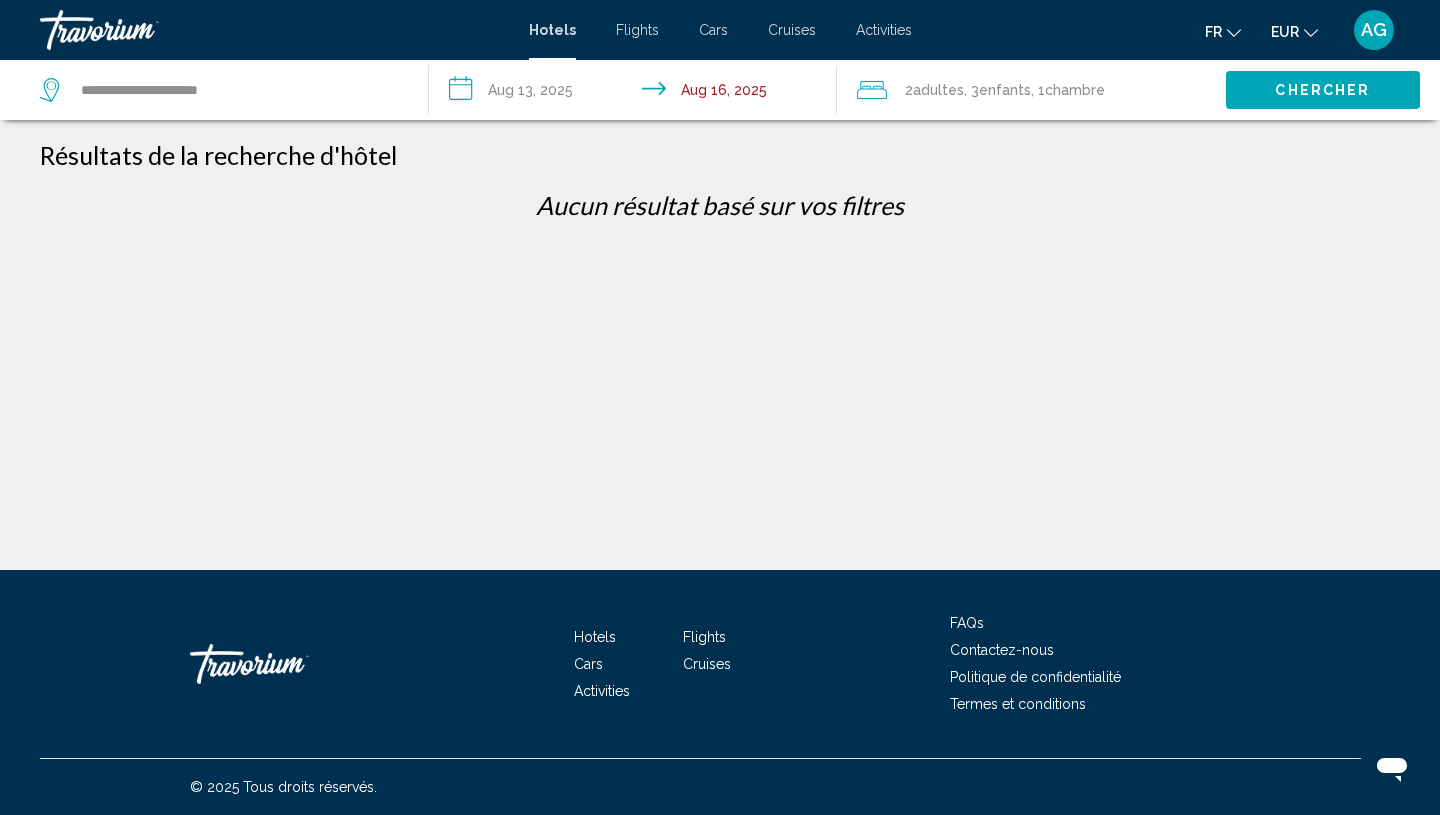click at bounding box center (140, 30) 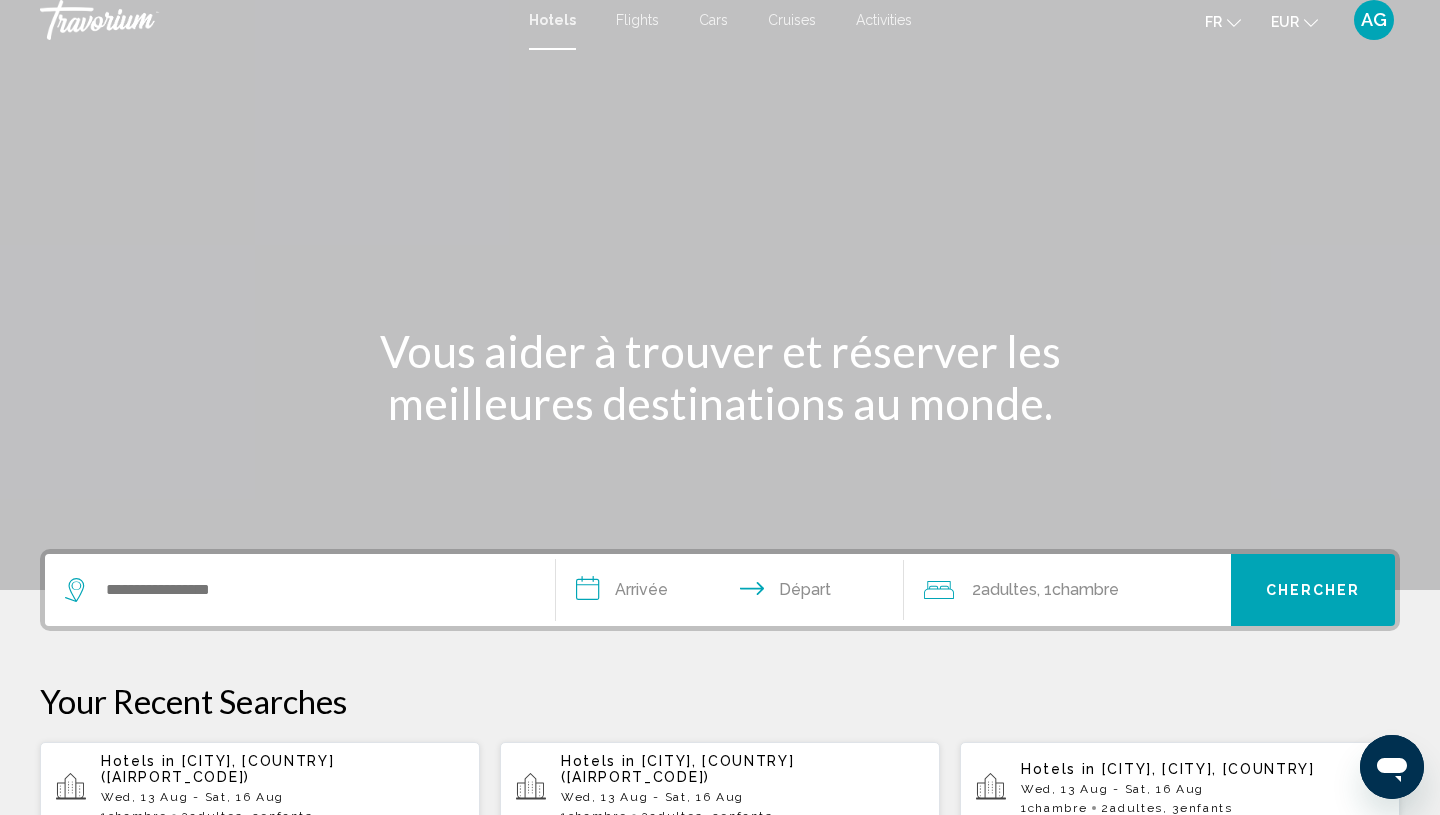 scroll, scrollTop: 0, scrollLeft: 0, axis: both 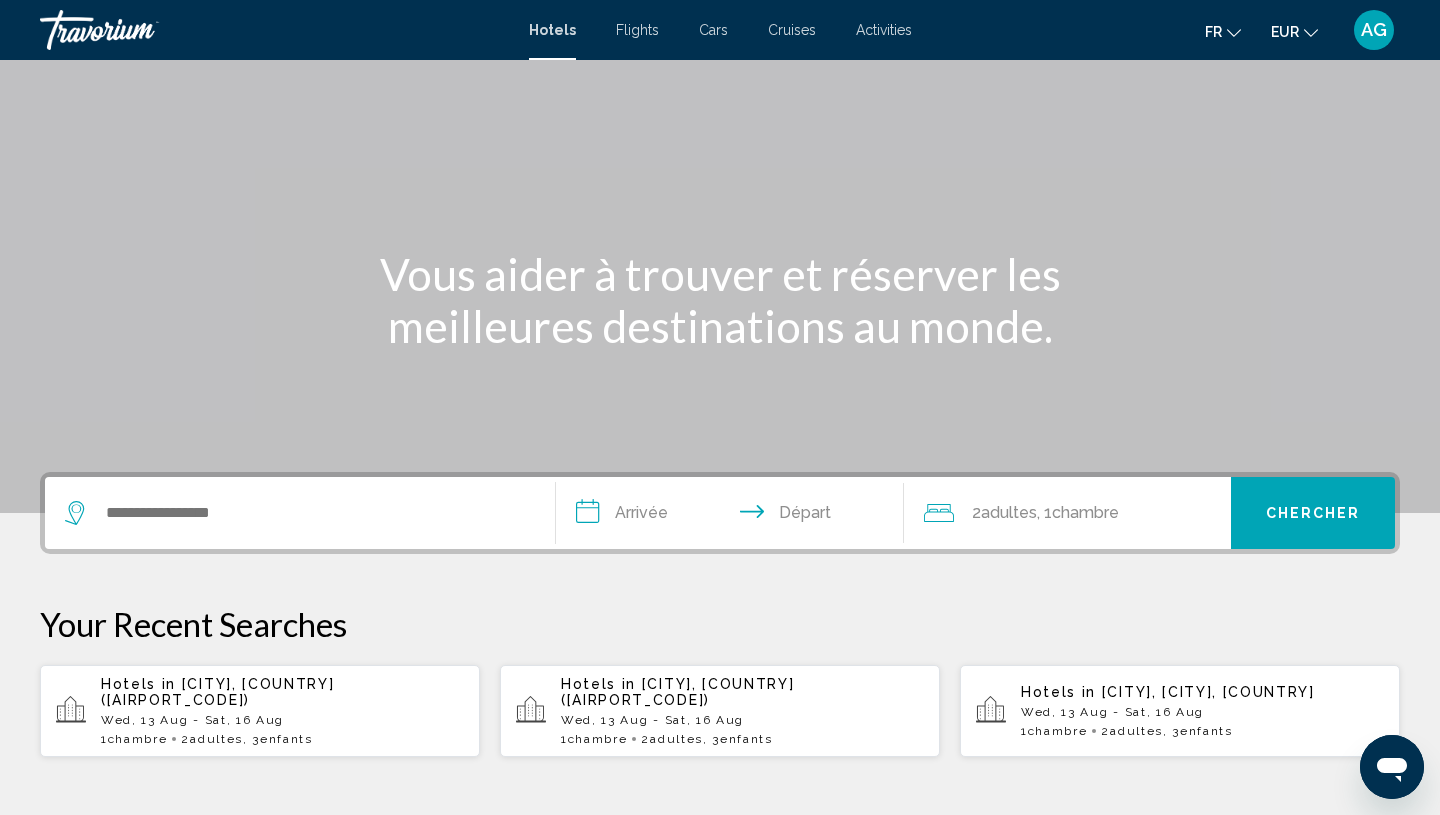 click at bounding box center (300, 513) 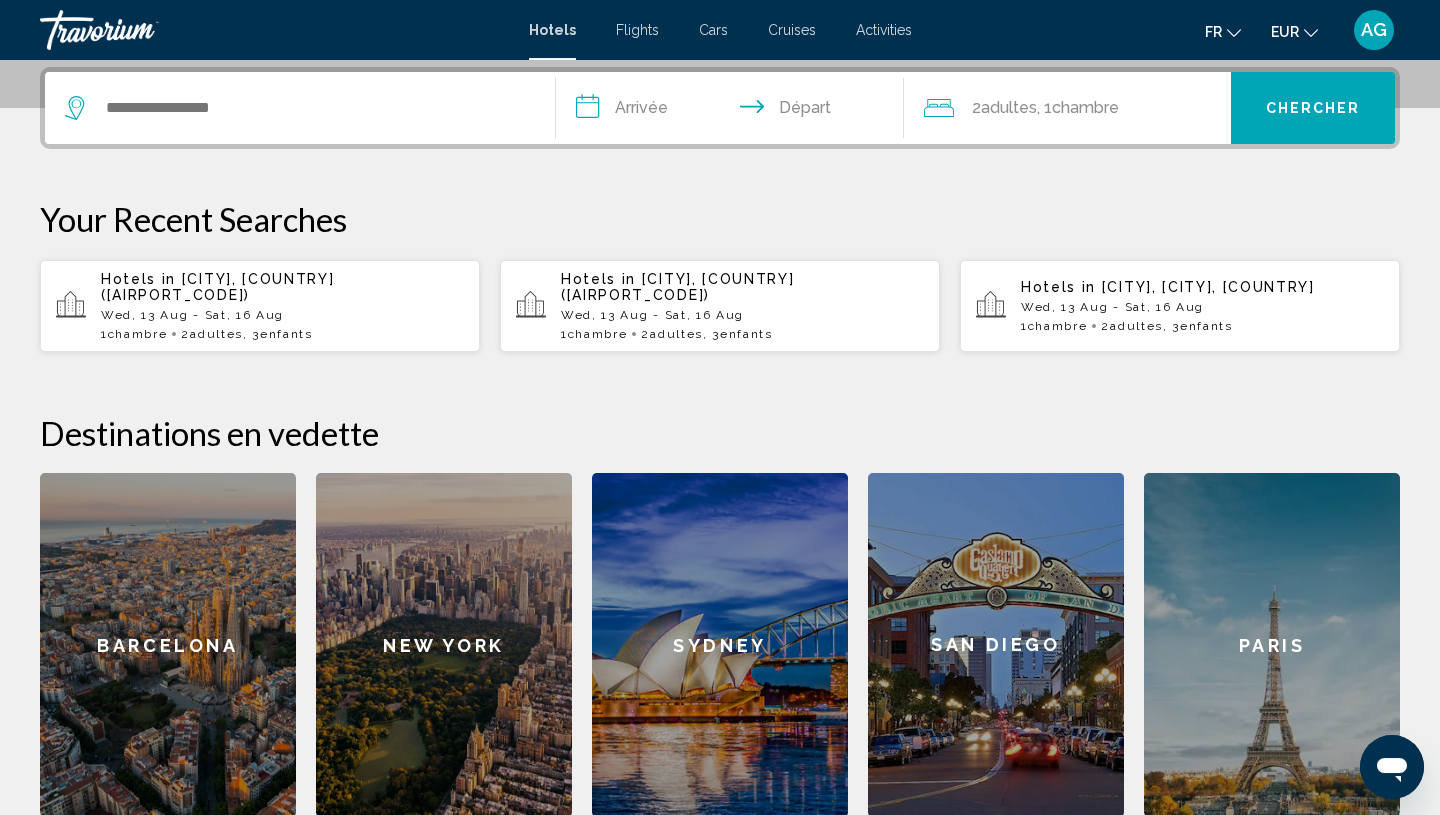 scroll, scrollTop: 494, scrollLeft: 0, axis: vertical 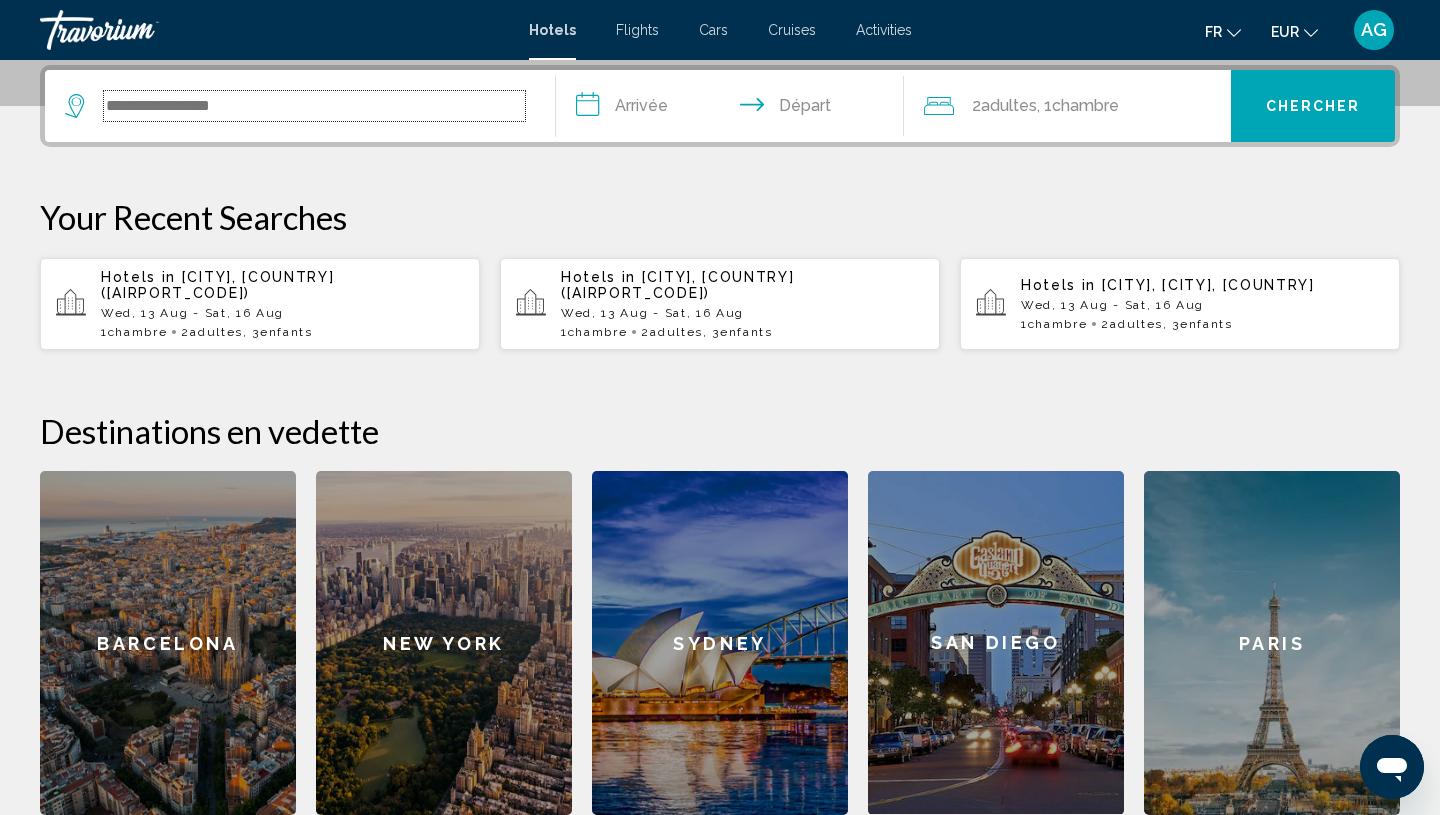 click at bounding box center [314, 106] 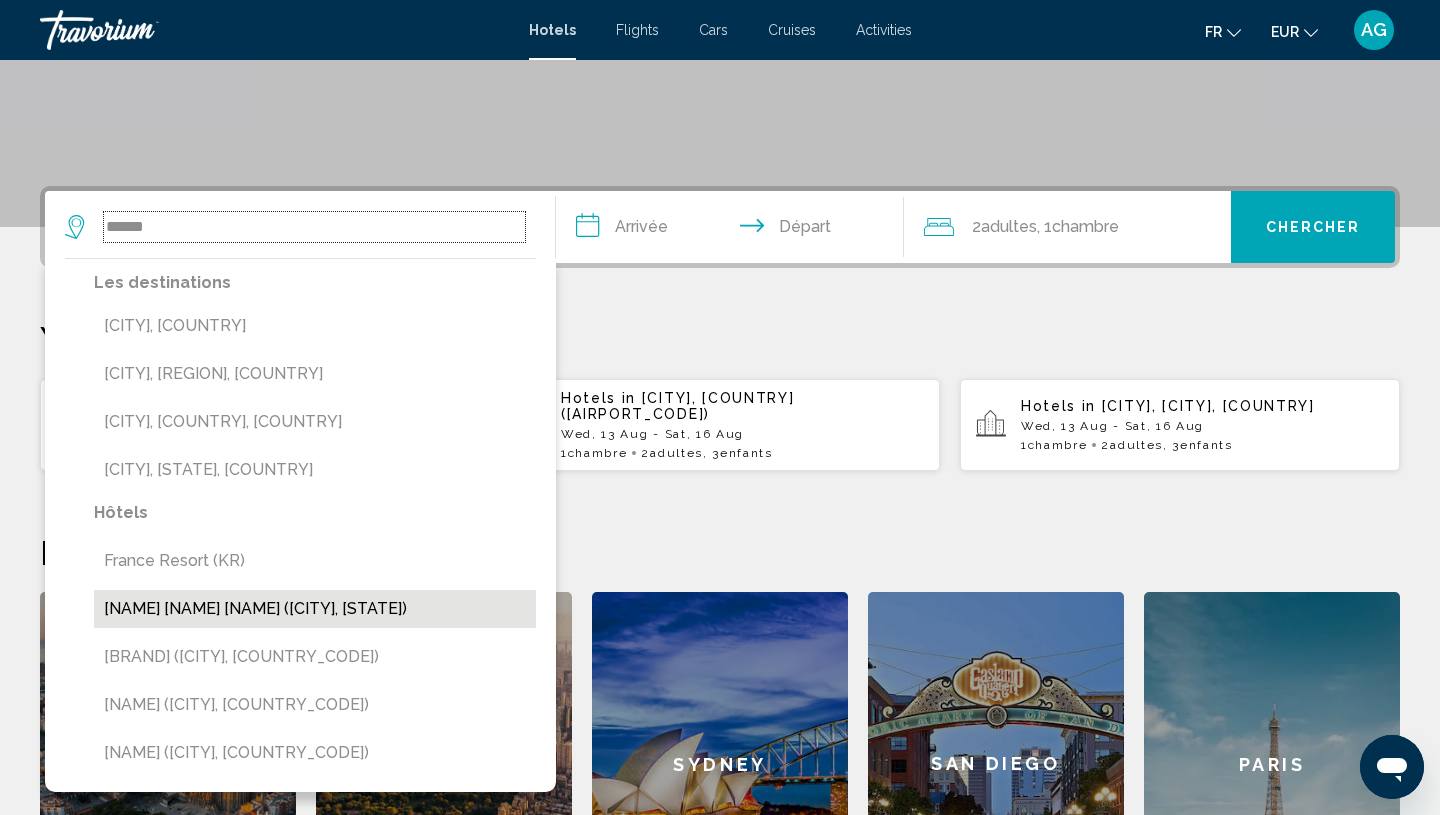scroll, scrollTop: 371, scrollLeft: 0, axis: vertical 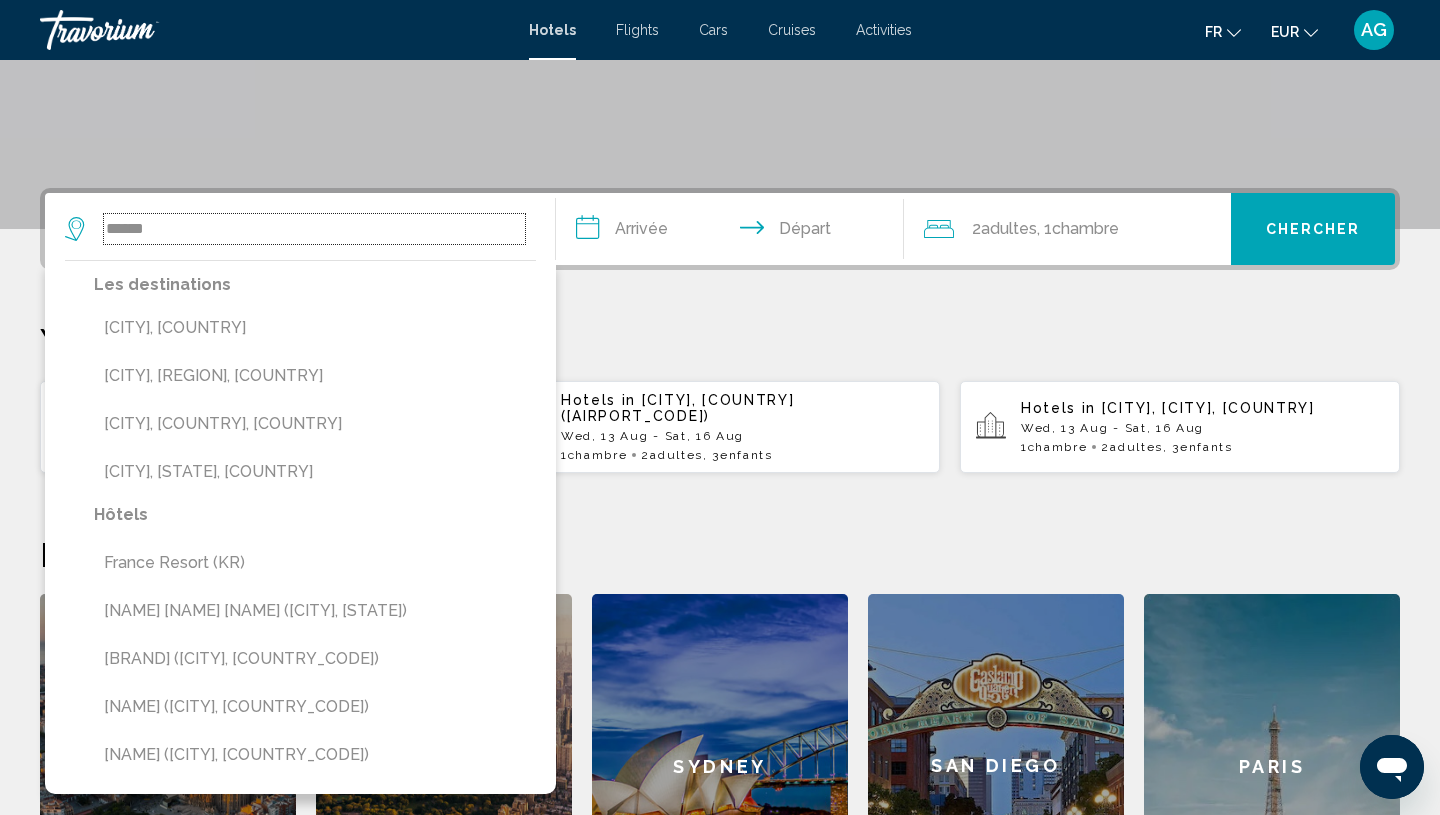 type on "*******" 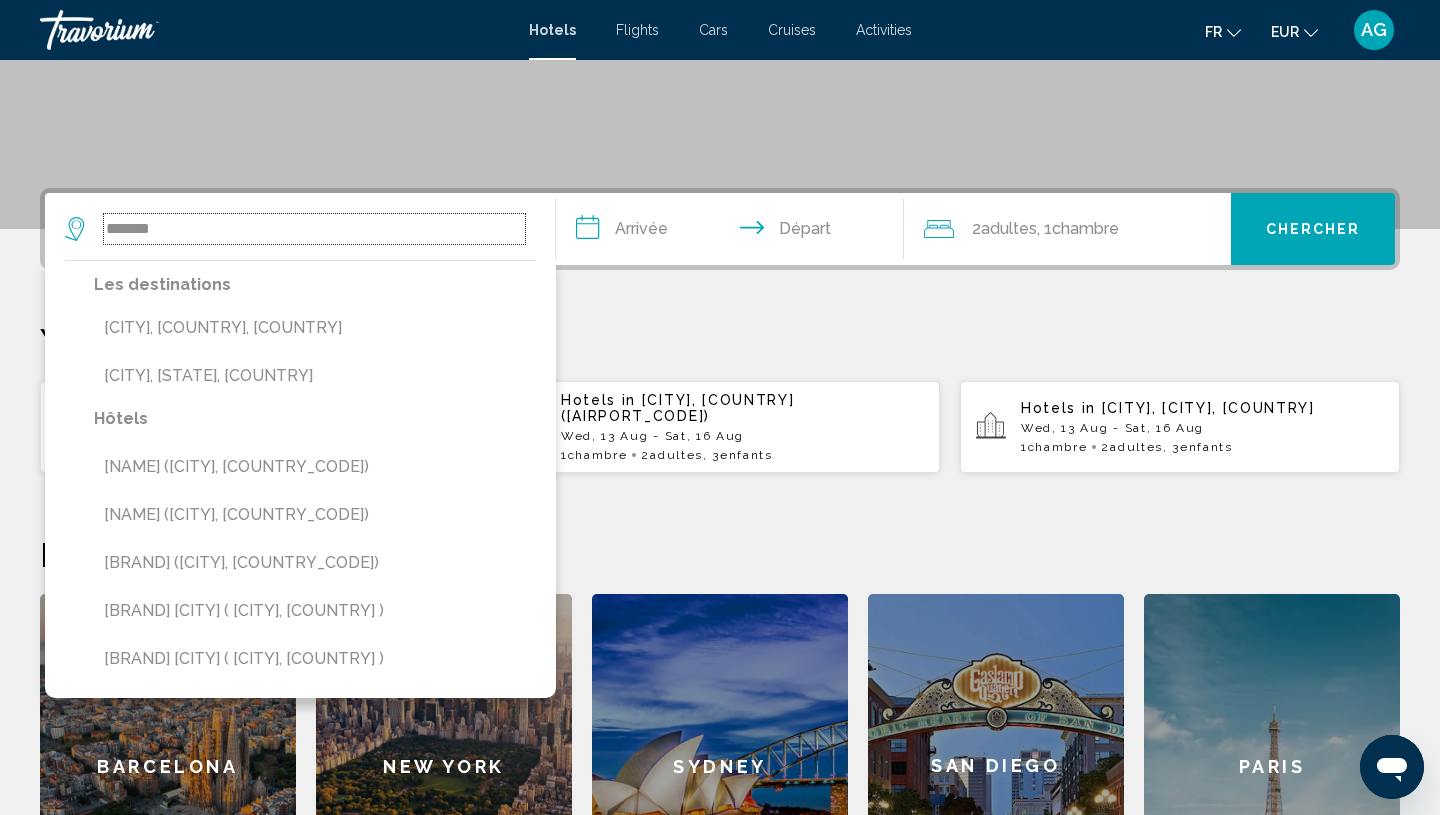 drag, startPoint x: 200, startPoint y: 238, endPoint x: 94, endPoint y: 238, distance: 106 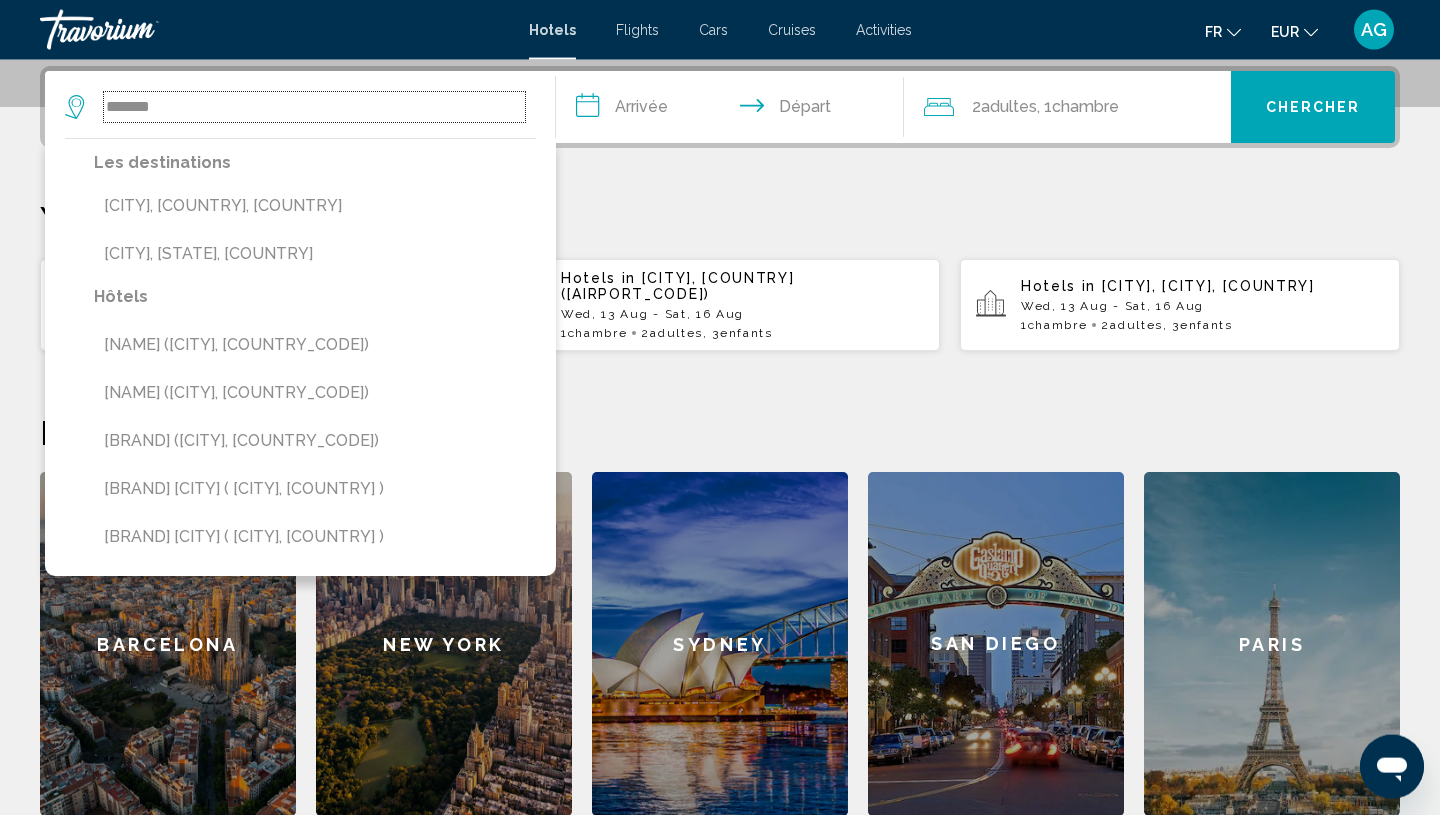 scroll, scrollTop: 494, scrollLeft: 0, axis: vertical 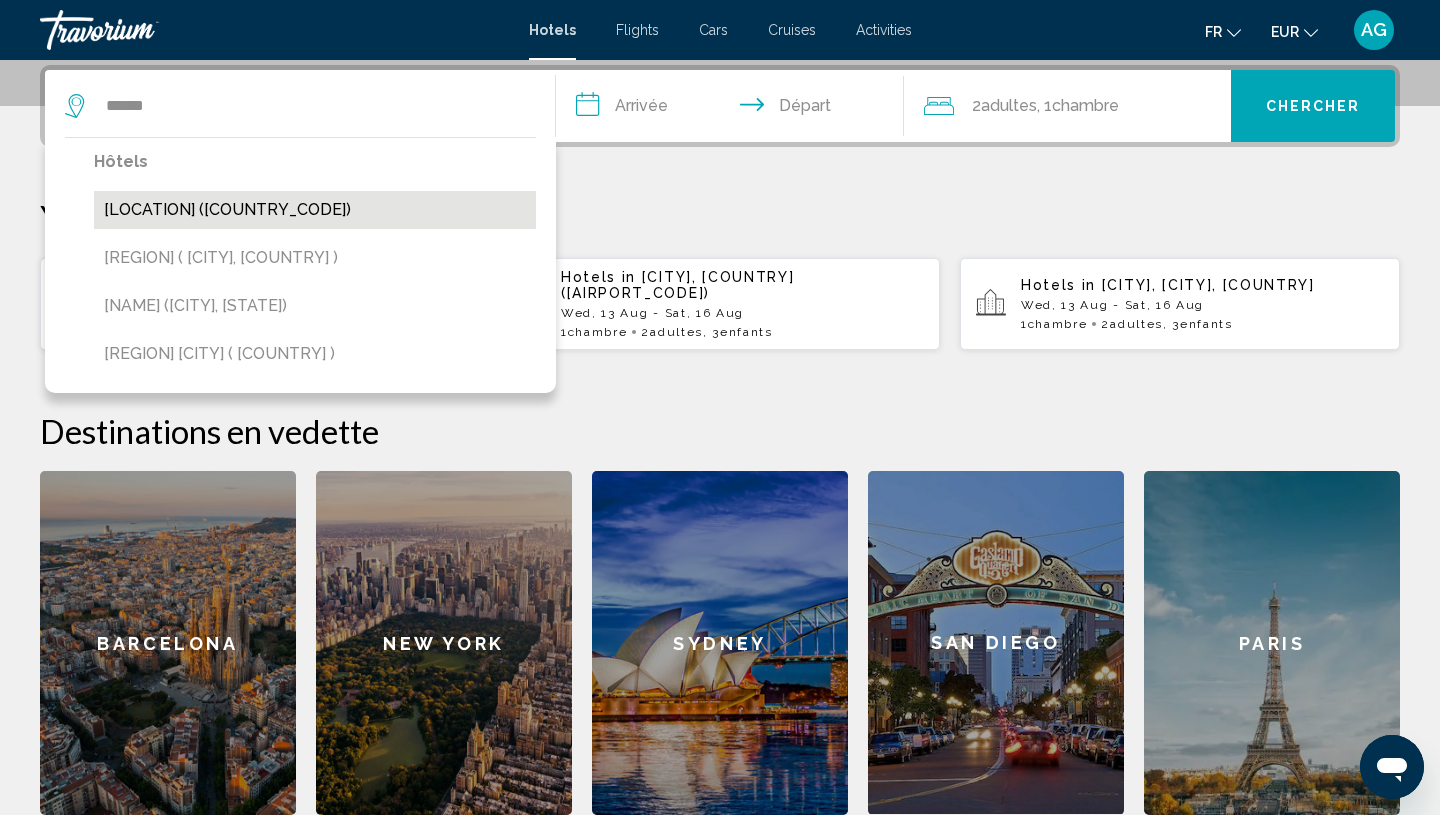 click on "[LOCATION] ([COUNTRY_CODE])" at bounding box center (315, 210) 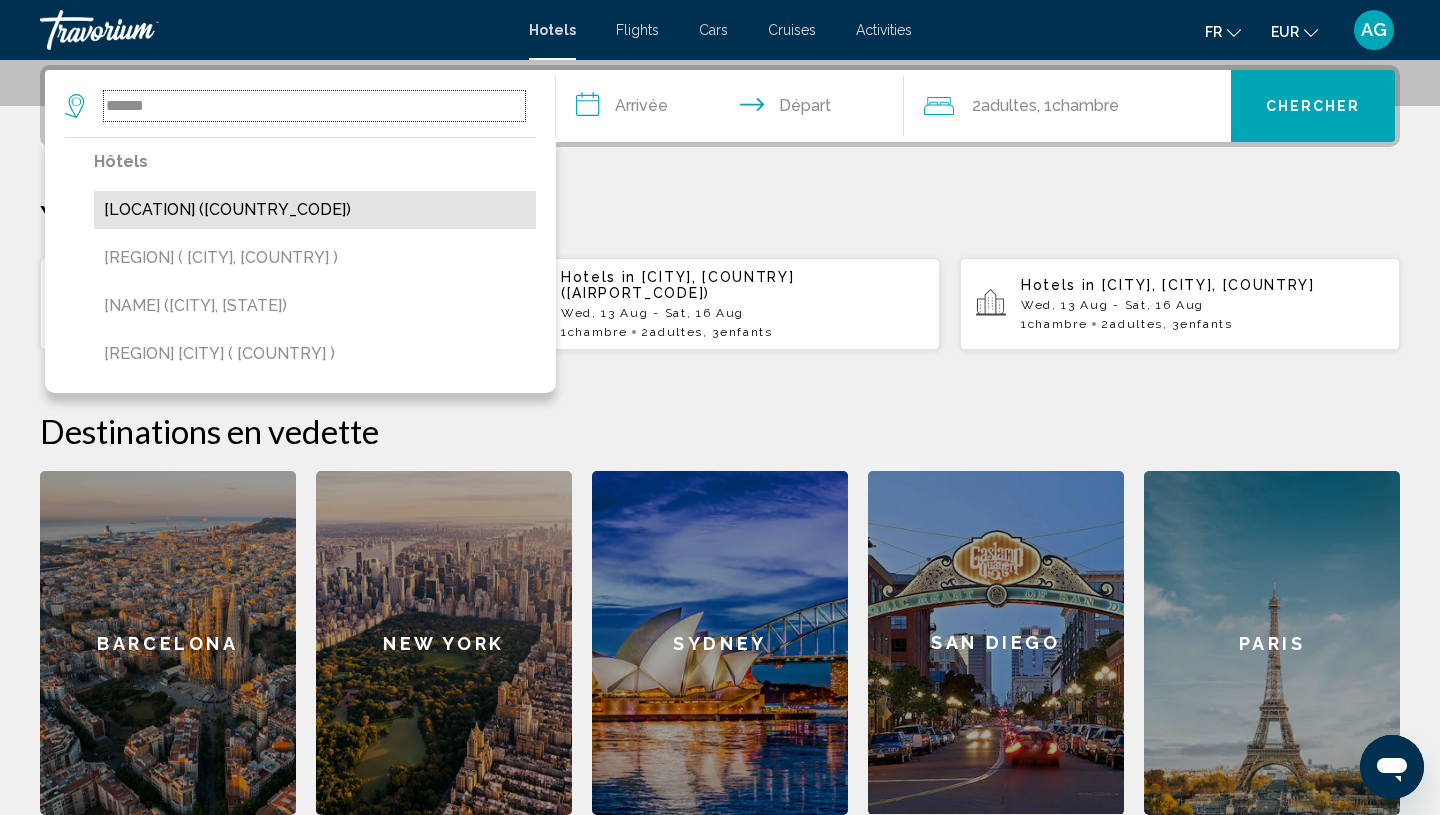 type on "**********" 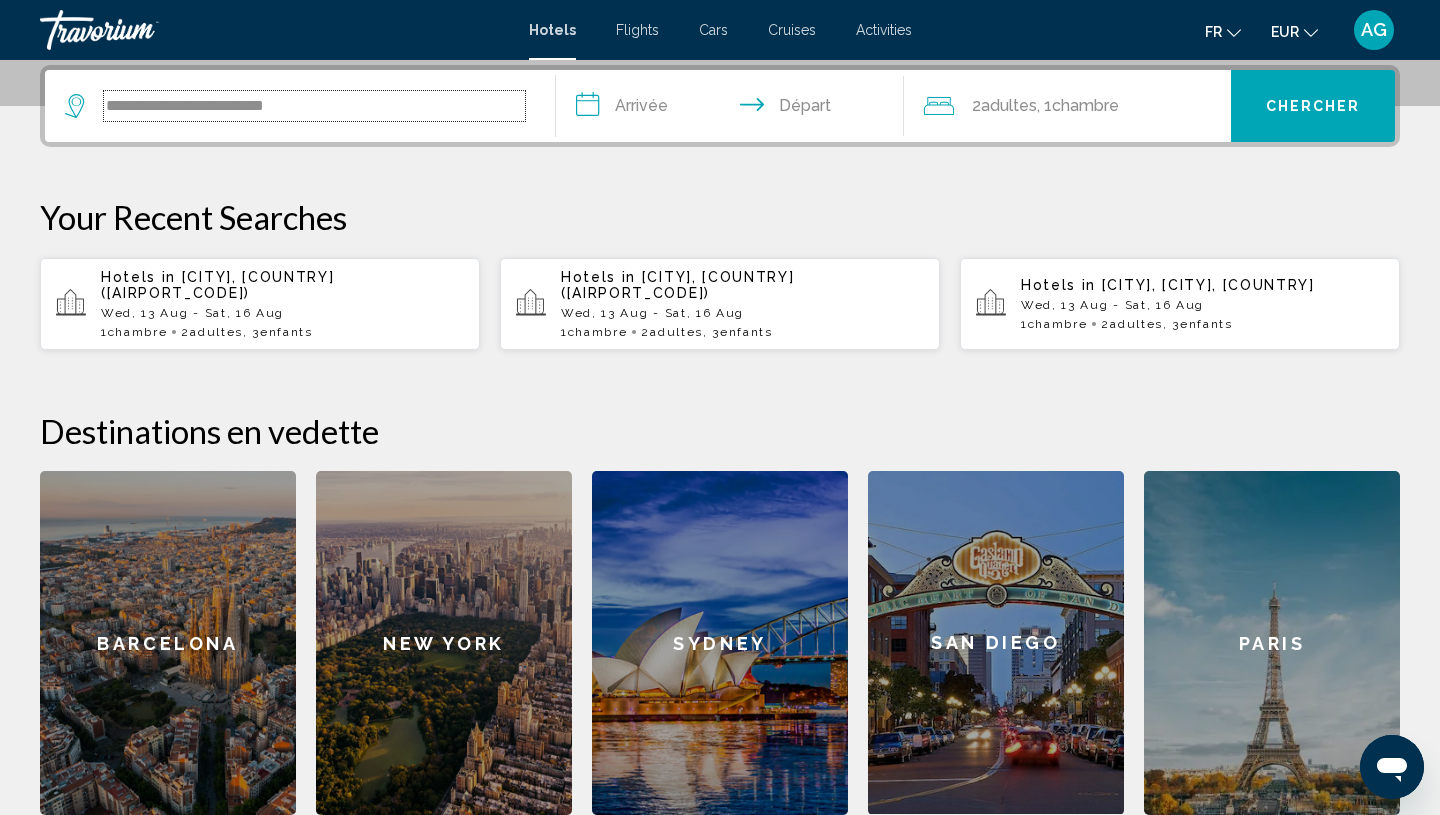 click on "**********" at bounding box center [314, 106] 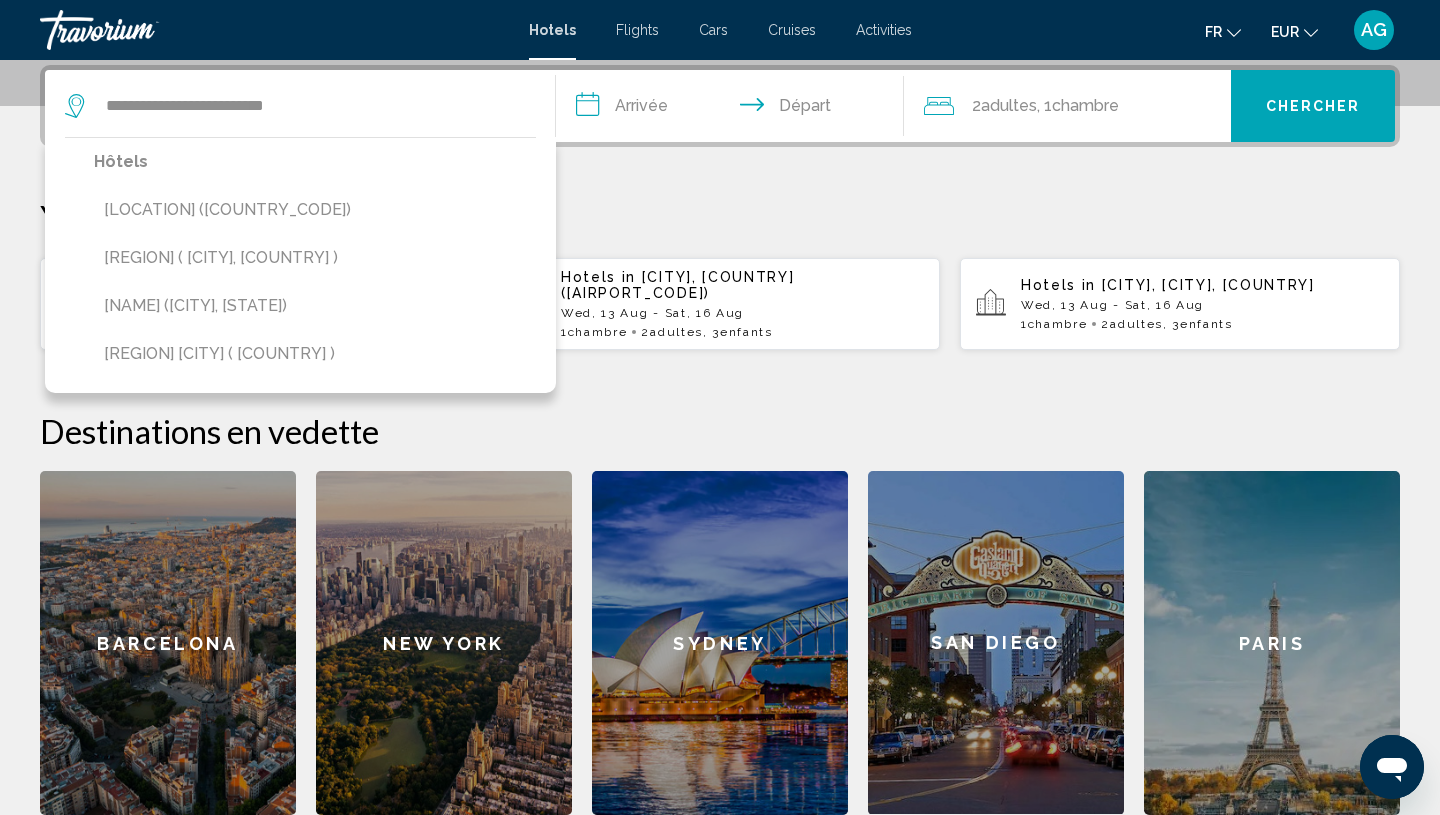 click on "**********" at bounding box center [720, 440] 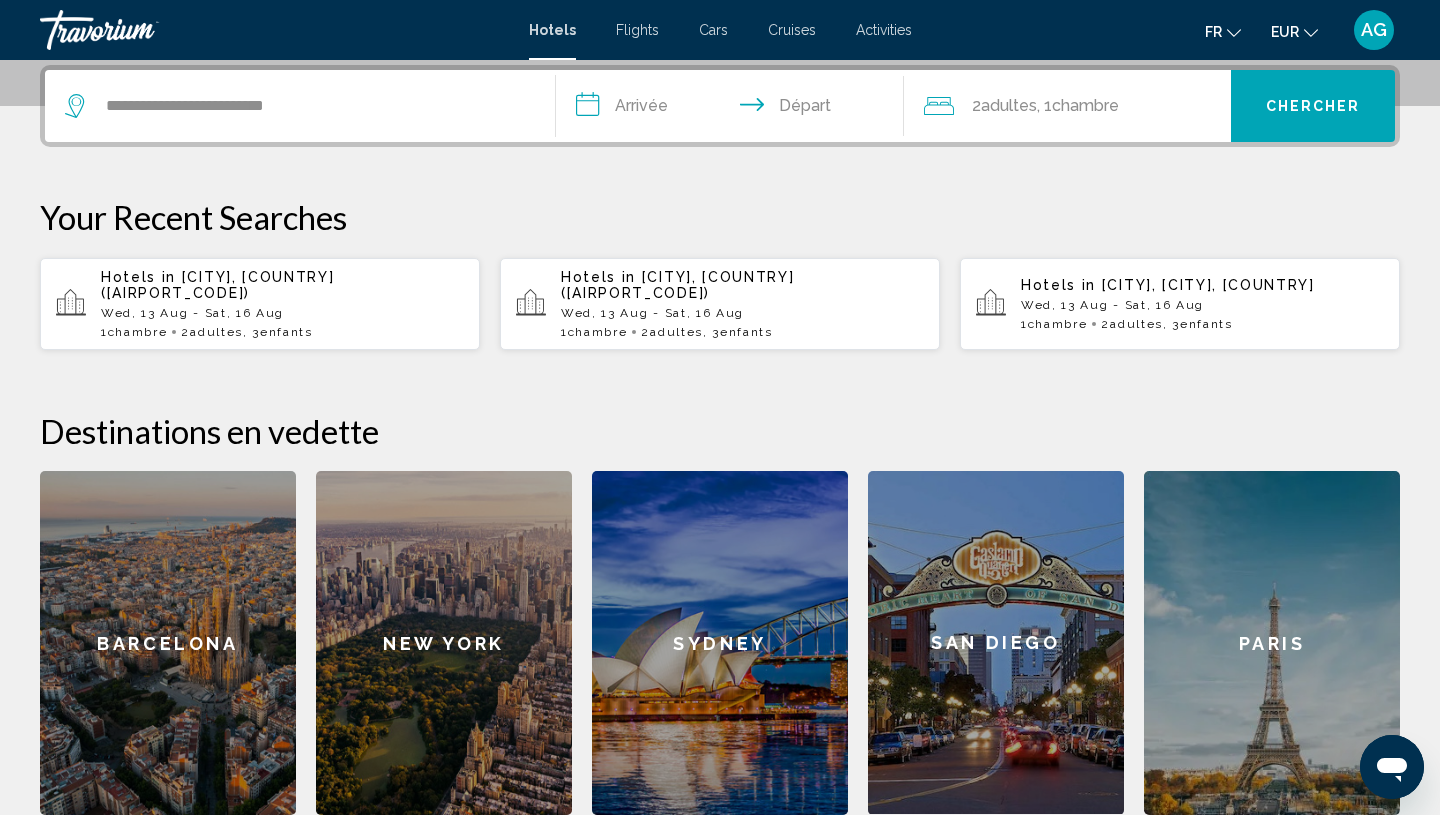 click on "**********" at bounding box center (734, 109) 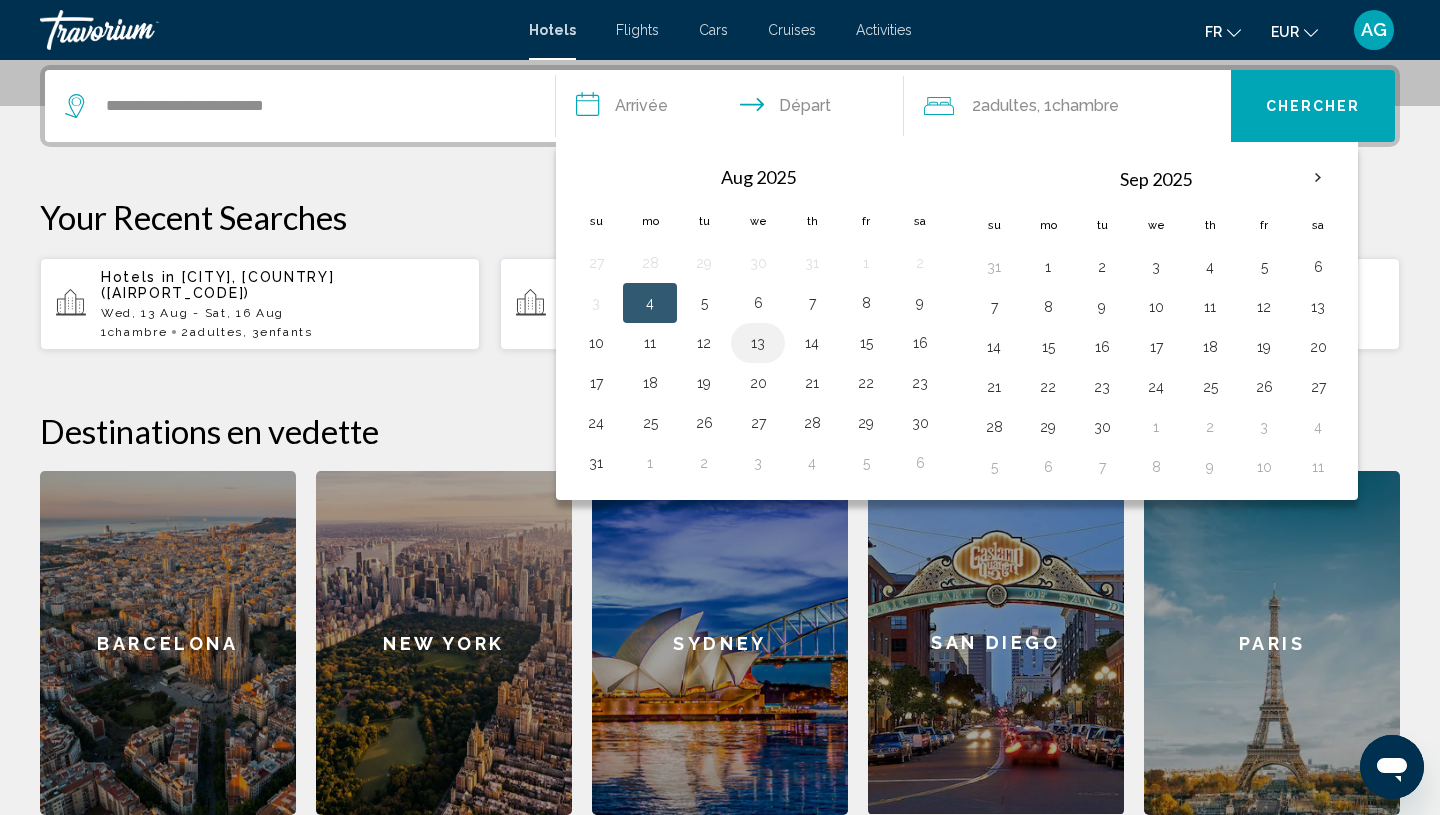 click on "13" at bounding box center (758, 343) 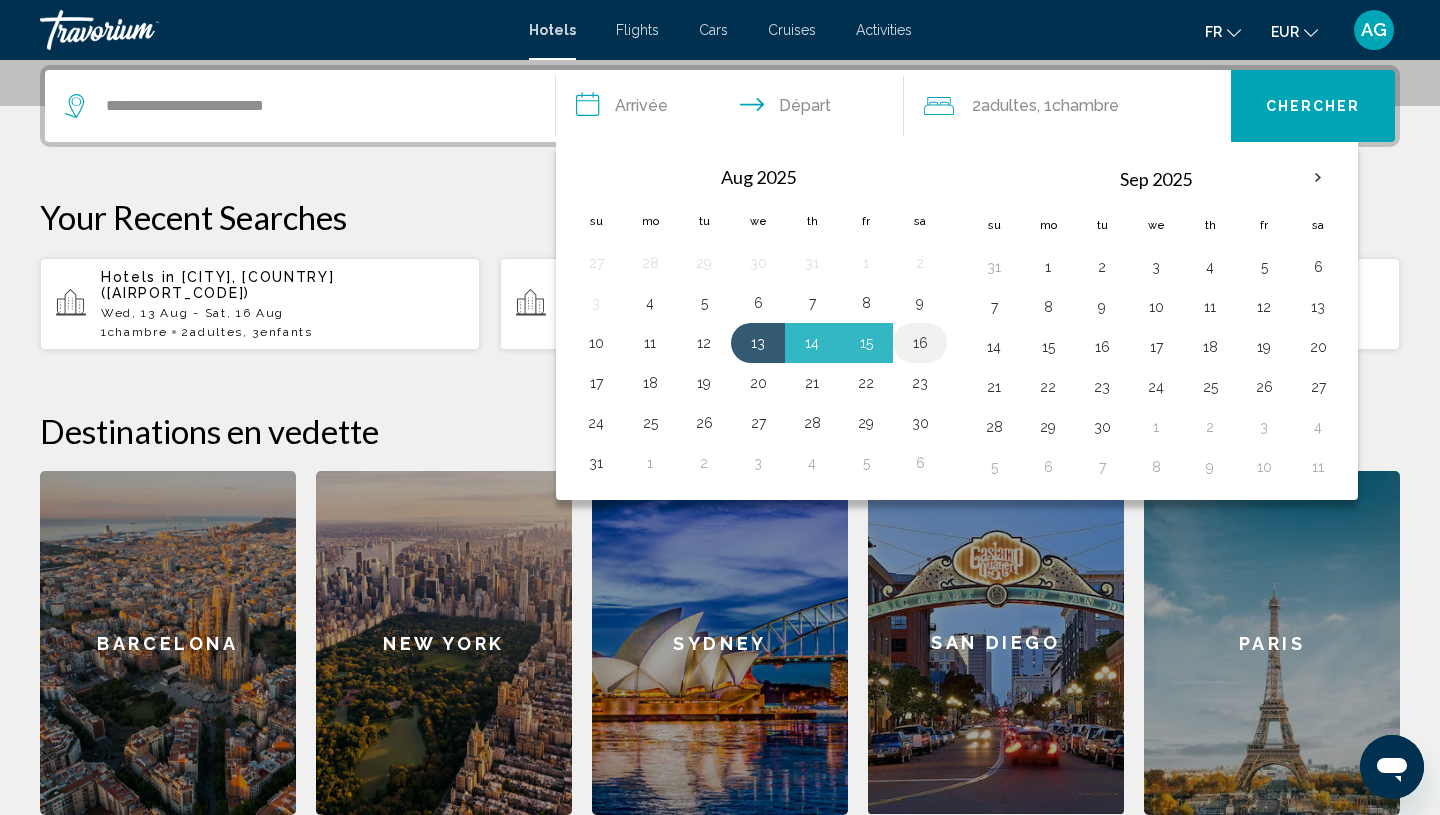 click on "16" at bounding box center [920, 343] 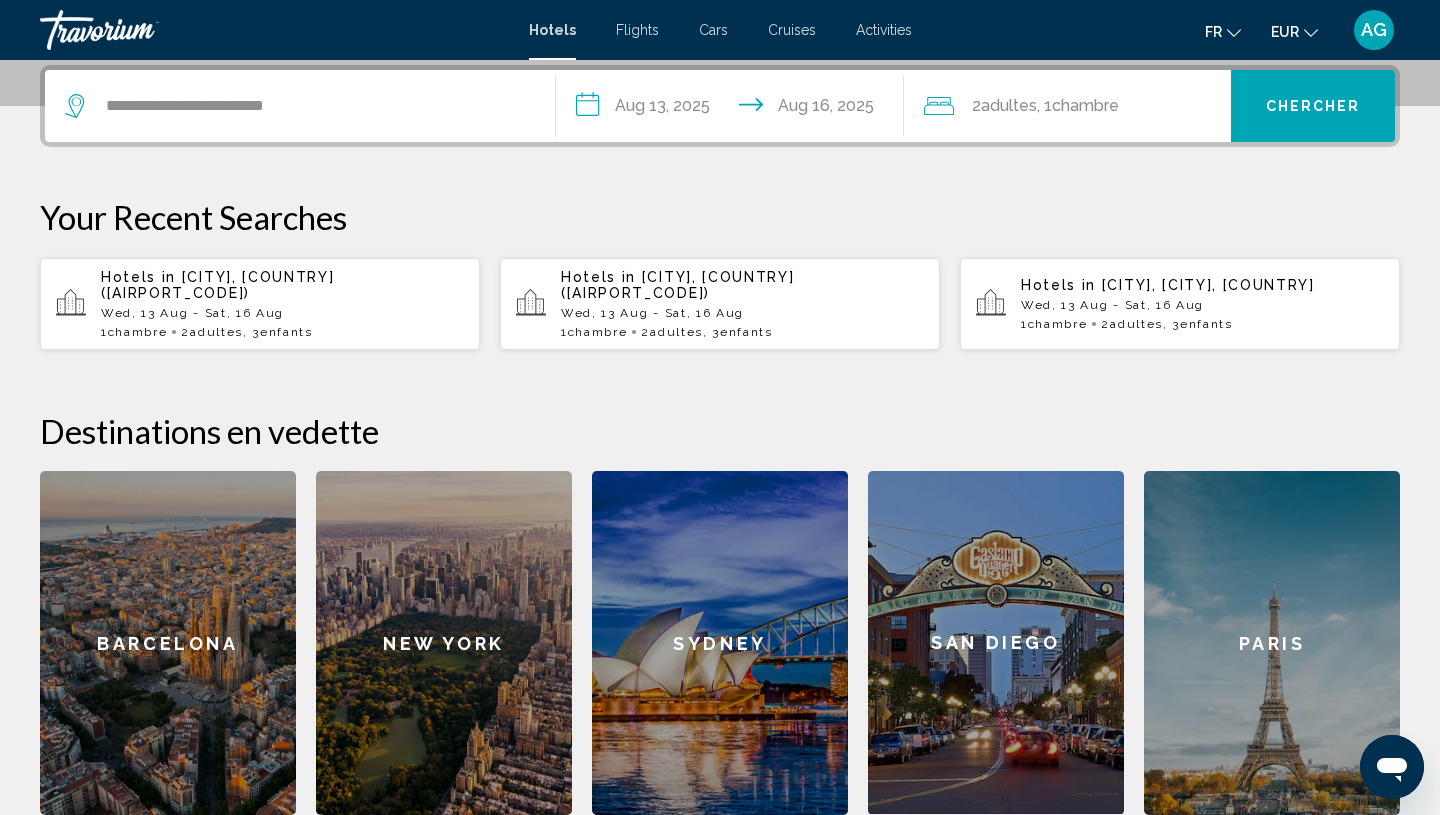 type on "**********" 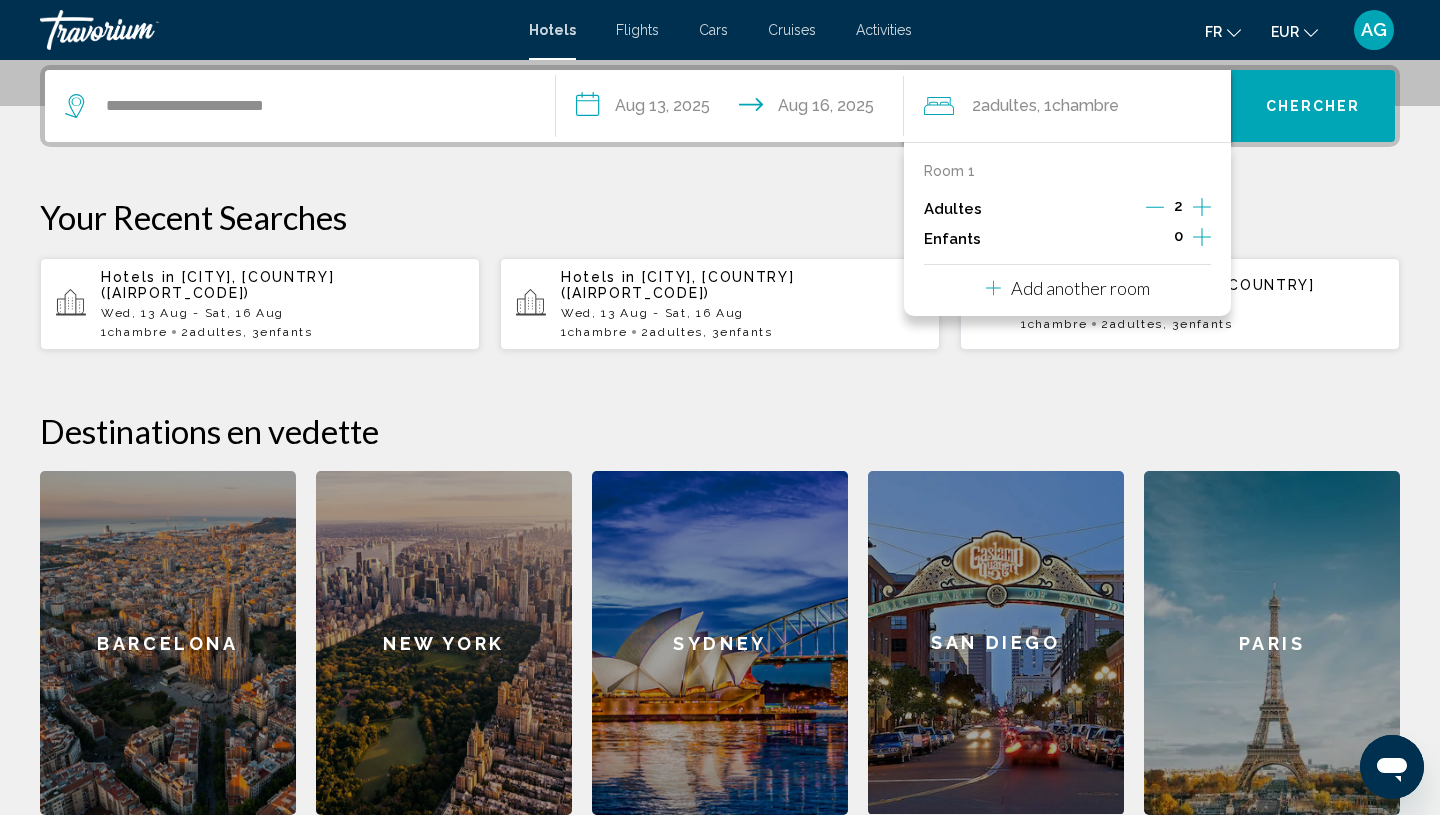 click 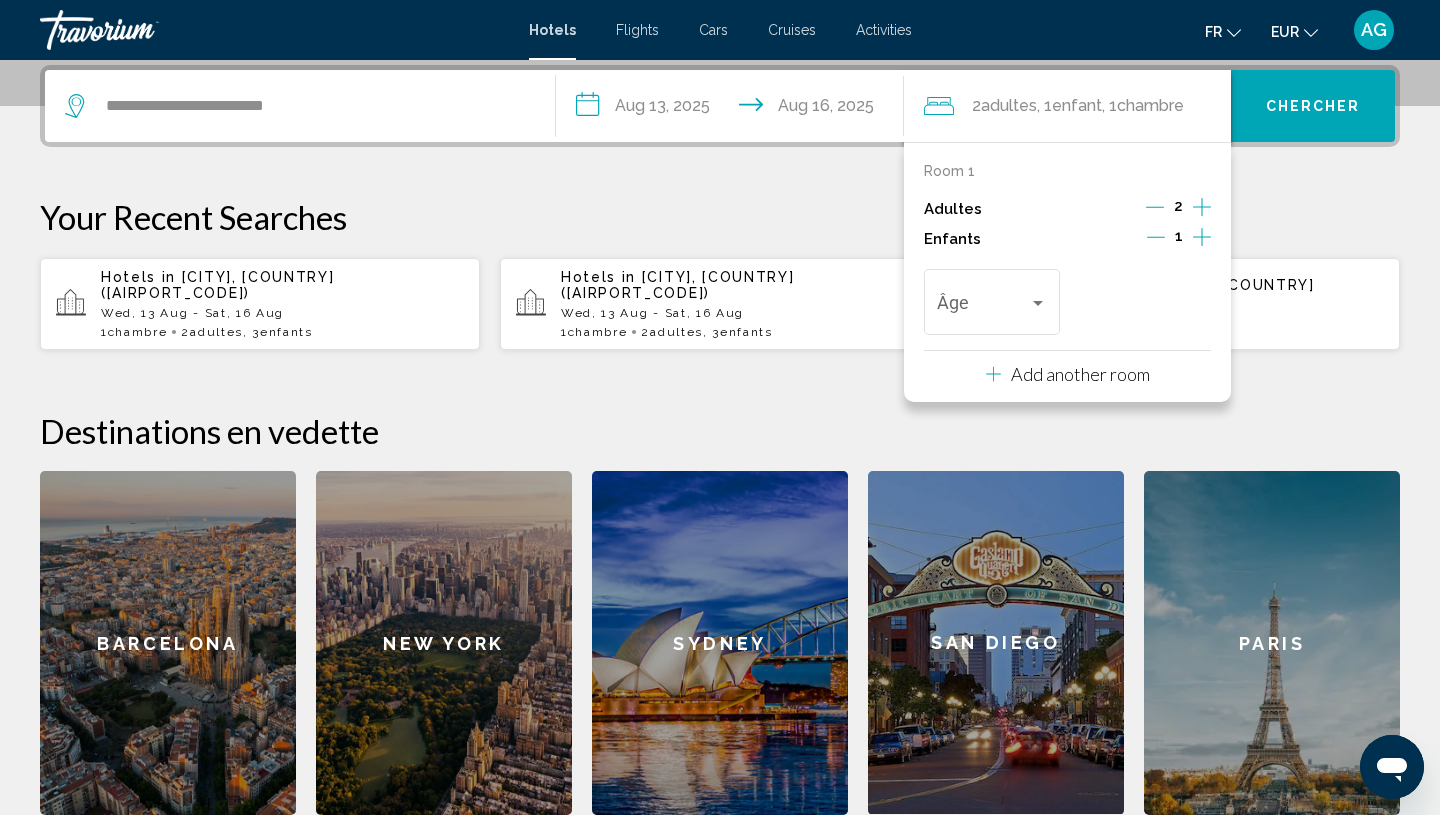 click 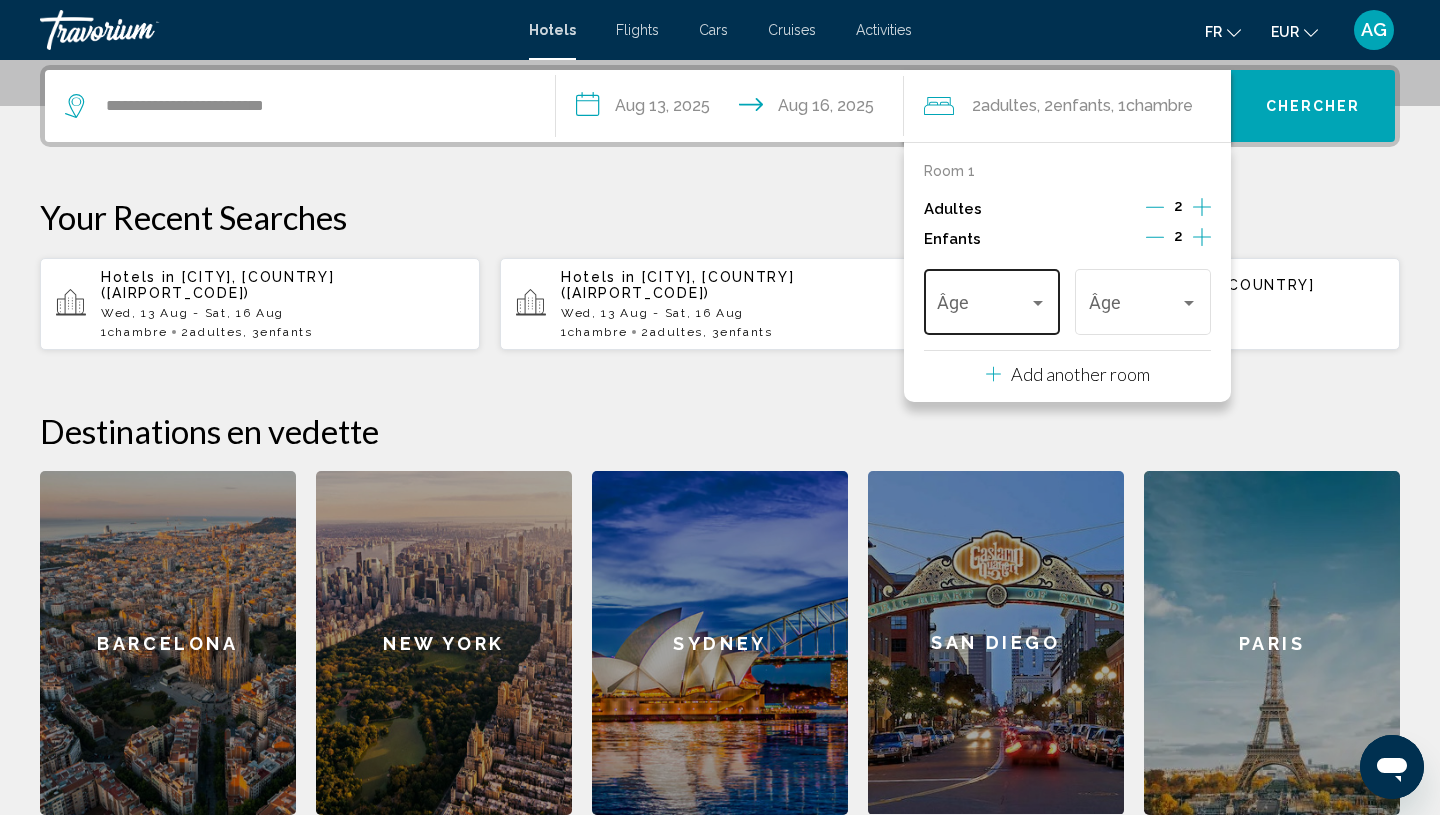click at bounding box center [1038, 303] 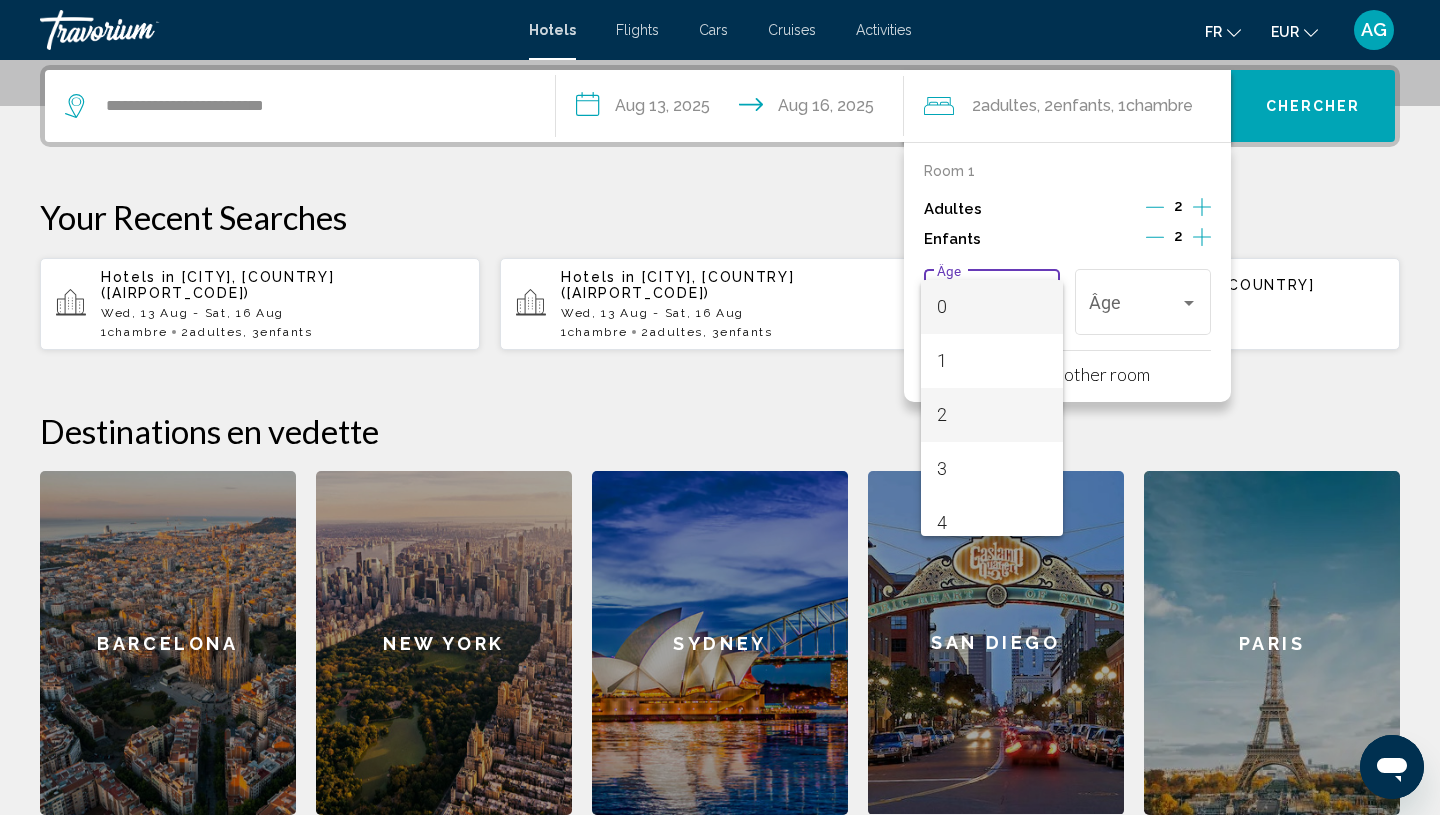 click on "2" at bounding box center [991, 415] 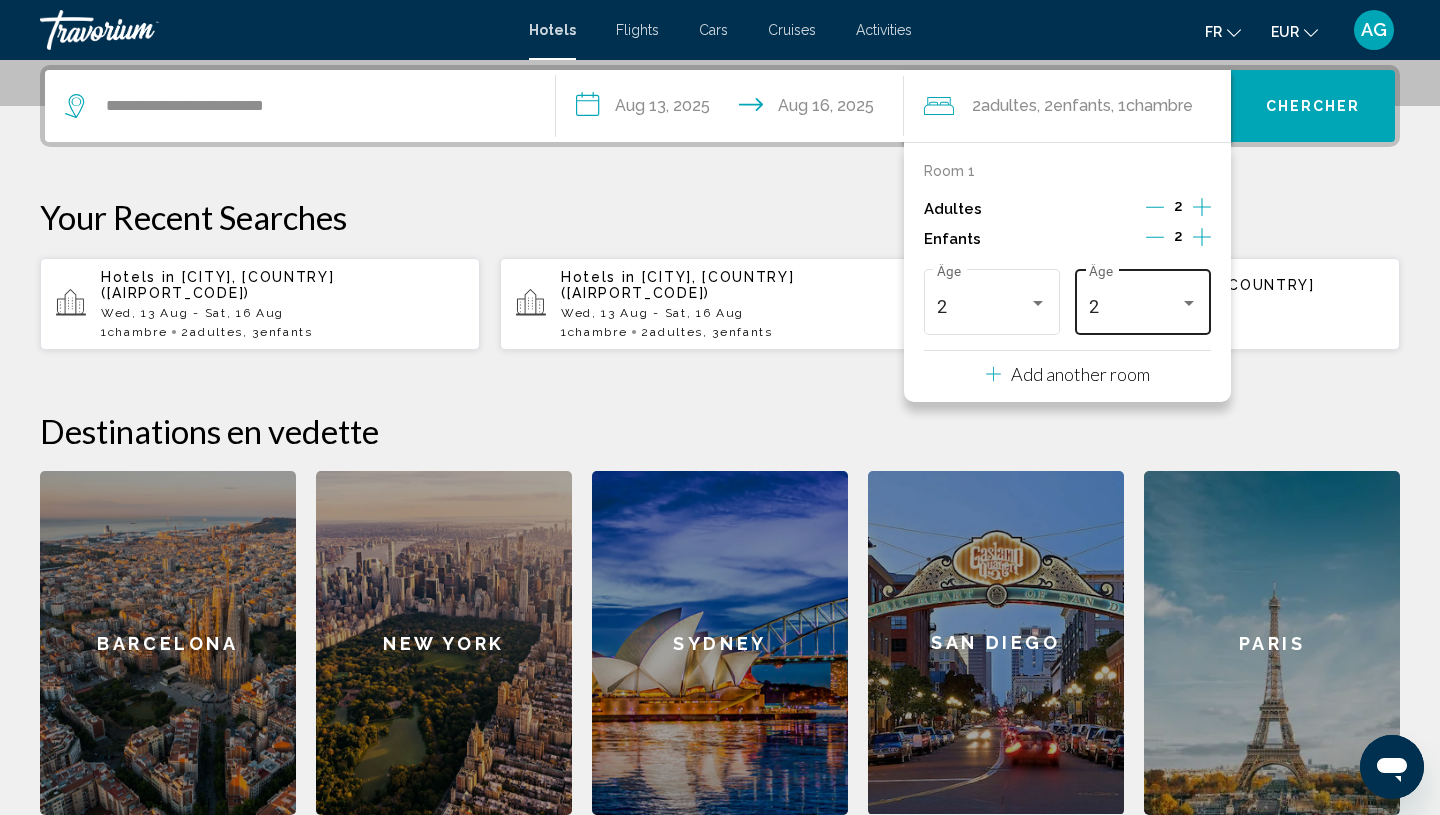 click on "2 Âge" at bounding box center [1143, 299] 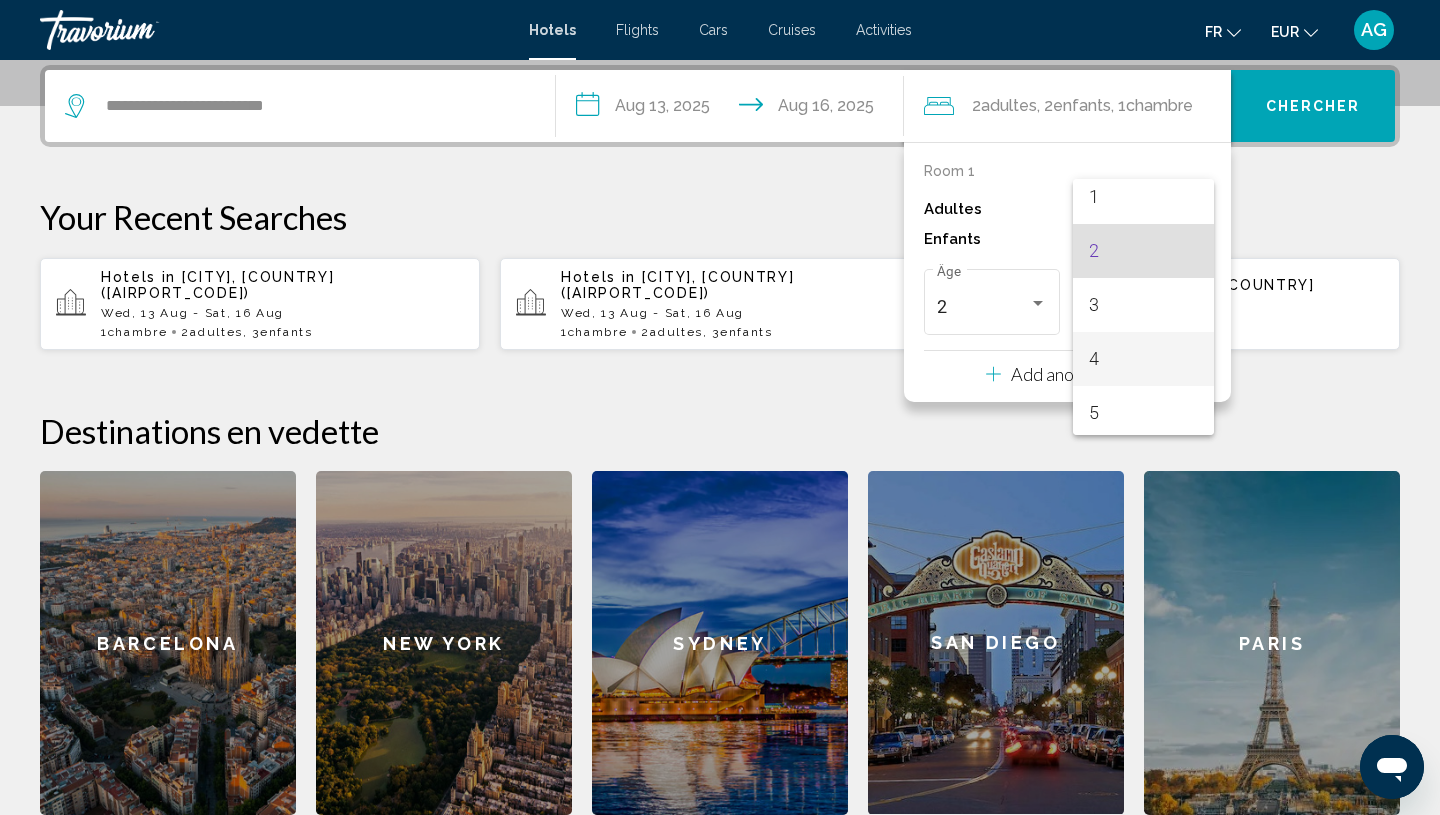 scroll, scrollTop: 64, scrollLeft: 0, axis: vertical 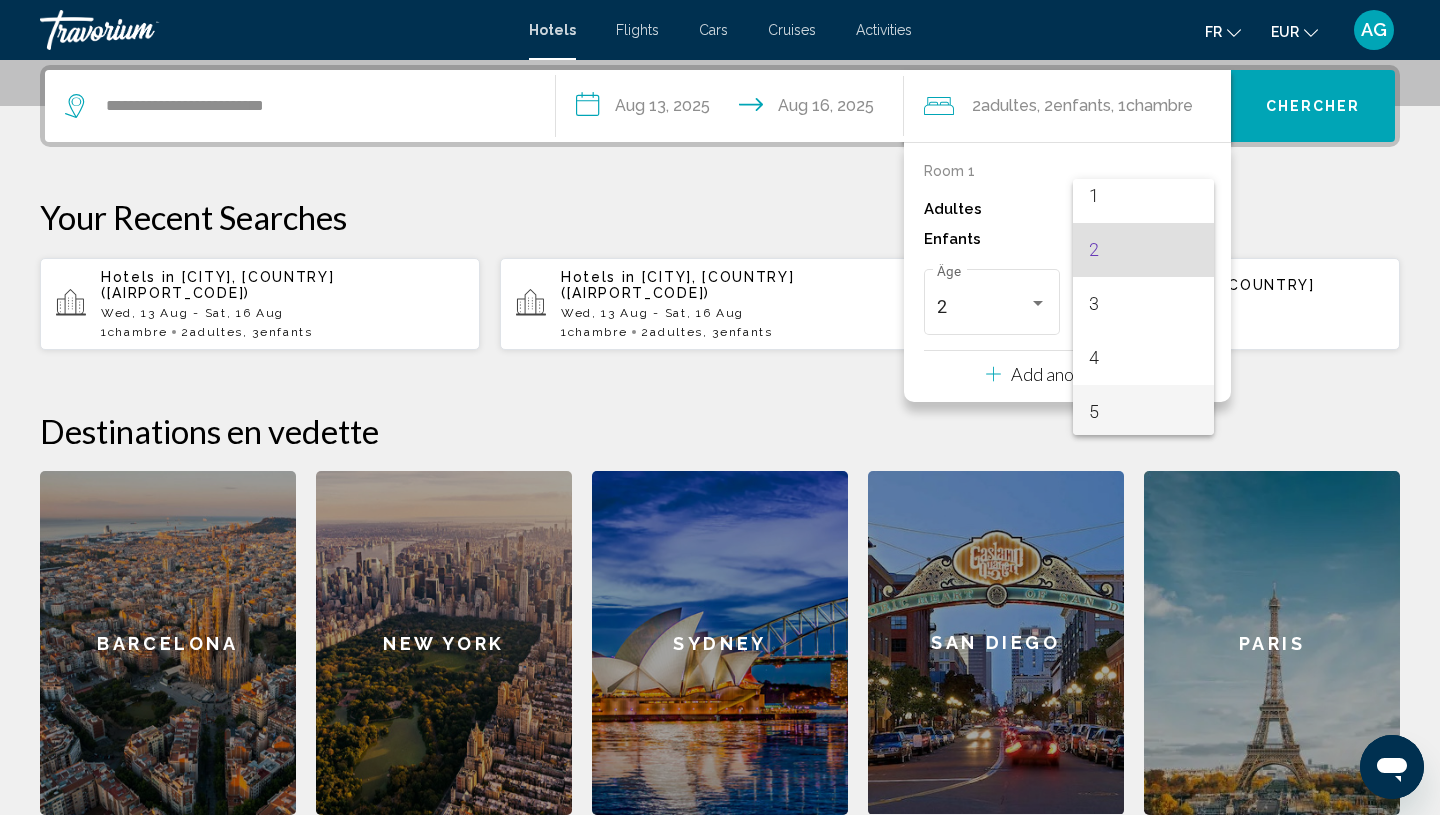 click on "5" at bounding box center [1143, 412] 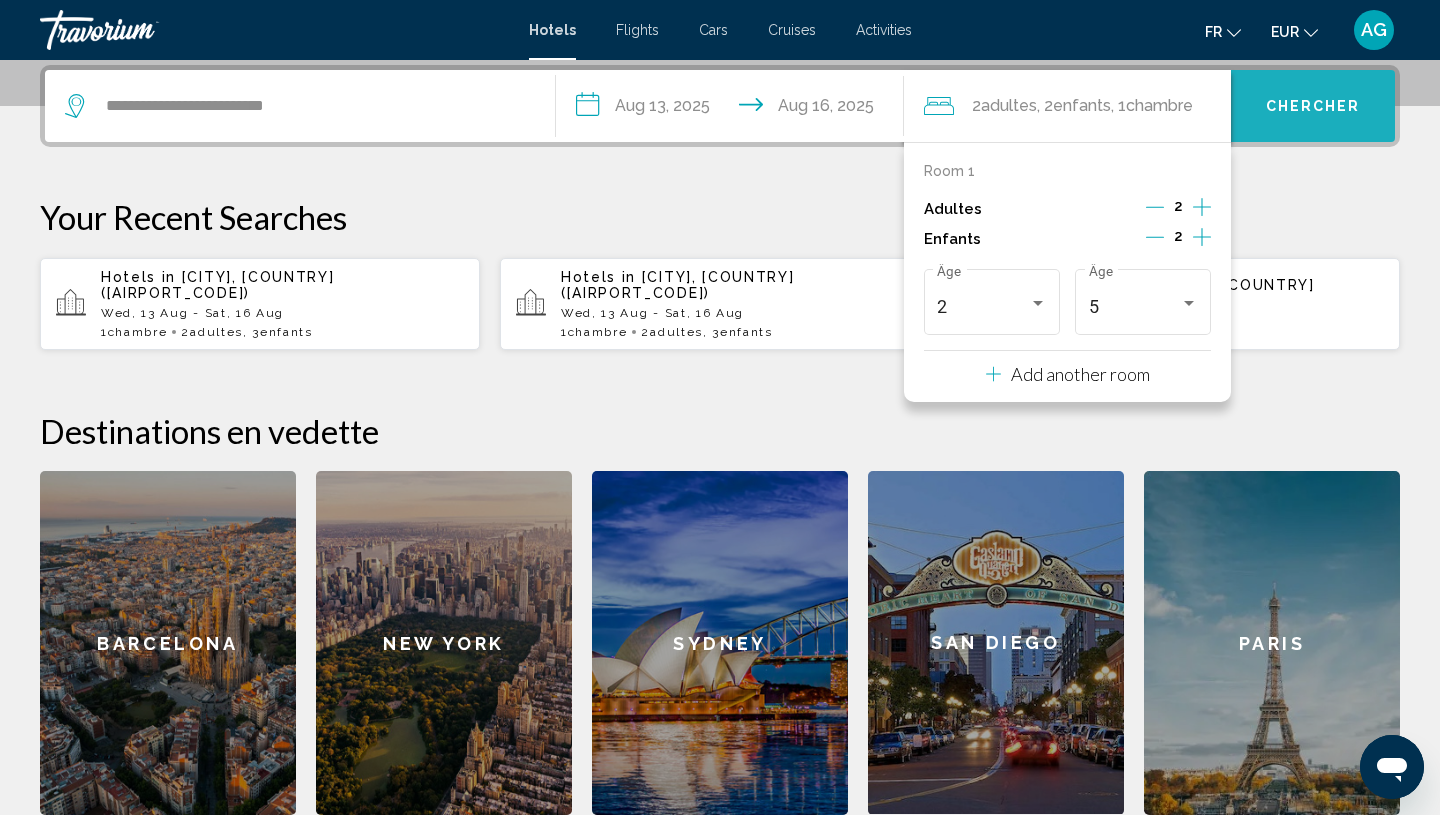 click on "Chercher" at bounding box center (1313, 106) 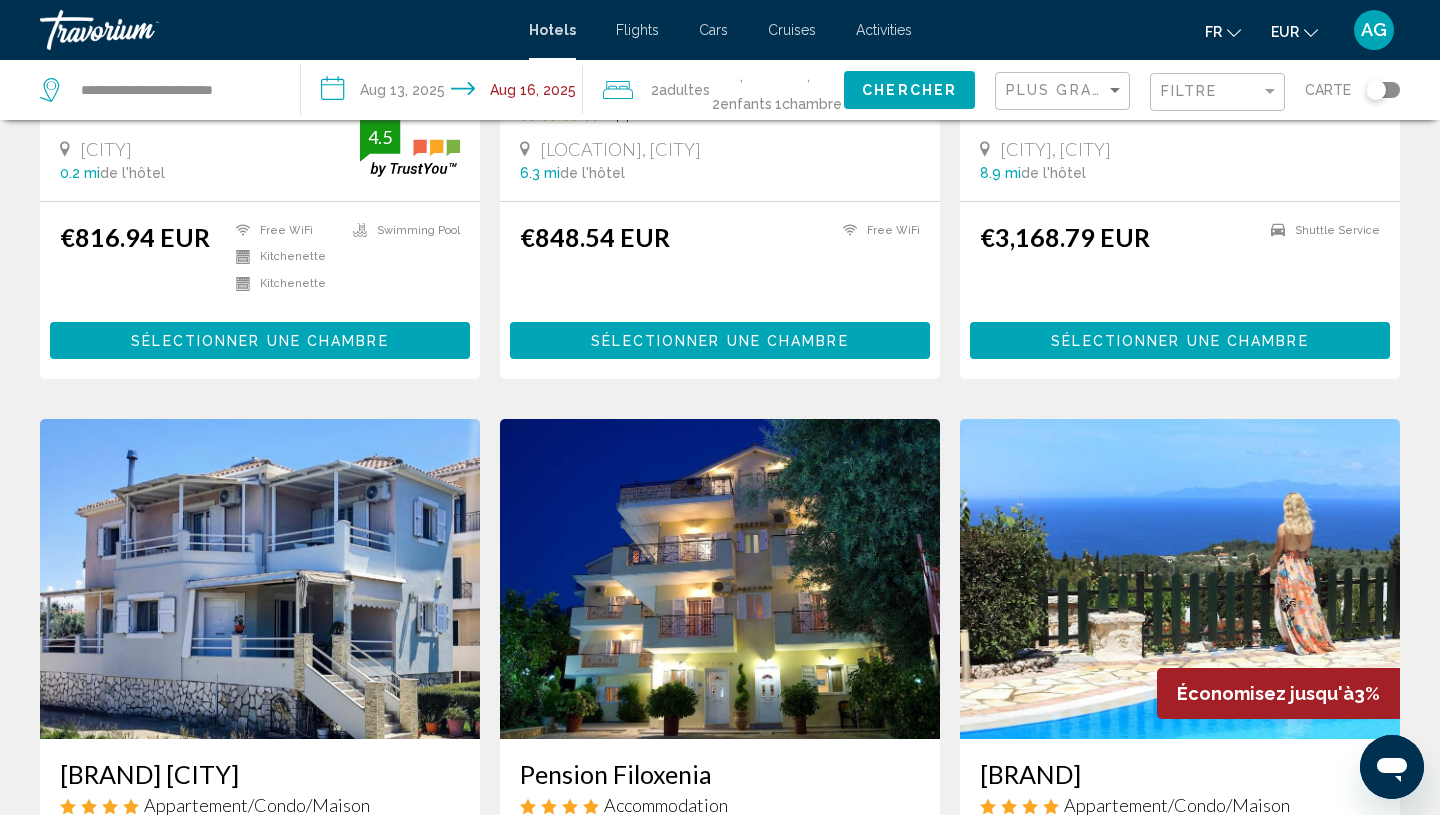 scroll, scrollTop: 0, scrollLeft: 0, axis: both 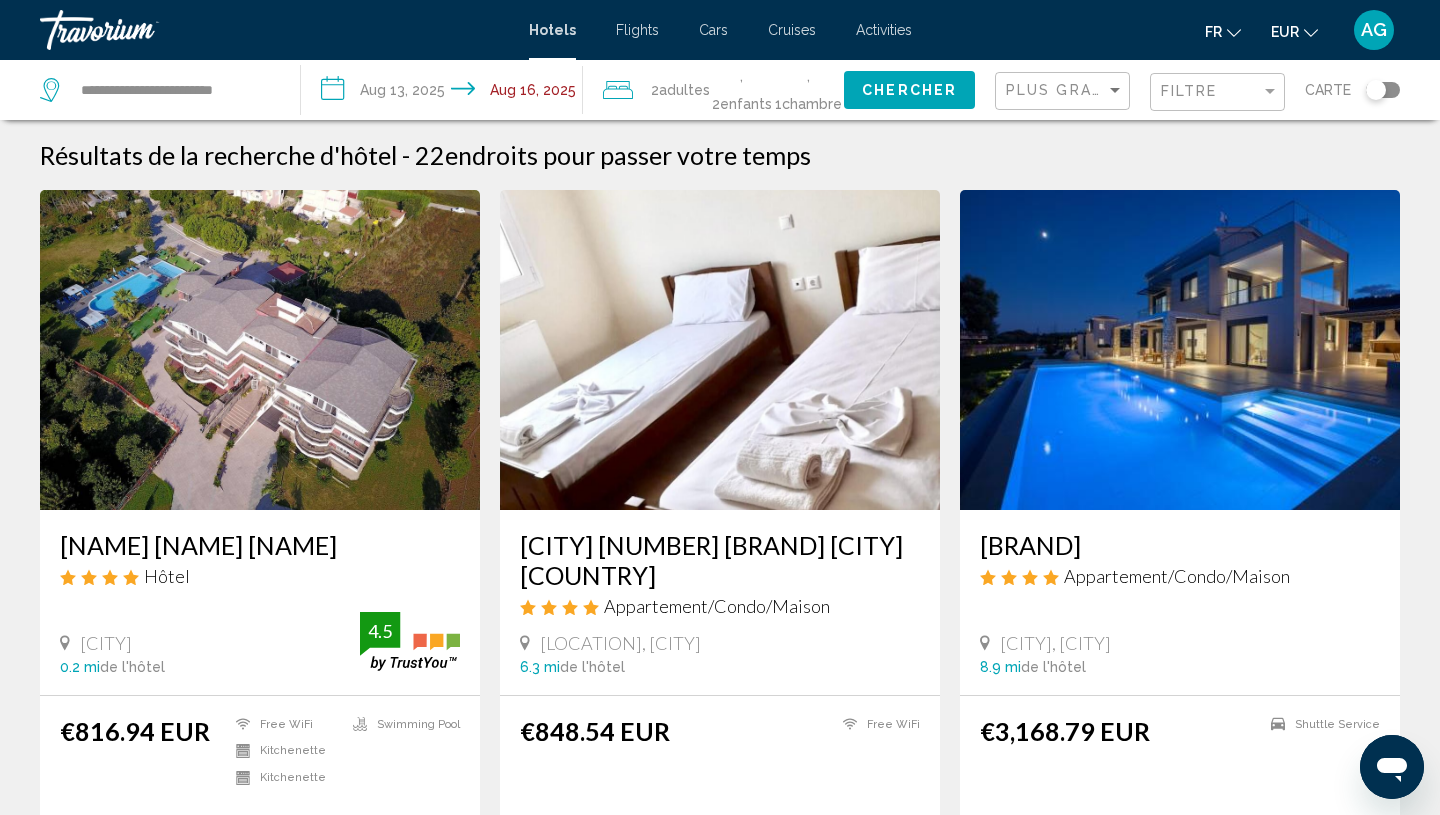 click on "Plus grandes économies" 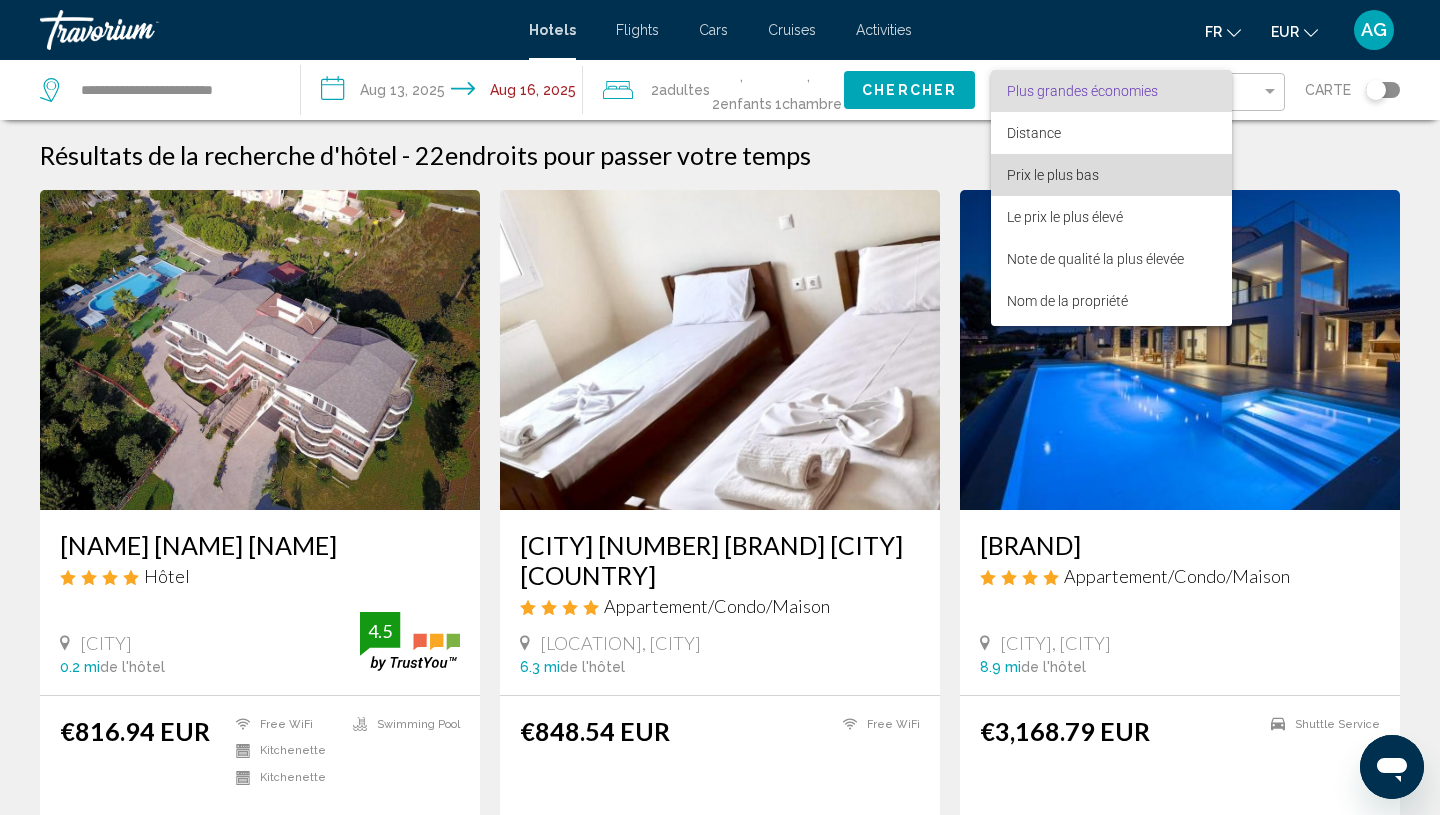 click on "Prix le plus bas" at bounding box center [1053, 175] 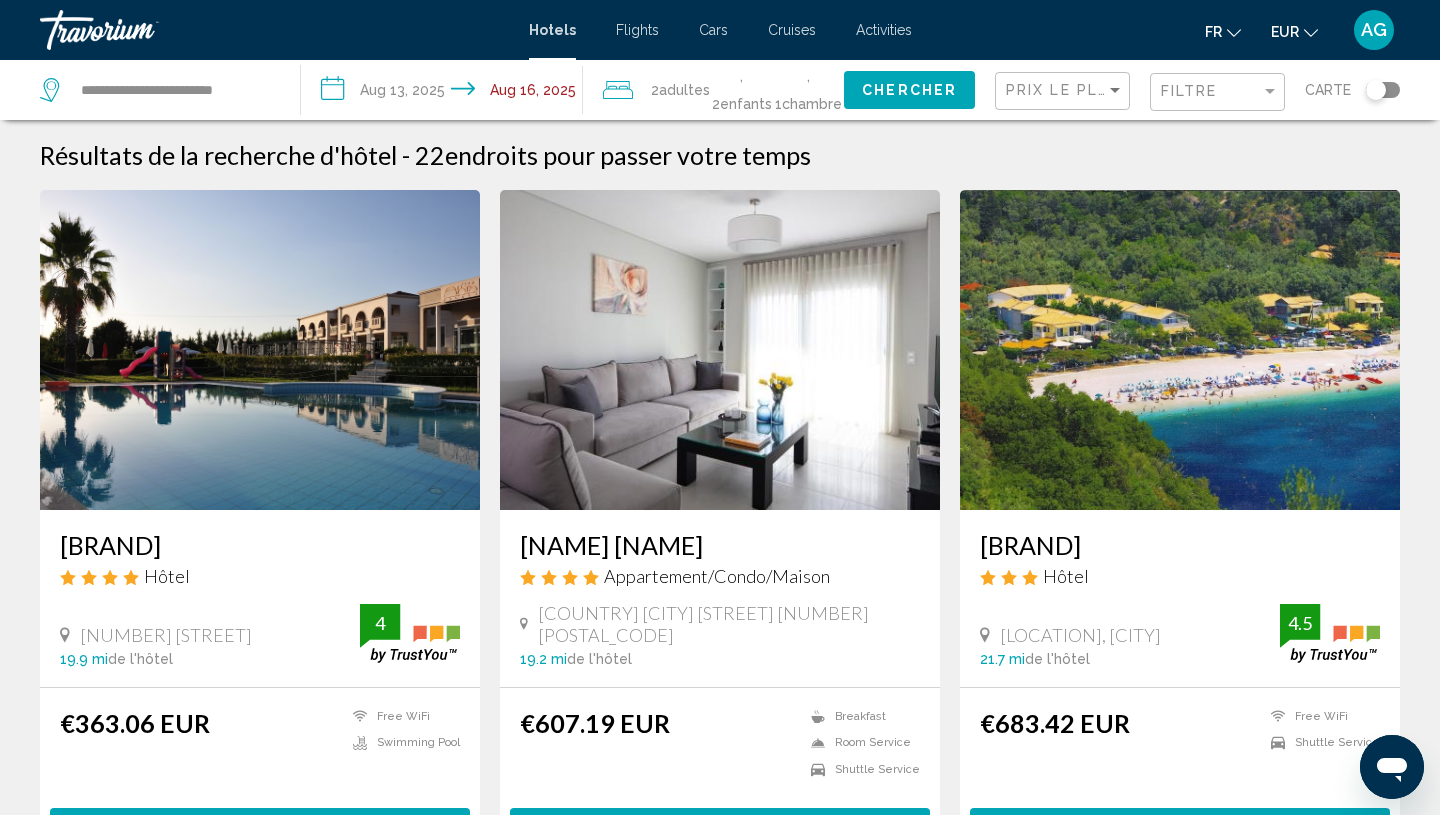 click on "Carte" 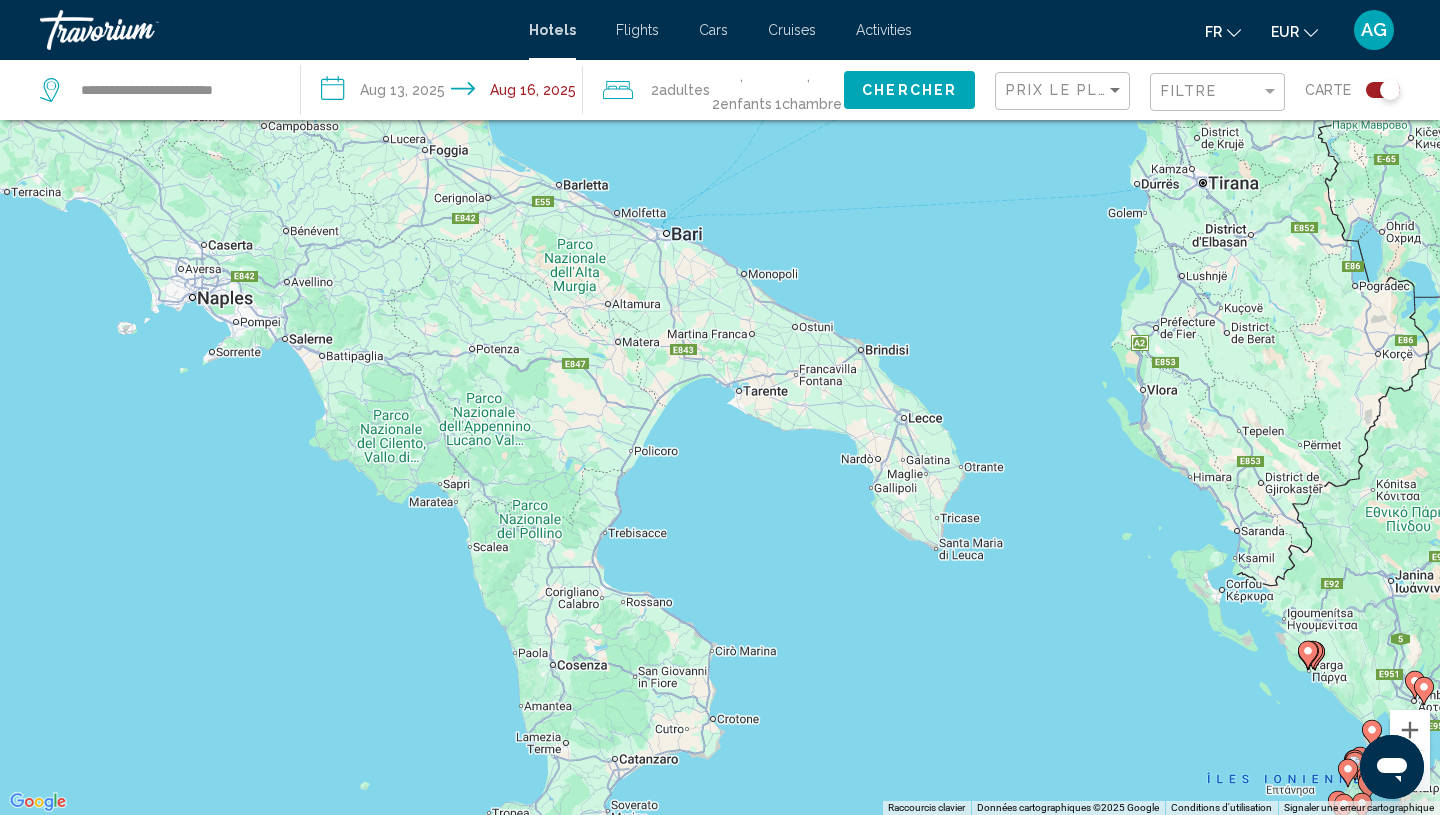 drag, startPoint x: 513, startPoint y: 414, endPoint x: 1142, endPoint y: 709, distance: 694.7417 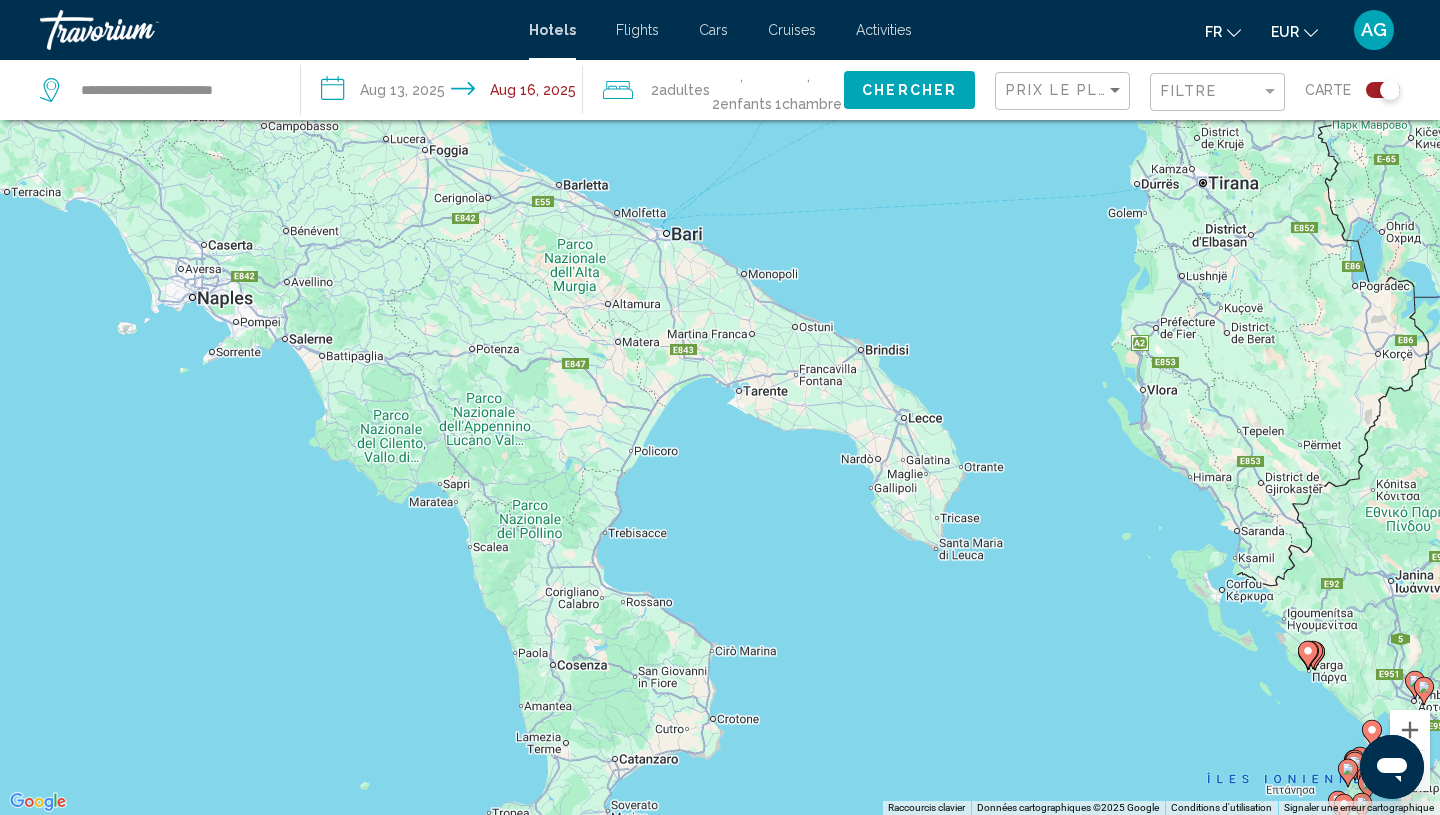click on "Pour activer le glissement avec le clavier, appuyez sur Alt+Entrée. Une fois ce mode activé, utilisez les touches fléchées pour déplacer le repère. Pour valider le déplacement, appuyez sur Entrée. Pour annuler, appuyez sur Échap." at bounding box center (720, 407) 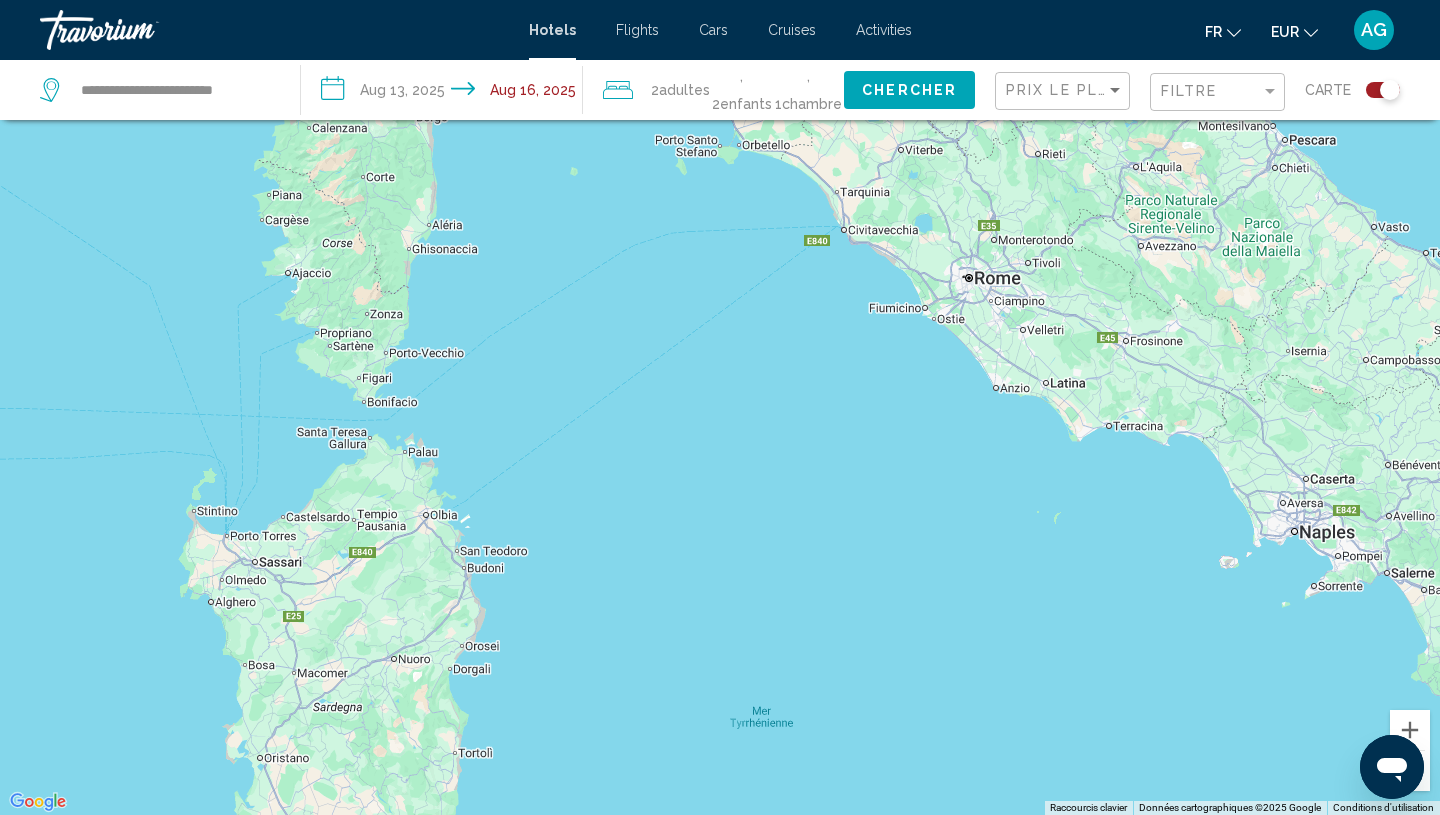 drag, startPoint x: 209, startPoint y: 581, endPoint x: 1290, endPoint y: 810, distance: 1104.9896 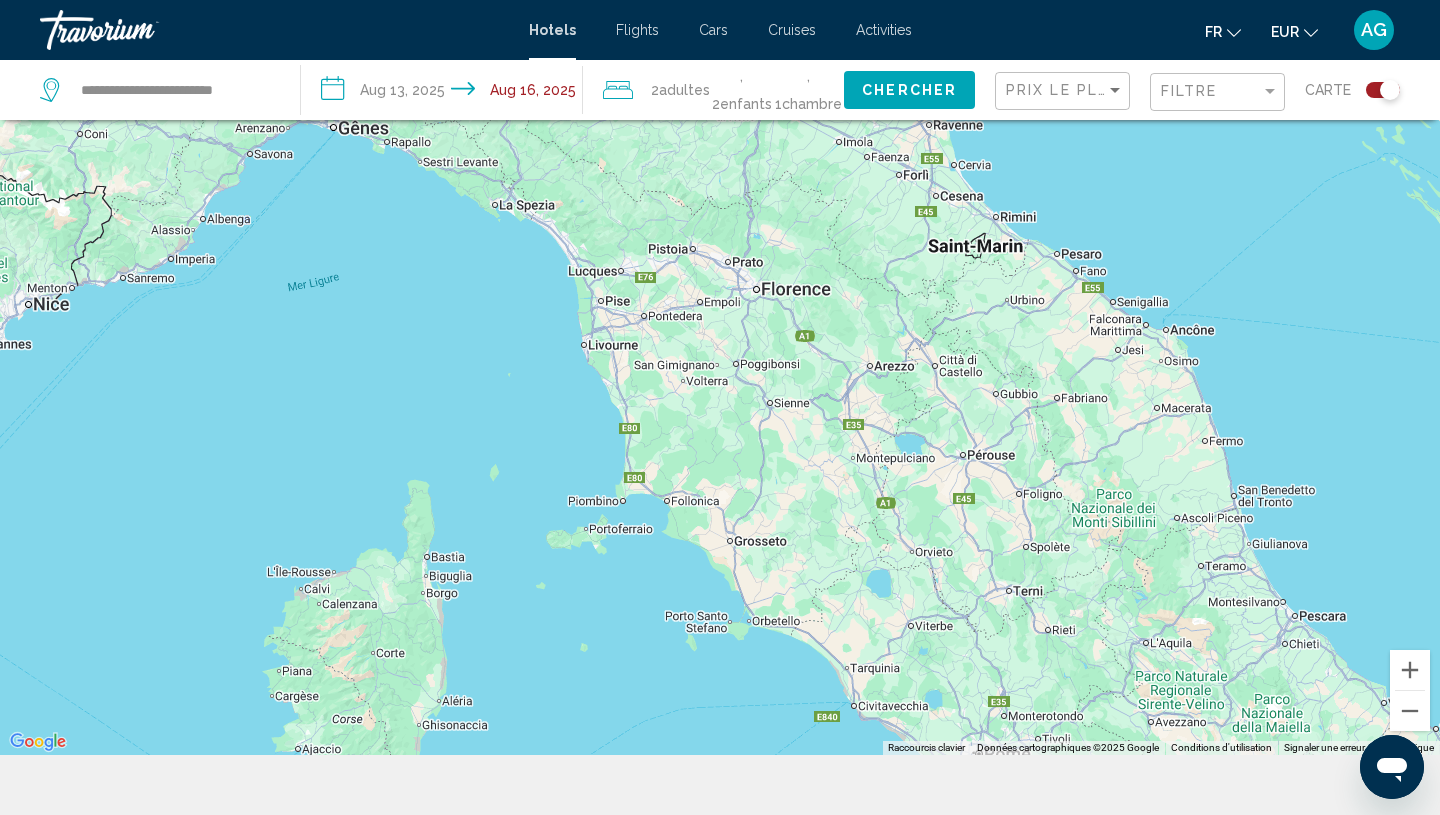 scroll, scrollTop: 240, scrollLeft: 0, axis: vertical 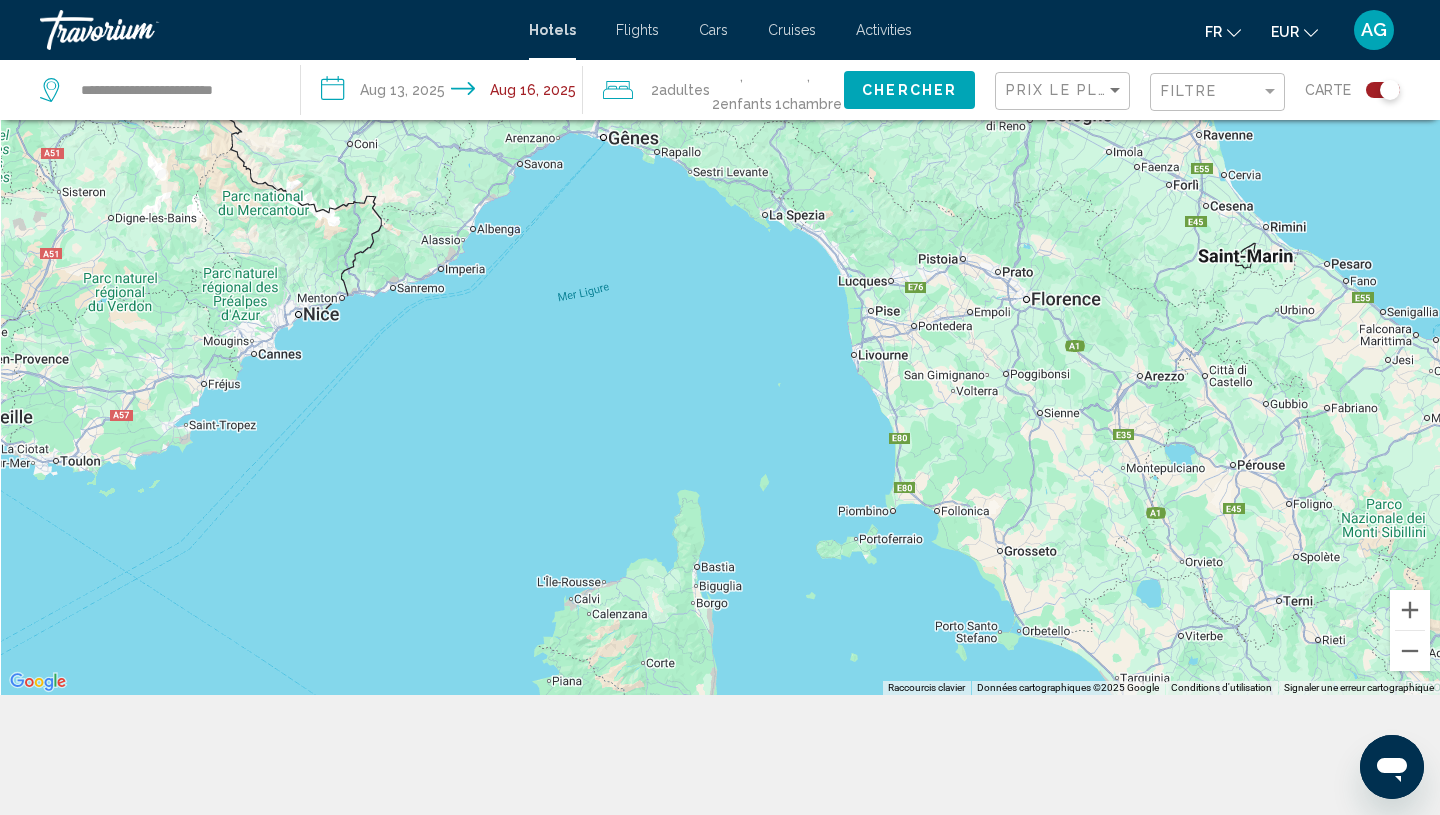 drag, startPoint x: 552, startPoint y: 323, endPoint x: 868, endPoint y: 815, distance: 584.73926 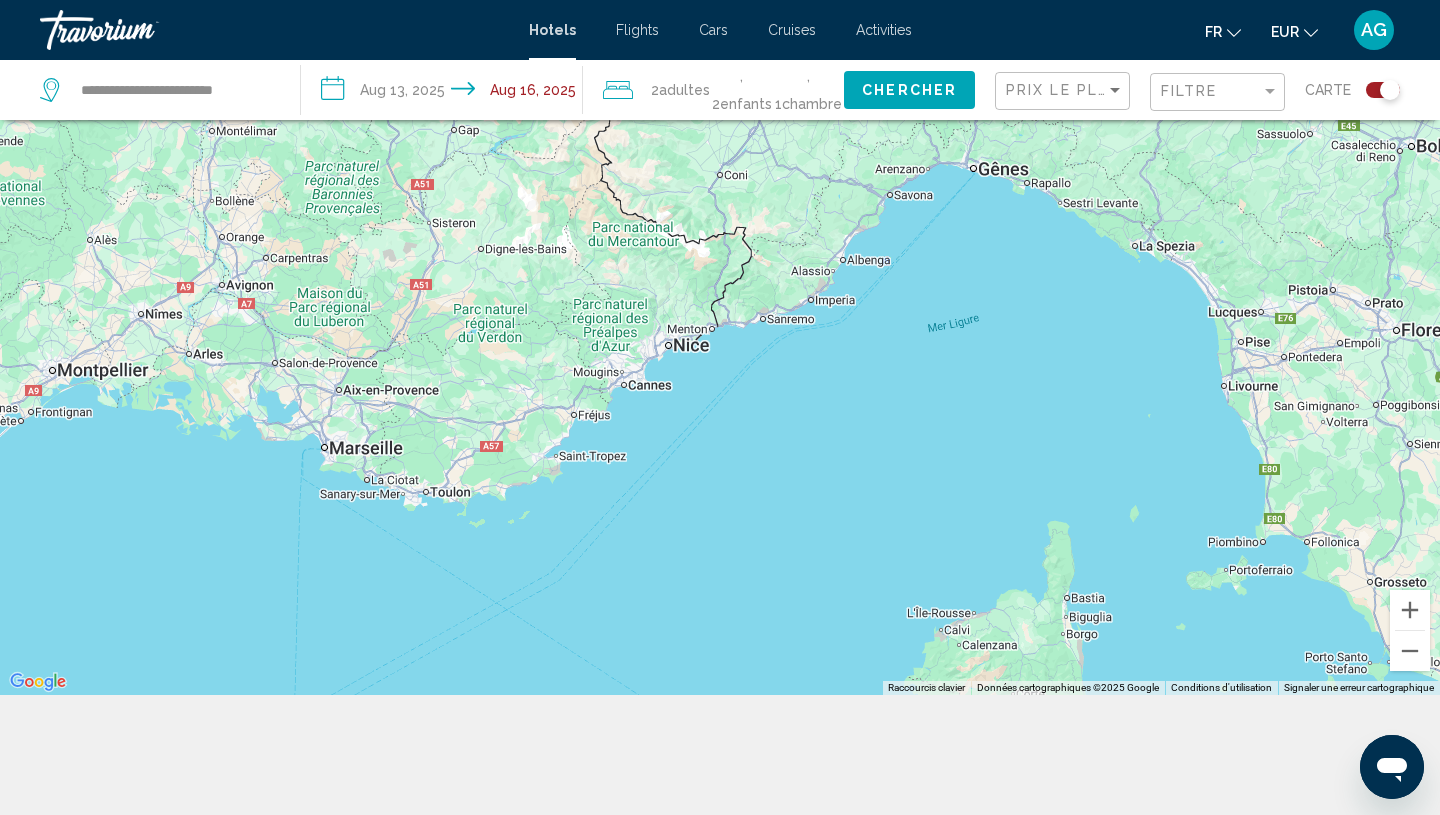 drag, startPoint x: 452, startPoint y: 443, endPoint x: 785, endPoint y: 472, distance: 334.26038 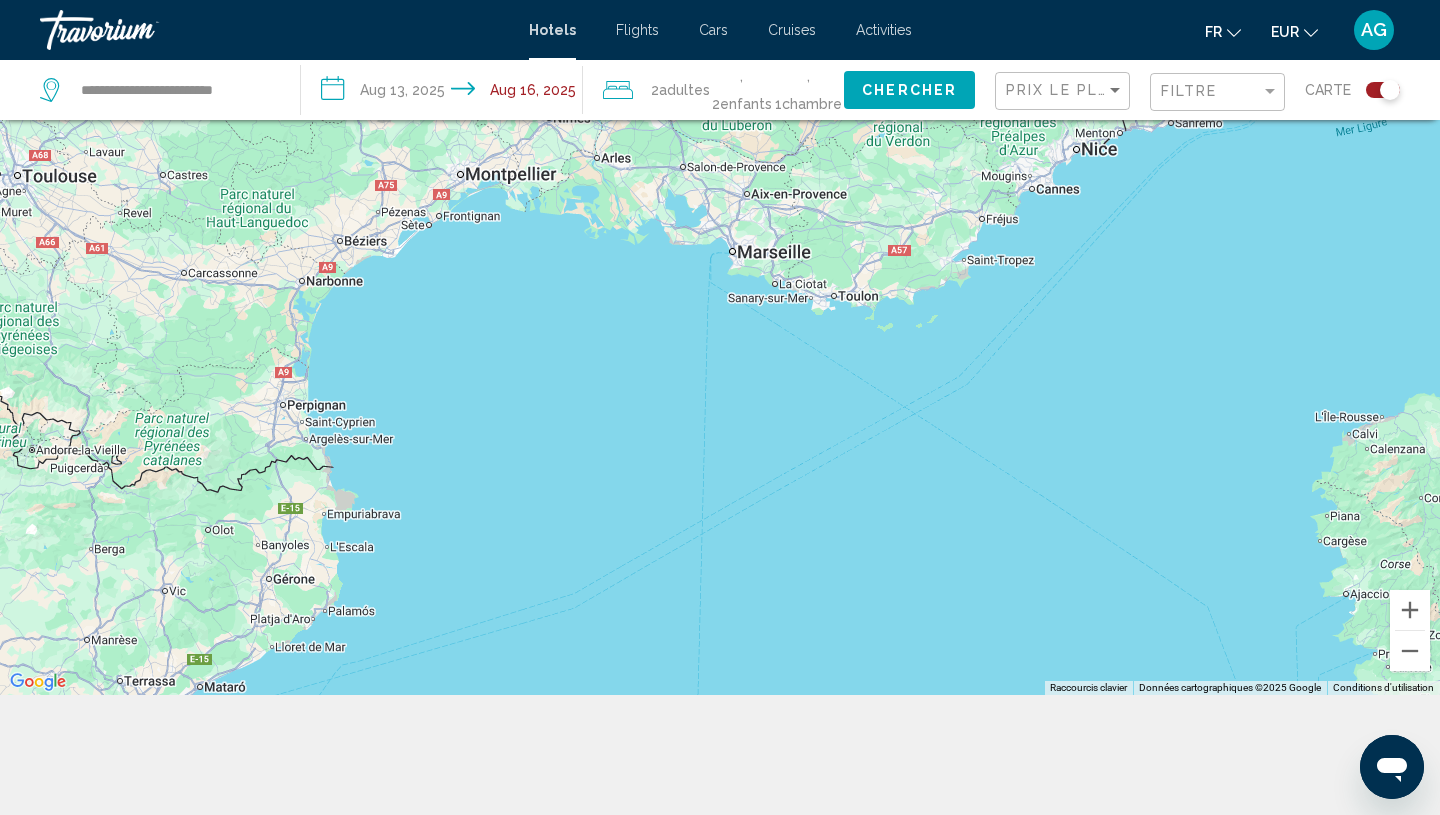 drag, startPoint x: 469, startPoint y: 595, endPoint x: 882, endPoint y: 402, distance: 455.8706 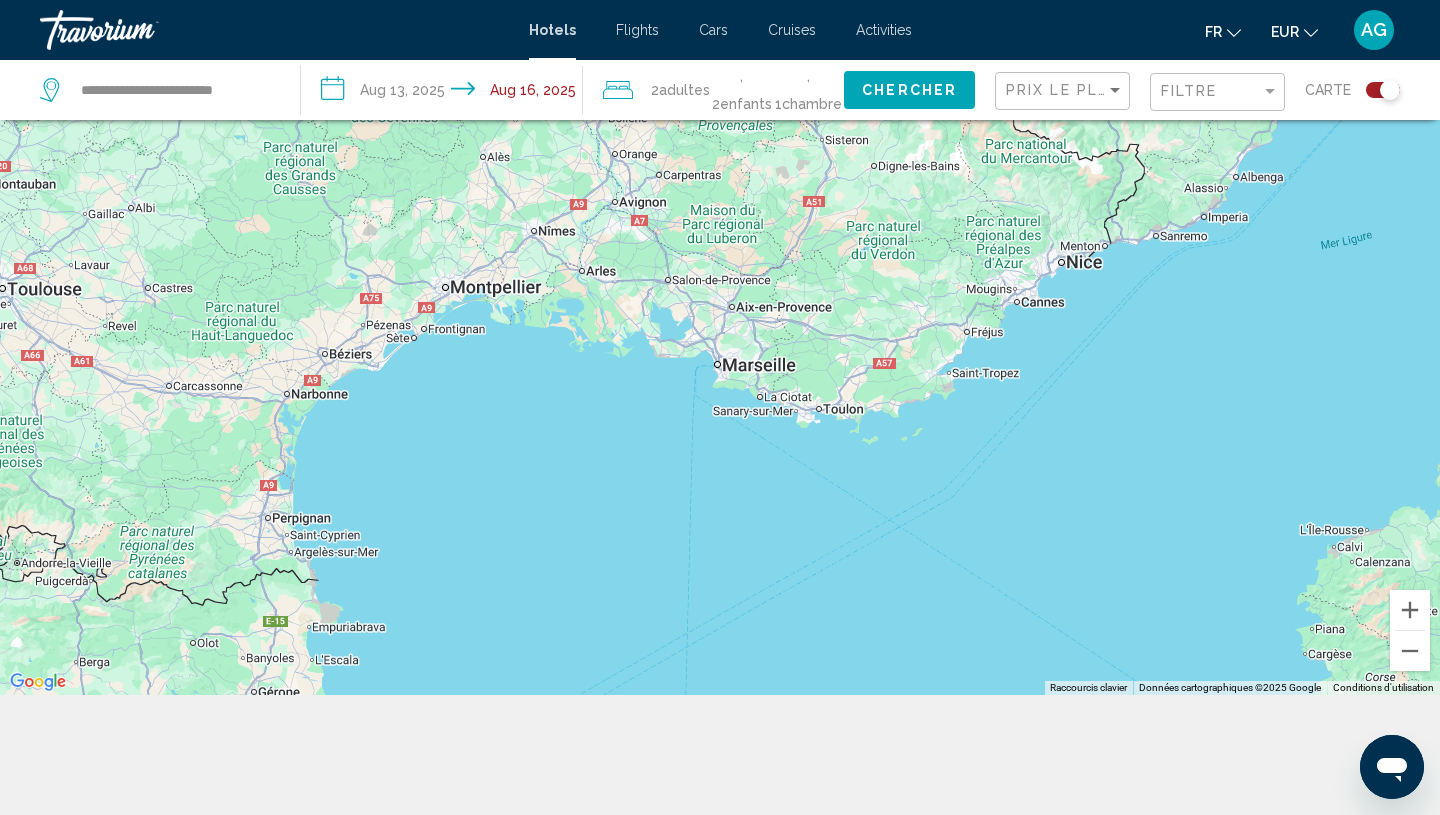 drag, startPoint x: 570, startPoint y: 566, endPoint x: 555, endPoint y: 675, distance: 110.02727 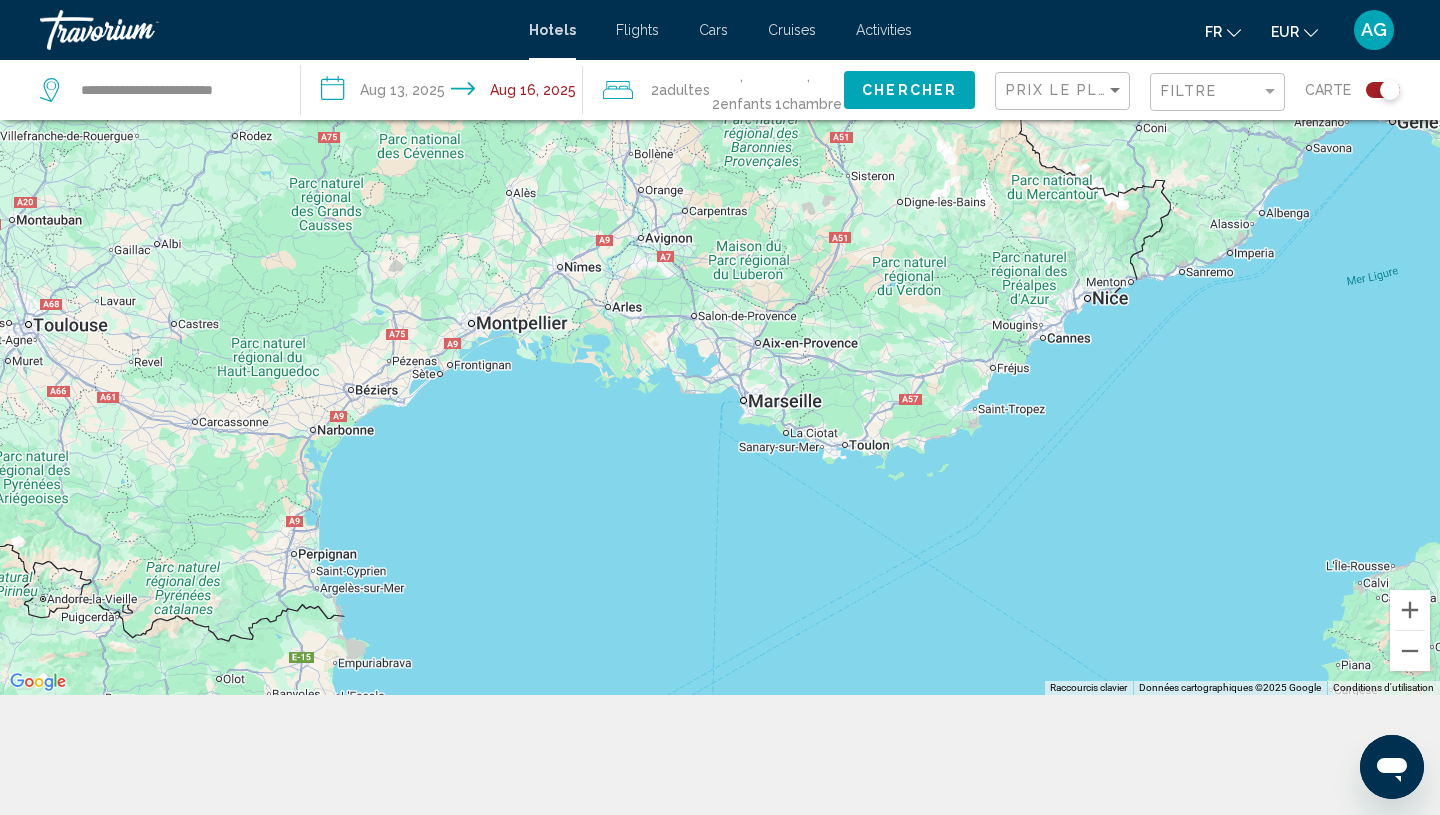 drag, startPoint x: 534, startPoint y: 483, endPoint x: 561, endPoint y: 522, distance: 47.434166 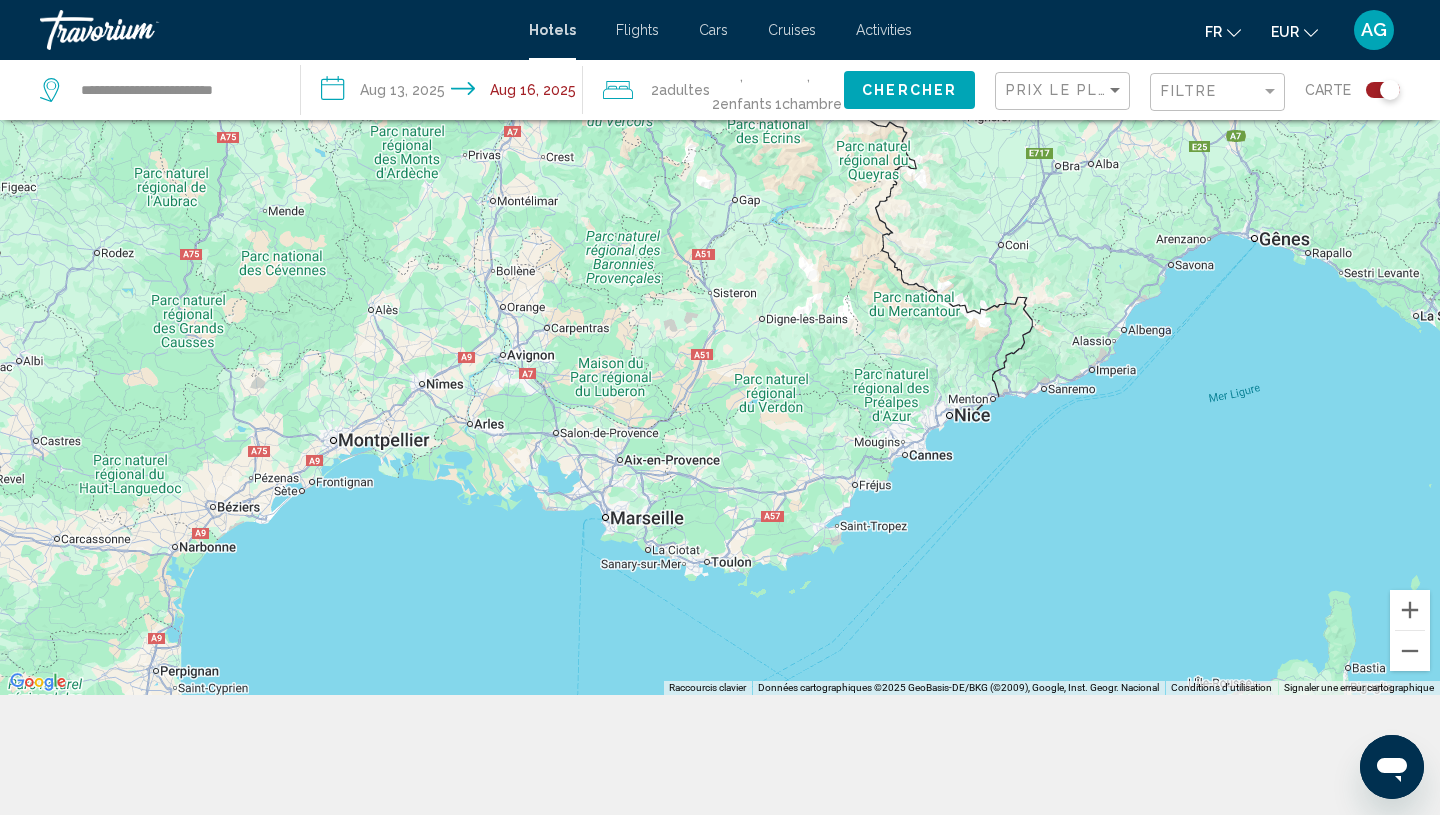 drag, startPoint x: 561, startPoint y: 522, endPoint x: 419, endPoint y: 639, distance: 183.99185 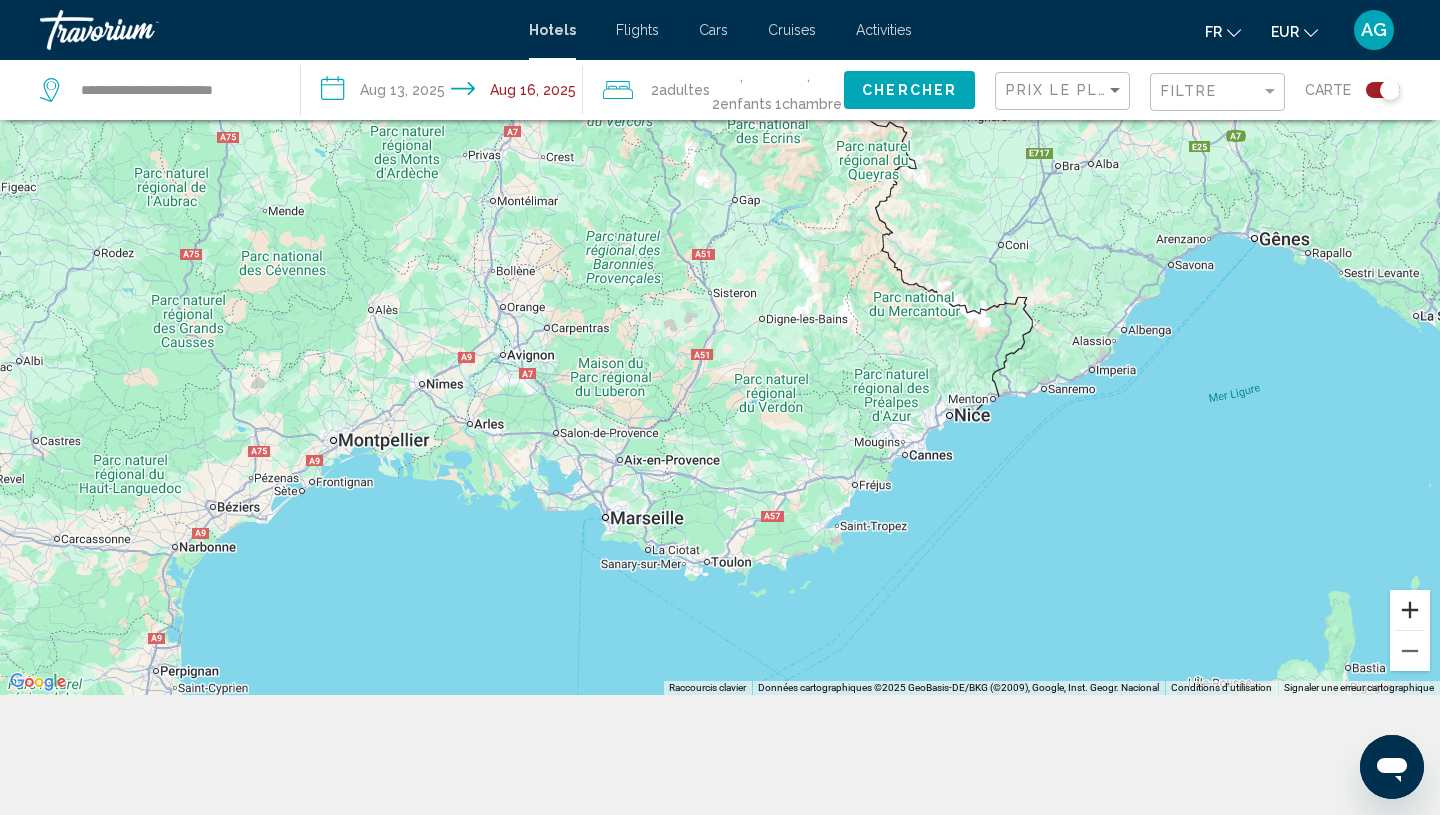 click at bounding box center [1410, 610] 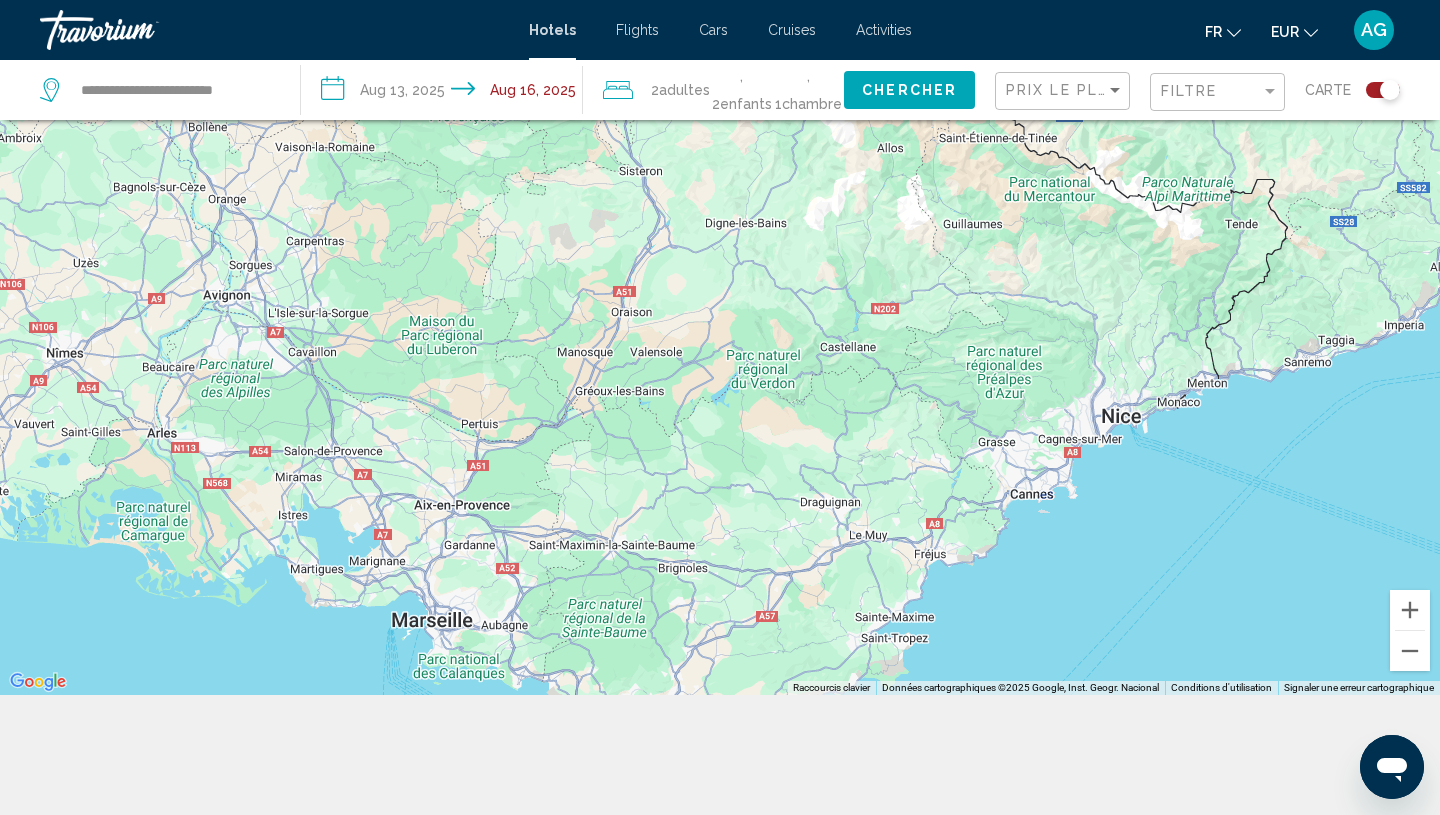 drag, startPoint x: 592, startPoint y: 289, endPoint x: 530, endPoint y: 161, distance: 142.22517 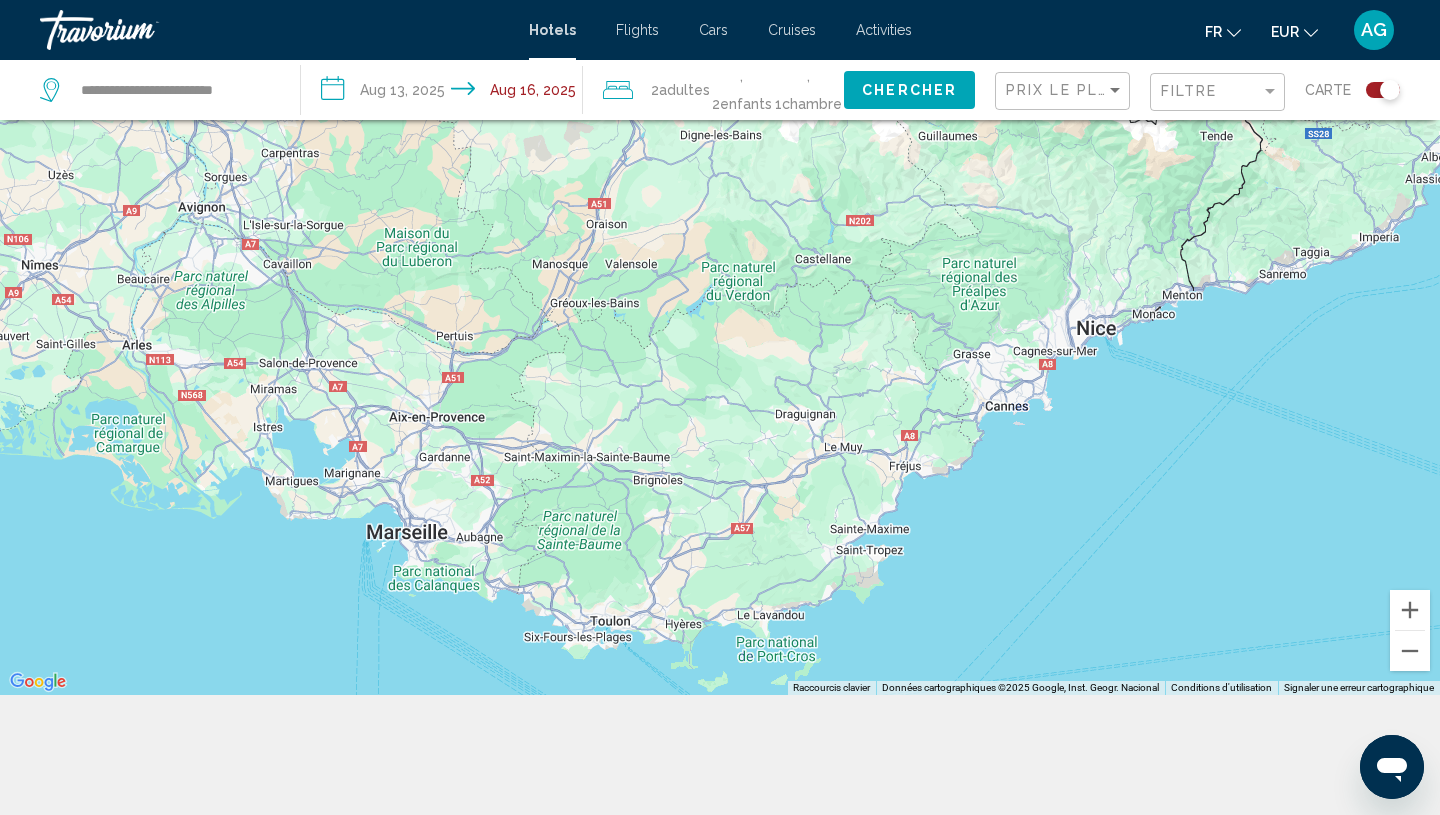 drag, startPoint x: 707, startPoint y: 372, endPoint x: 681, endPoint y: 284, distance: 91.76056 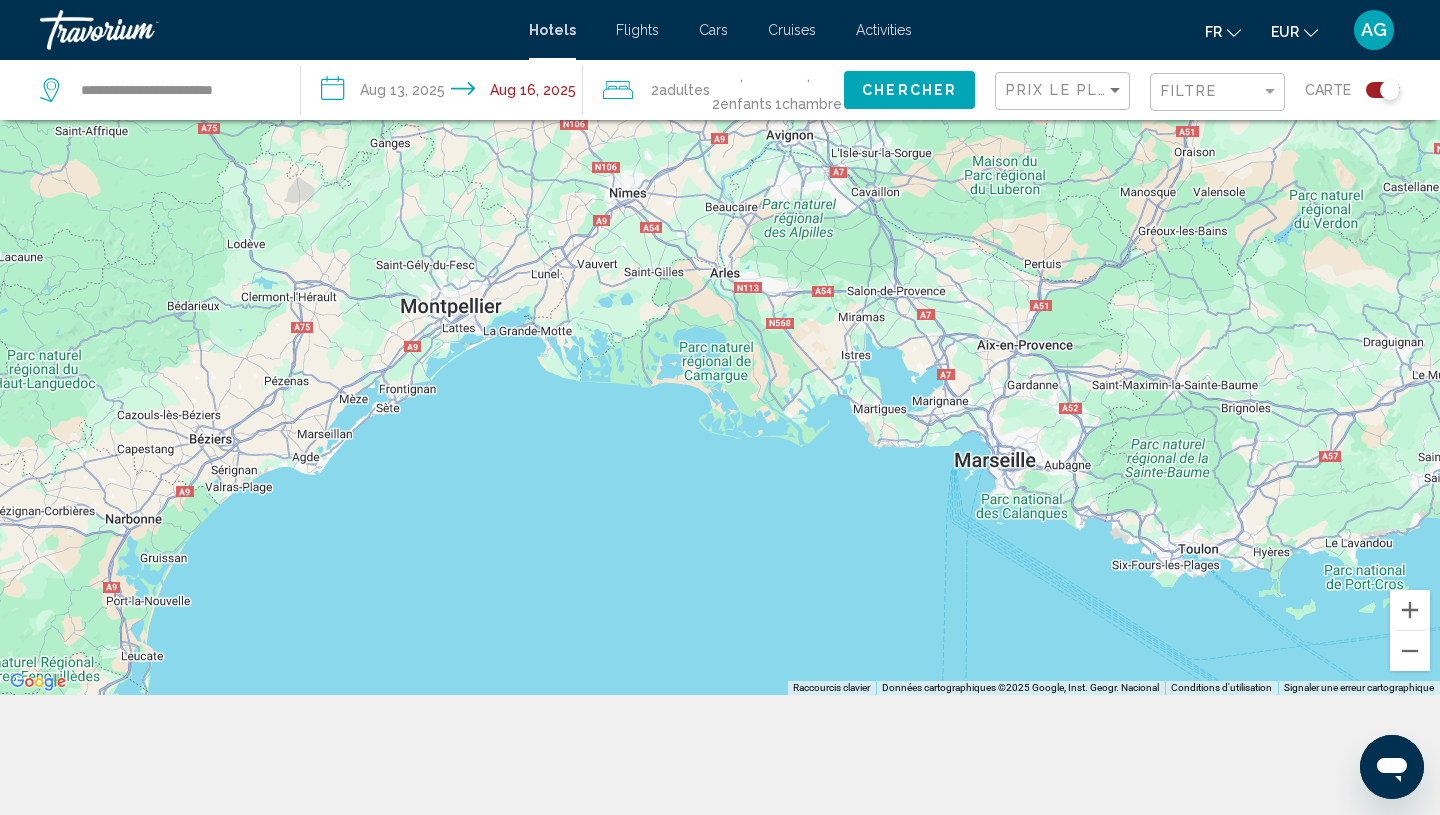 drag, startPoint x: 696, startPoint y: 507, endPoint x: 1283, endPoint y: 429, distance: 592.1596 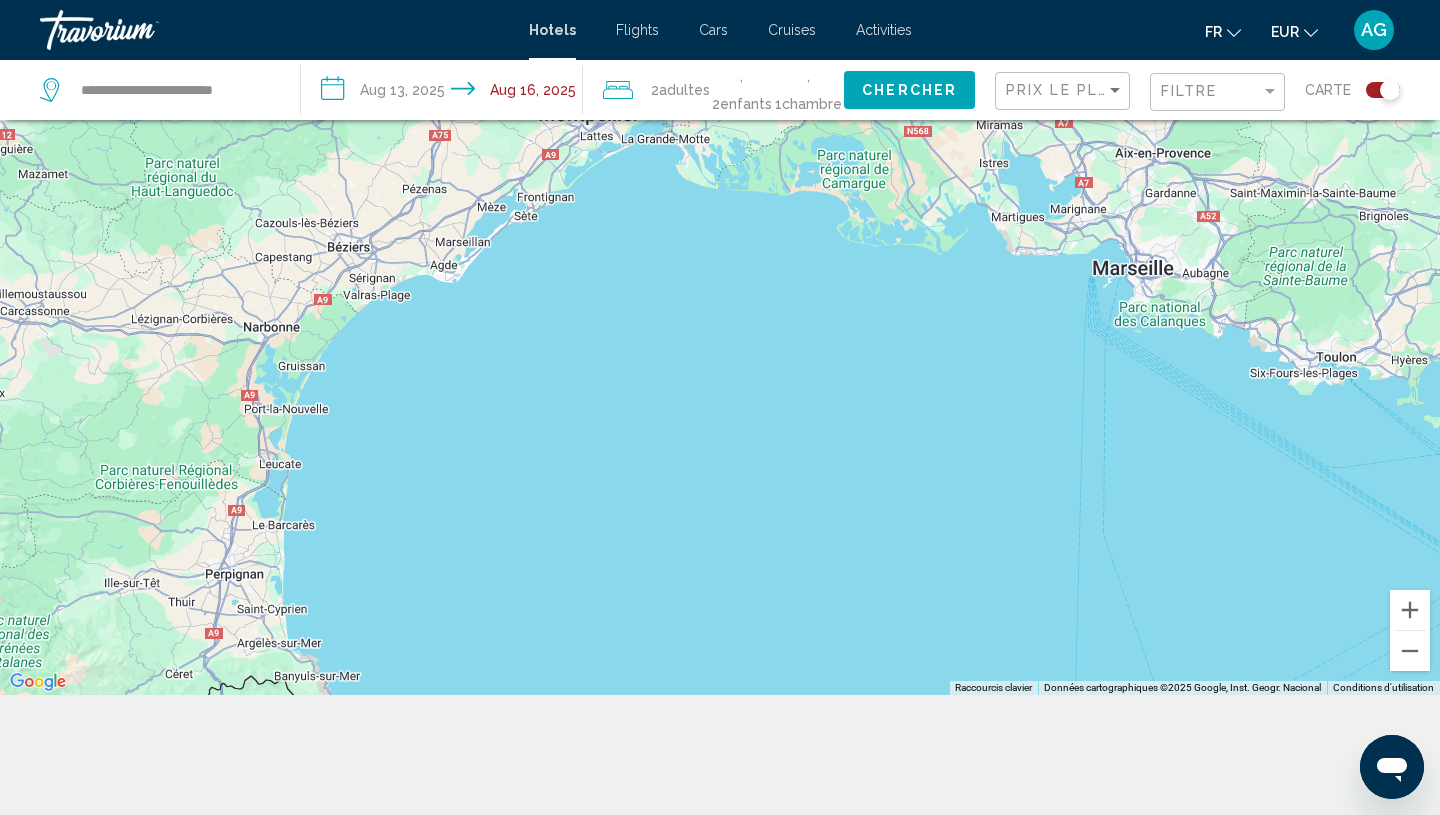 drag, startPoint x: 609, startPoint y: 504, endPoint x: 762, endPoint y: 308, distance: 248.64633 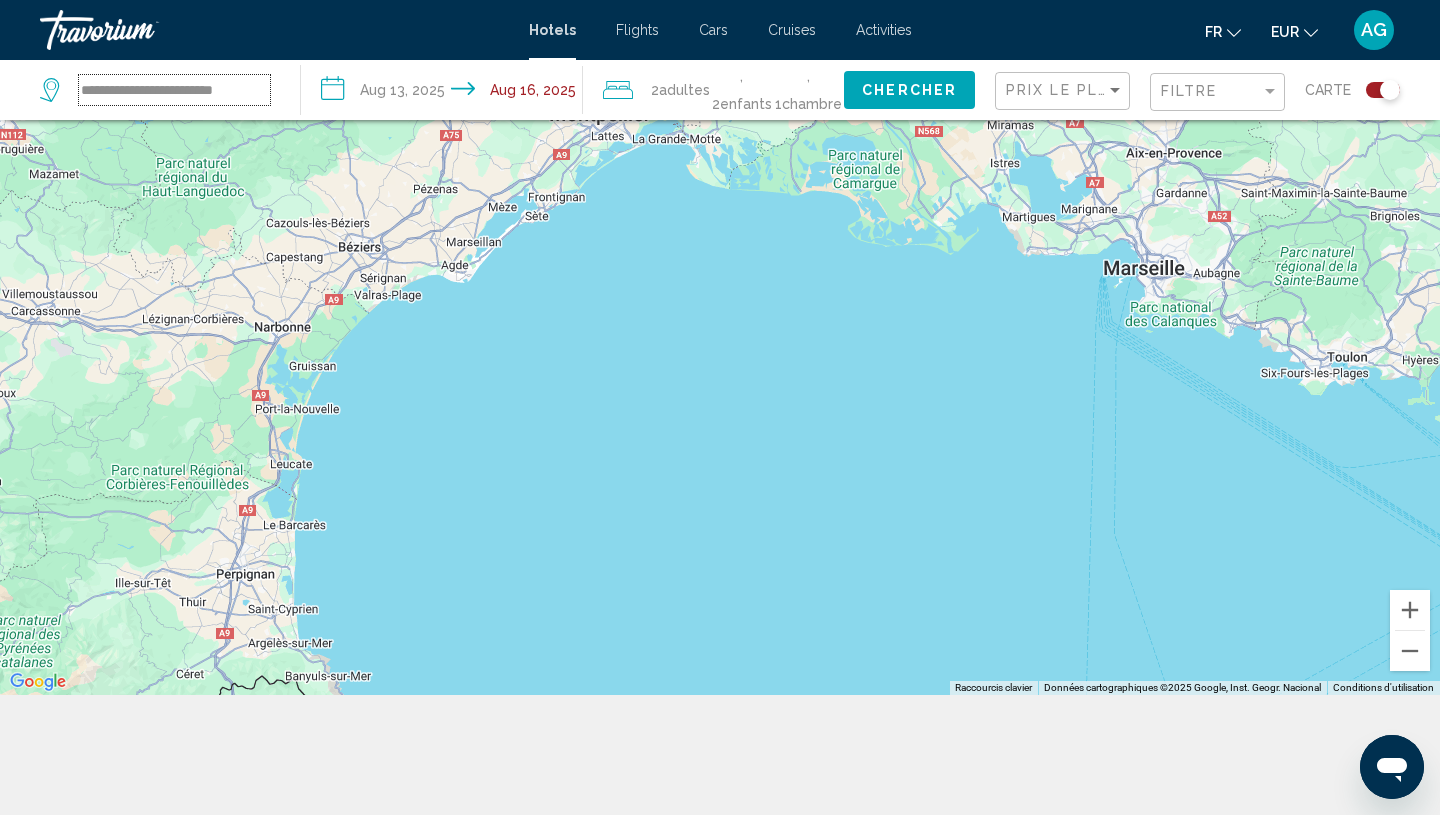 click on "**********" at bounding box center (174, 90) 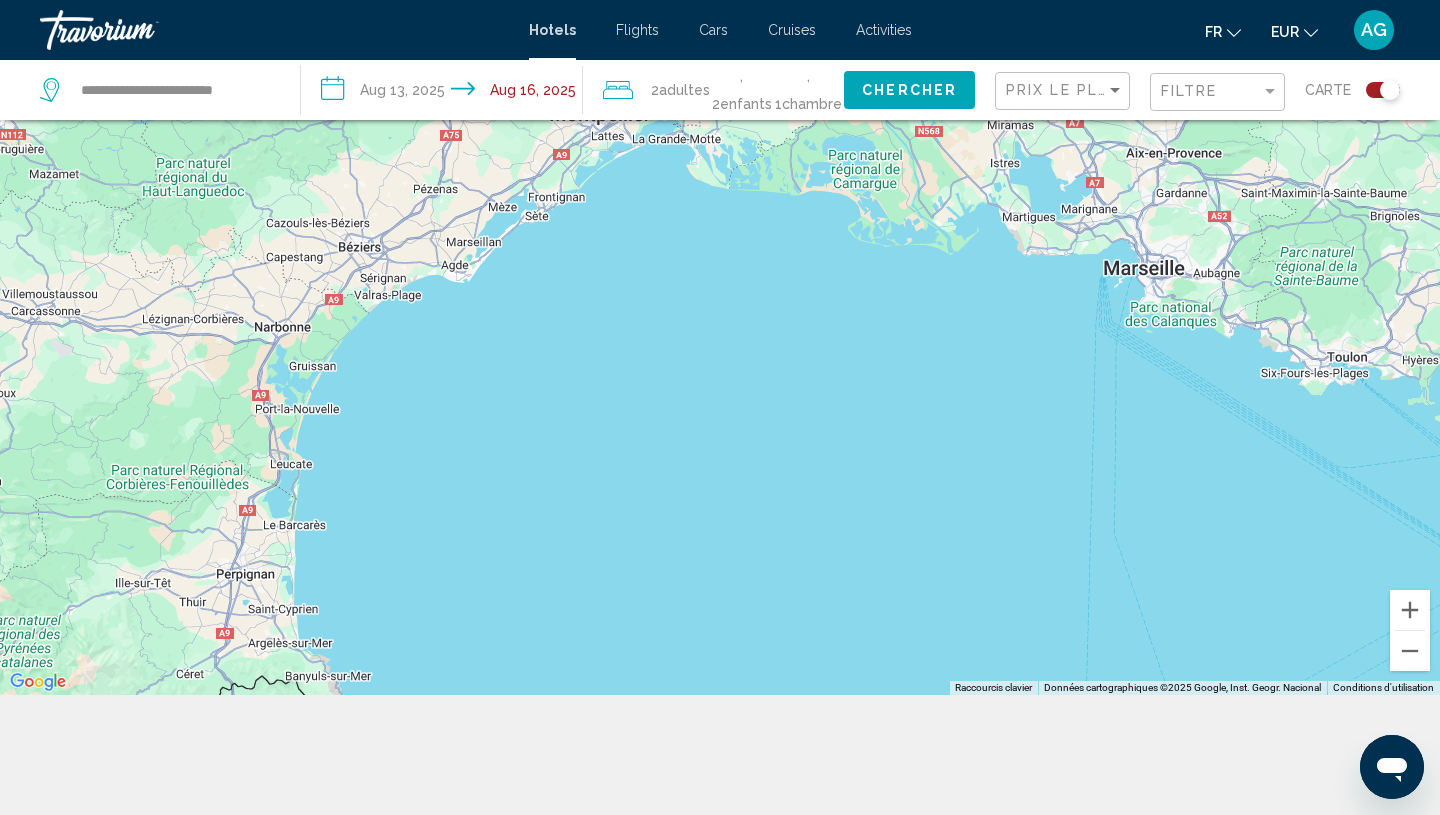 click at bounding box center (720, 287) 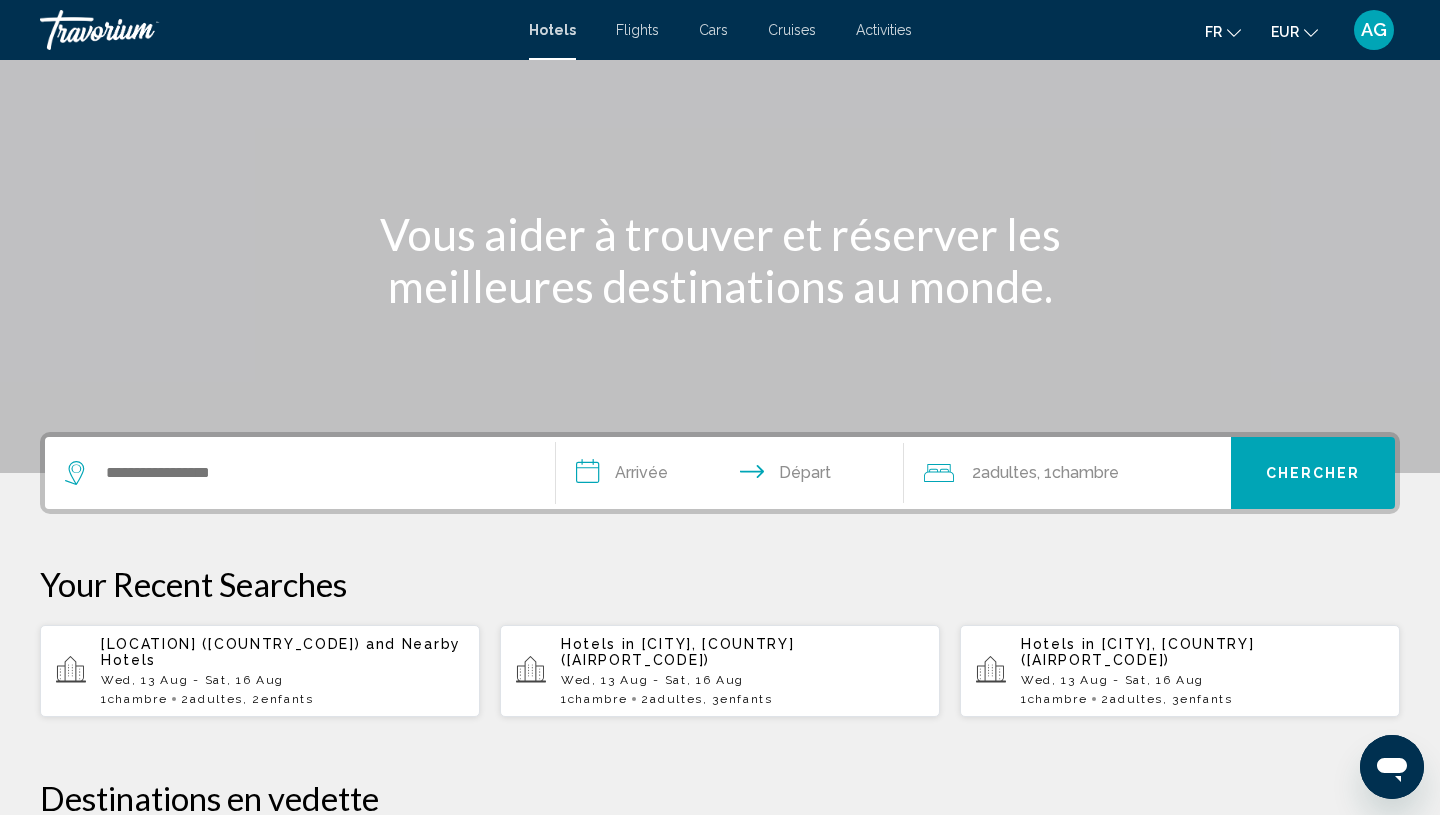 scroll, scrollTop: 125, scrollLeft: 0, axis: vertical 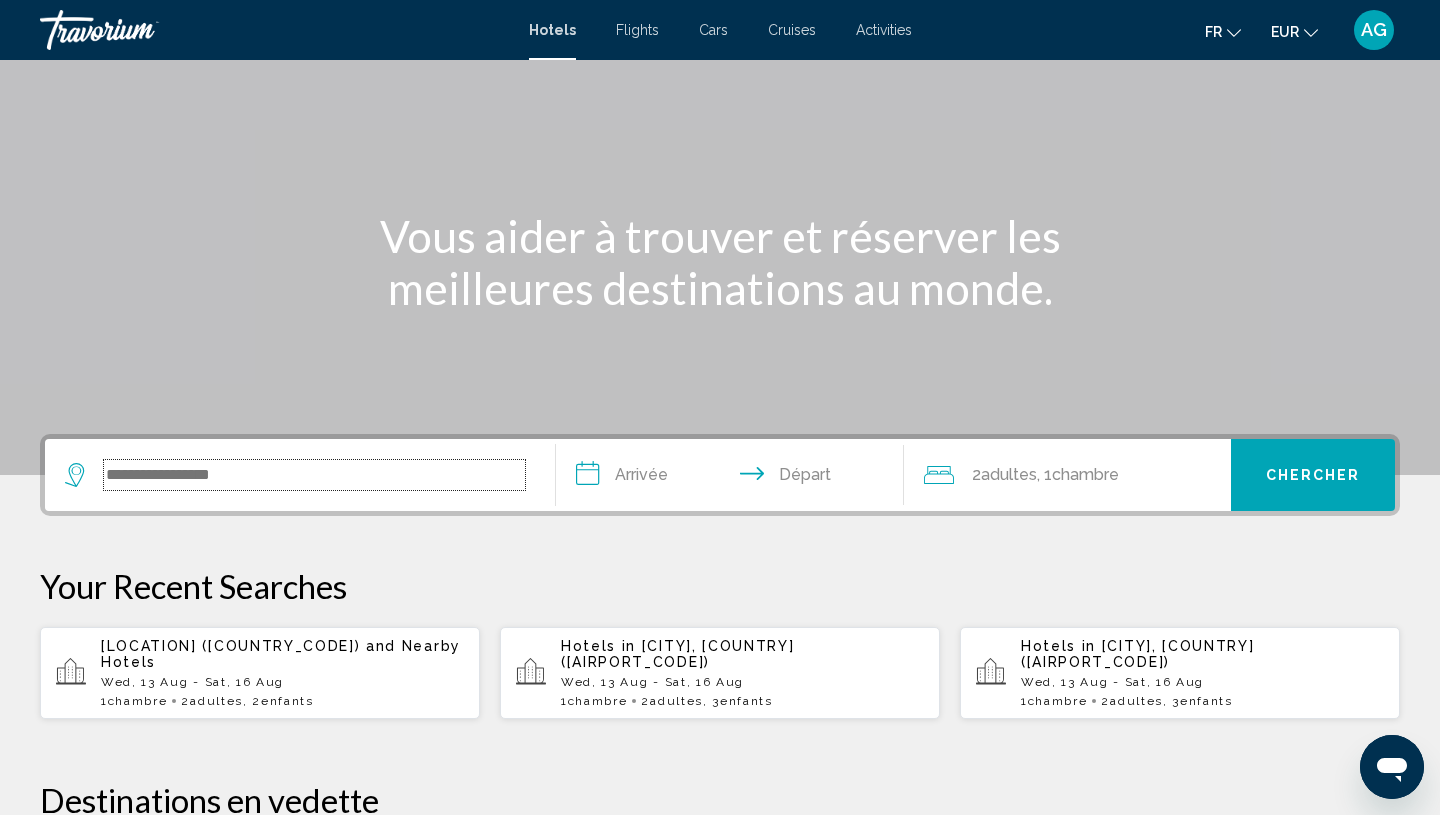 click at bounding box center [314, 475] 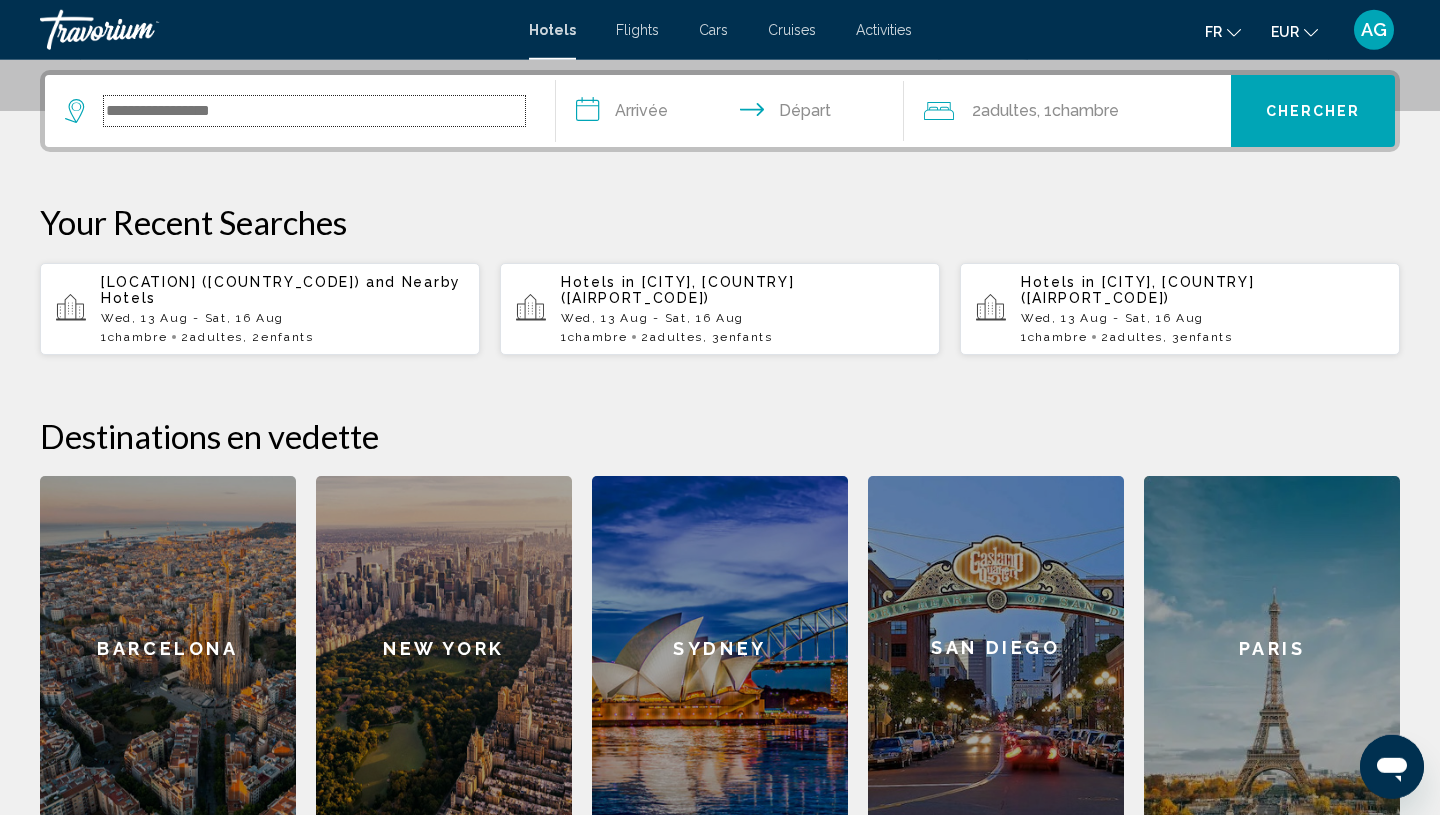 scroll, scrollTop: 494, scrollLeft: 0, axis: vertical 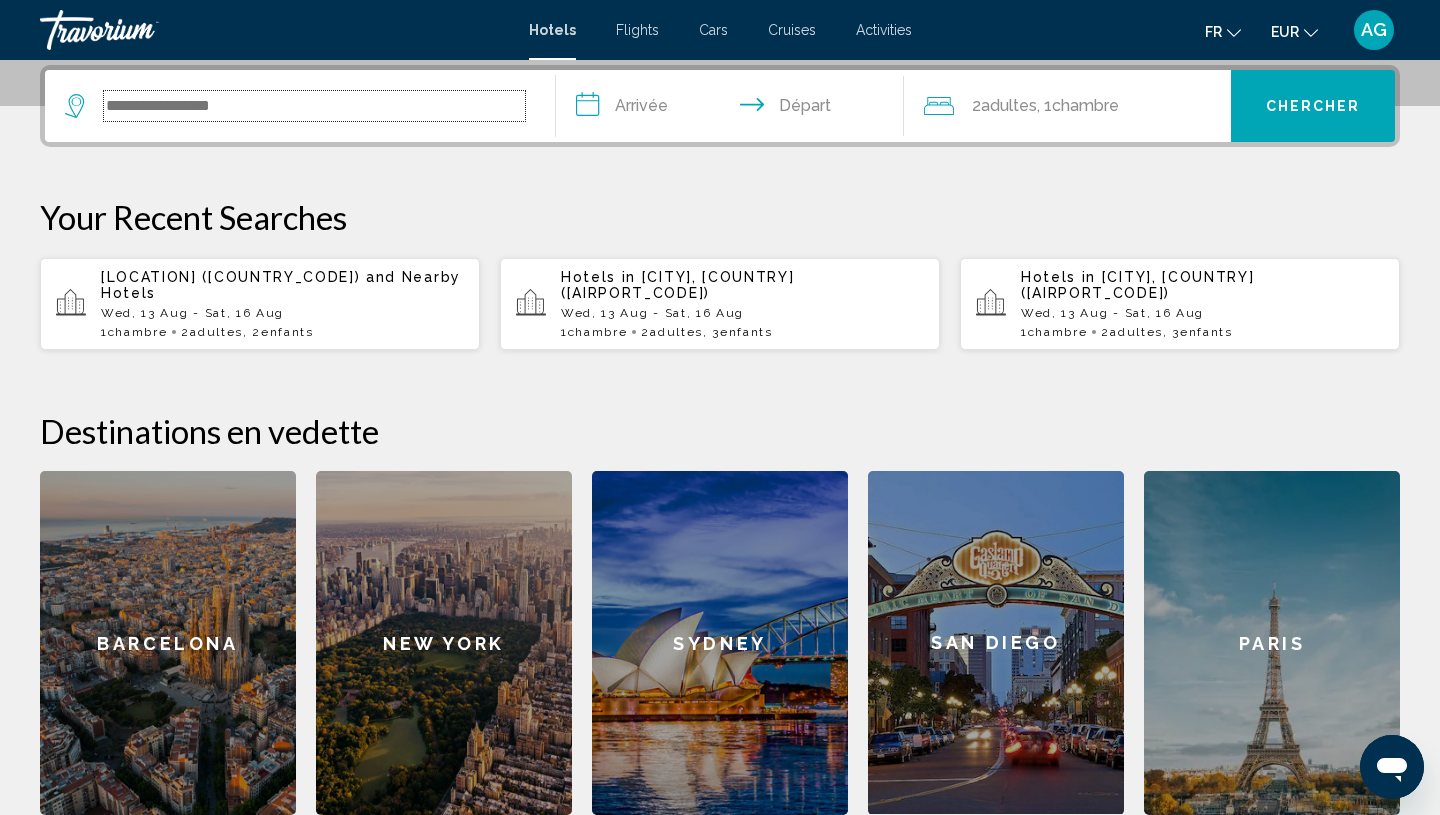 click at bounding box center [314, 106] 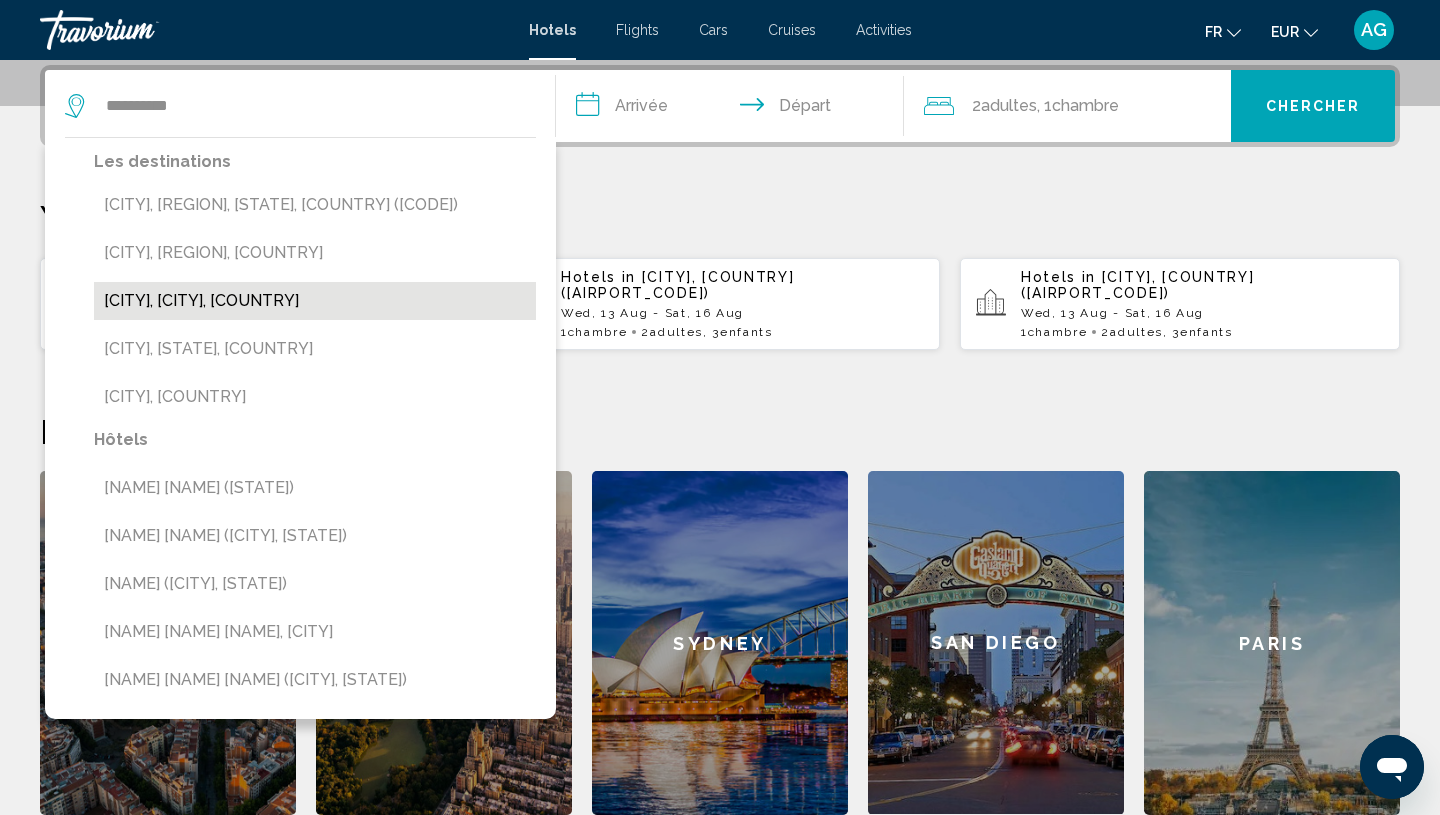 click on "[CITY], [CITY], [COUNTRY]" at bounding box center (315, 301) 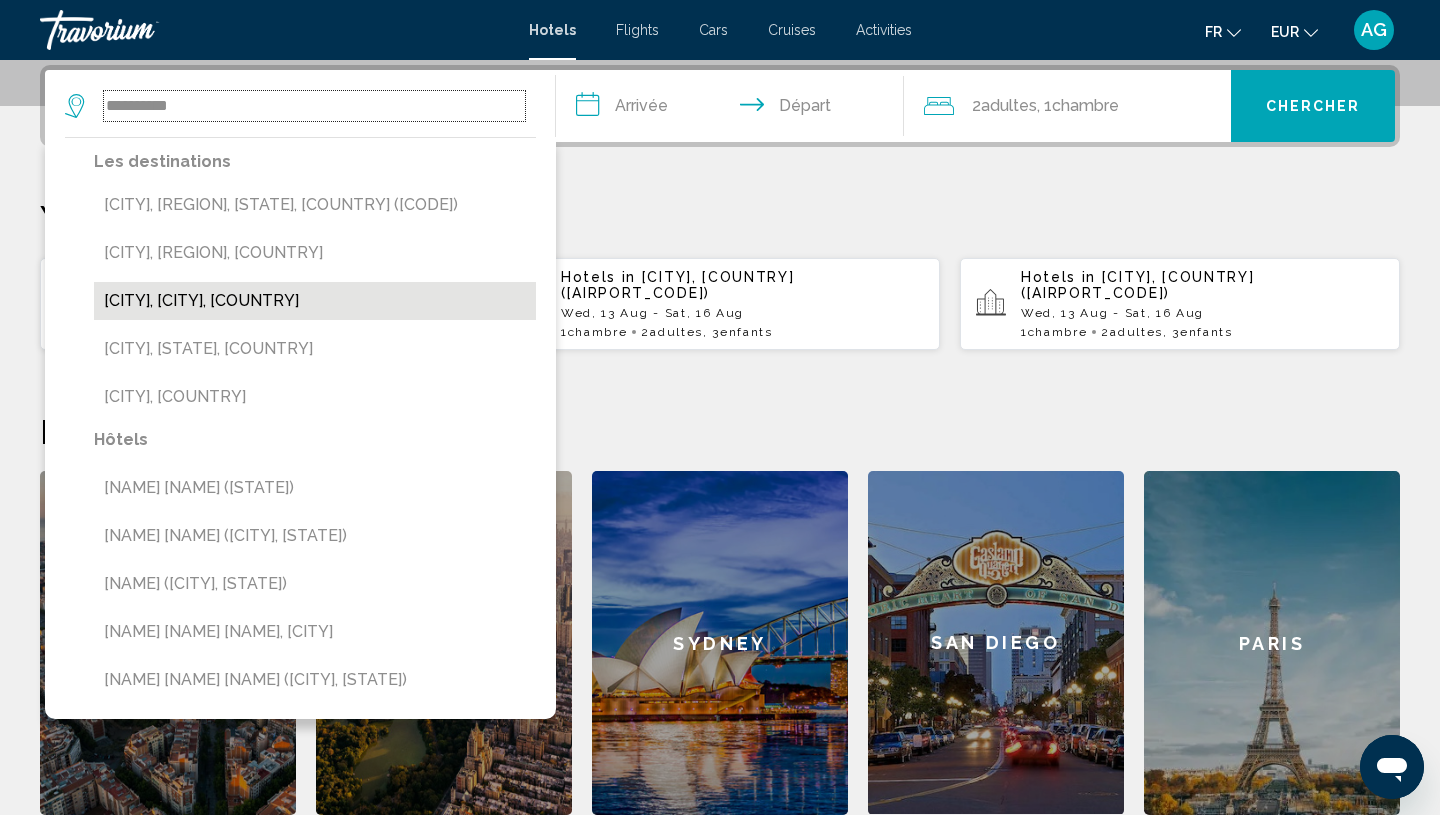 type on "**********" 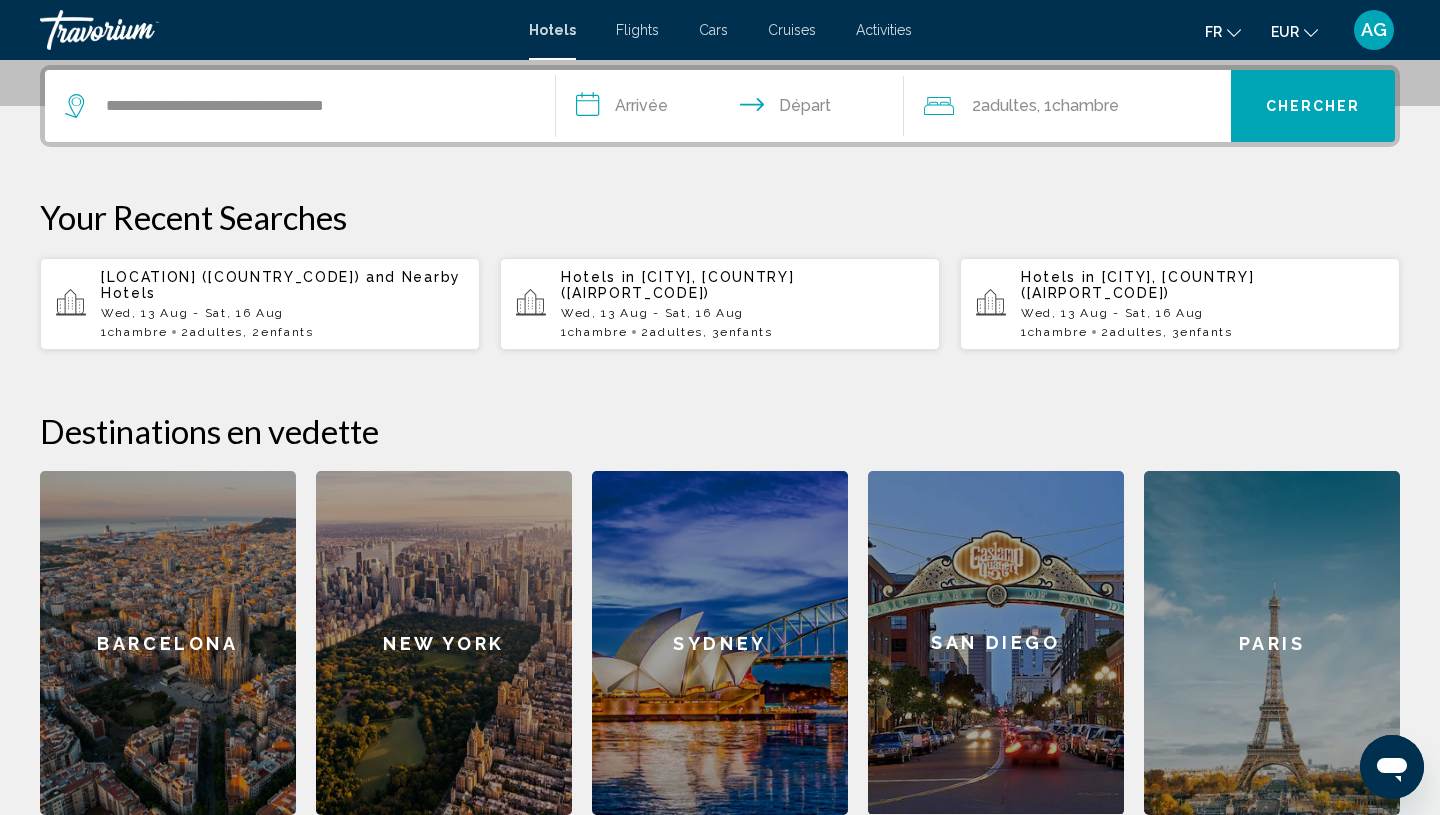 click on "**********" at bounding box center [734, 109] 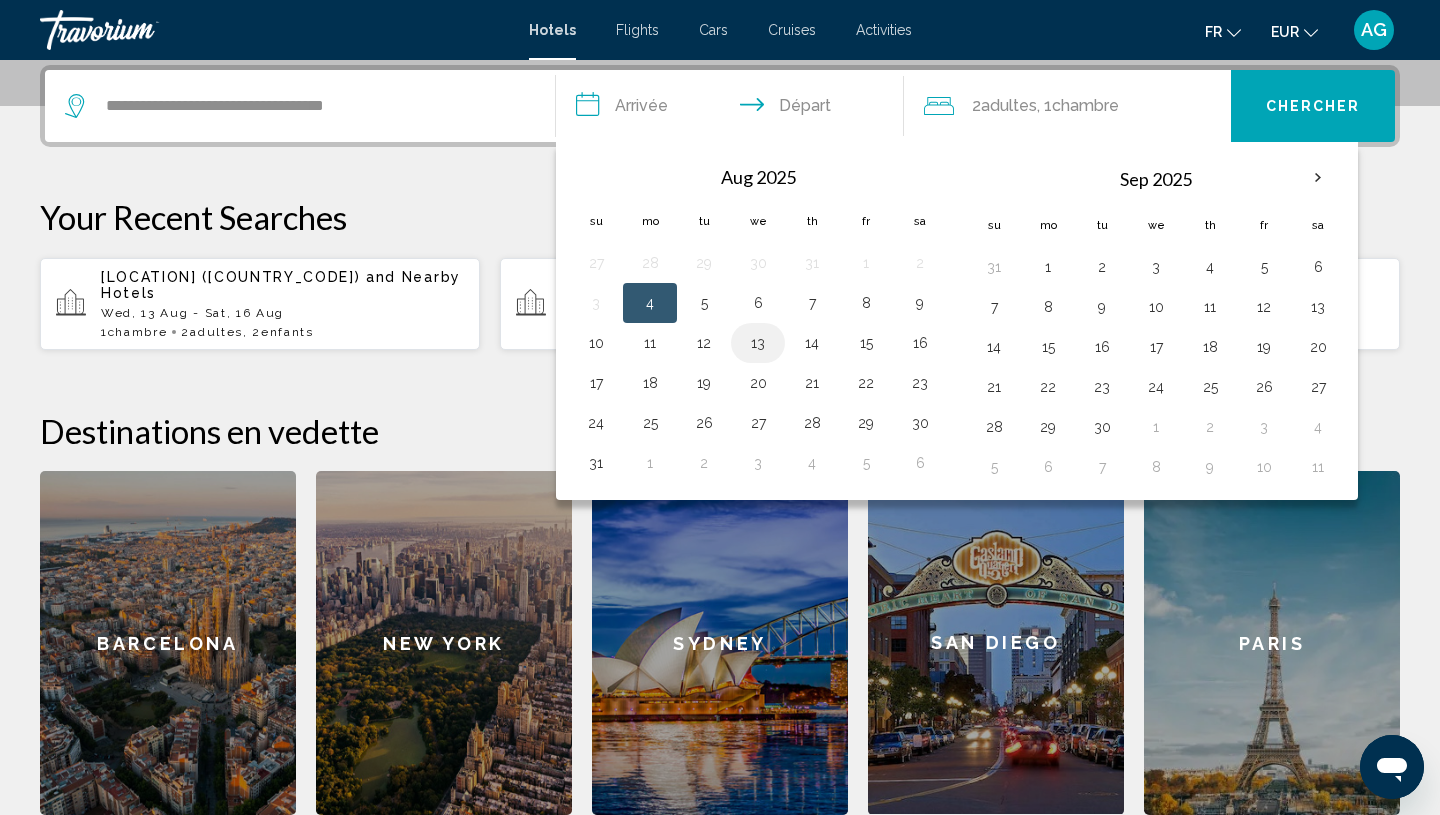 click on "13" at bounding box center (758, 343) 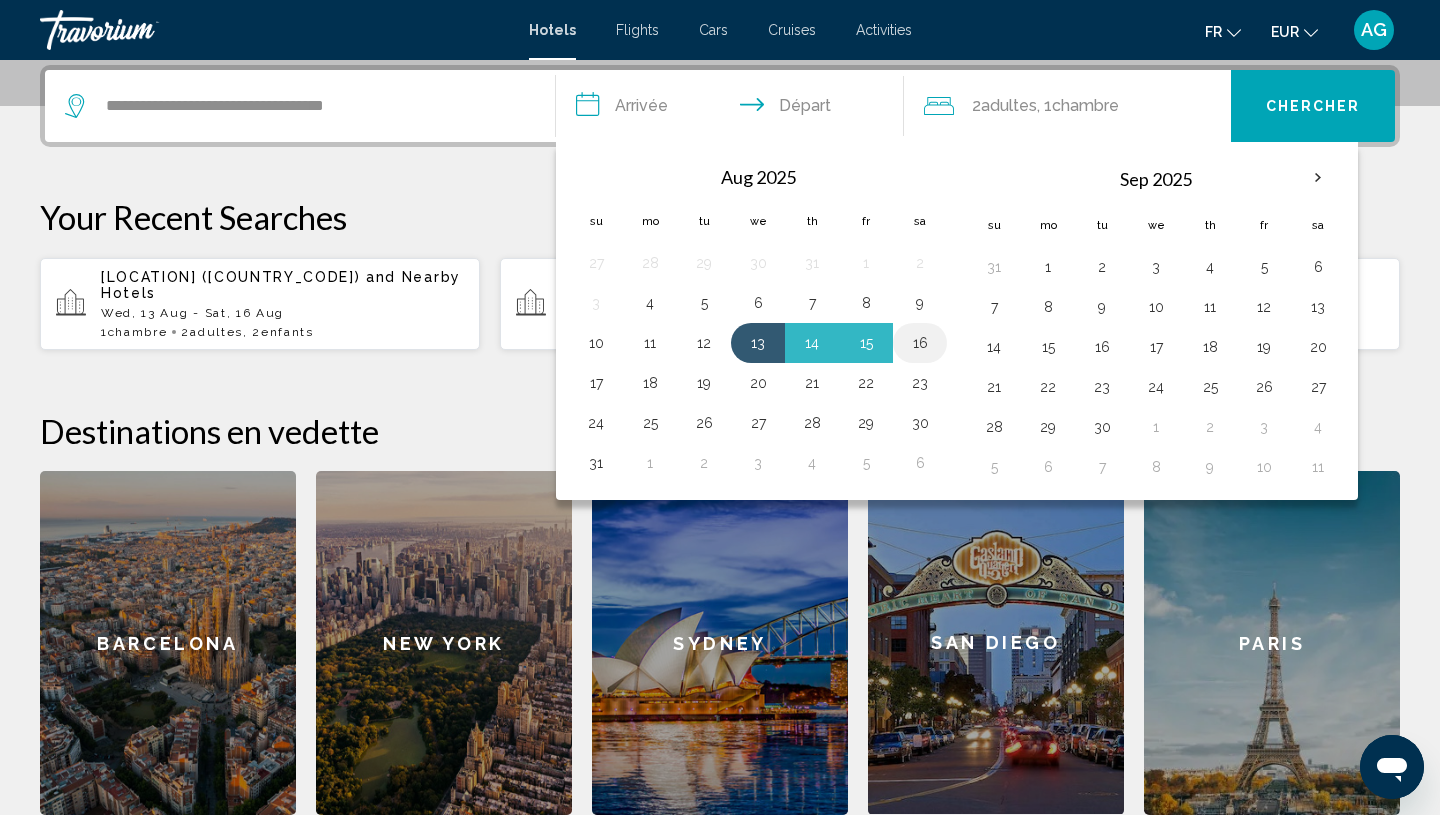 click on "16" at bounding box center [920, 343] 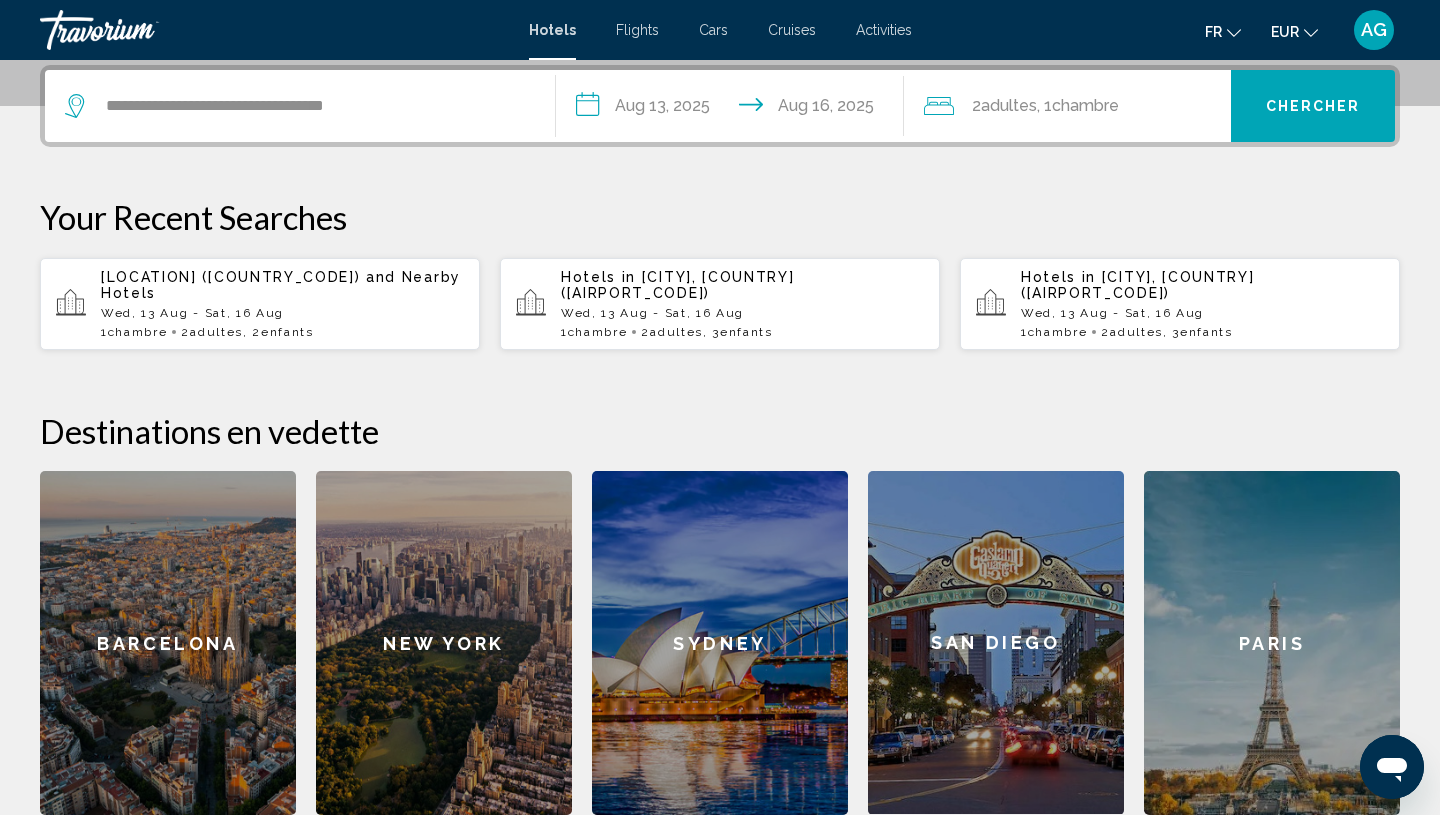 click on "2  Adulte Adultes , 1  Chambre pièces" 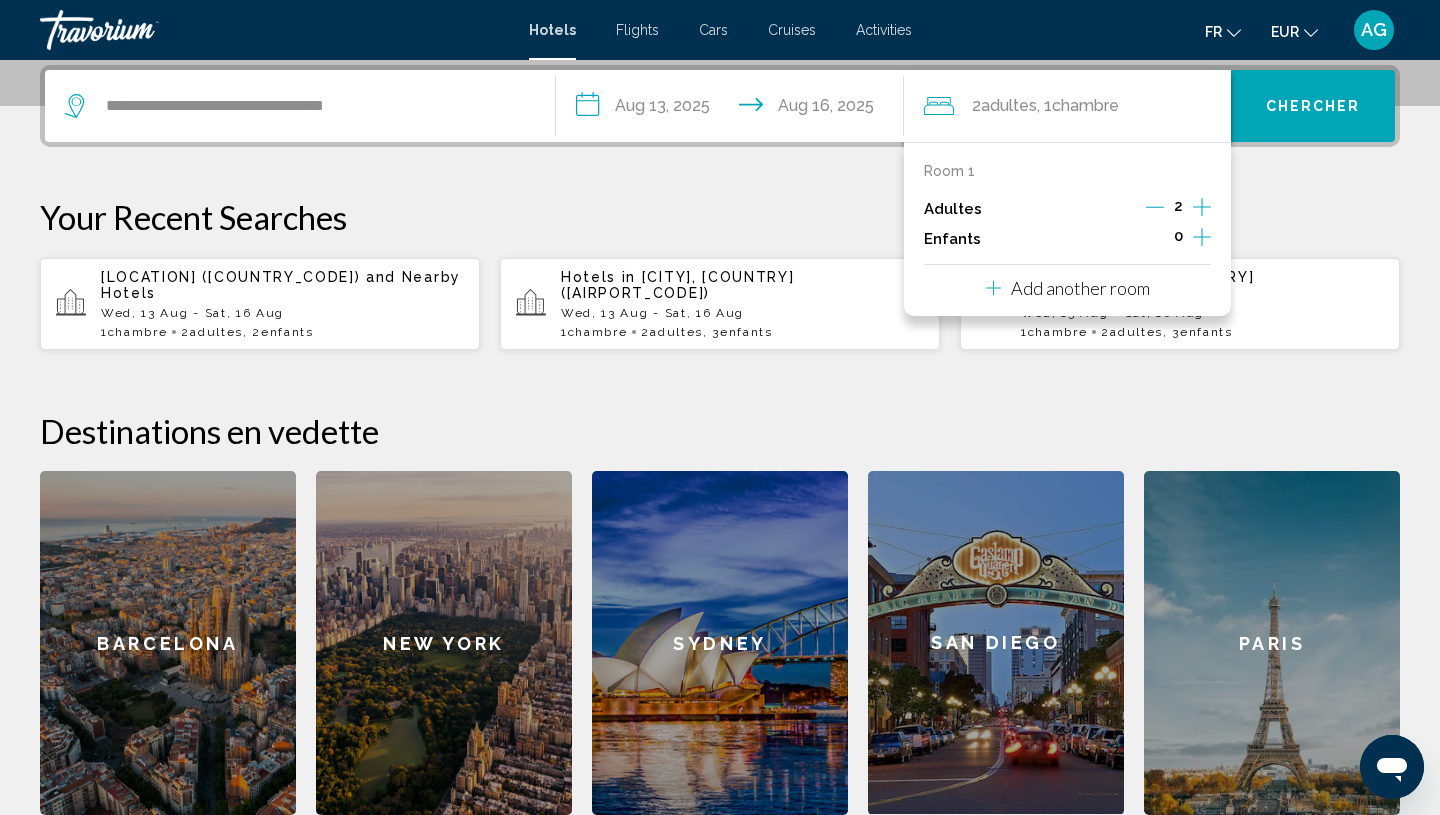 click 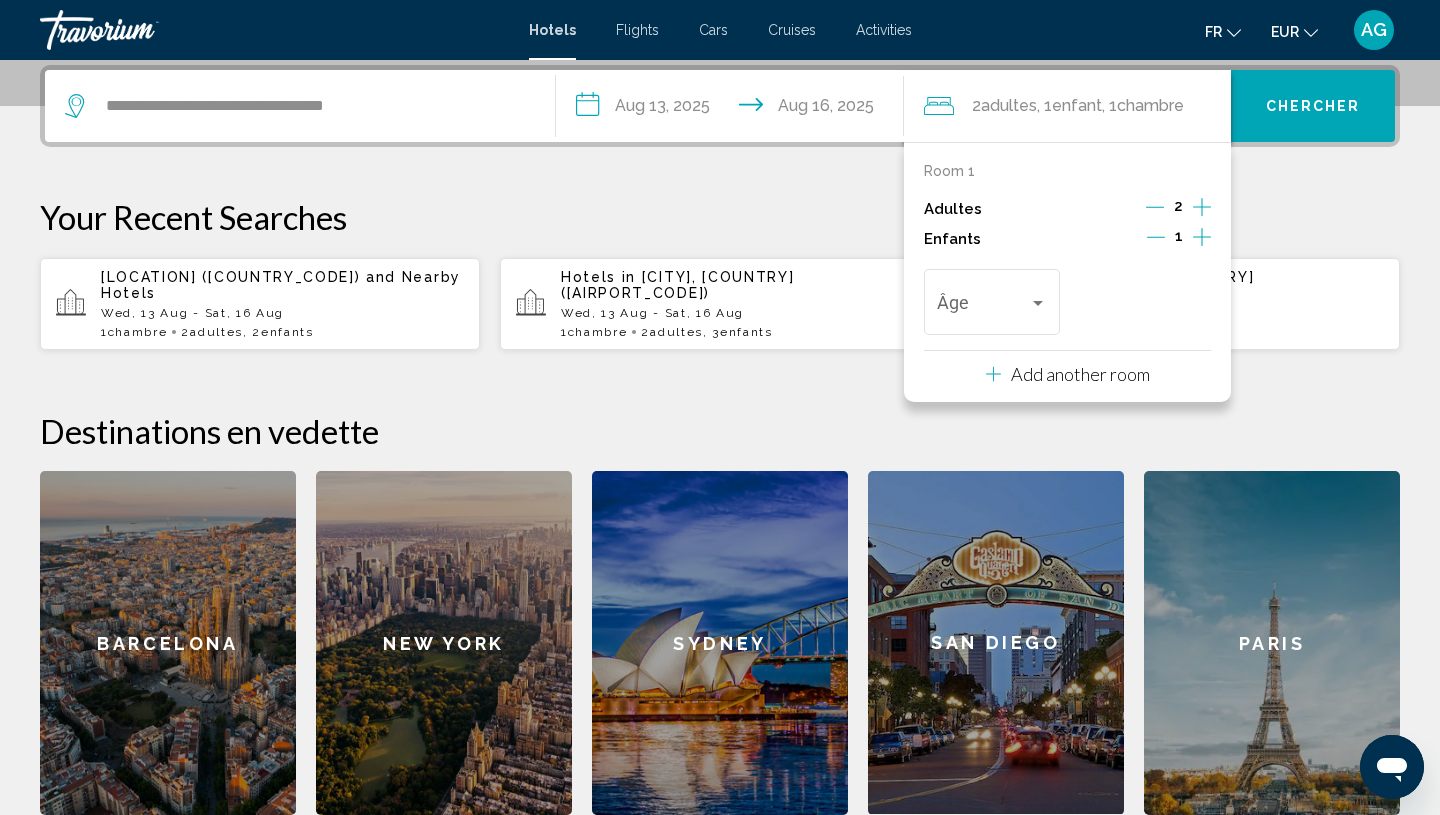 click 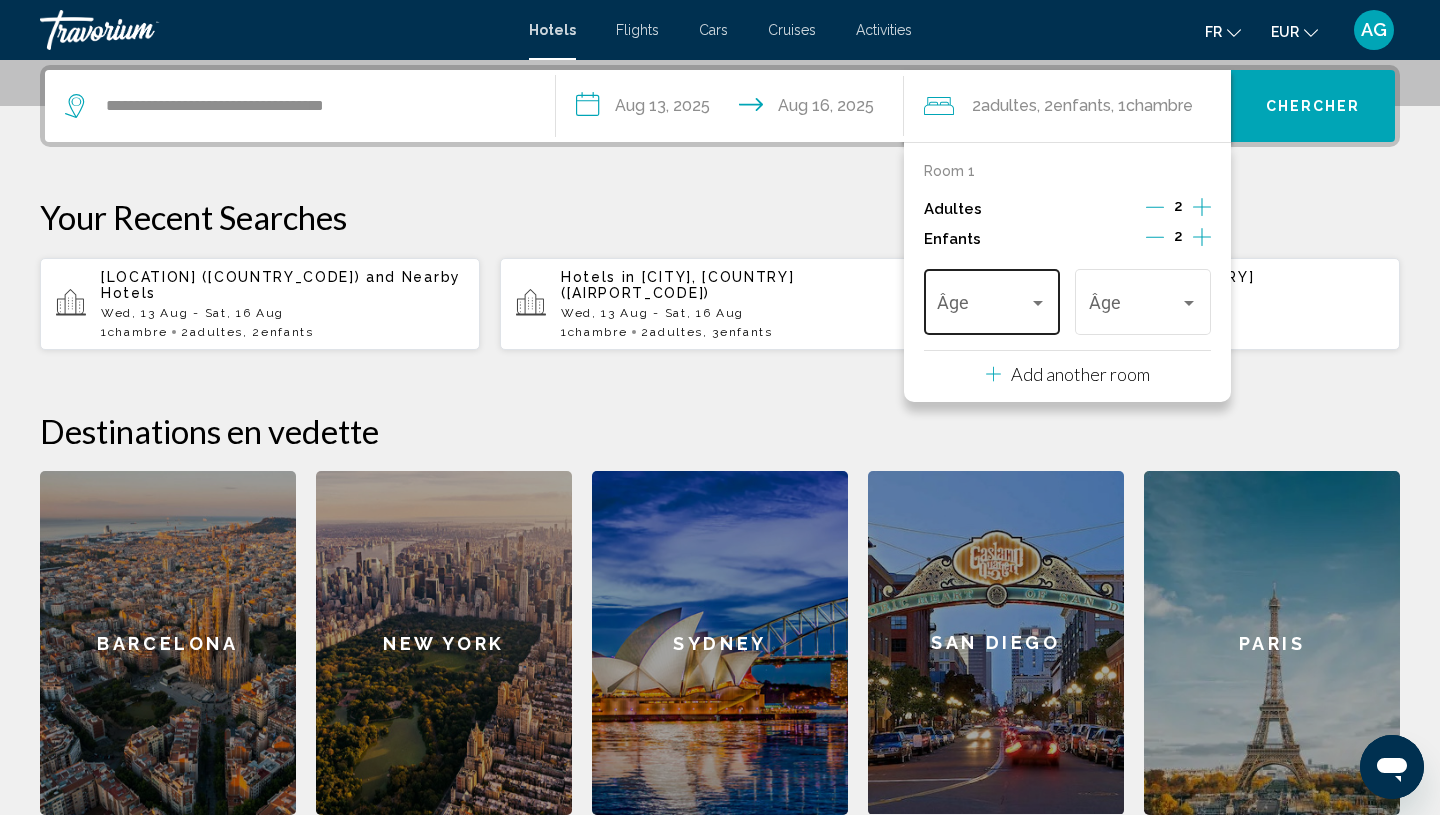 click at bounding box center (982, 307) 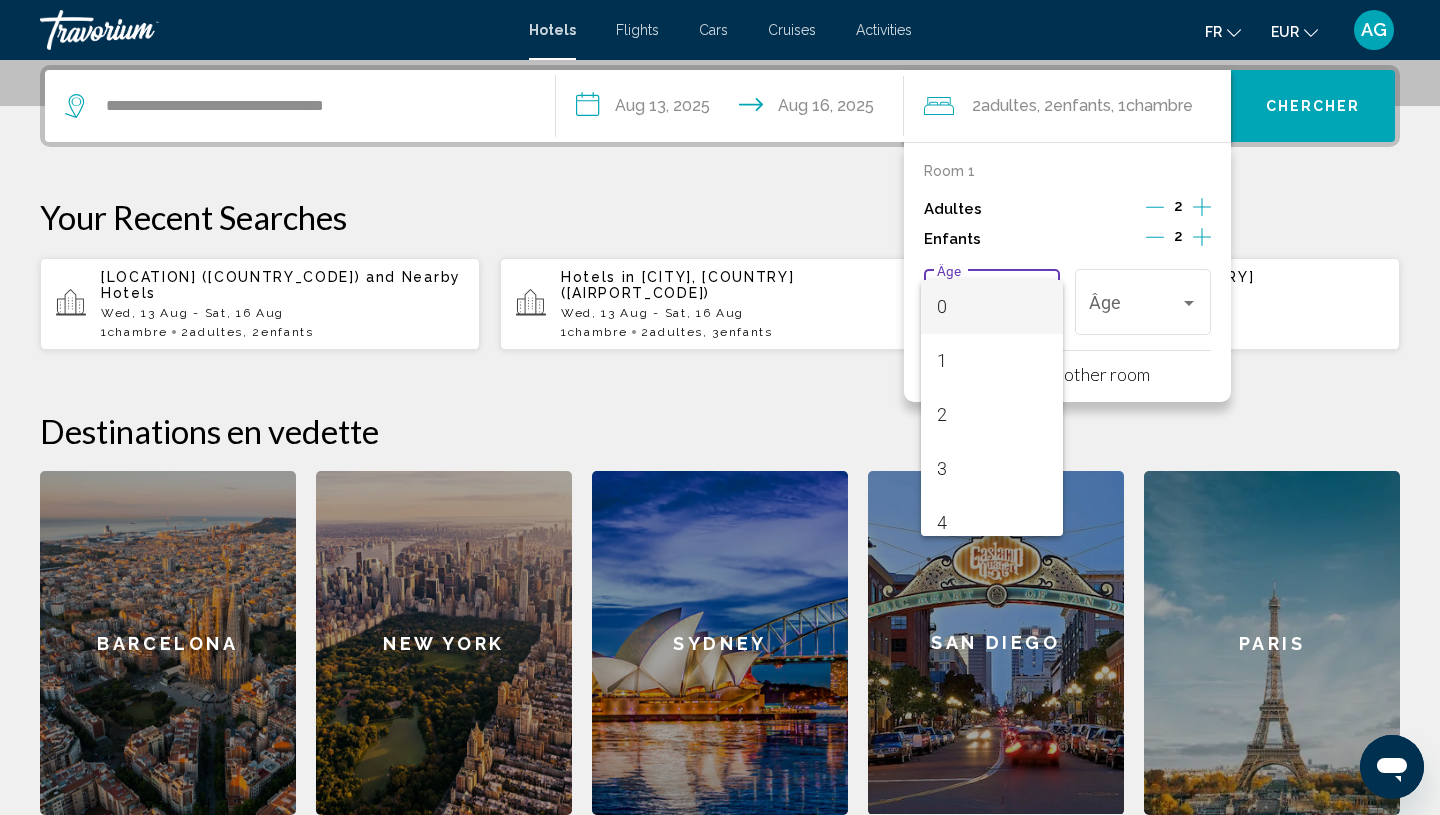 click on "0" at bounding box center (991, 307) 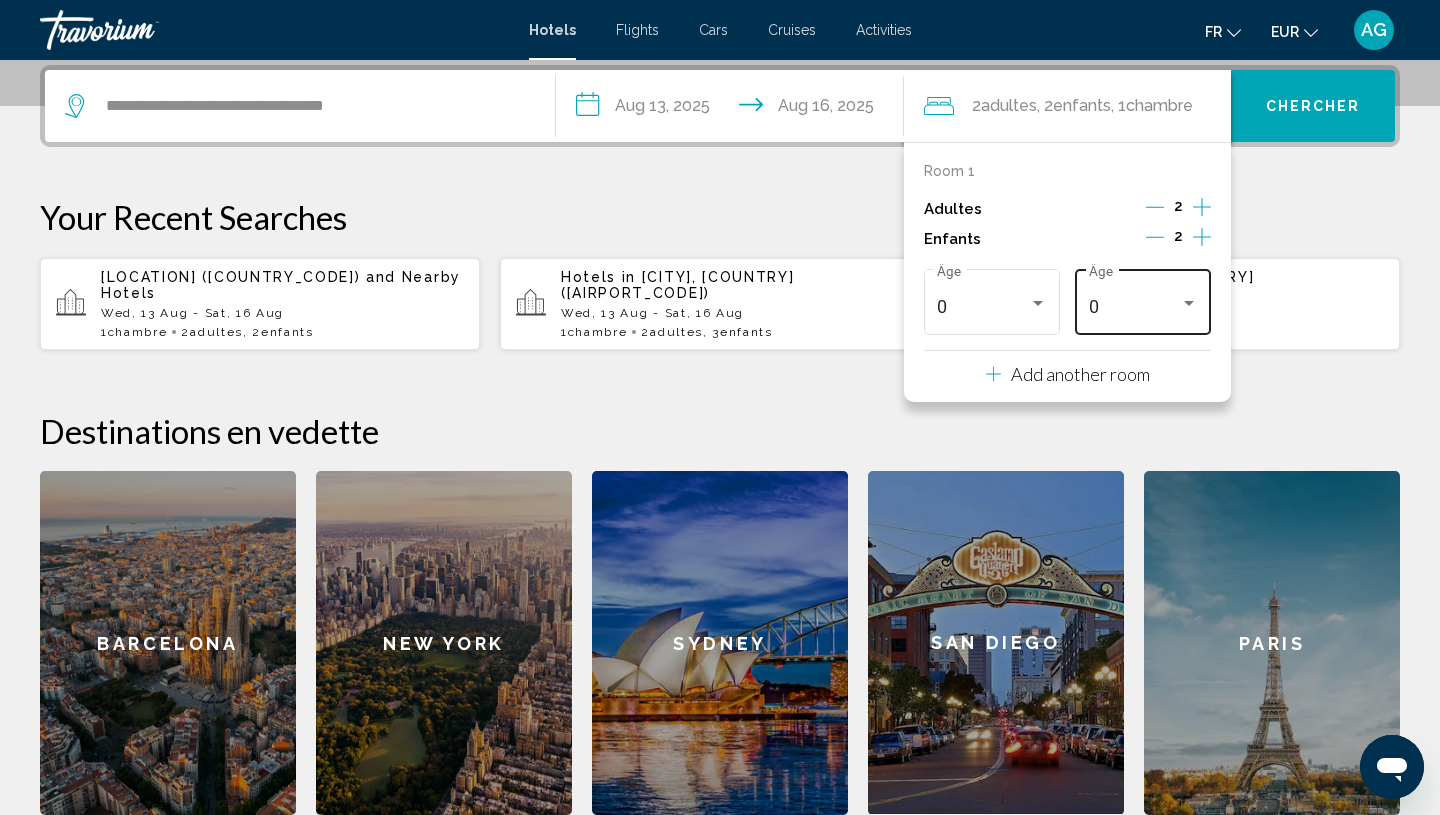 click on "0 Âge" at bounding box center [1143, 299] 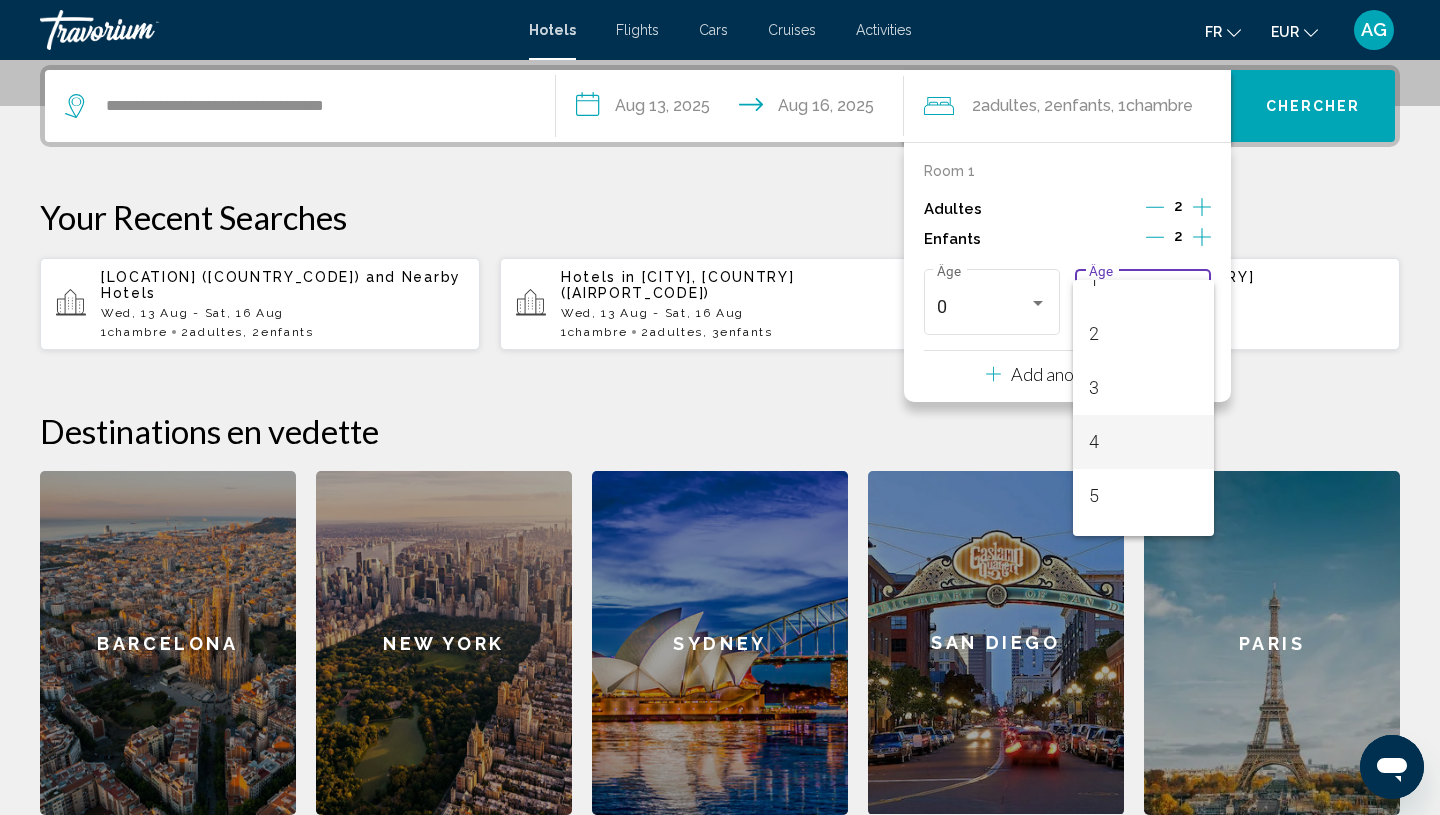 scroll, scrollTop: 88, scrollLeft: 0, axis: vertical 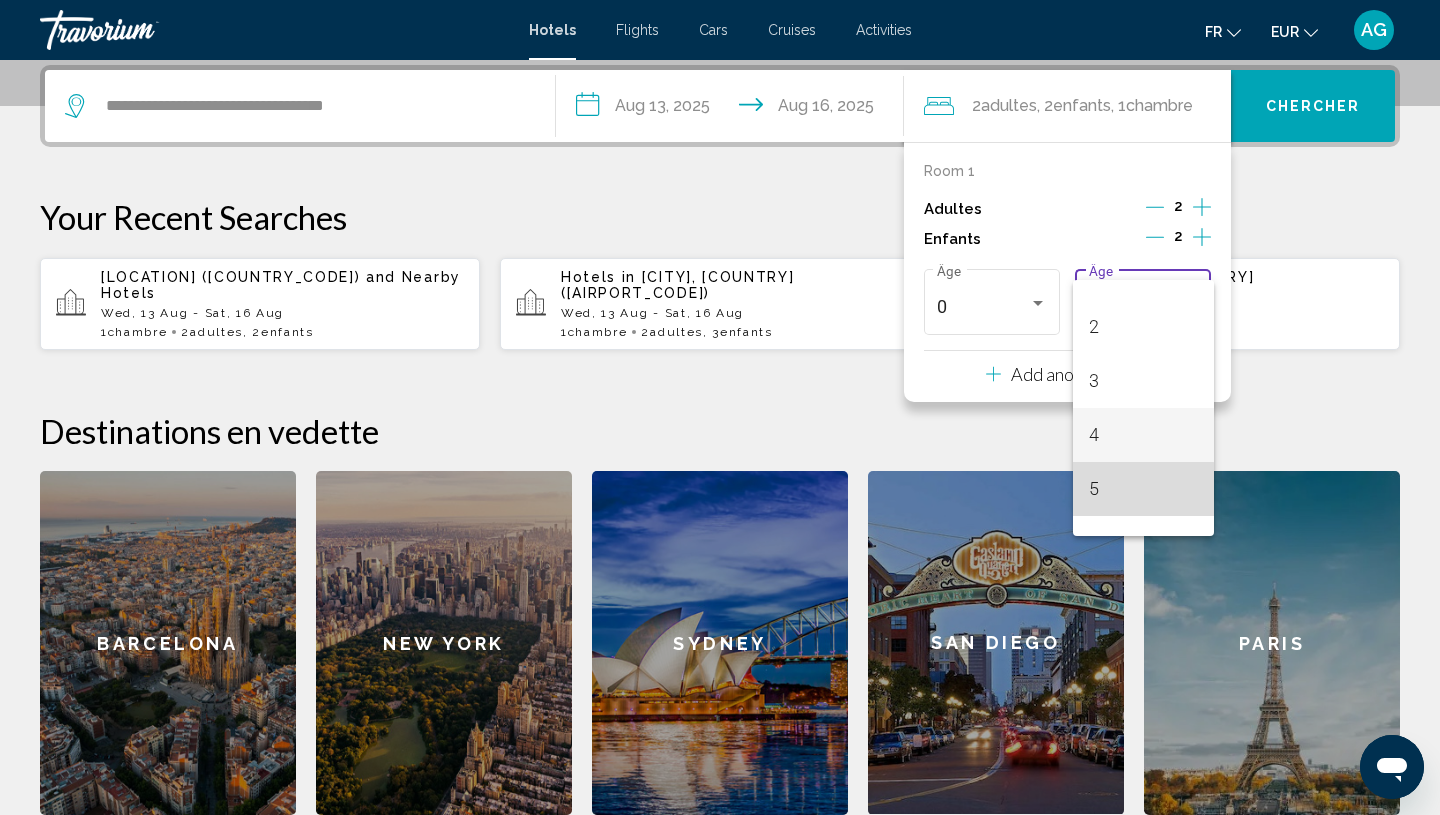 click on "5" at bounding box center [1143, 489] 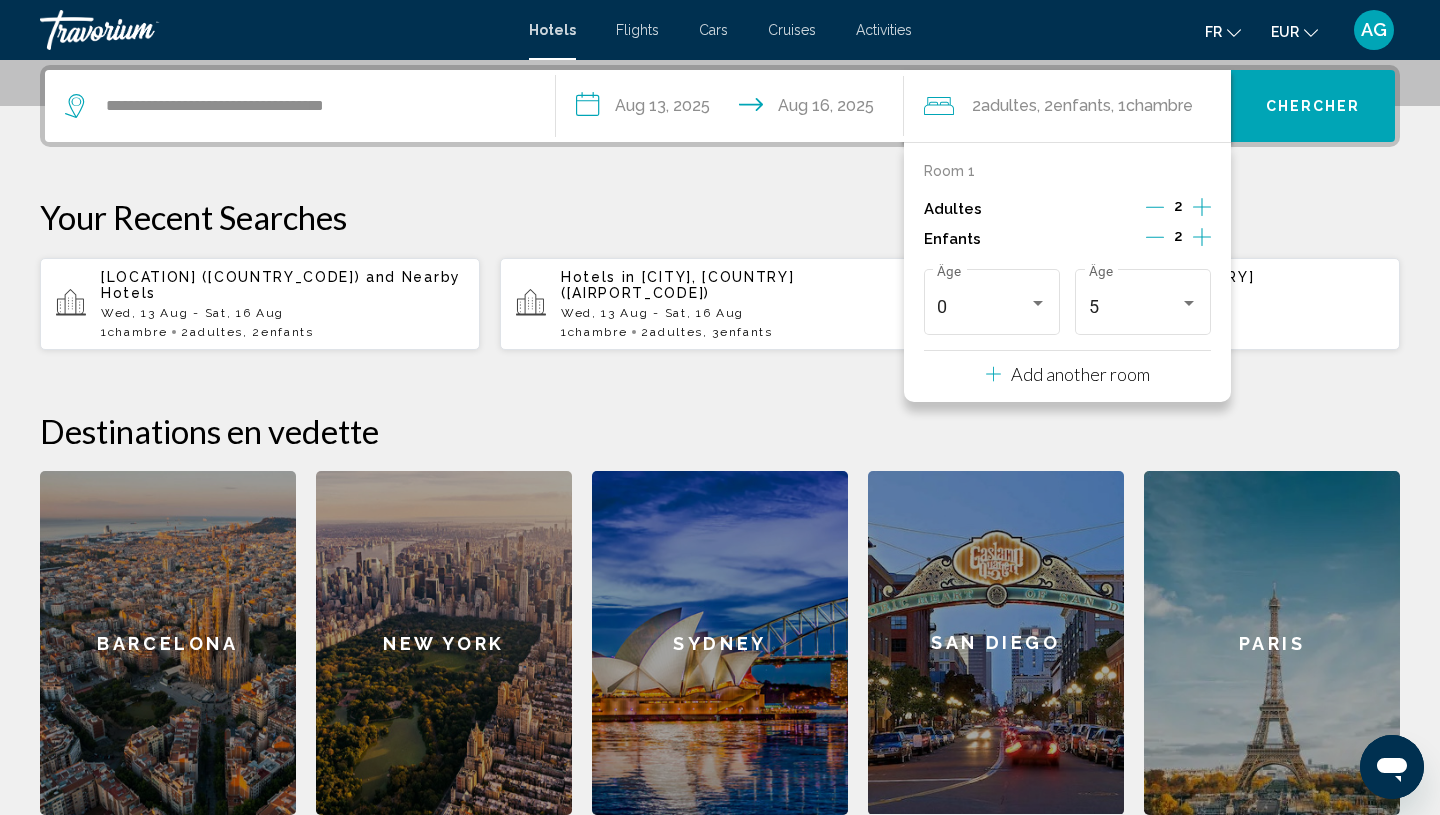 click on "Chercher" at bounding box center [1313, 106] 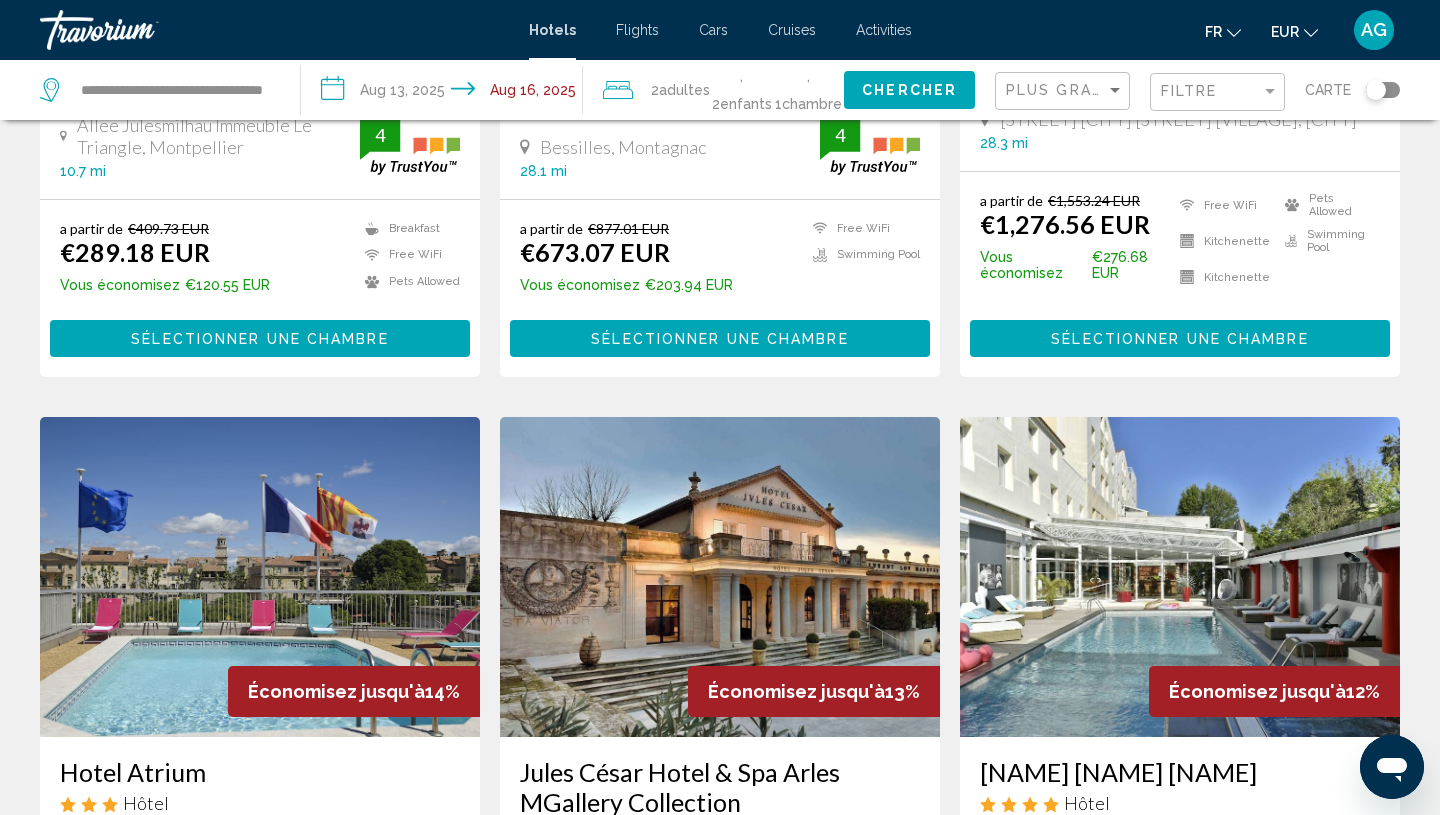scroll, scrollTop: 0, scrollLeft: 0, axis: both 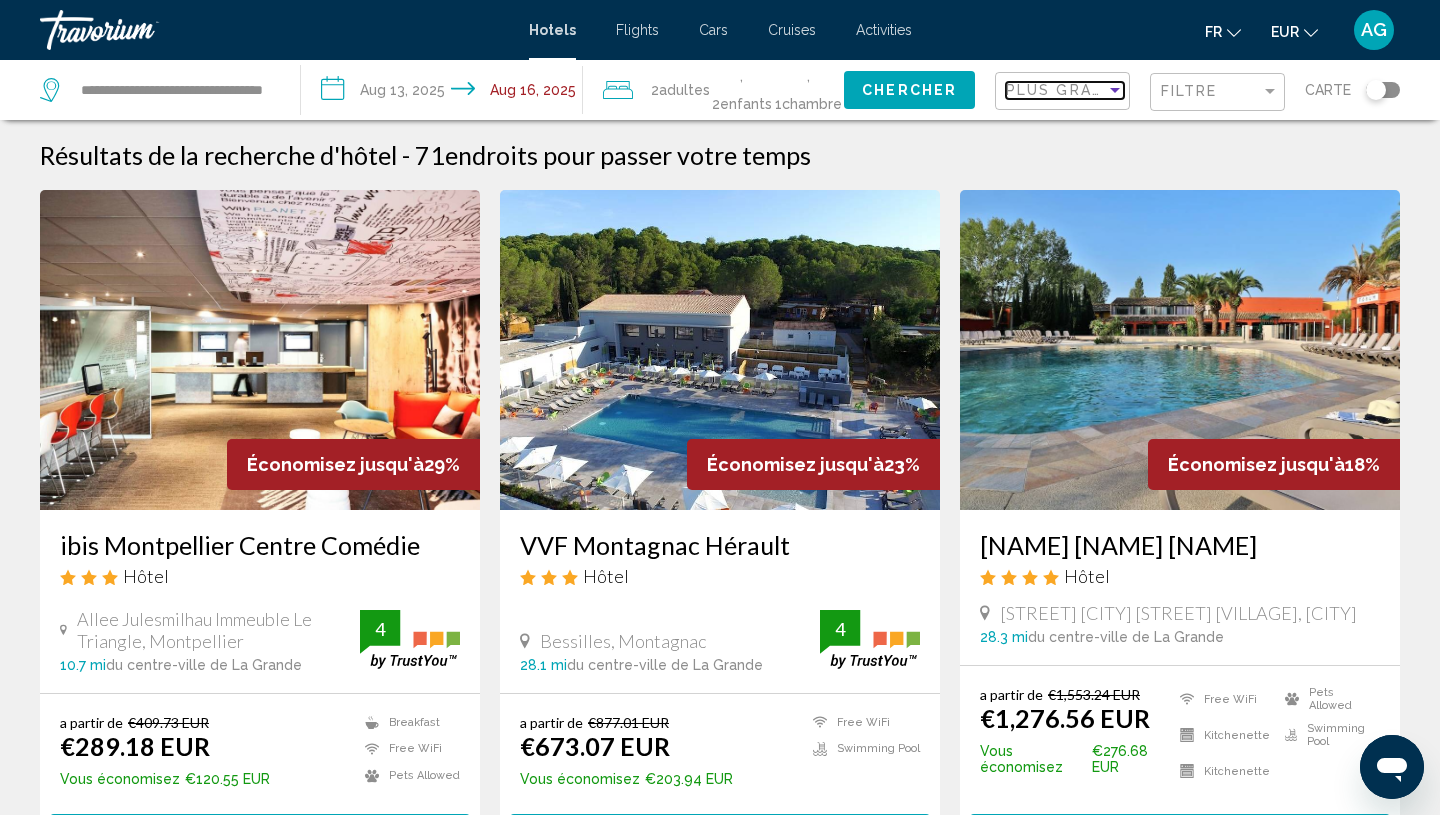 click on "Plus grandes économies" at bounding box center (1125, 90) 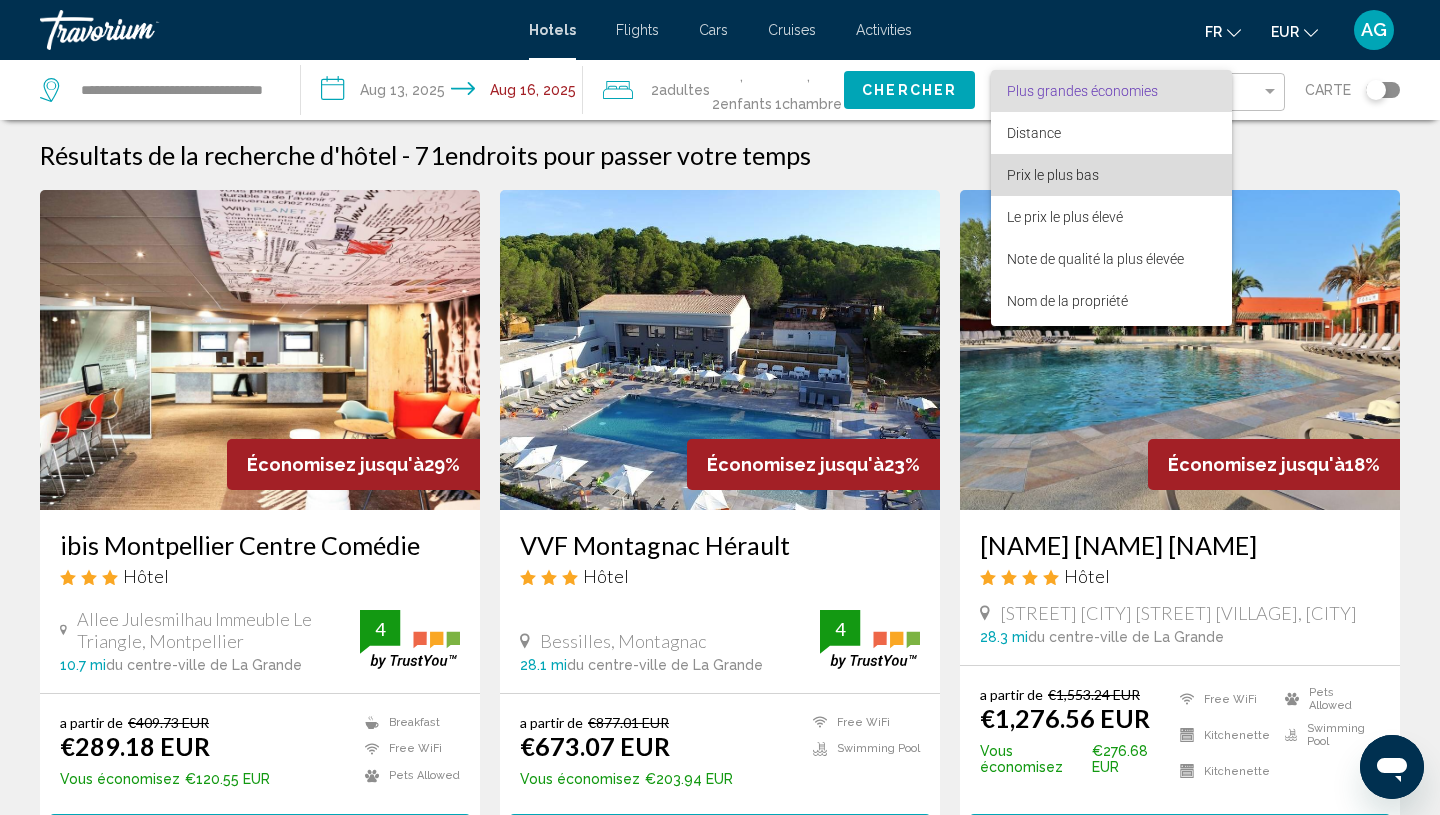 click on "Prix le plus bas" at bounding box center (1111, 175) 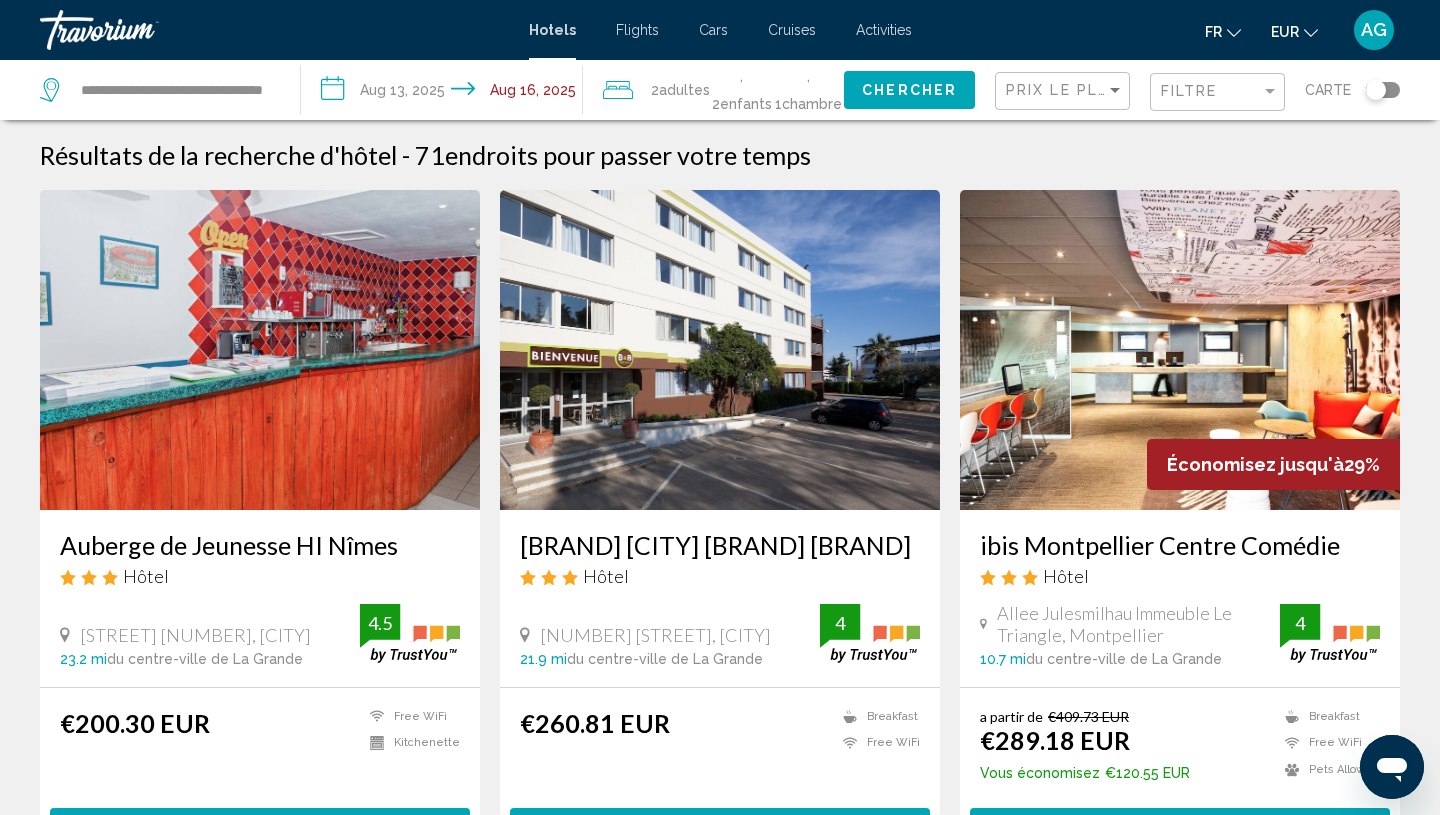 click on "Carte" 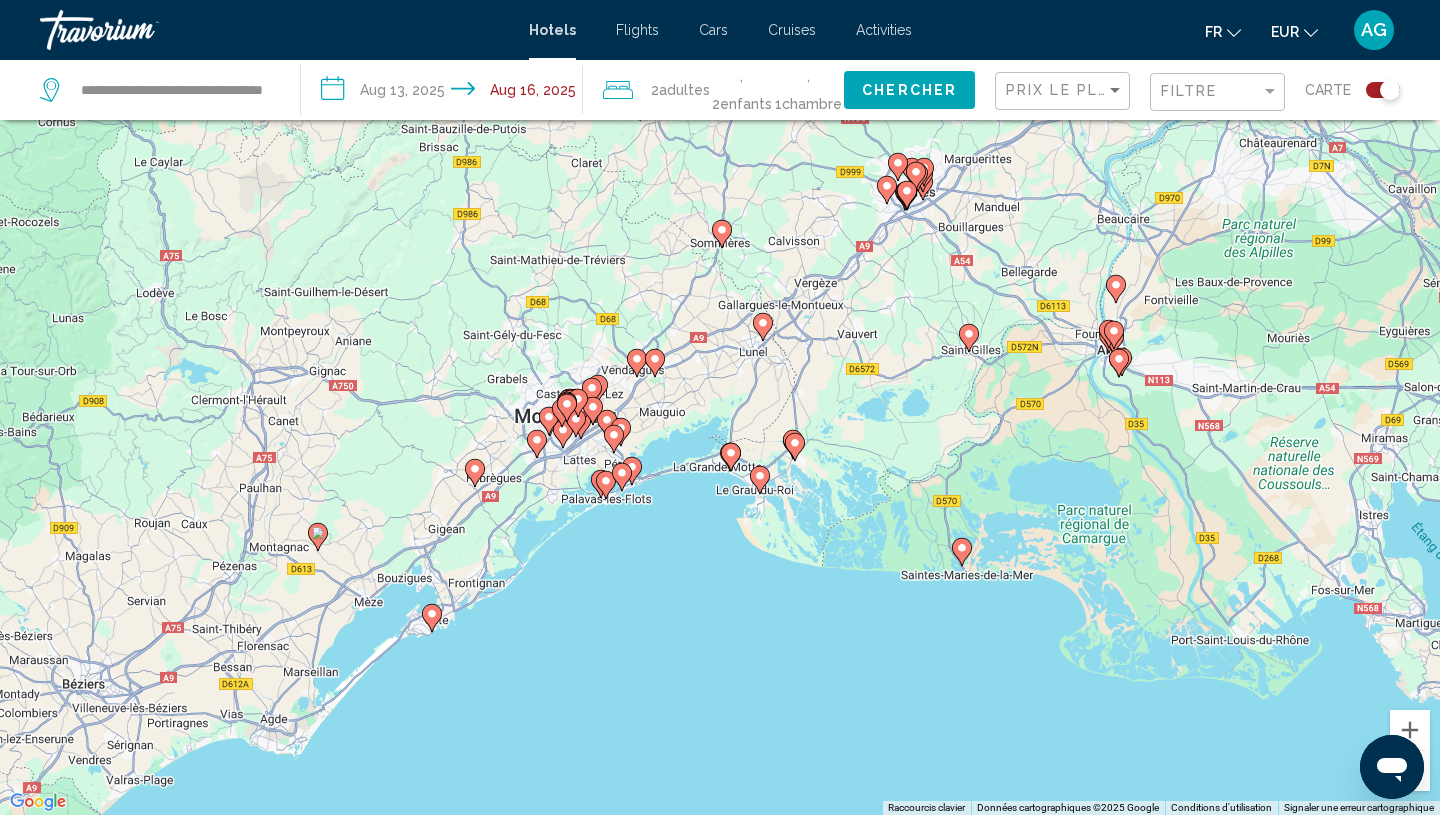 click on "Filtre" 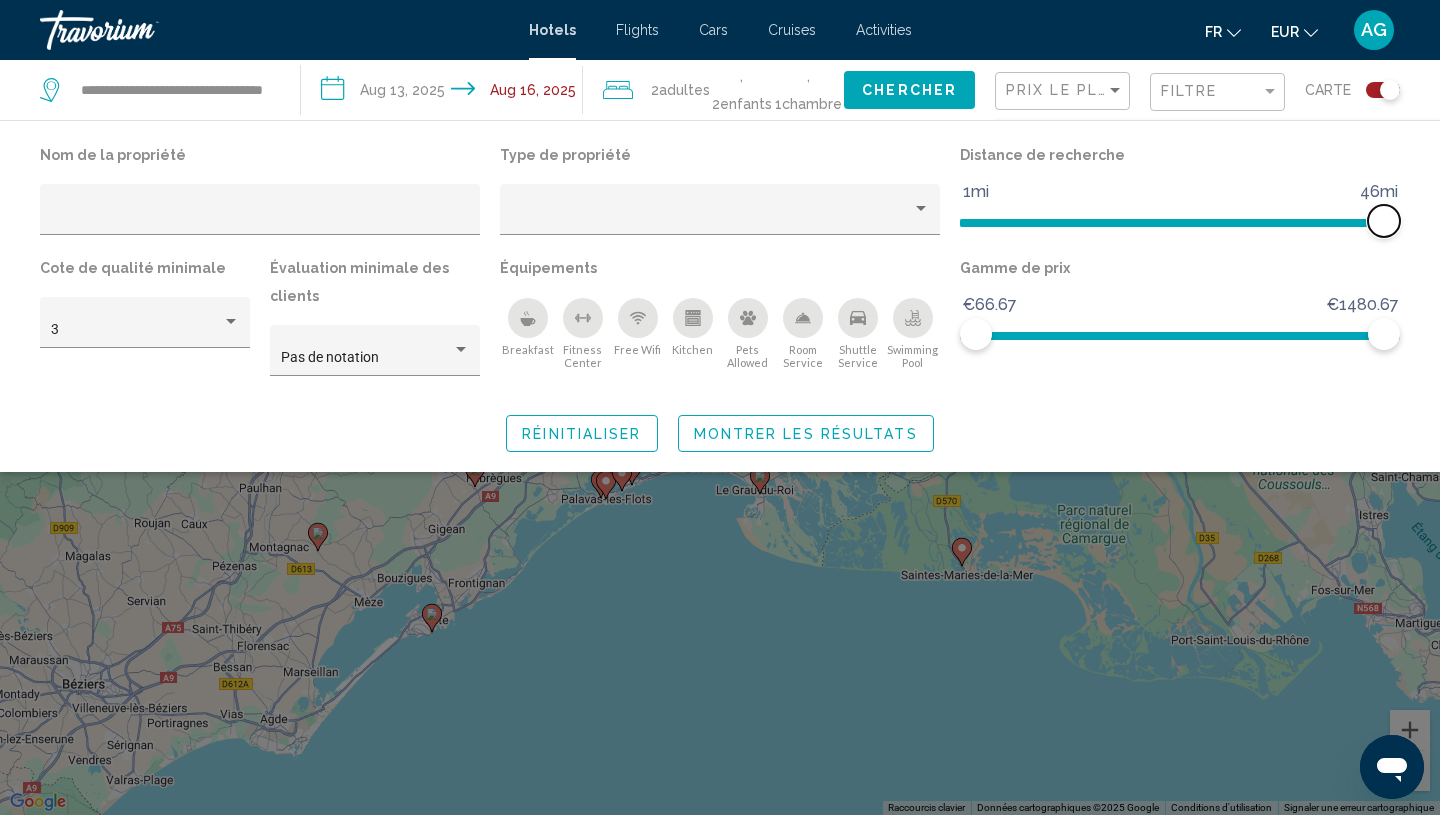 click 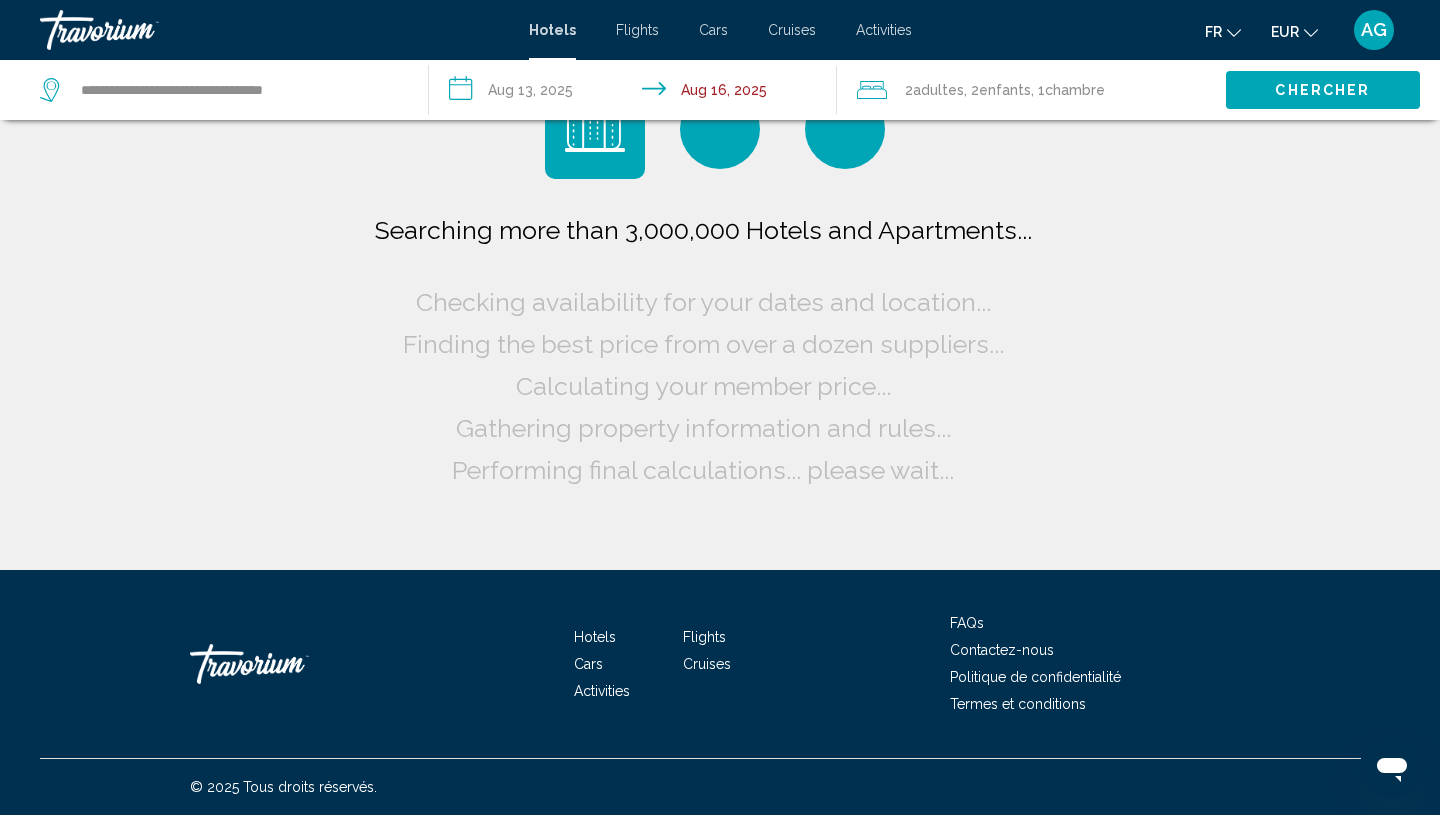 scroll, scrollTop: 0, scrollLeft: 0, axis: both 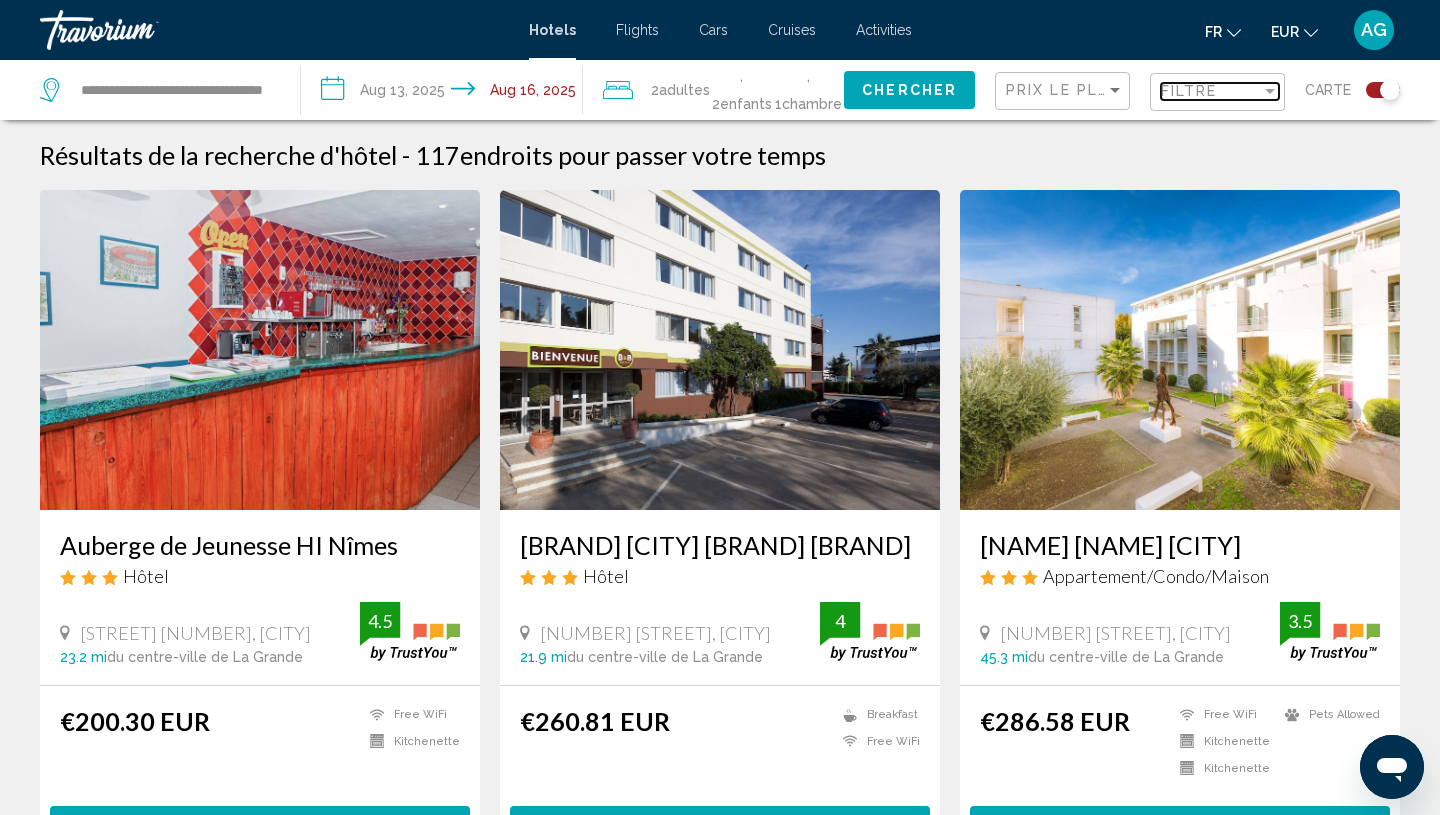 click at bounding box center [1270, 91] 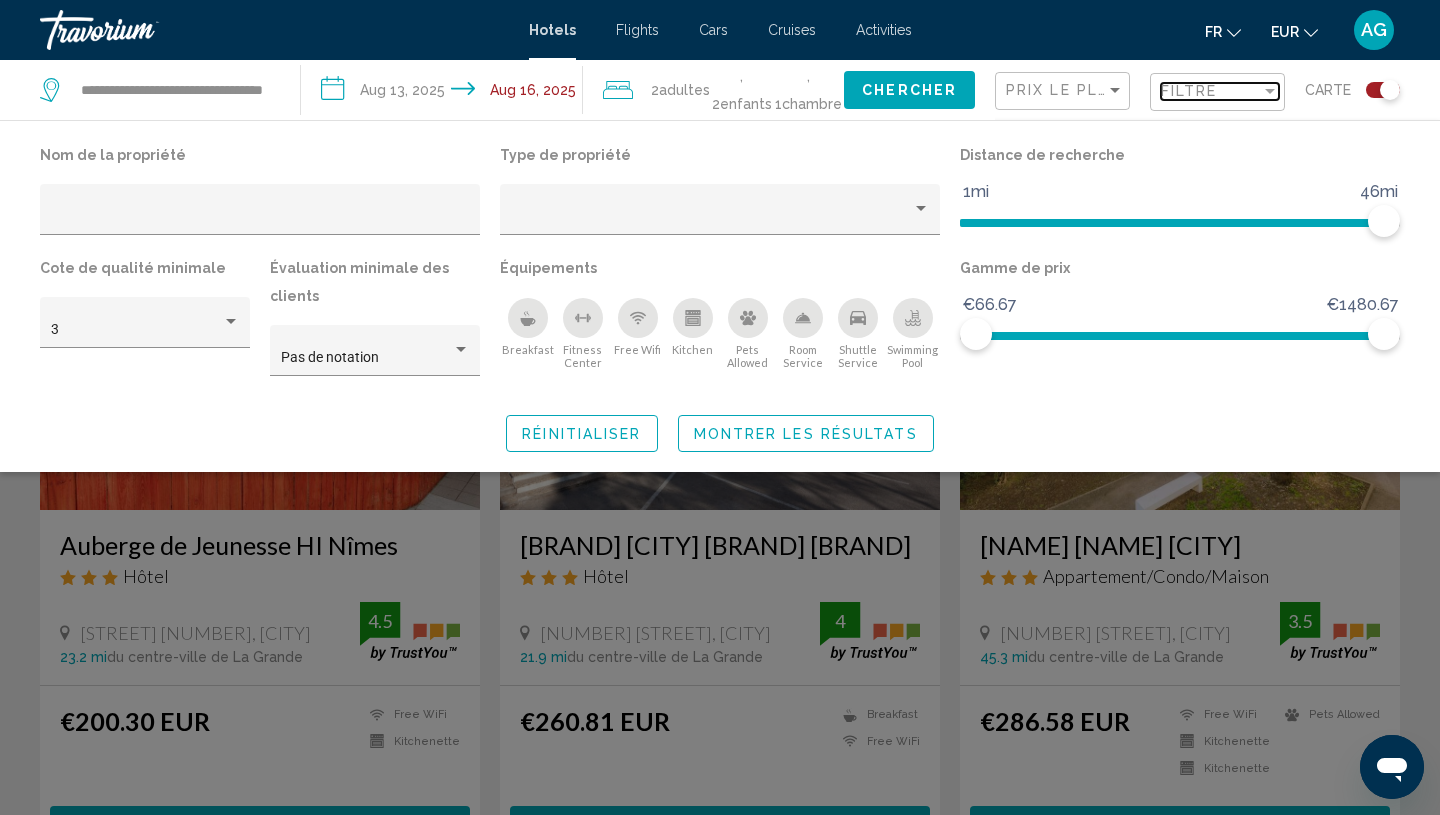 click at bounding box center [1270, 91] 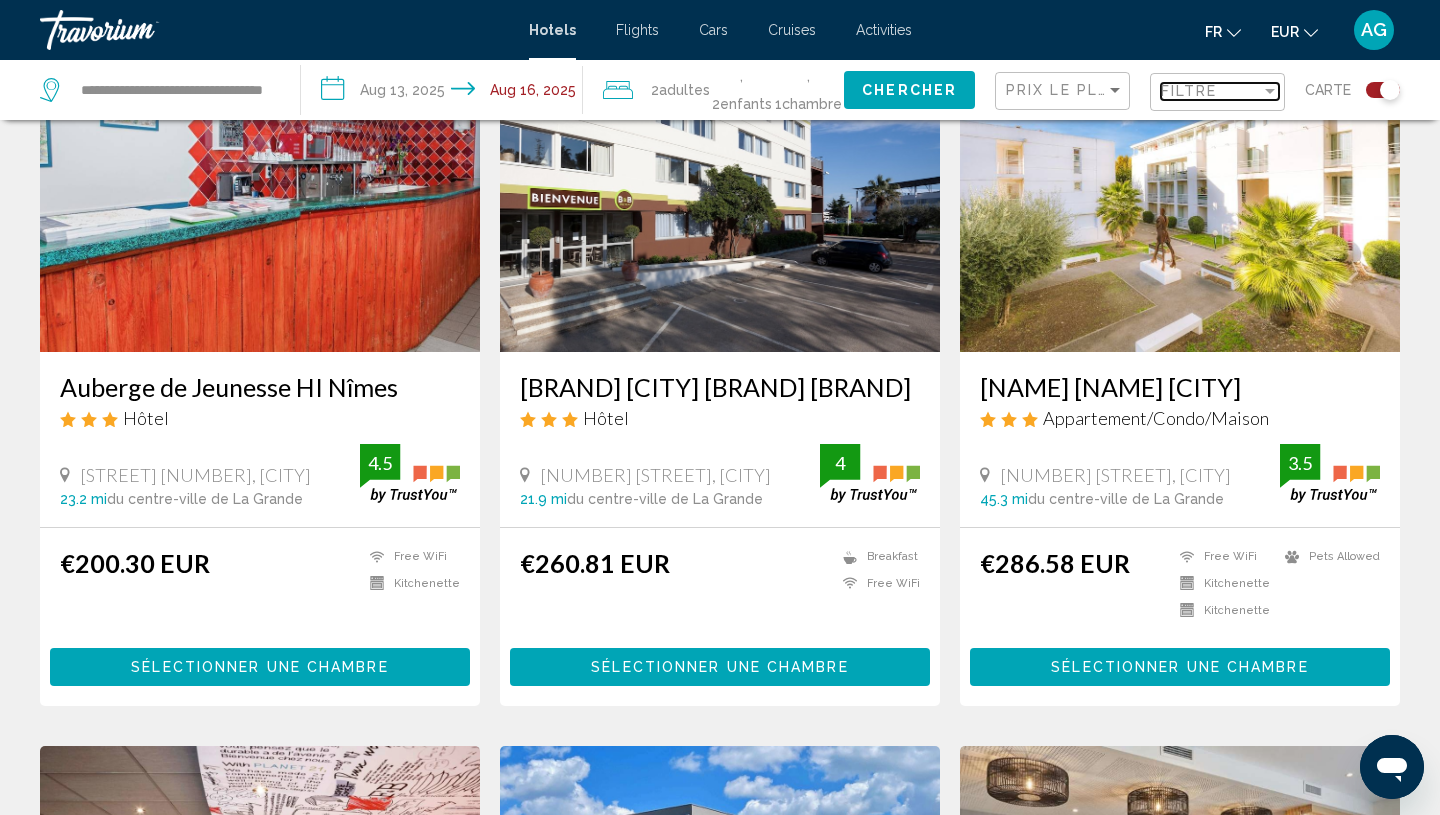scroll, scrollTop: 160, scrollLeft: 0, axis: vertical 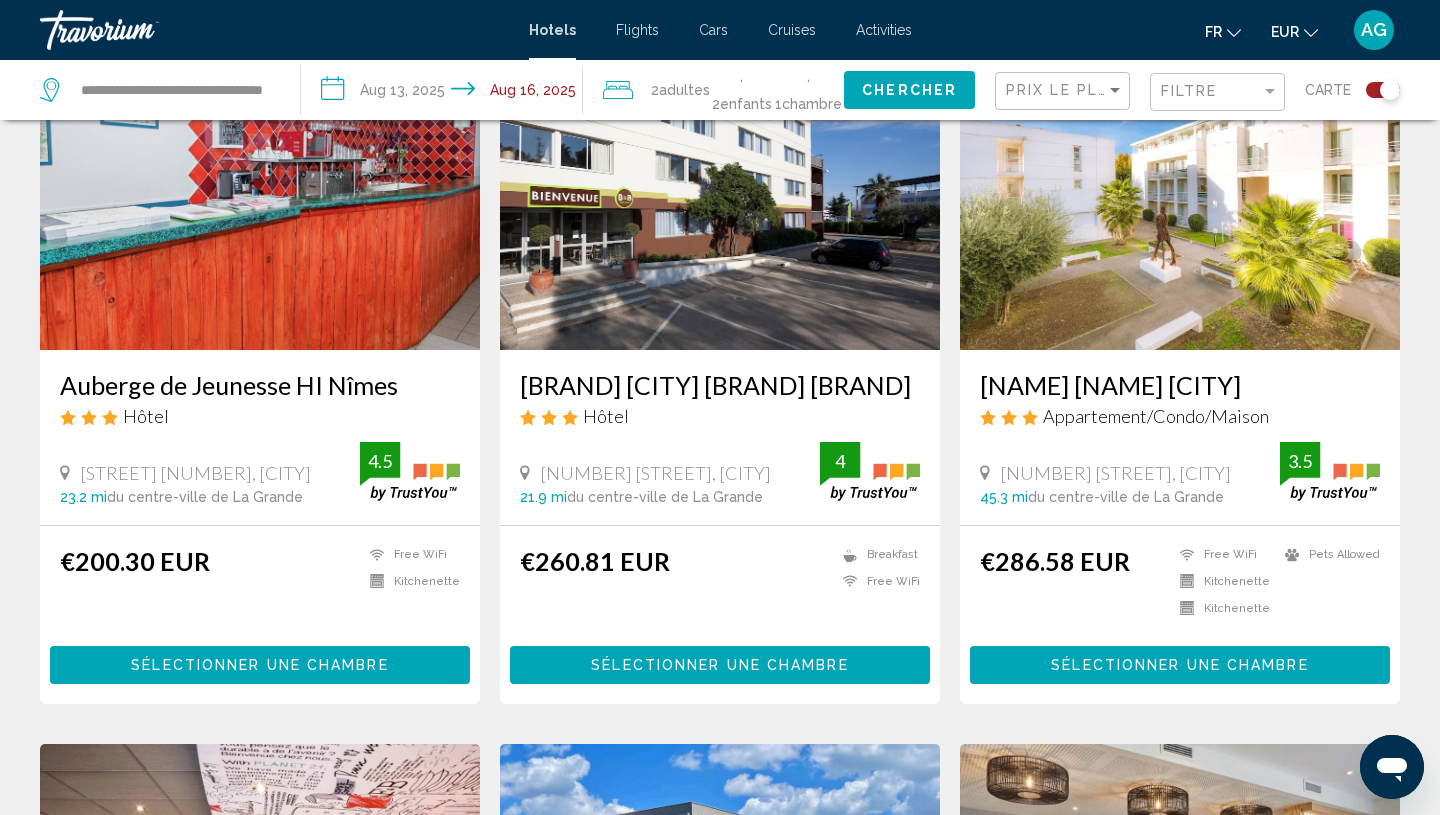 click 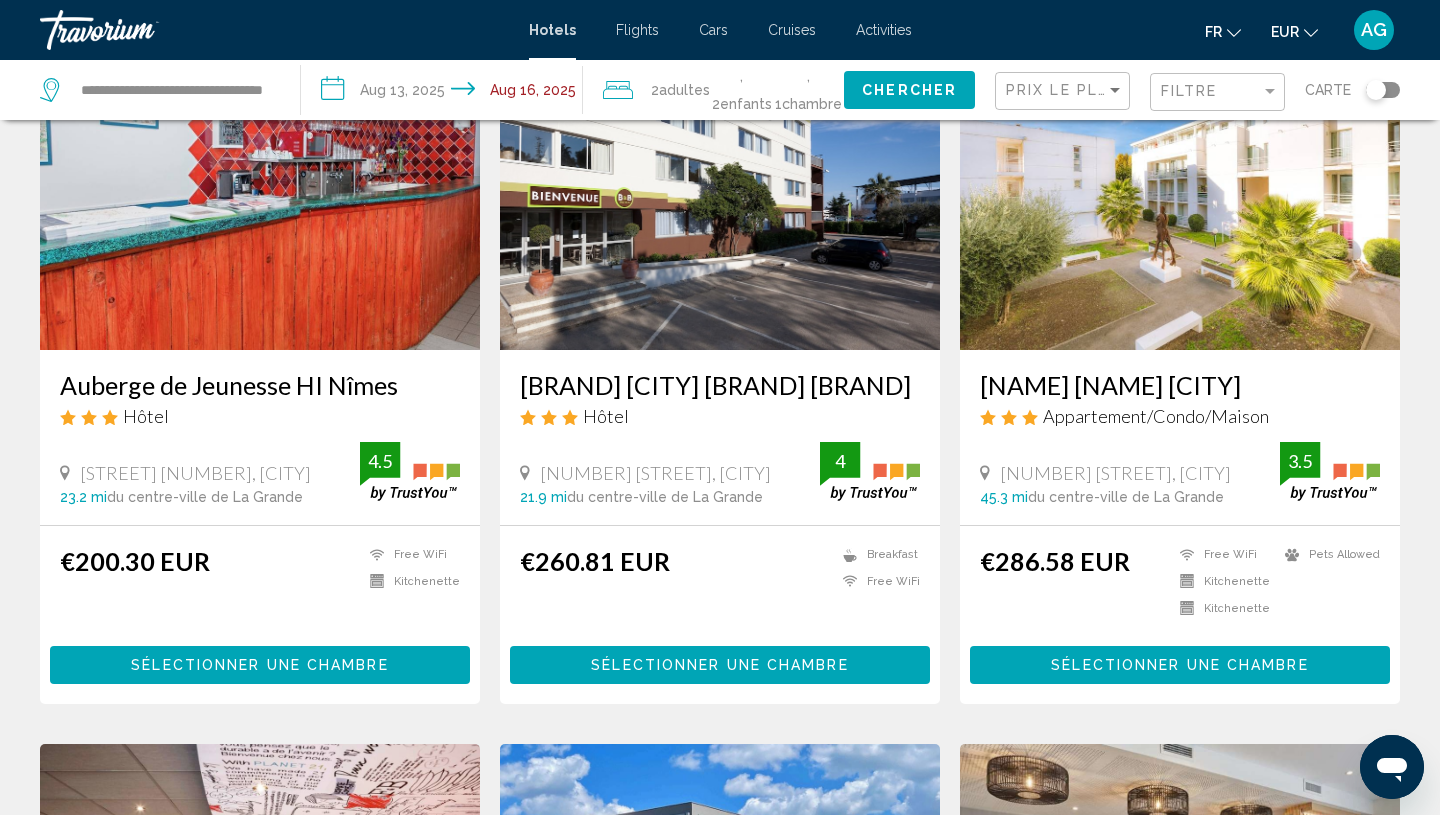 click 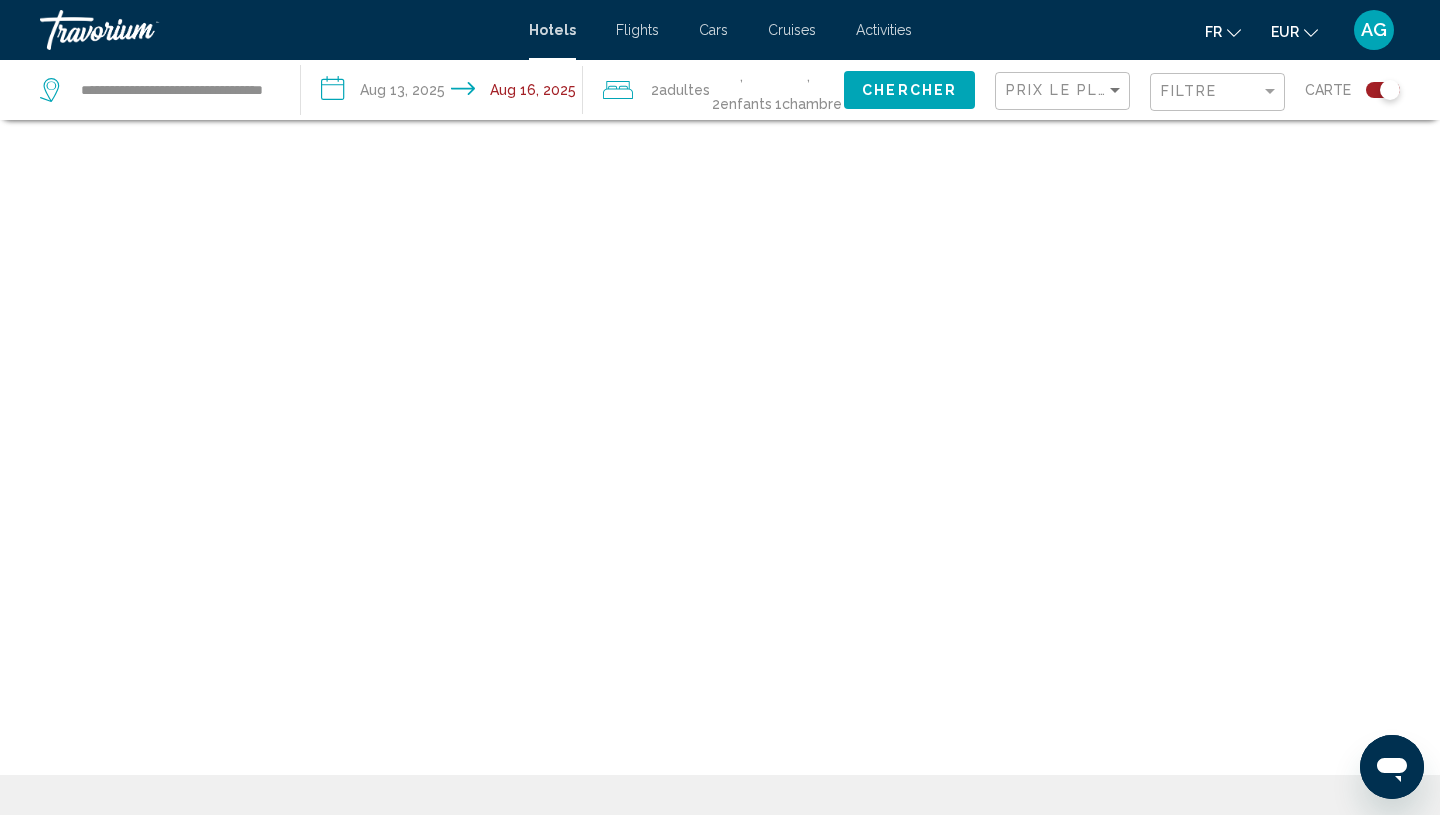 scroll, scrollTop: 120, scrollLeft: 0, axis: vertical 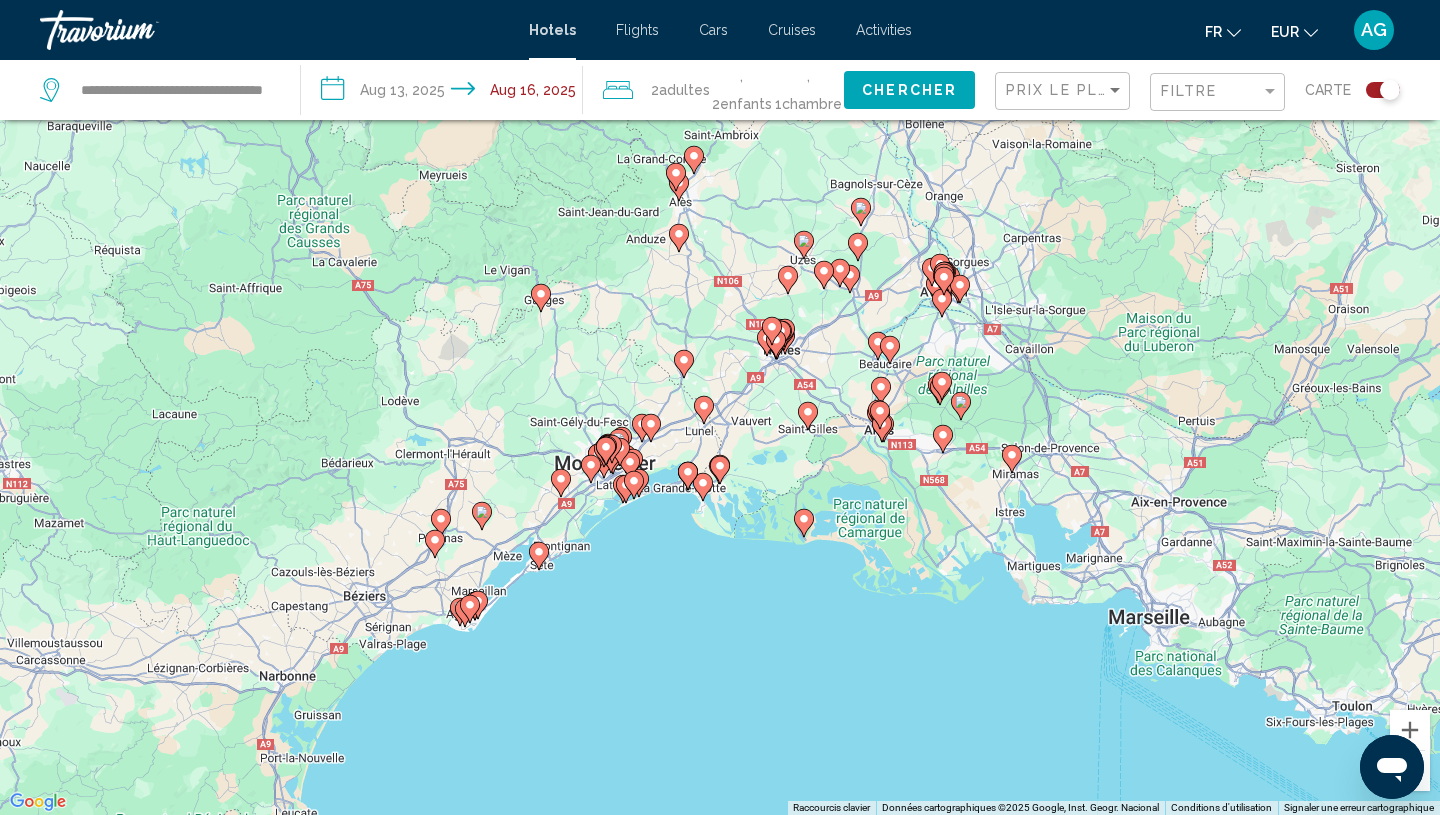 drag, startPoint x: 784, startPoint y: 643, endPoint x: 792, endPoint y: 630, distance: 15.264338 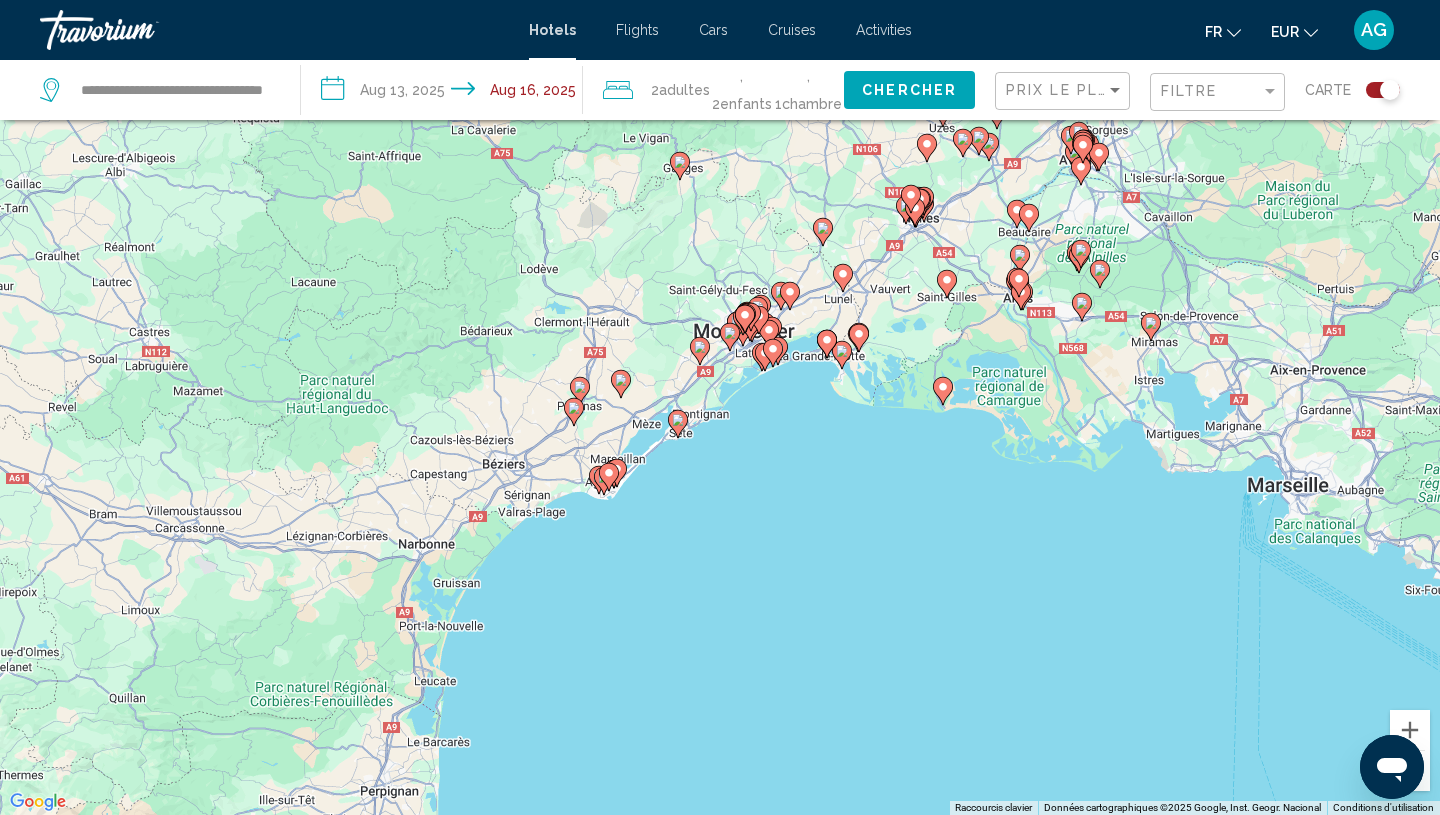 drag, startPoint x: 606, startPoint y: 627, endPoint x: 740, endPoint y: 497, distance: 186.69762 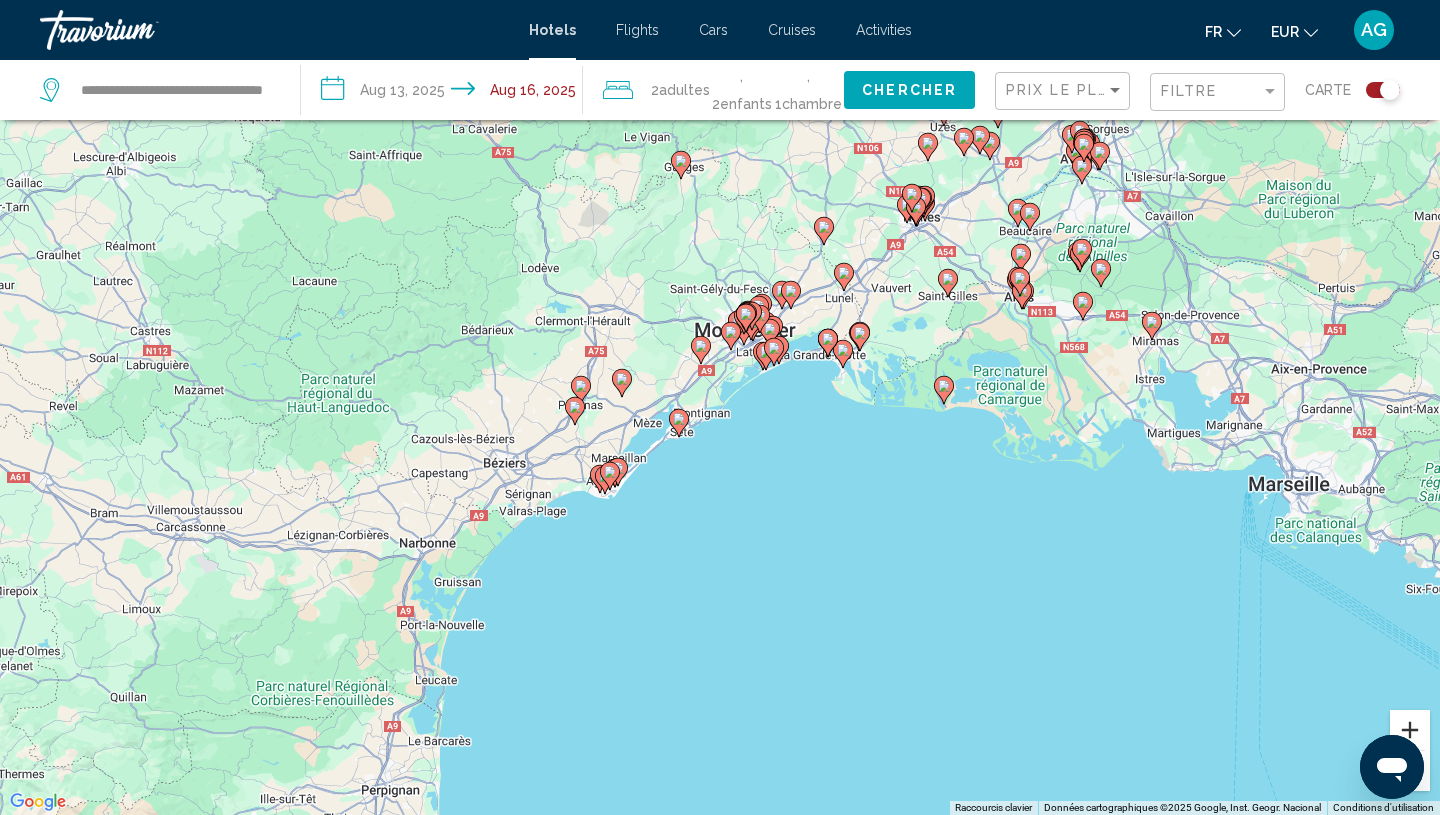 click at bounding box center [1410, 730] 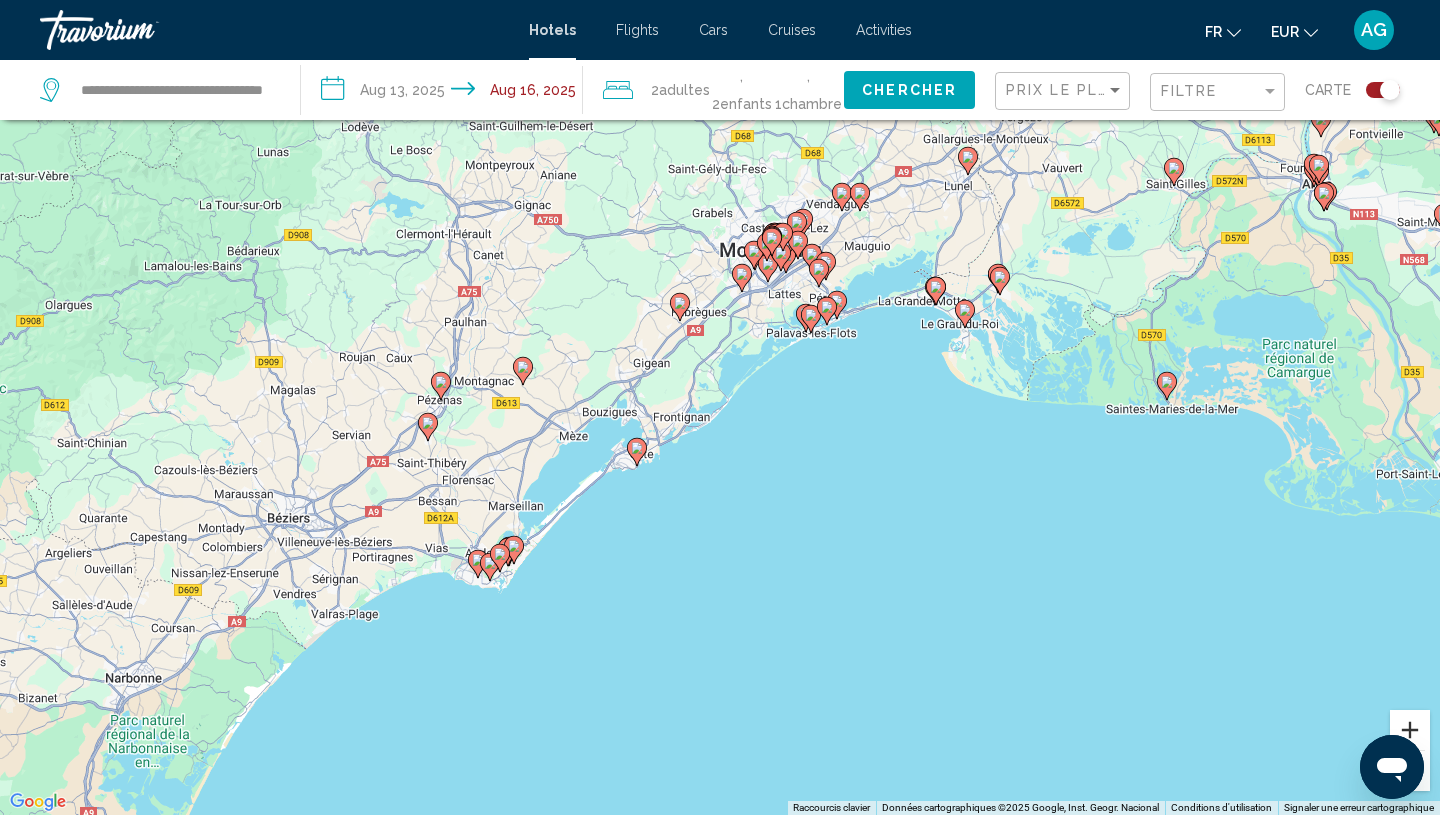 click at bounding box center (1410, 730) 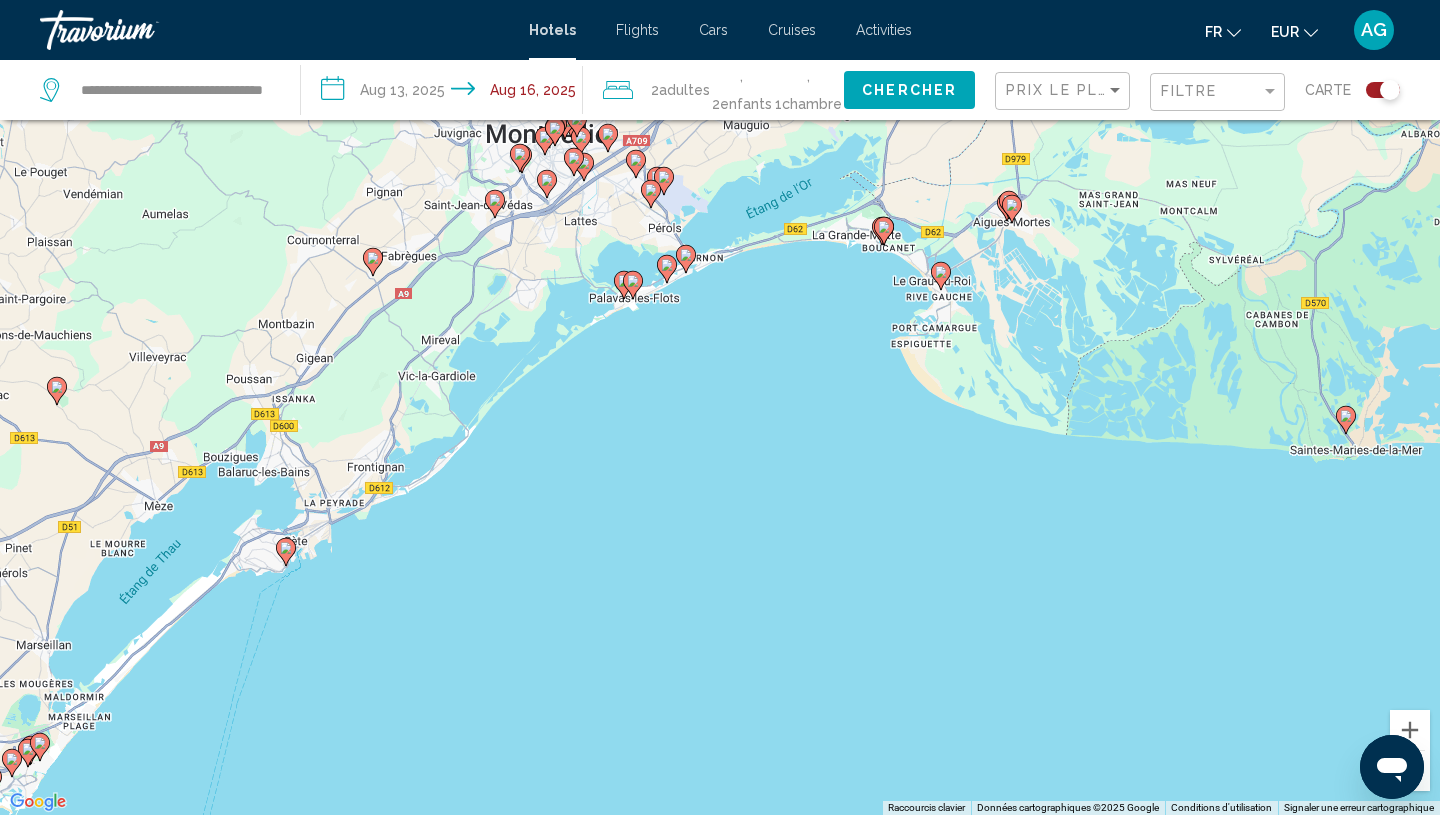 drag, startPoint x: 1311, startPoint y: 527, endPoint x: 1040, endPoint y: 568, distance: 274.08392 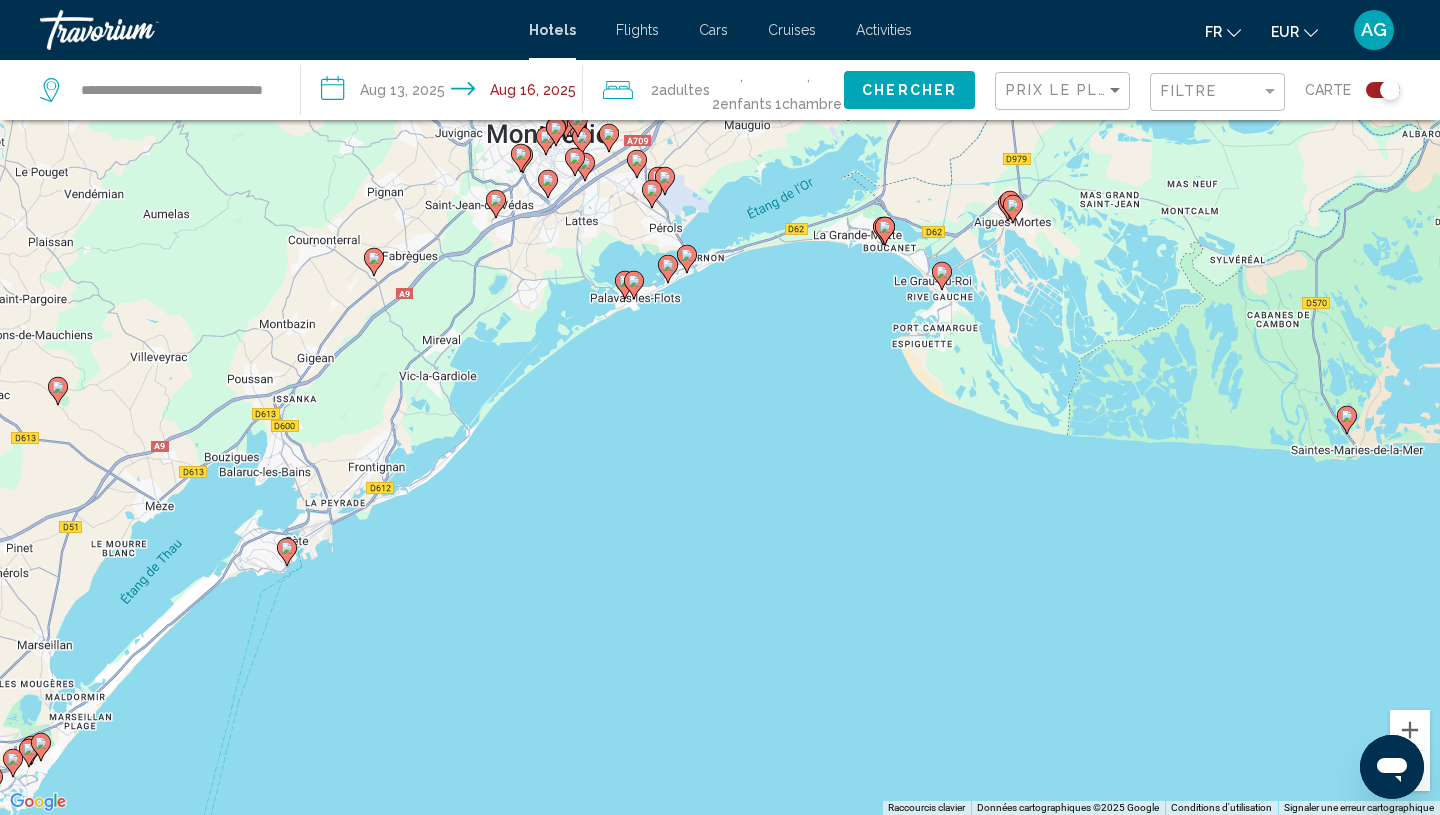 click at bounding box center (1347, 420) 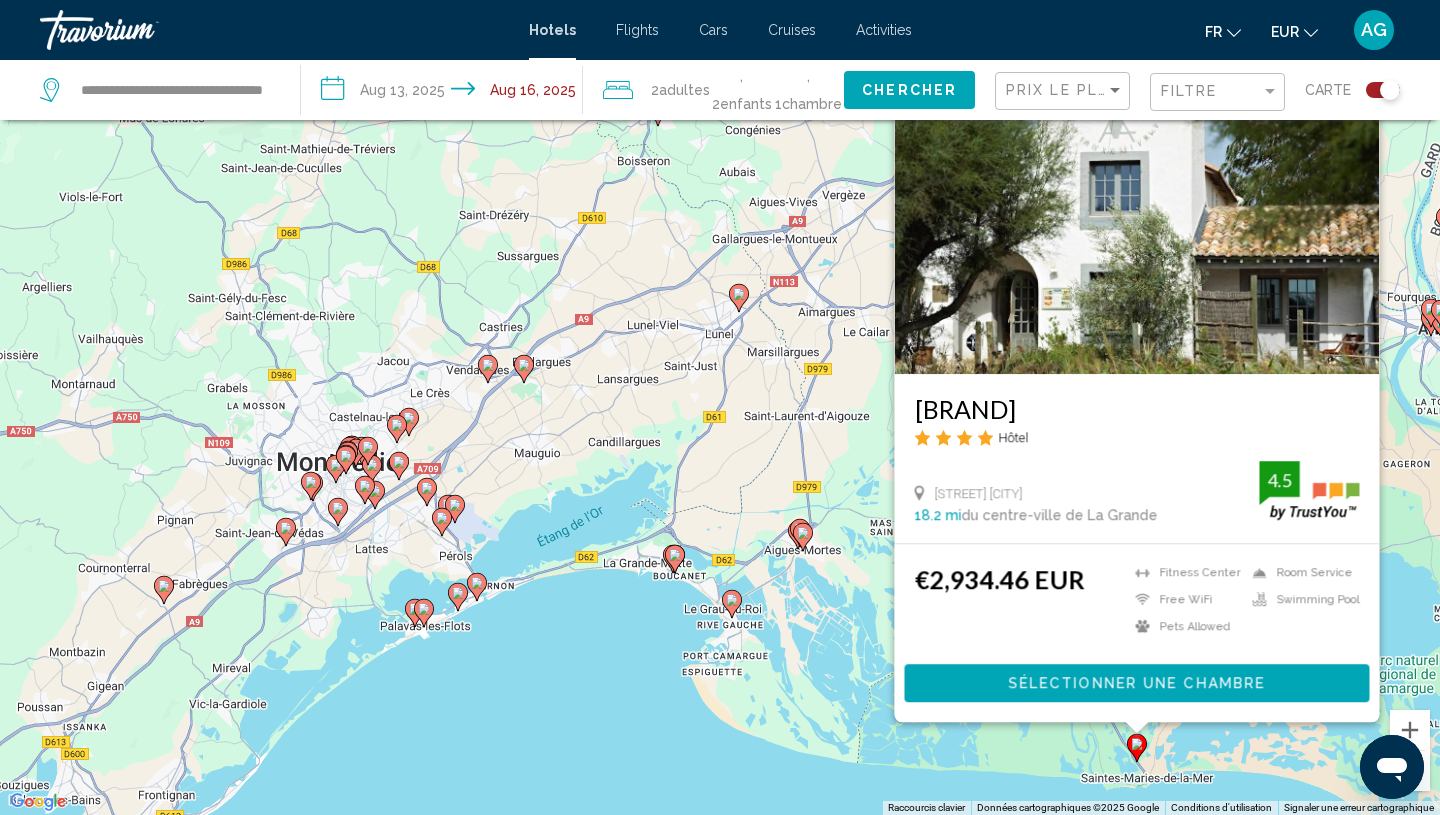 click on "Pour activer le glissement avec le clavier, appuyez sur Alt+Entrée. Une fois ce mode activé, utilisez les touches fléchées pour déplacer le repère. Pour valider le déplacement, appuyez sur Entrée. Pour annuler, appuyez sur Échap. Hôtel Restaurant Les Arnelles Hôtel [STREET], [CITY], [STATE] [DISTANCE] du centre-ville de La Grande de l'hôtel [PRICE] [CURRENCY] Fitness Center Free WiFi Pets Allowed Room Service Swimming Pool 4.5 Sélectionner une chambre" at bounding box center [720, 407] 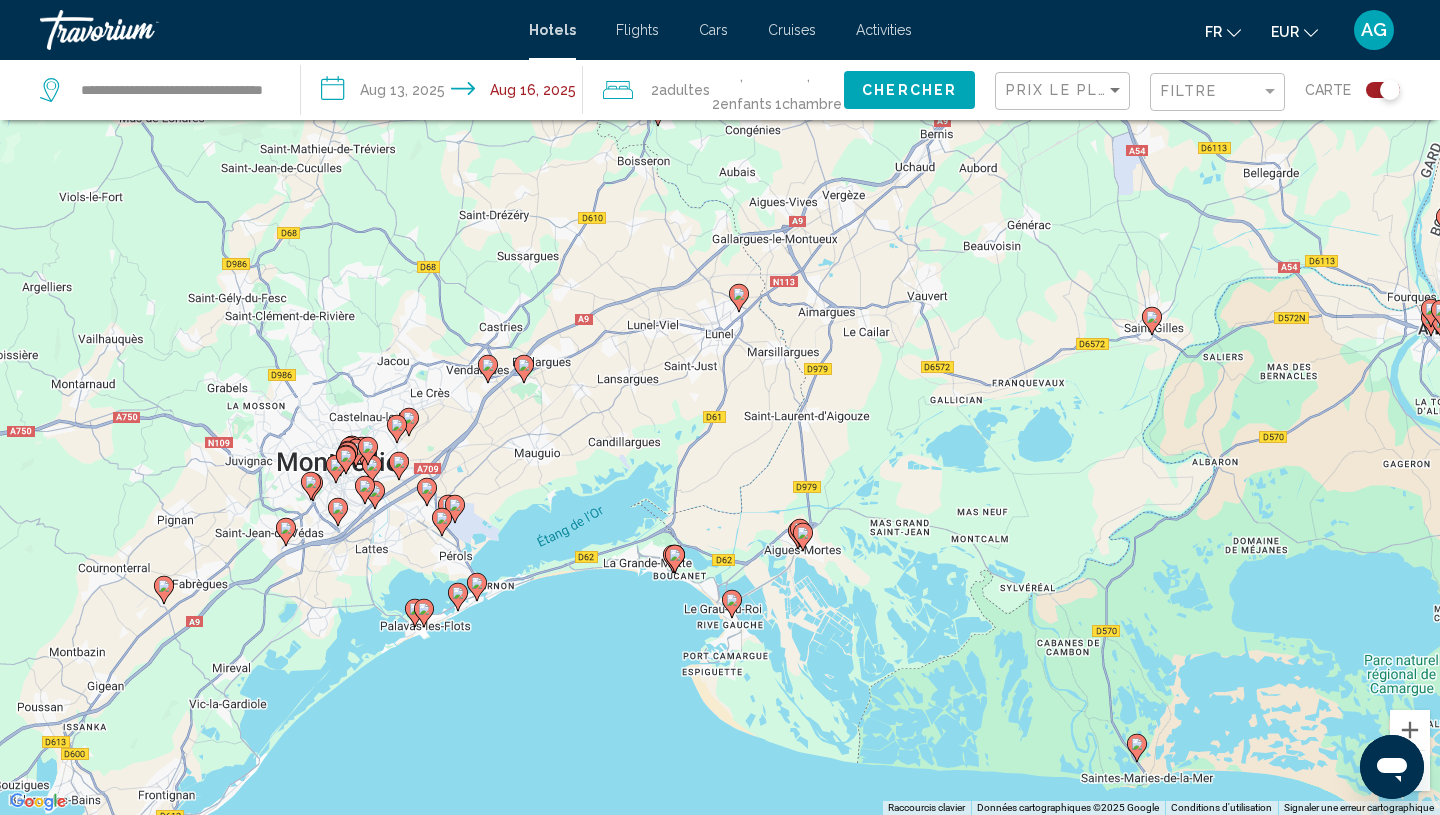 click 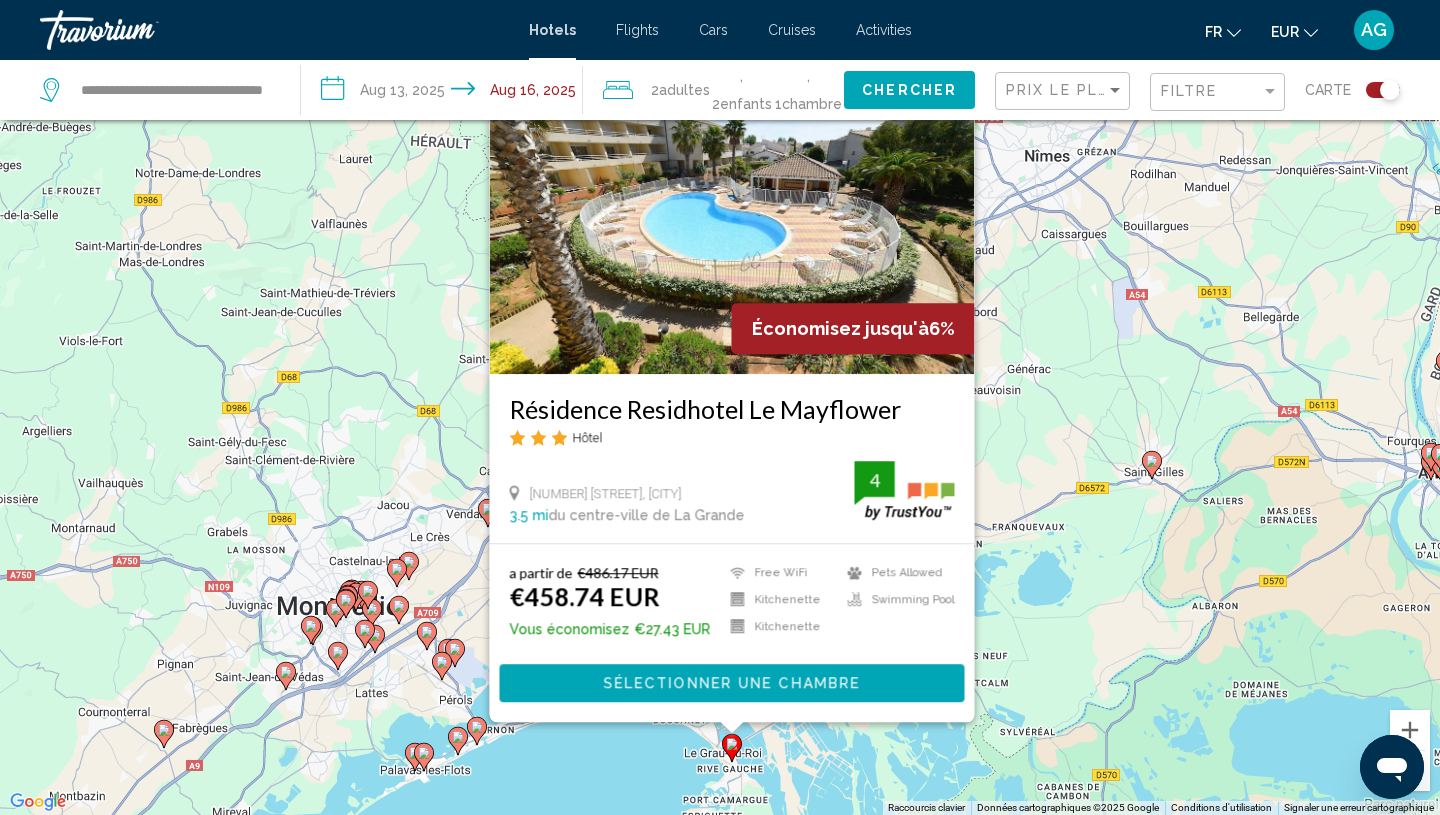 click on "Pour activer le glissement avec le clavier, appuyez sur Alt+Entrée. Une fois ce mode activé, utilisez les touches fléchées pour déplacer le repère. Pour valider le déplacement, appuyez sur Entrée. Pour annuler, appuyez sur Échap. Économisez jusqu'à  6%   [NAME] [NAME] [NAME] [NAME]
Hôtel
[NUMBER] [STREET], [CITY] [DISTANCE]  du centre-ville de [NAME] de l'hôtel 4 a partir de [PRICE] [CURRENCY] [PRICE] [CURRENCY]  Vous économisez  [PRICE] [CURRENCY]
Free WiFi
Kitchenette
Kitchenette
Pets Allowed
Swimming Pool  4 Sélectionner une chambre" at bounding box center [720, 407] 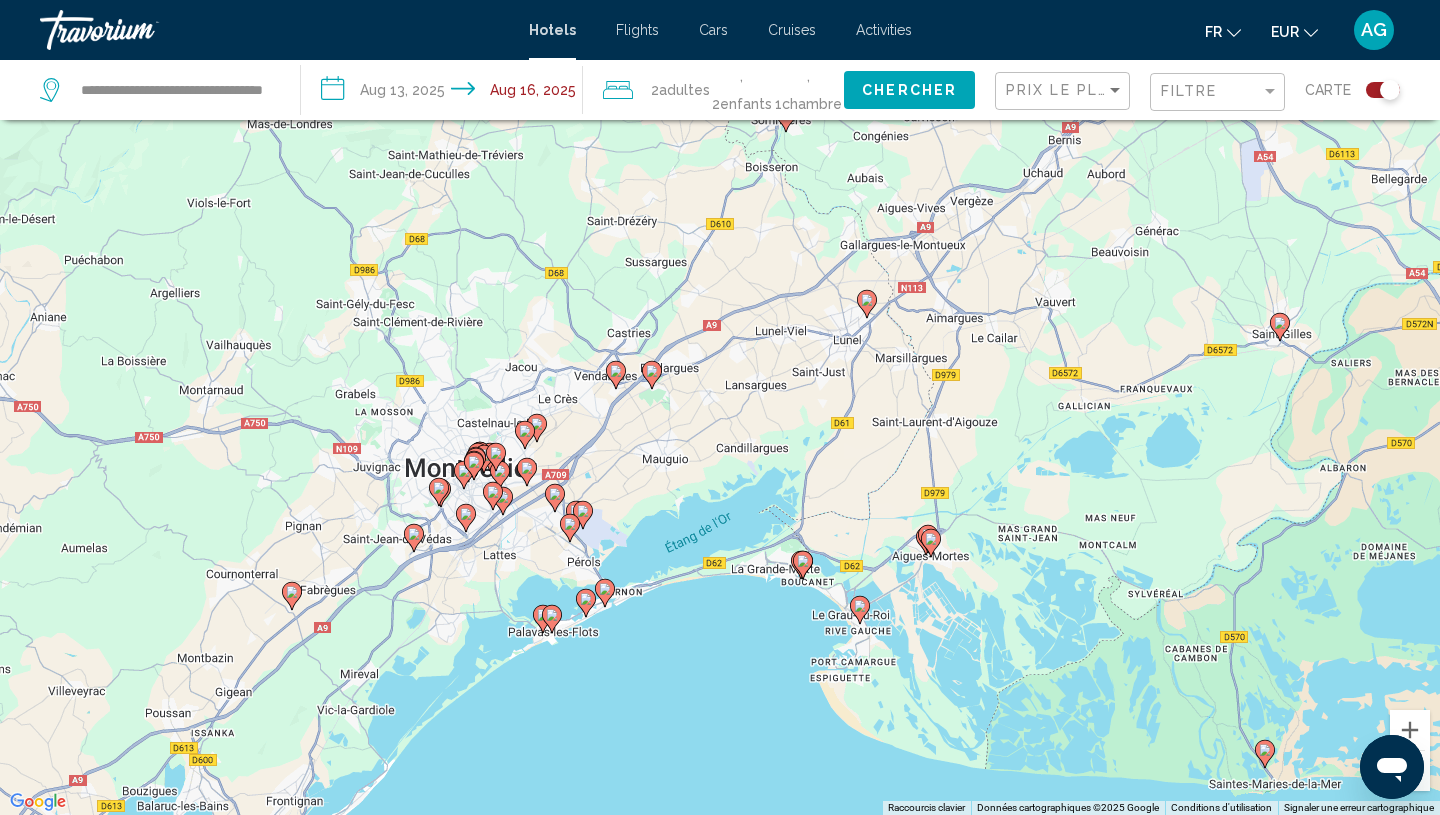 drag, startPoint x: 591, startPoint y: 763, endPoint x: 945, endPoint y: 477, distance: 455.09558 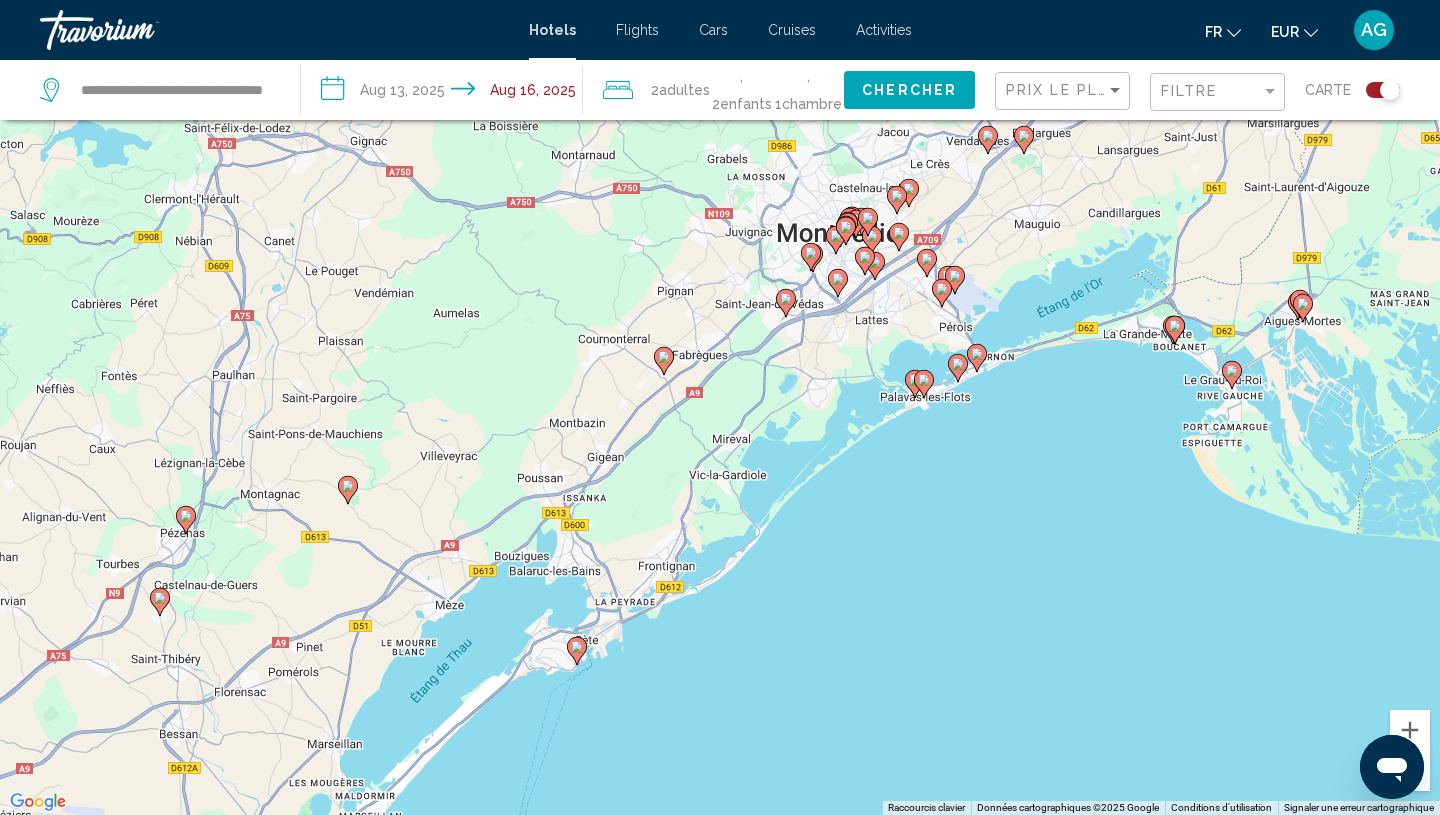 click 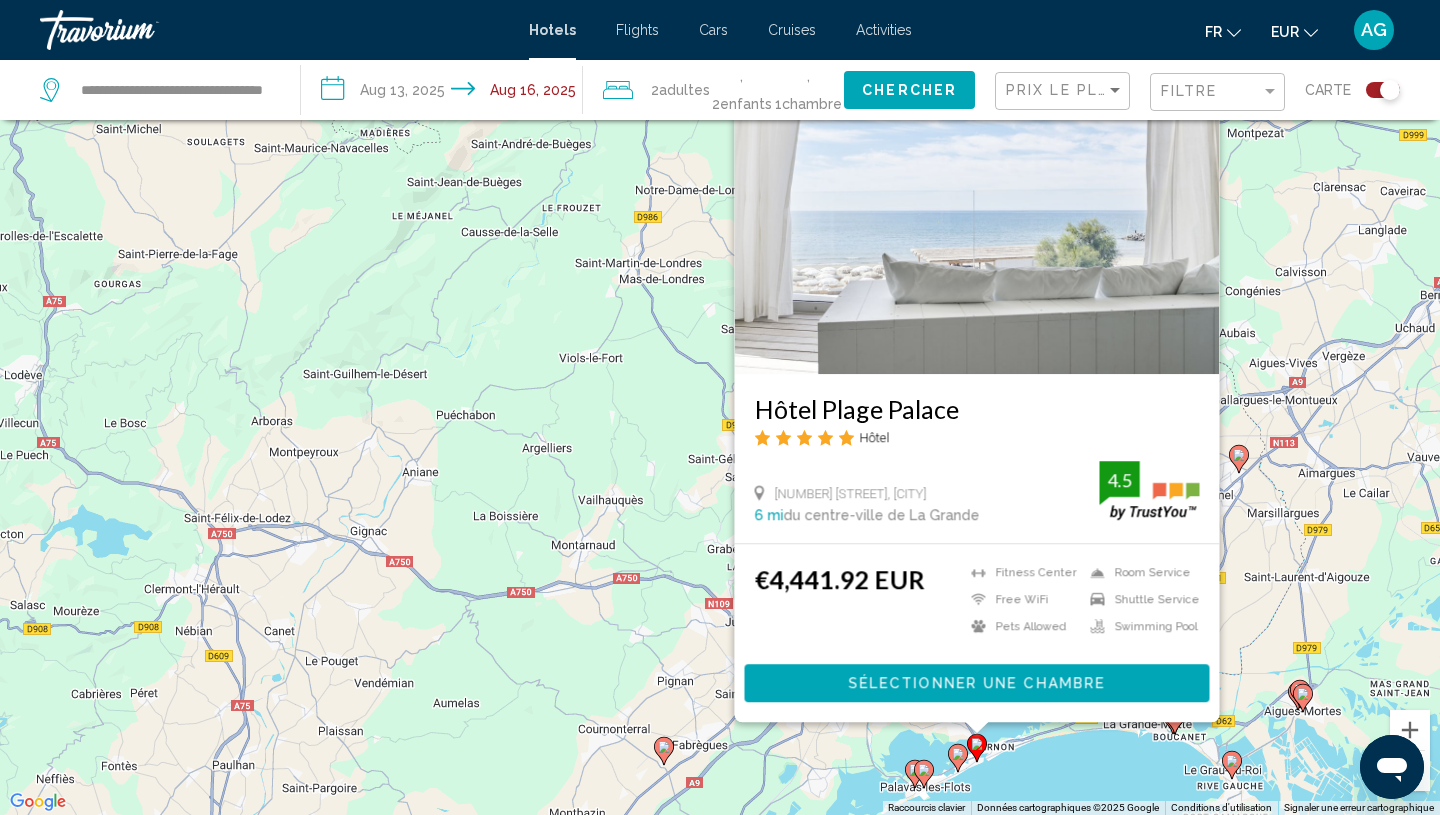 click on "Pour activer le glissement avec le clavier, appuyez sur Alt+Entrée. Une fois ce mode activé, utilisez les touches fléchées pour déplacer le repère. Pour valider le déplacement, appuyez sur Entrée. Pour annuler, appuyez sur Échap.  Hôtel [NAME] [NAME]
Hôtel
[NUMBER] [STREET], [CITY] [DISTANCE]  du centre-ville de [NAME] de l'hôtel 4 [PRICE]
Fitness Center
Free WiFi
Pets Allowed
Room Service
Shuttle Service
Swimming Pool  4.5 Sélectionner une chambre" at bounding box center [720, 407] 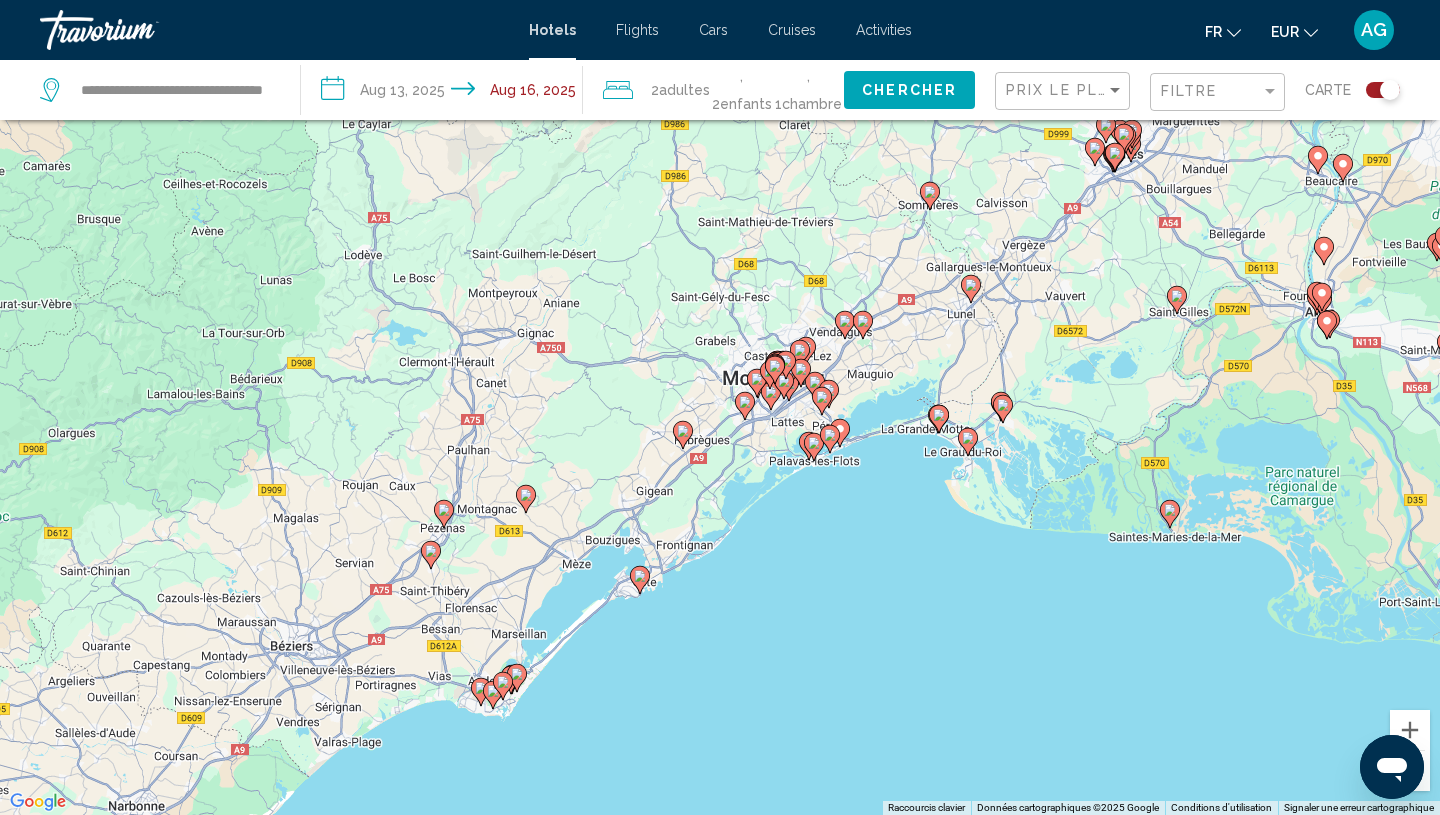 drag, startPoint x: 1081, startPoint y: 775, endPoint x: 887, endPoint y: 446, distance: 381.93848 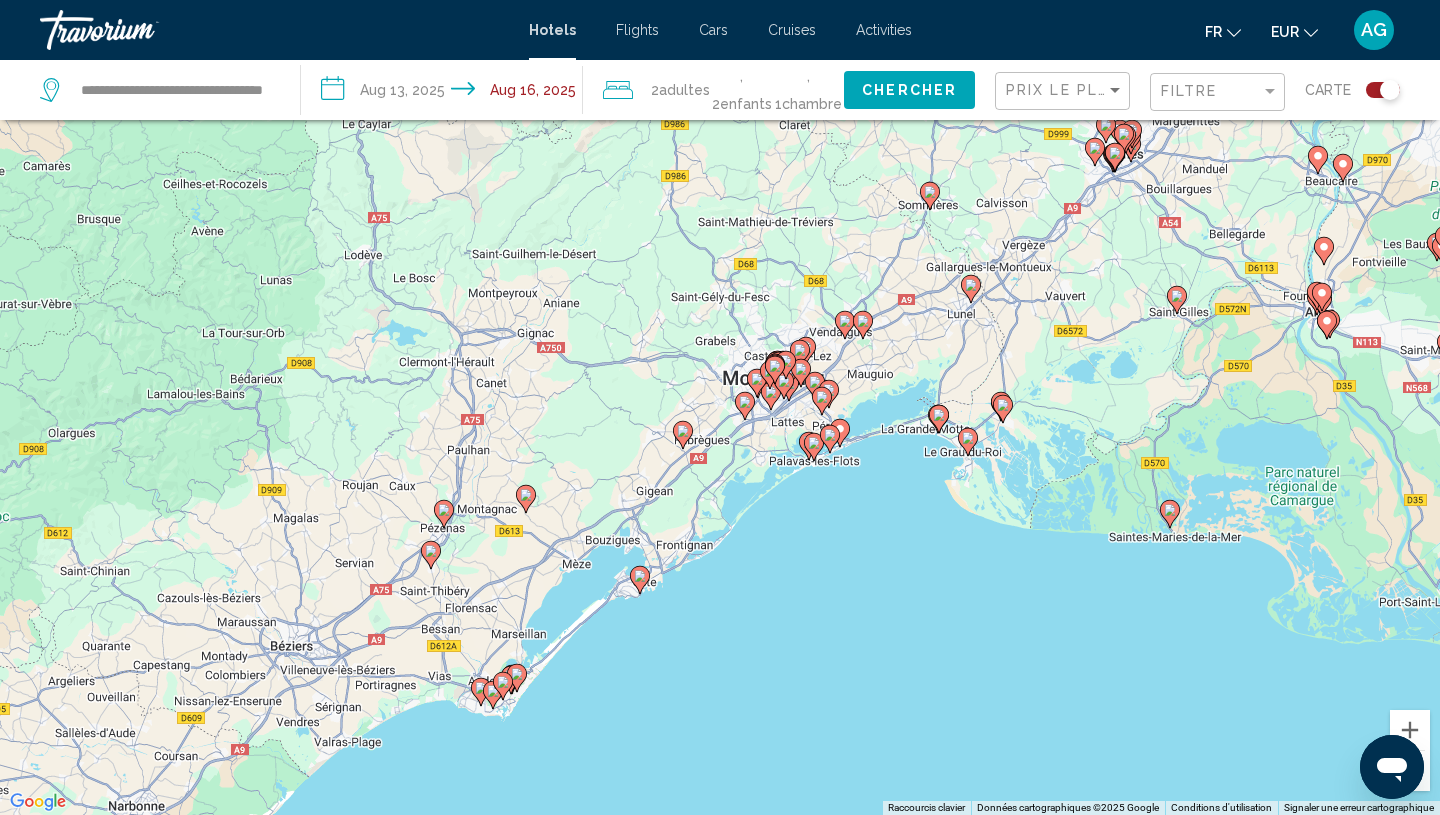 click on "Pour activer le glissement avec le clavier, appuyez sur Alt+Entrée. Une fois ce mode activé, utilisez les touches fléchées pour déplacer le repère. Pour valider le déplacement, appuyez sur Entrée. Pour annuler, appuyez sur Échap." at bounding box center [720, 407] 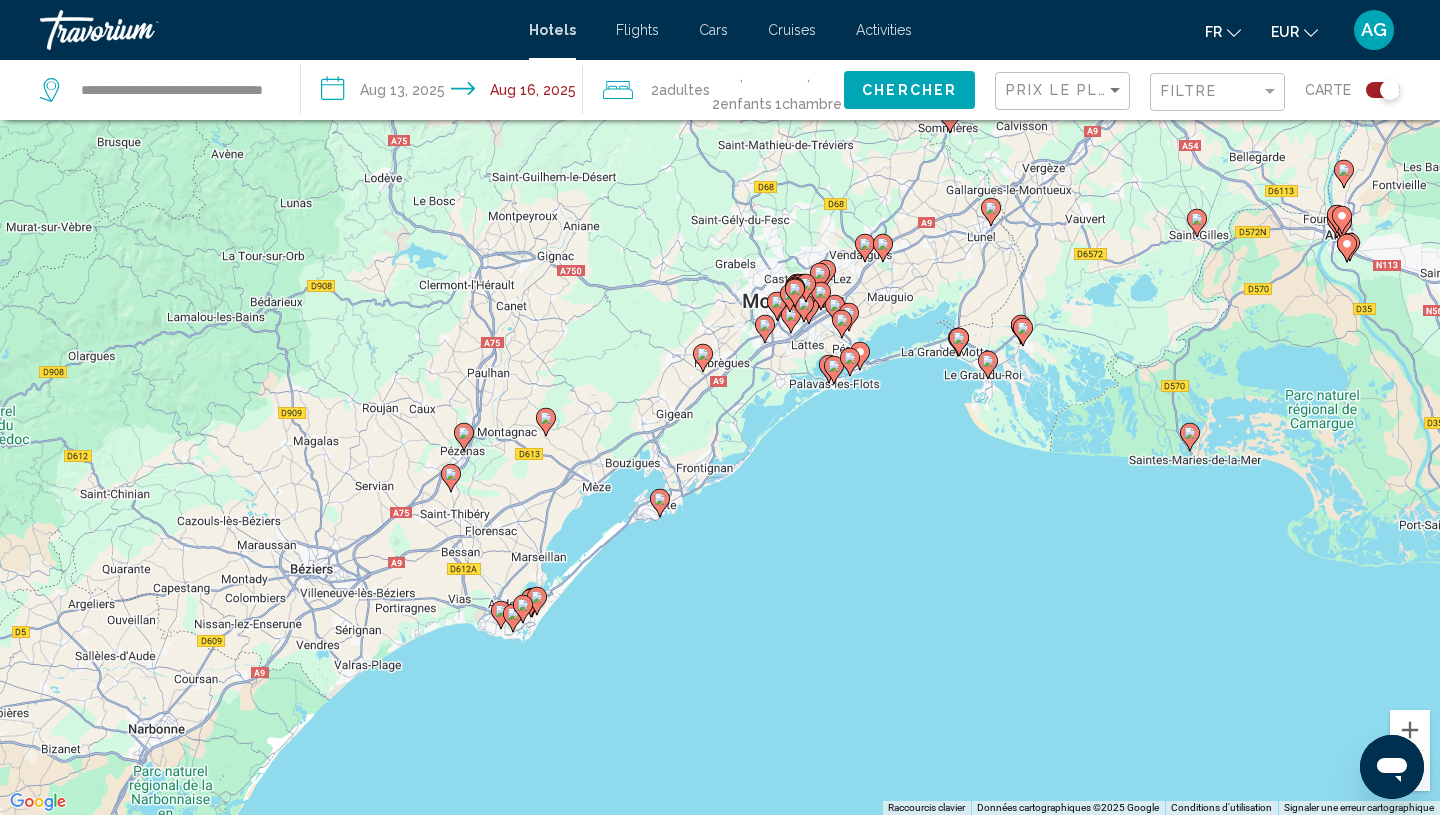 drag, startPoint x: 774, startPoint y: 623, endPoint x: 800, endPoint y: 550, distance: 77.491936 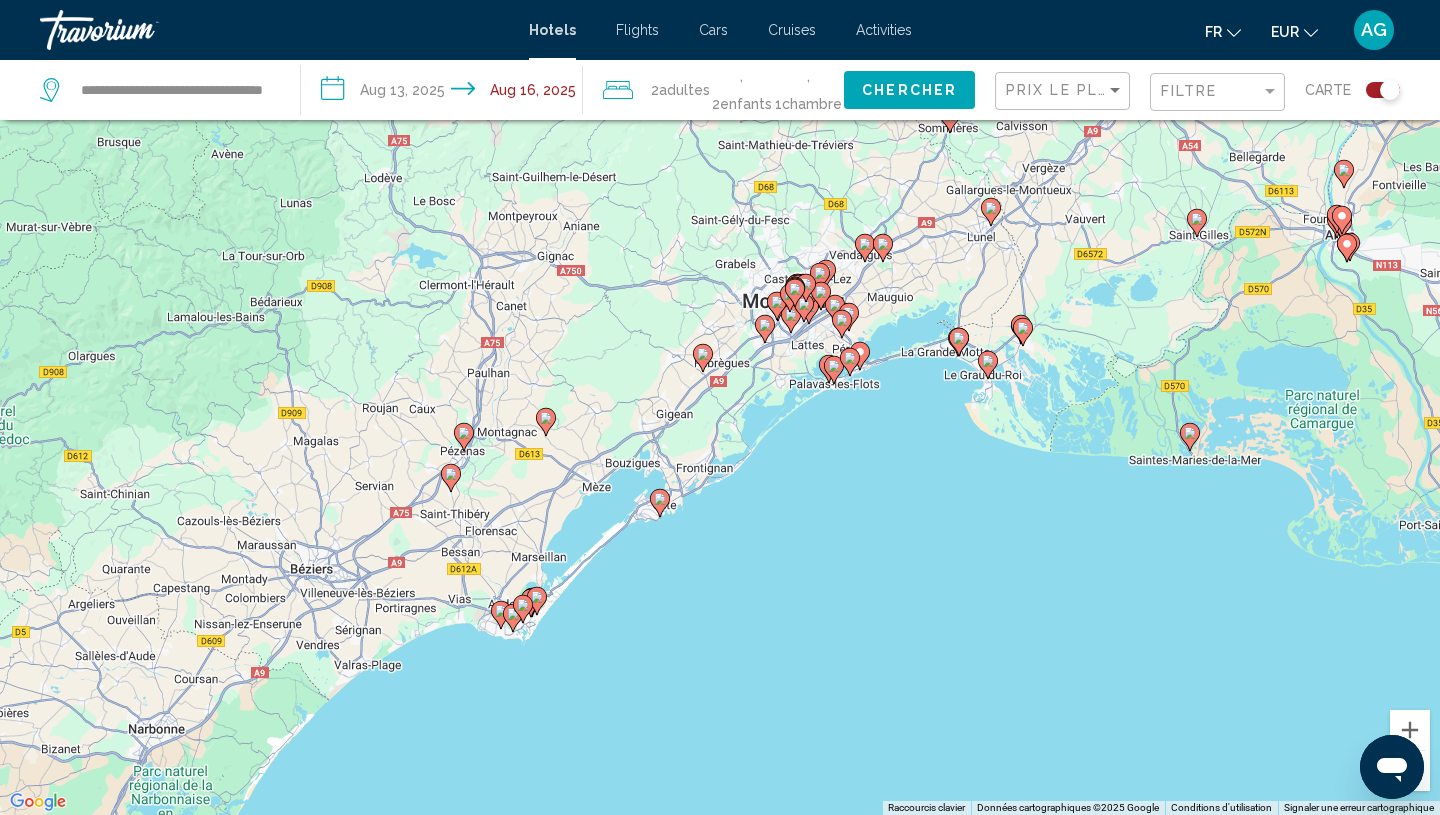 click on "Pour activer le glissement avec le clavier, appuyez sur Alt+Entrée. Une fois ce mode activé, utilisez les touches fléchées pour déplacer le repère. Pour valider le déplacement, appuyez sur Entrée. Pour annuler, appuyez sur Échap." at bounding box center [720, 407] 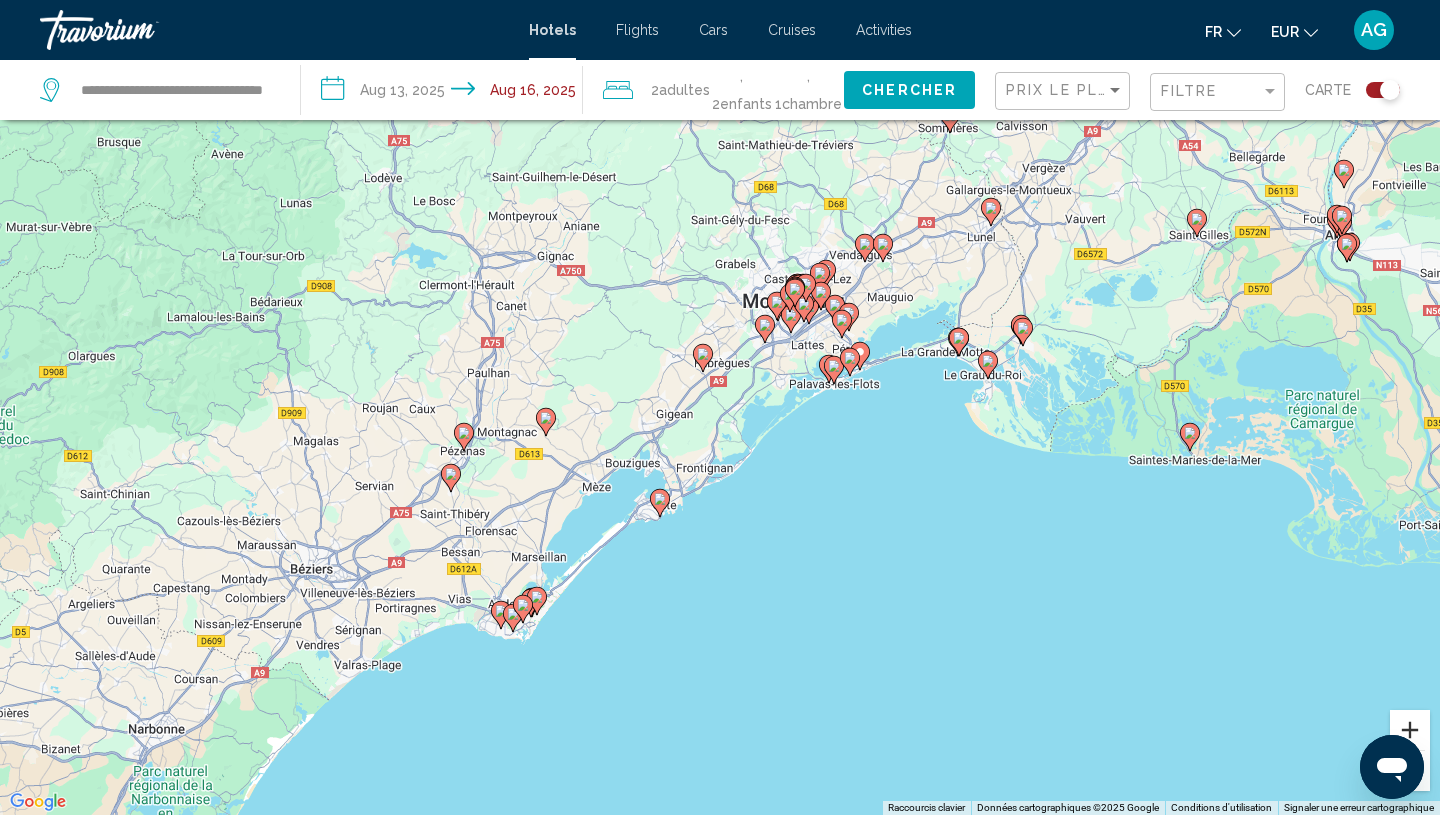click at bounding box center (1410, 730) 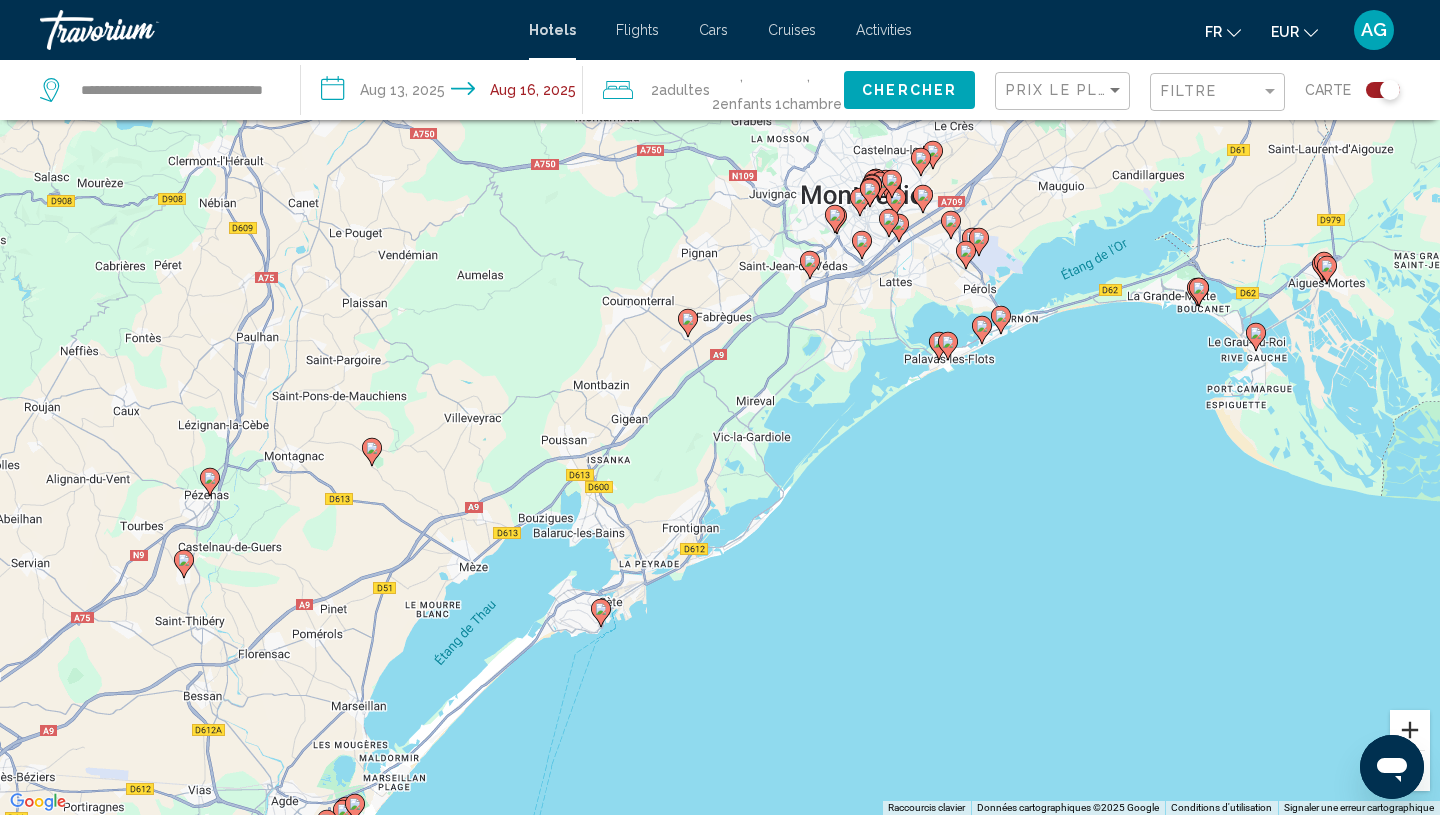 click at bounding box center [1410, 730] 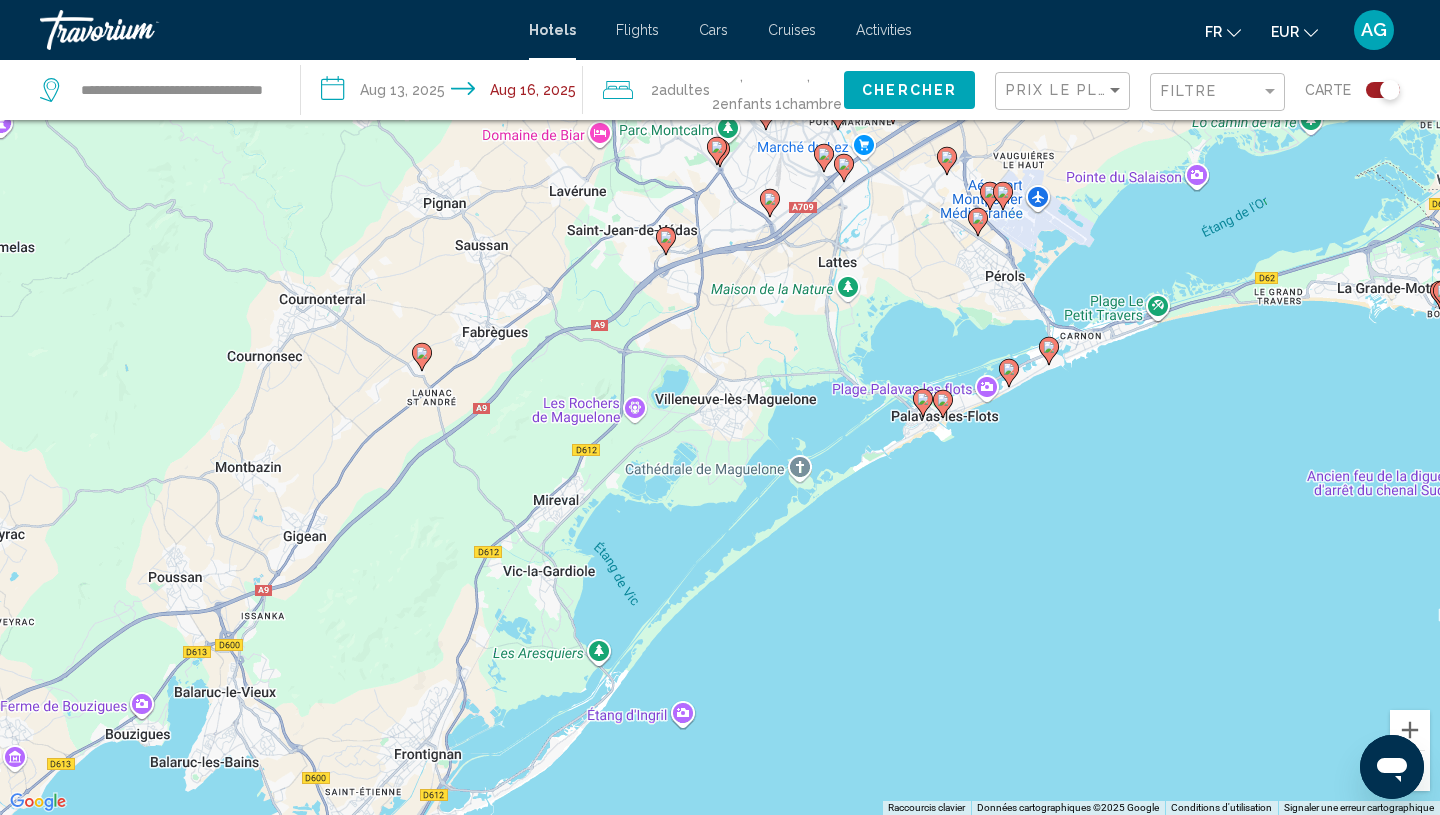 drag, startPoint x: 1323, startPoint y: 359, endPoint x: 1088, endPoint y: 464, distance: 257.39075 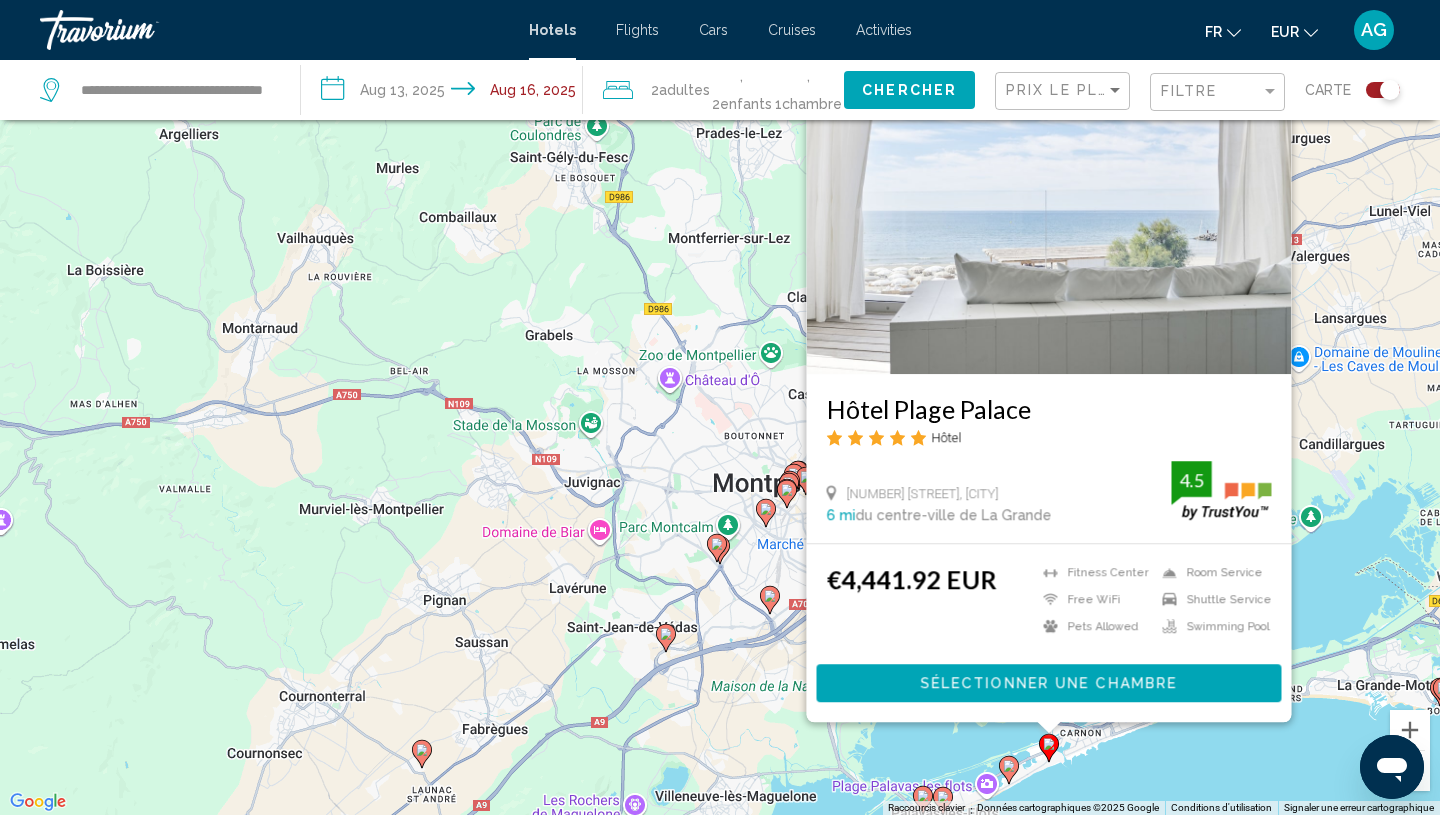 click 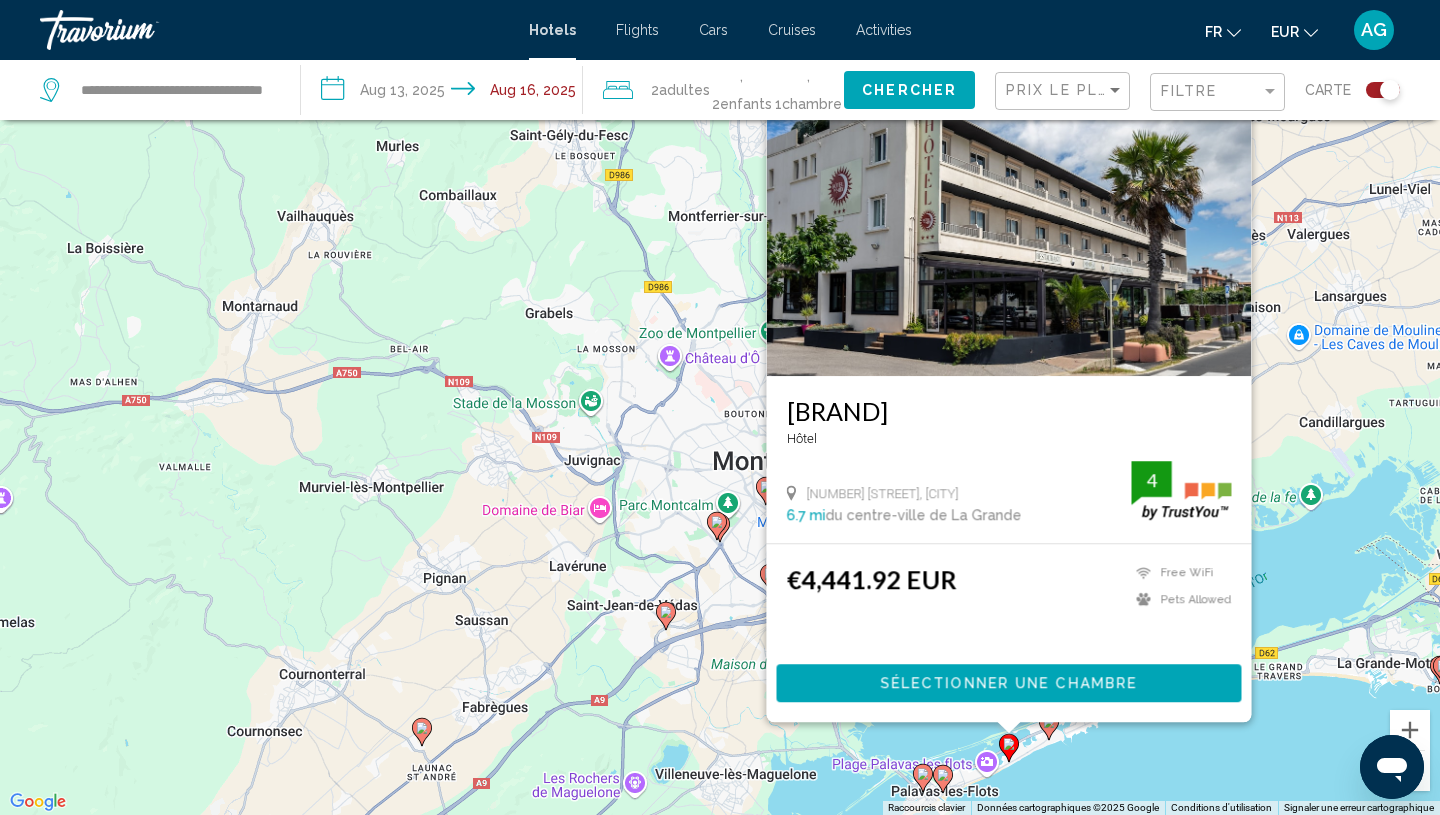 click 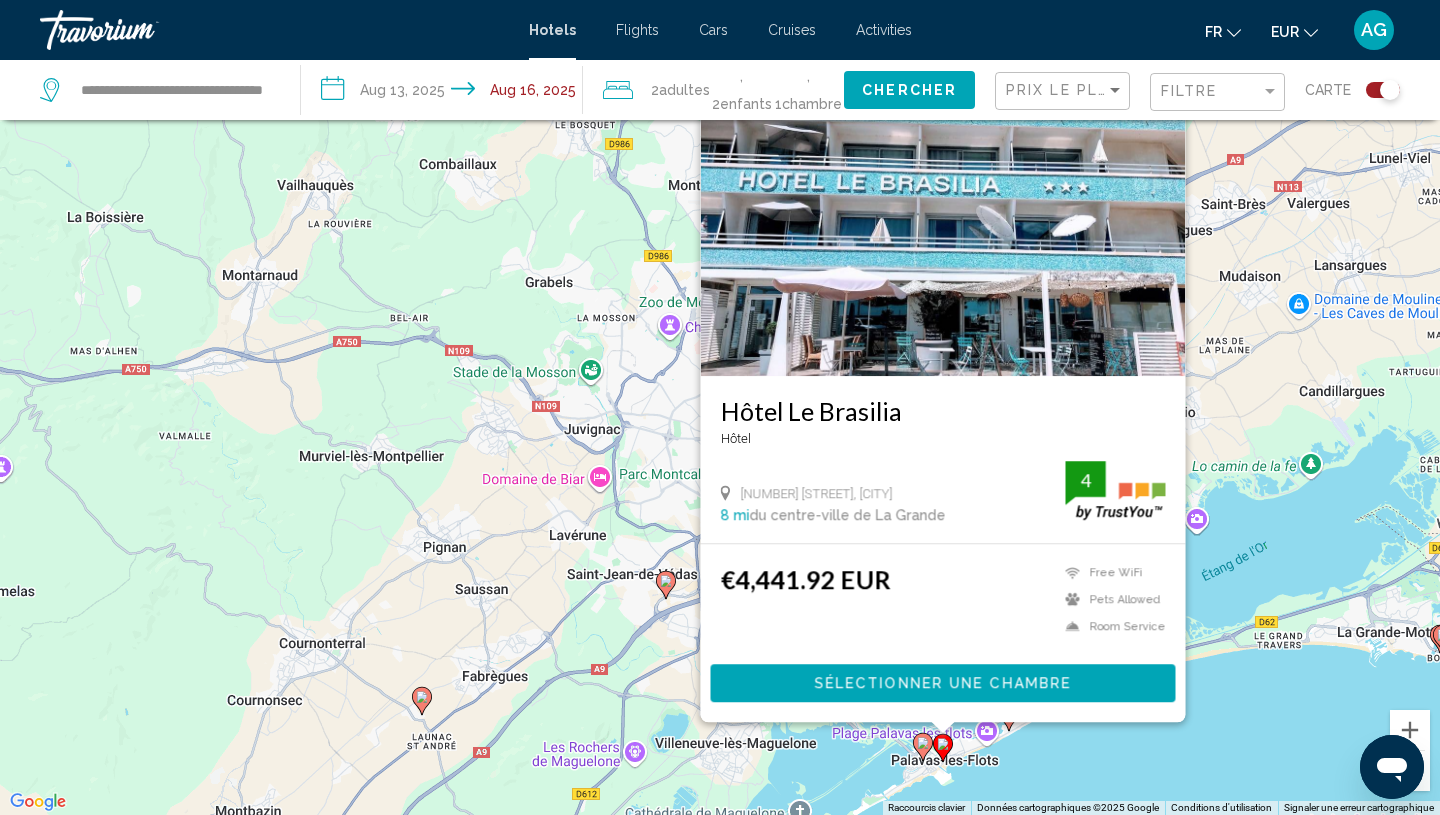 click 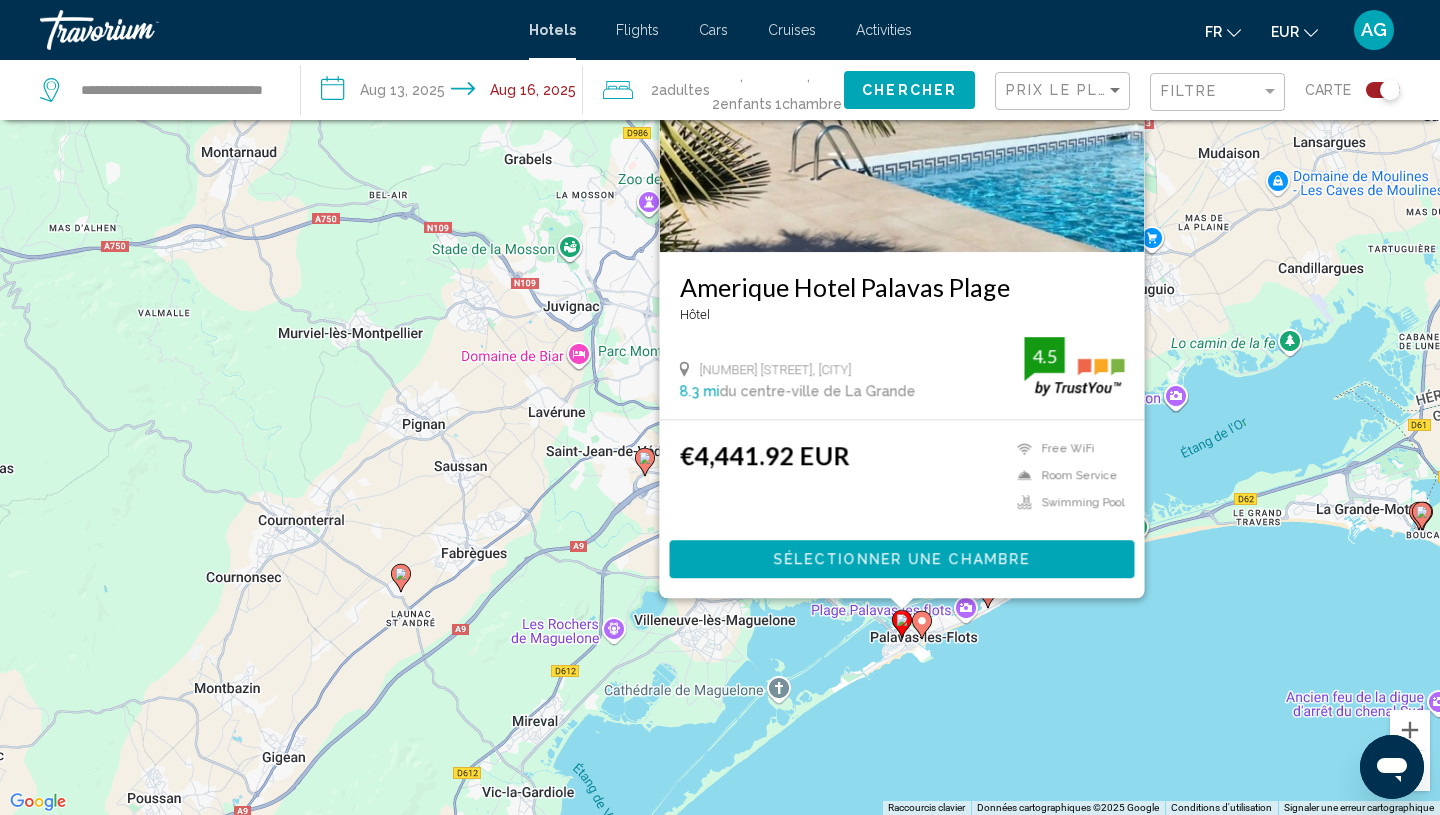 drag, startPoint x: 836, startPoint y: 785, endPoint x: 814, endPoint y: 623, distance: 163.487 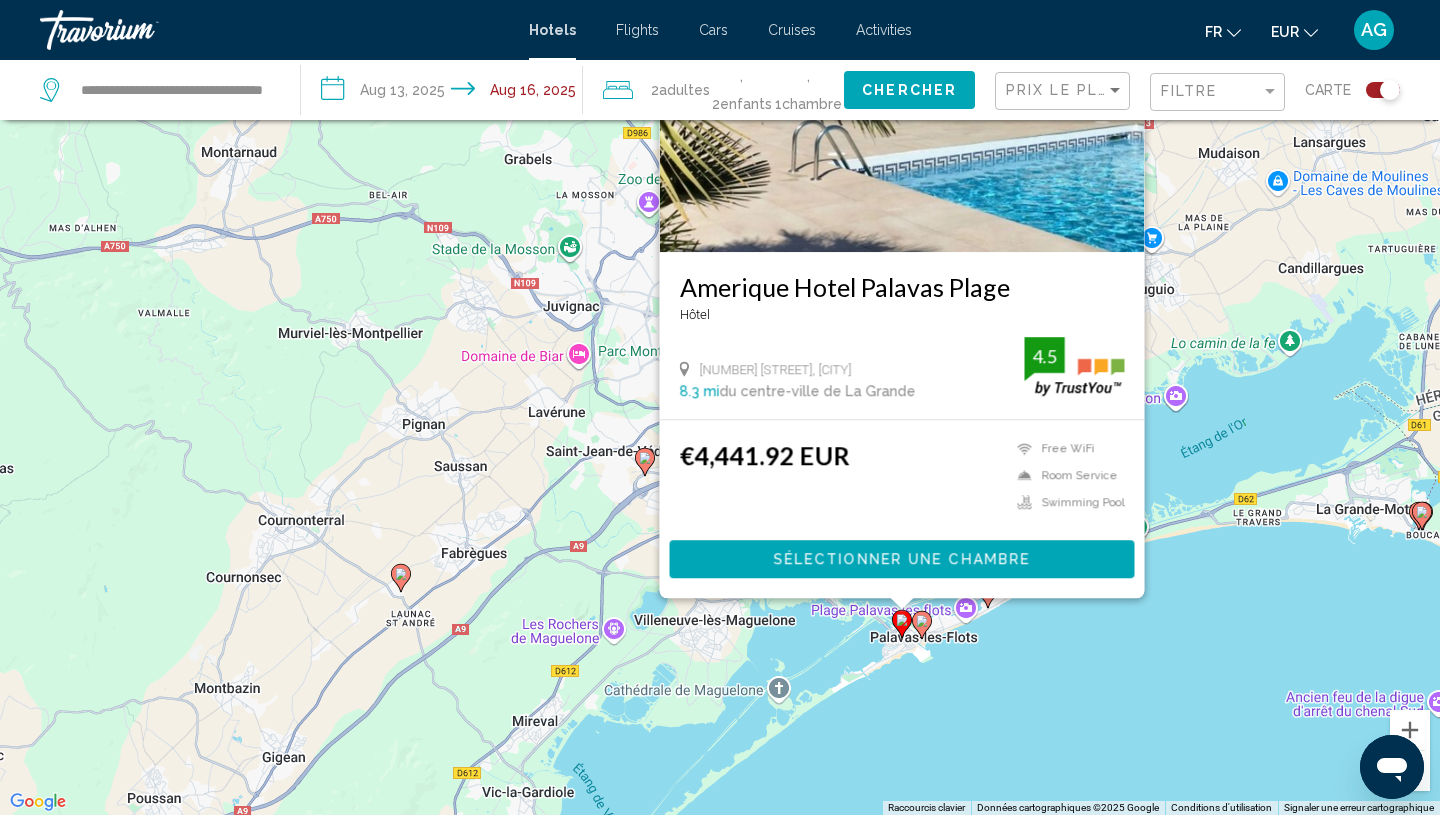 click on "Pour activer le glissement avec le clavier, appuyez sur Alt+Entrée. Une fois ce mode activé, utilisez les touches fléchées pour déplacer le repère. Pour valider le déplacement, appuyez sur Entrée. Pour annuler, appuyez sur Échap.  [NAME] [NAME] [NAME]  Hôtel
[NUMBER] [STREET], [CITY] [DISTANCE]  du centre-ville de [NAME] de l'hôtel 4.5 [PRICE]
Free WiFi
Room Service
Swimming Pool  4.5 Sélectionner une chambre" at bounding box center (720, 407) 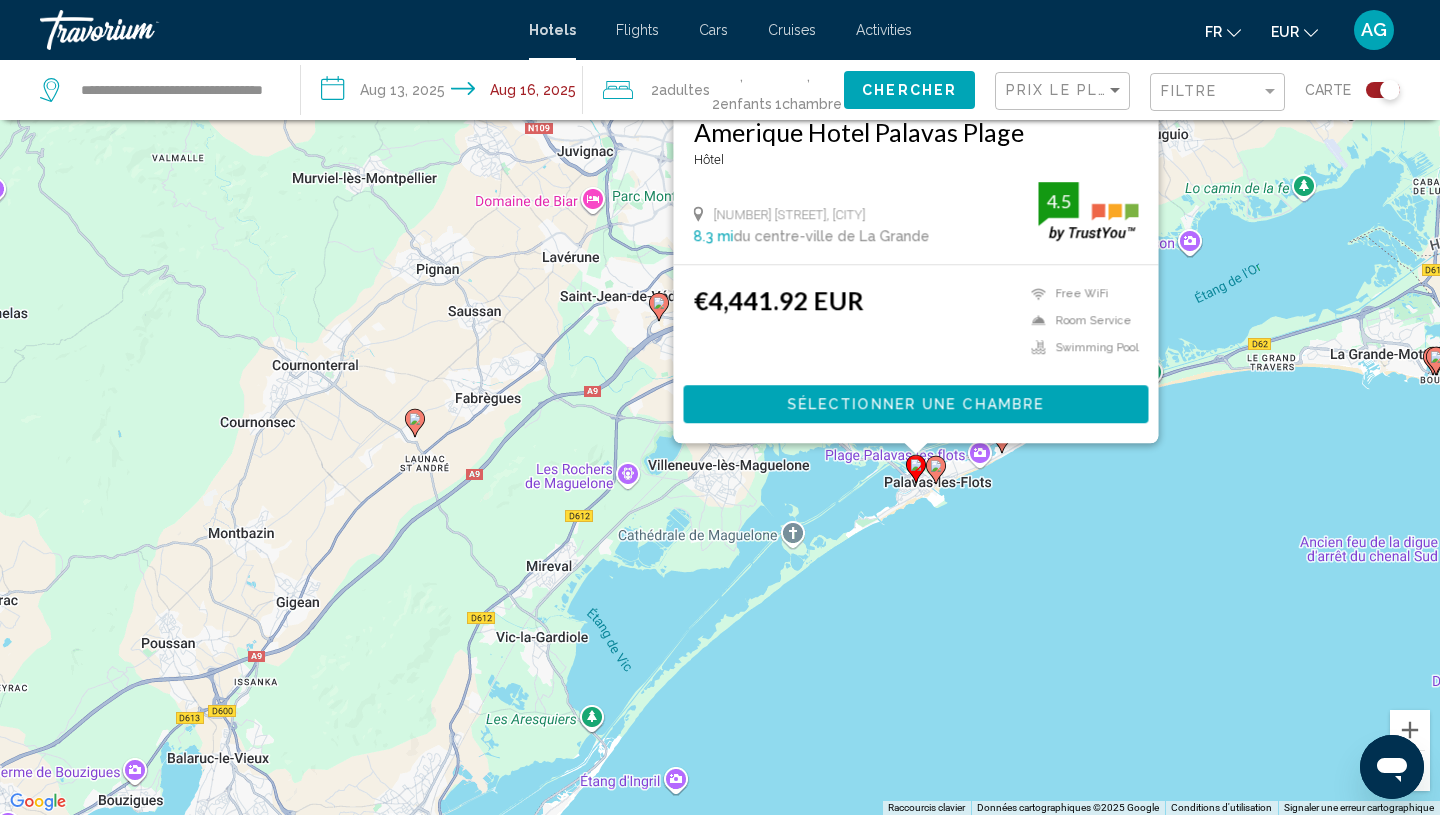 drag, startPoint x: 966, startPoint y: 758, endPoint x: 1062, endPoint y: 478, distance: 296 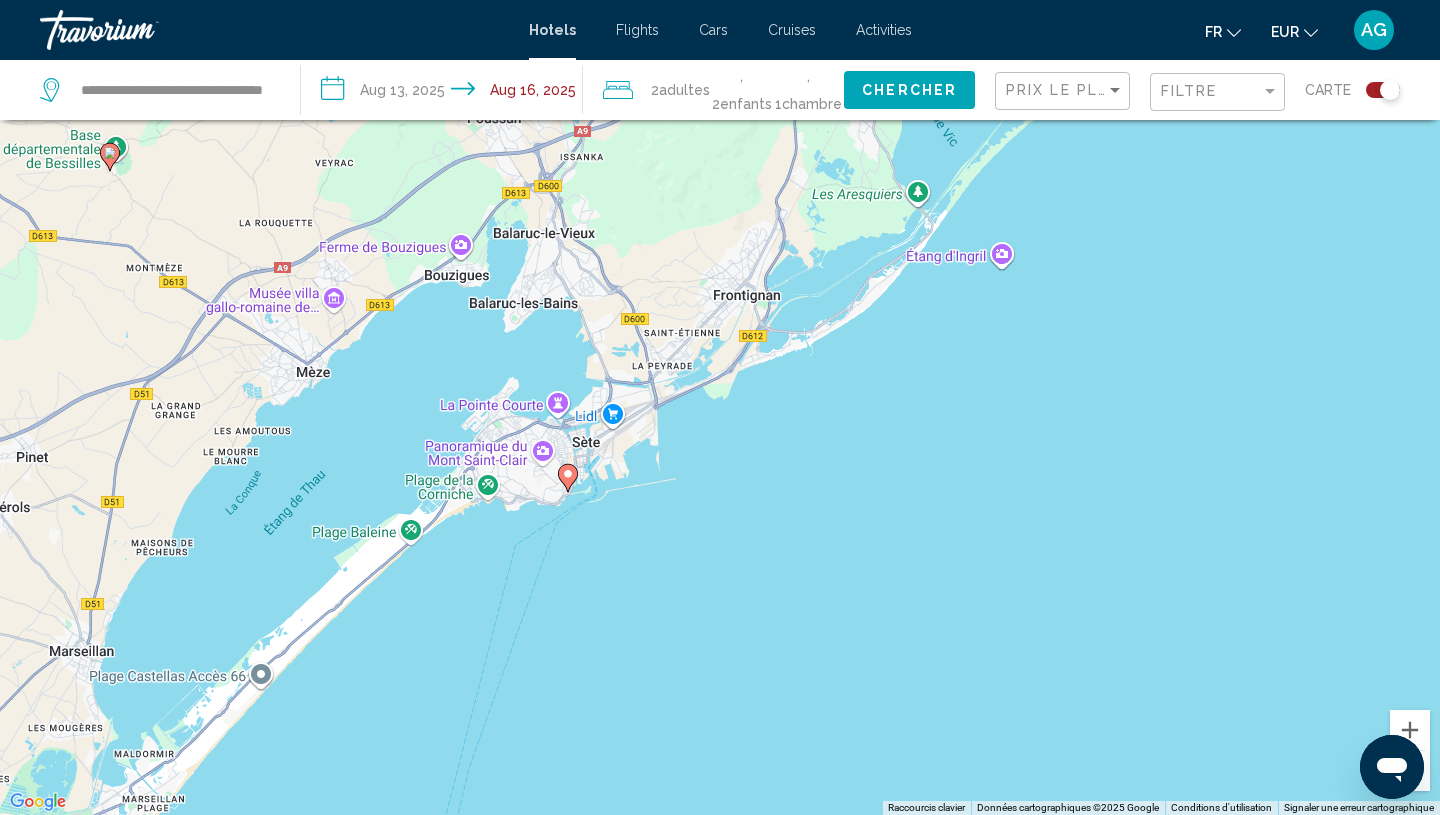 drag, startPoint x: 717, startPoint y: 627, endPoint x: 894, endPoint y: 401, distance: 287.0627 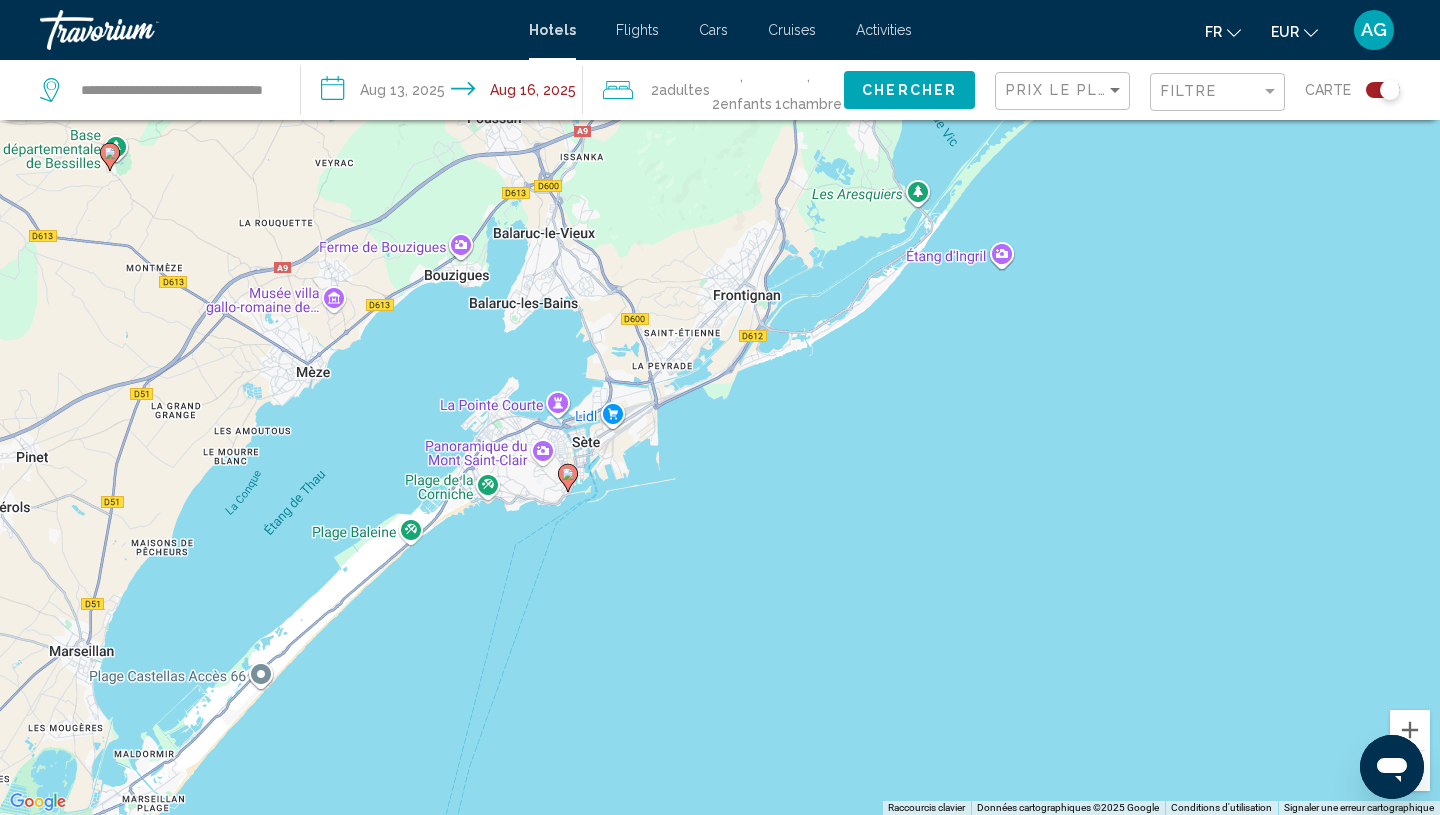 click on "Pour activer le glissement avec le clavier, appuyez sur Alt+Entrée. Une fois ce mode activé, utilisez les touches fléchées pour déplacer le repère. Pour valider le déplacement, appuyez sur Entrée. Pour annuler, appuyez sur Échap.  [NAME] [NAME] [NAME]  Hôtel
[NUMBER] [STREET], [CITY] [DISTANCE]  du centre-ville de [NAME] de l'hôtel 4.5 [PRICE]
Free WiFi
Room Service
Swimming Pool  4.5 Sélectionner une chambre" at bounding box center (720, 407) 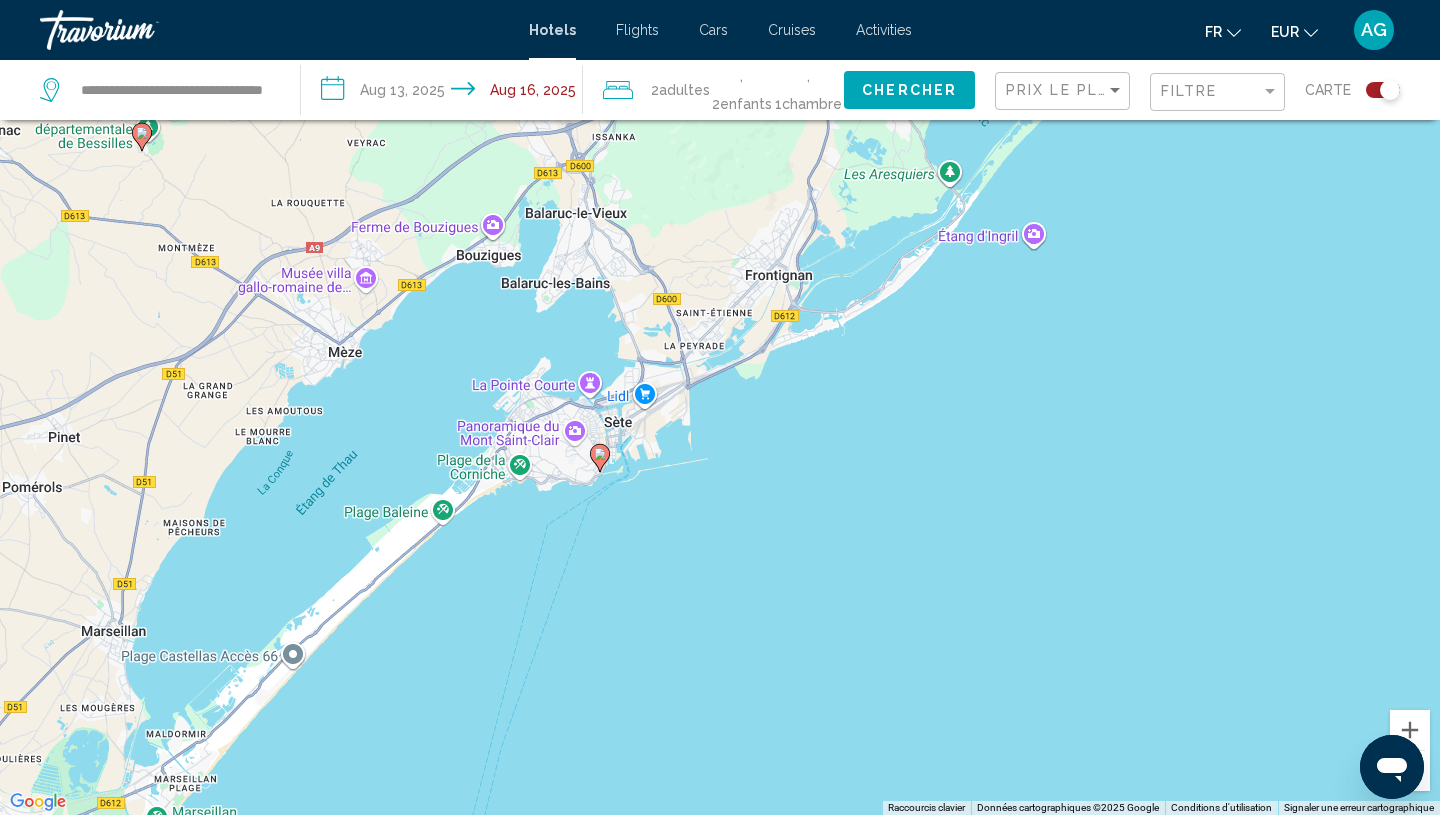 click 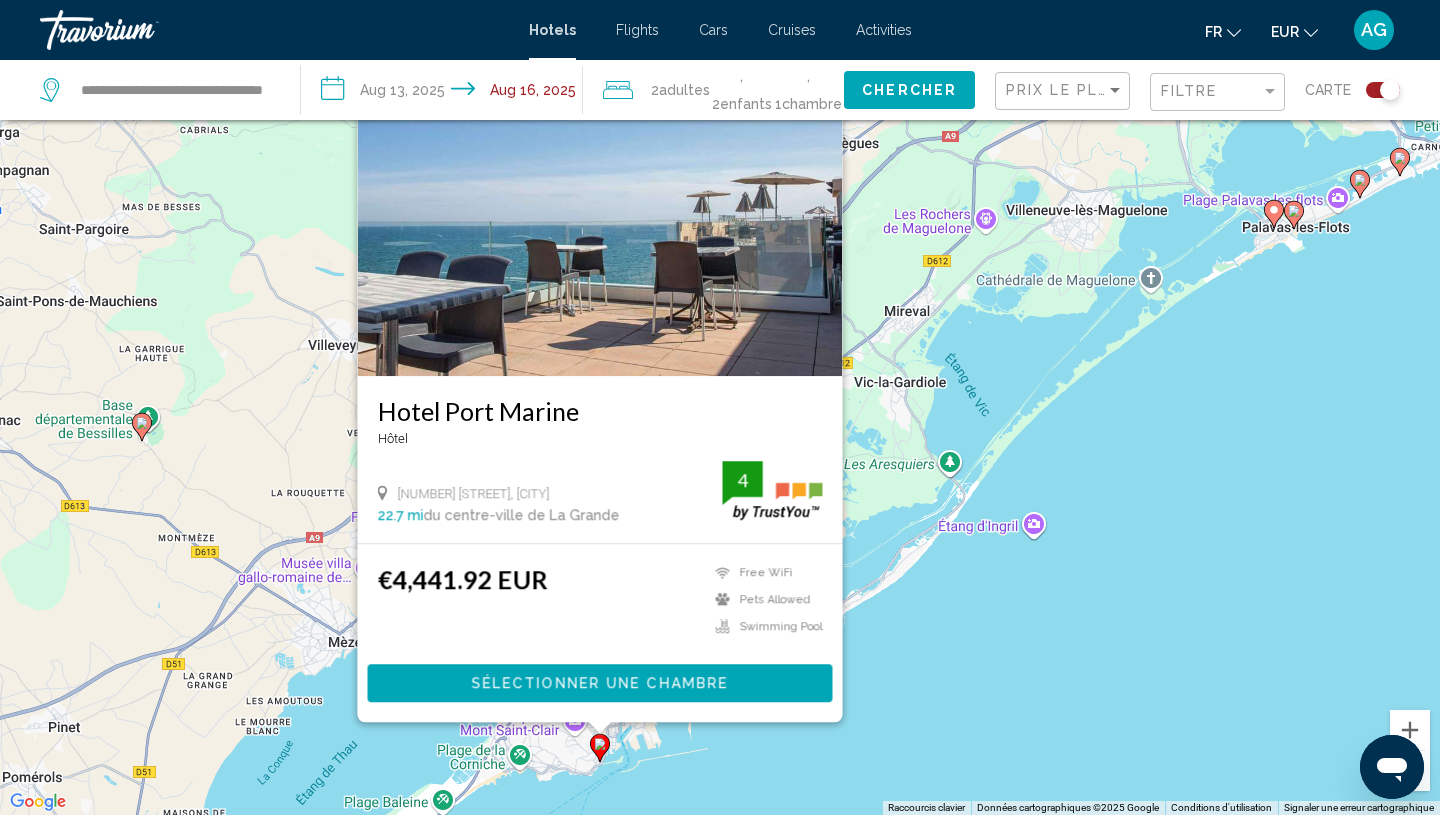 click on "Pour activer le glissement avec le clavier, appuyez sur Alt+Entrée. Une fois ce mode activé, utilisez les touches fléchées pour déplacer le repère. Pour valider le déplacement, appuyez sur Entrée. Pour annuler, appuyez sur Échap.  [BRAND]  Hôtel
[NUMBER] [STREET], [CITY] [DISTANCE]  du centre-ville de La Grande de l'hôtel 4 €4,441.92 EUR
Free WiFi
Pets Allowed
Swimming Pool  4 Sélectionner une chambre" at bounding box center [720, 407] 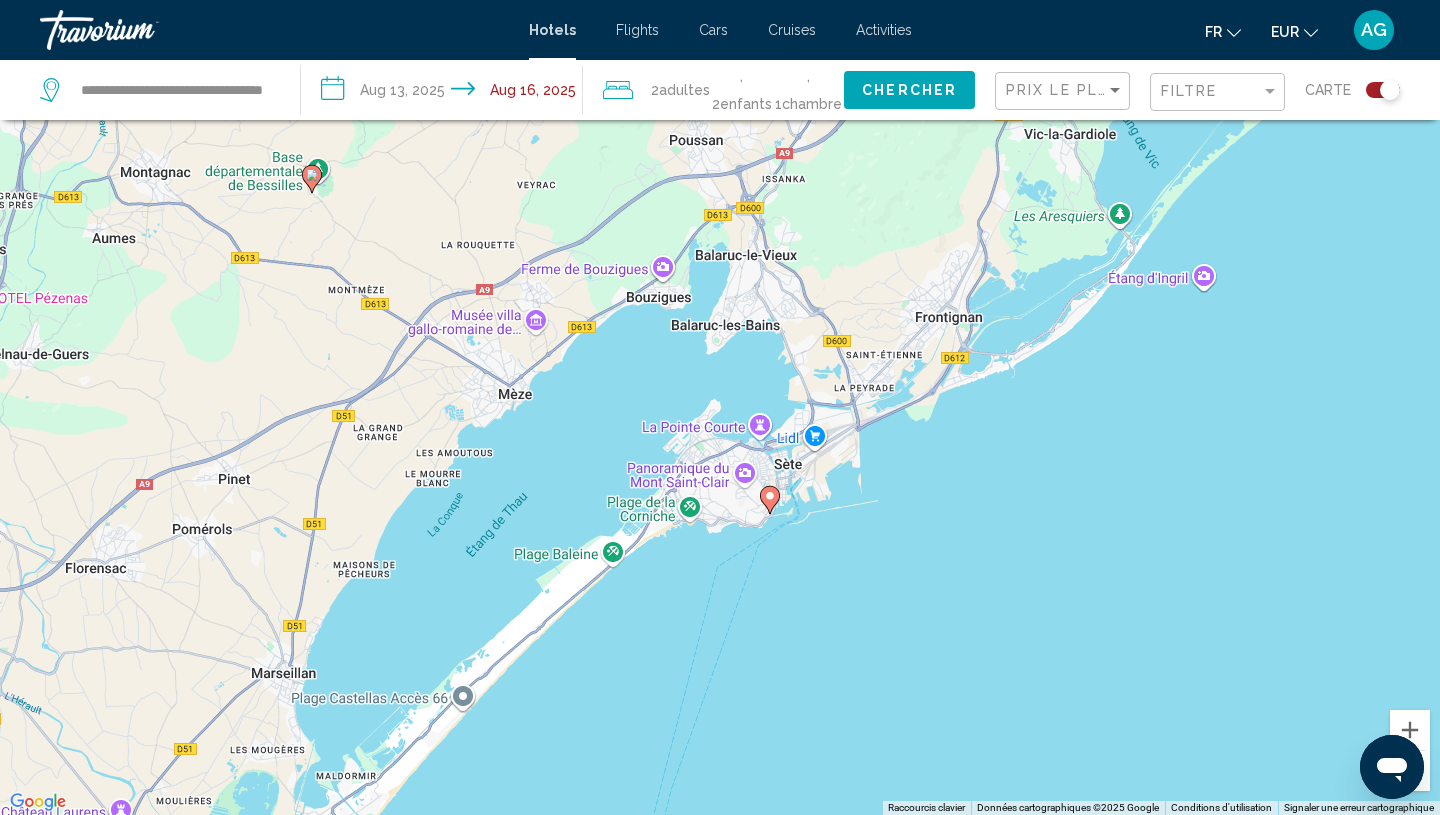 drag, startPoint x: 758, startPoint y: 729, endPoint x: 928, endPoint y: 478, distance: 303.15176 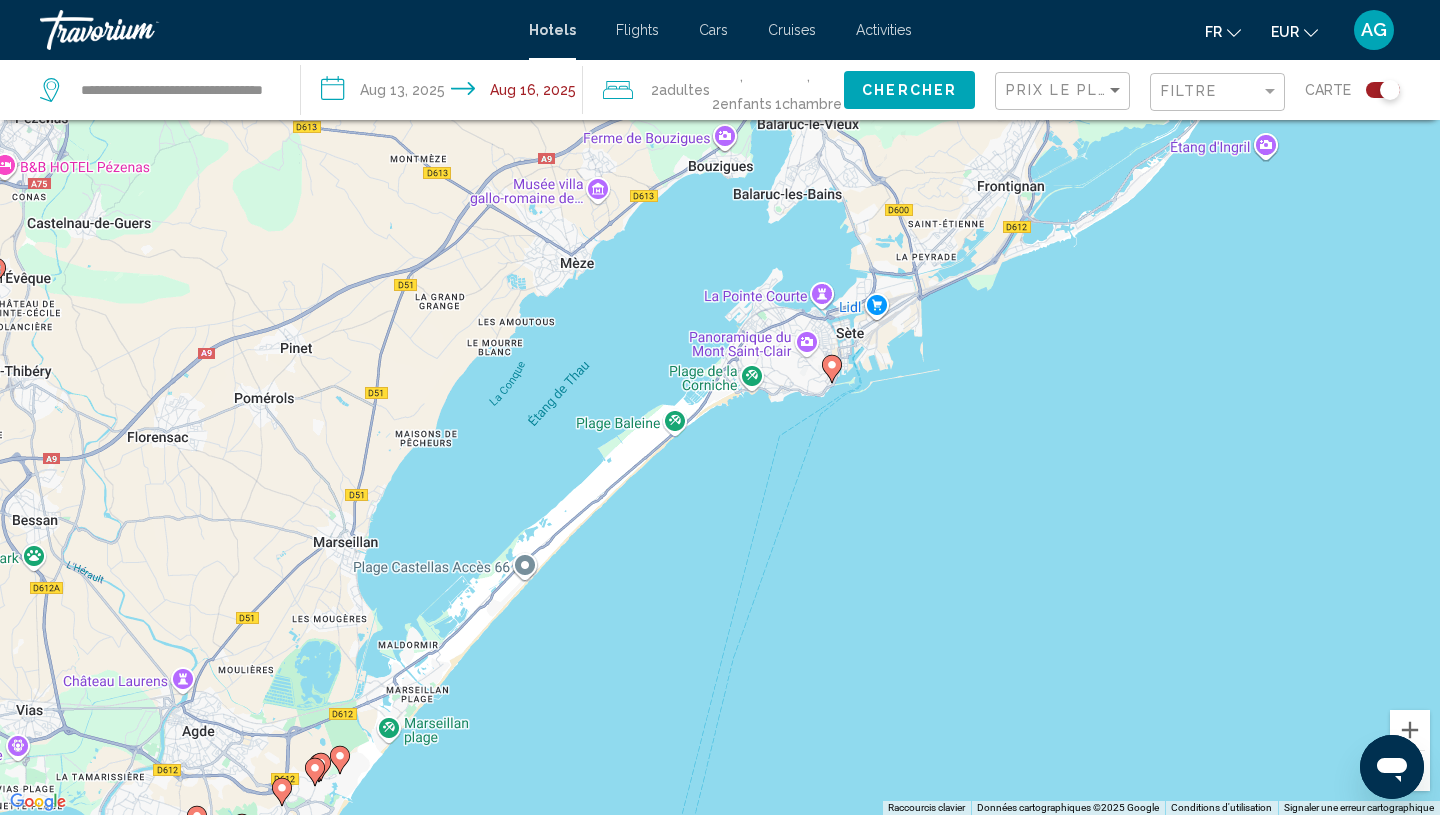 drag, startPoint x: 690, startPoint y: 647, endPoint x: 761, endPoint y: 502, distance: 161.44968 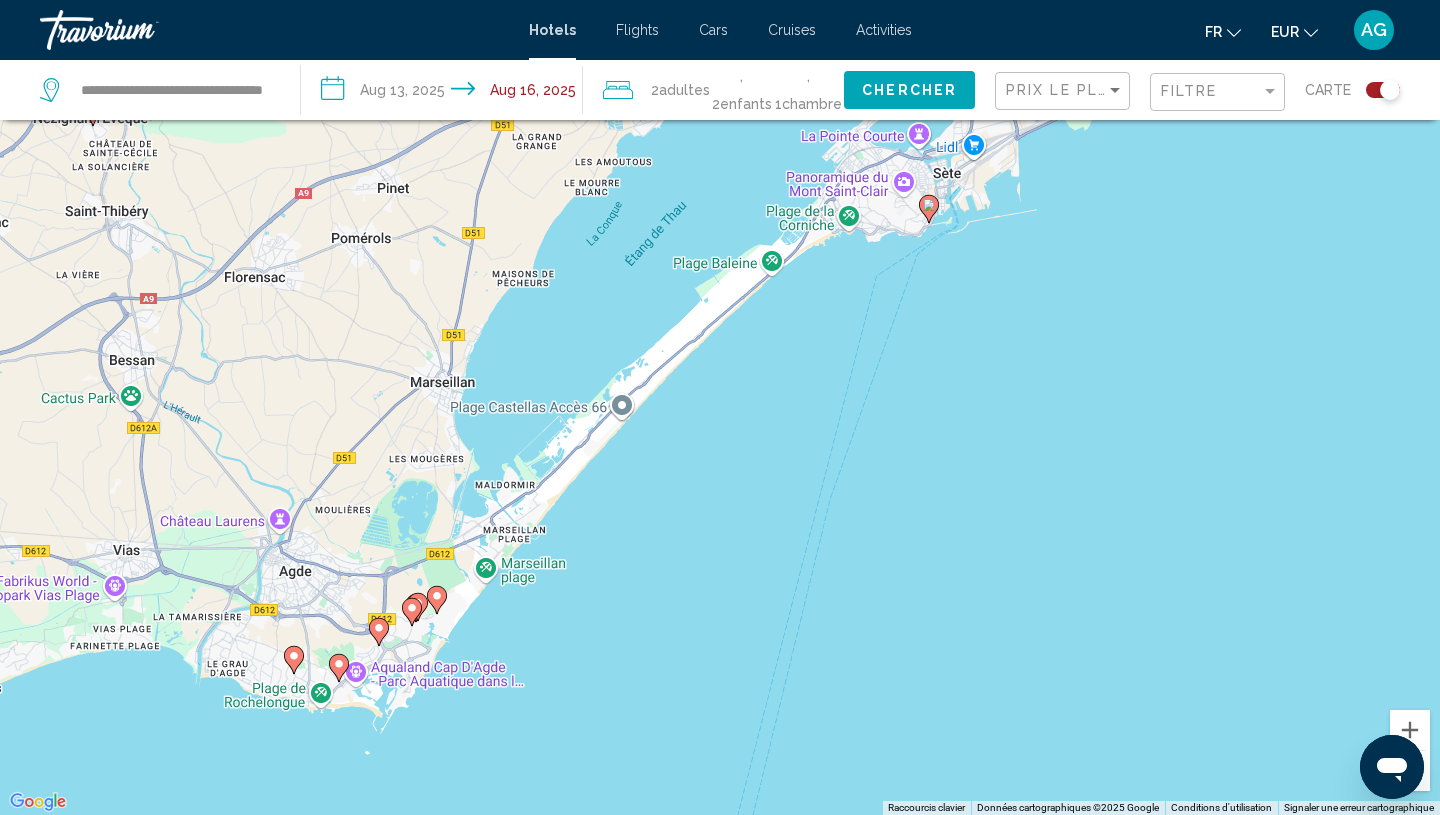 drag, startPoint x: 647, startPoint y: 715, endPoint x: 749, endPoint y: 561, distance: 184.716 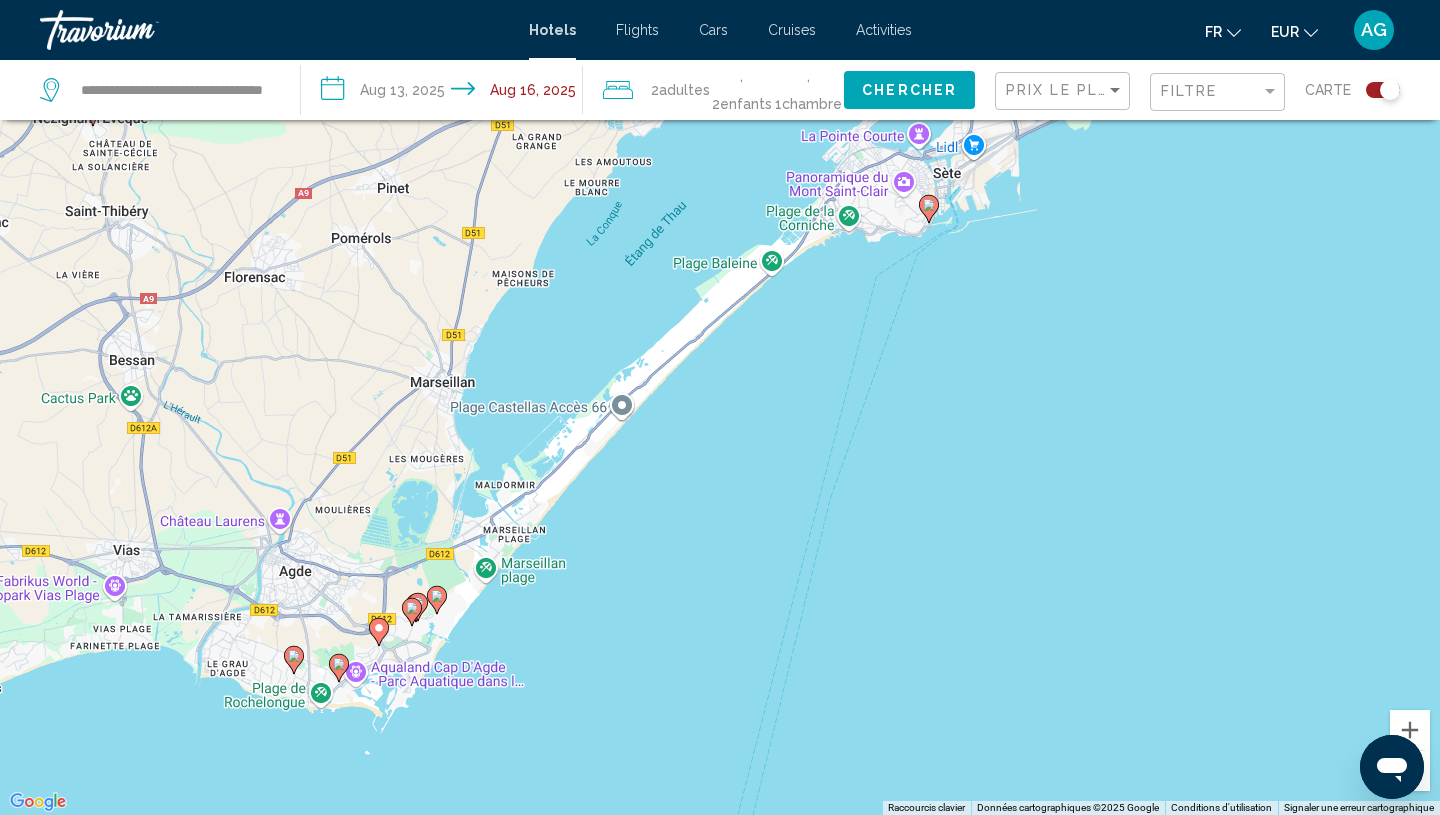 click on "Pour activer le glissement avec le clavier, appuyez sur Alt+Entrée. Une fois ce mode activé, utilisez les touches fléchées pour déplacer le repère. Pour valider le déplacement, appuyez sur Entrée. Pour annuler, appuyez sur Échap." at bounding box center (720, 407) 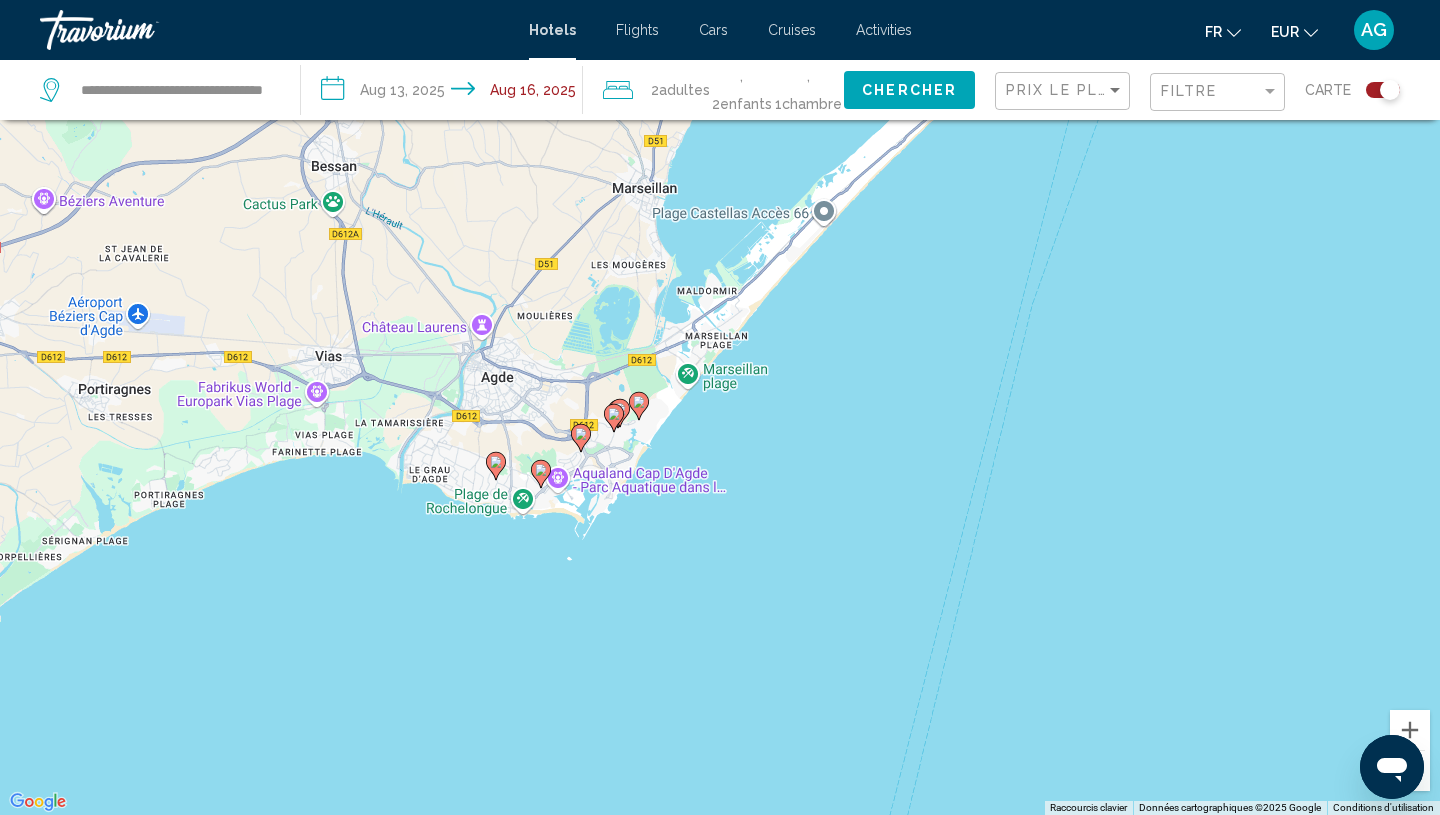 drag, startPoint x: 748, startPoint y: 558, endPoint x: 950, endPoint y: 365, distance: 279.37967 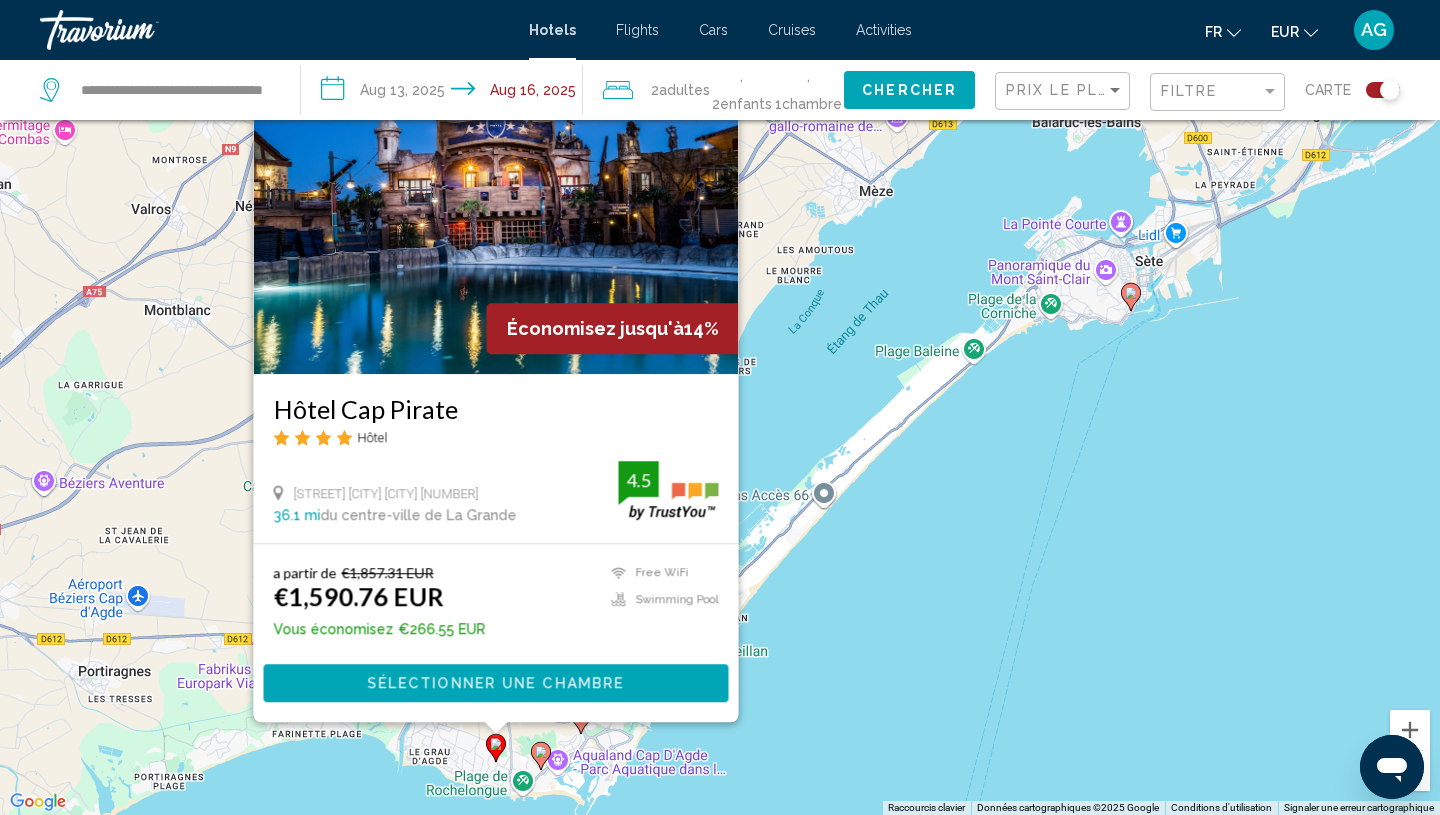 click on "Pour activer le glissement avec le clavier, appuyez sur Alt+Entrée. Une fois ce mode activé, utilisez les touches fléchées pour déplacer le repère. Pour valider le déplacement, appuyez sur Entrée. Pour annuler, appuyez sur Échap. Économisez jusqu'à  14%   [BRAND]
Hôtel
[STREET] [CITY] [STATE] [POSTAL_CODE] [DISTANCE]  du centre-ville de La Grande de l'hôtel 4.5 a partir de €1,857.31 EUR €1,590.76 EUR  Vous économisez  €266.55 EUR
Free WiFi
Swimming Pool  4.5 Sélectionner une chambre" at bounding box center (720, 407) 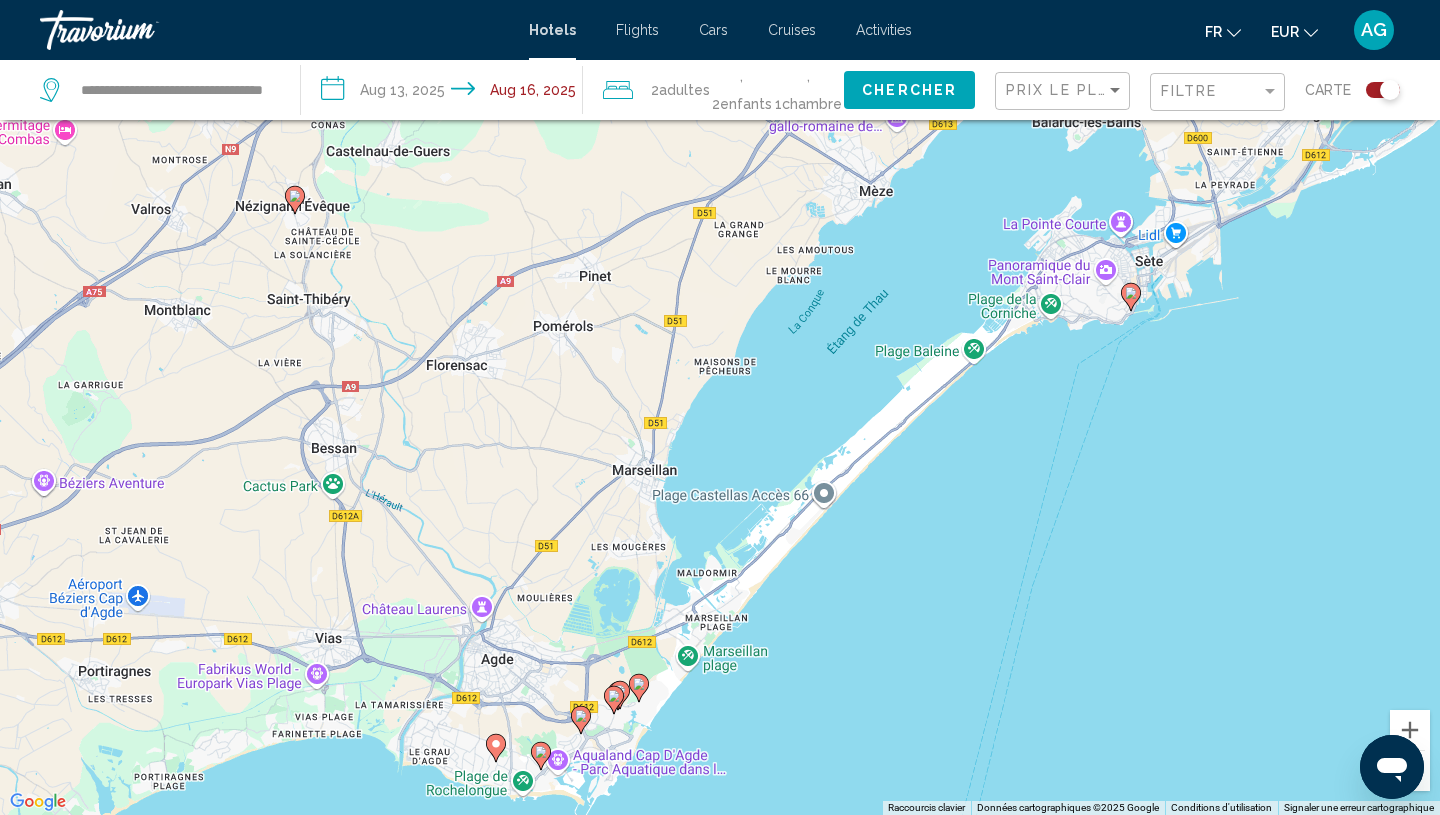 click at bounding box center (541, 756) 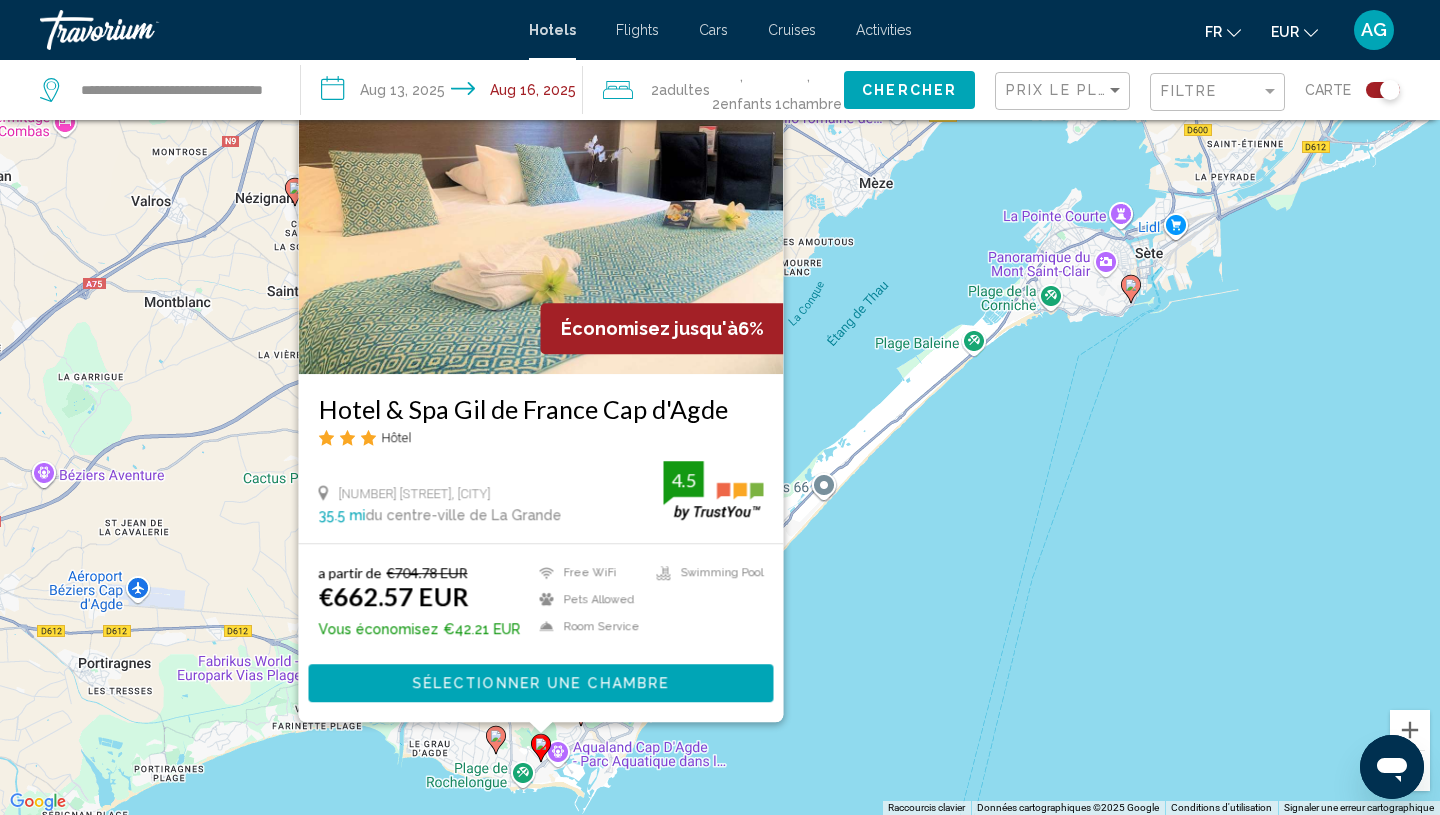 click on "Économisez jusqu'à  6%   [BRAND] [BRAND] [CITY]
Hôtel
[NUMBER] [STREET], [CITY] 35.5 mi  du centre-ville de [CITY] de l'hôtel 4.5 a partir de €704.78 EUR €662.57 EUR  Vous économisez  €42.21 EUR
Free WiFi
Pets Allowed
Room Service
Swimming Pool  4.5 Sélectionner une chambre" at bounding box center (720, 407) 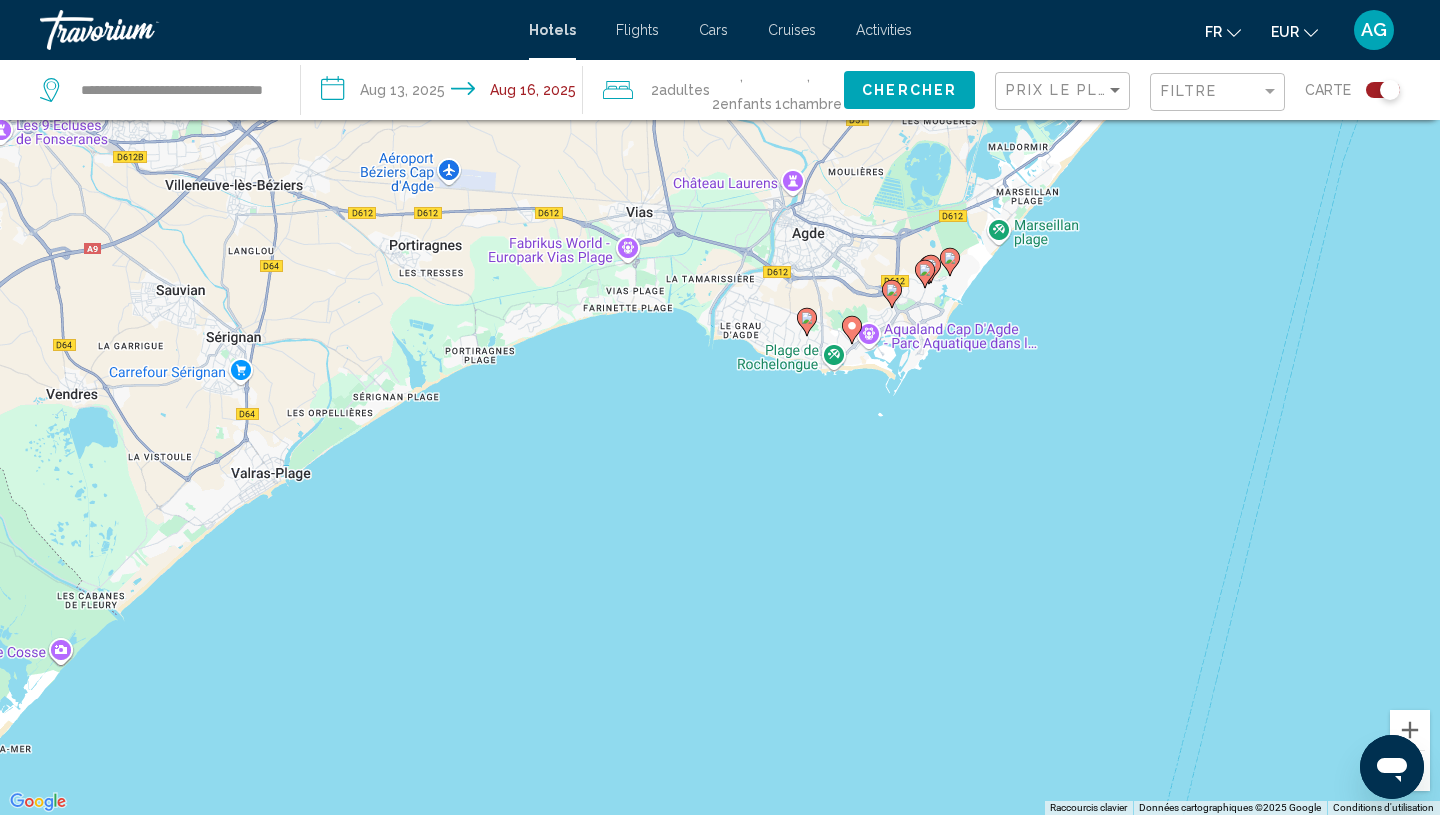 drag, startPoint x: 749, startPoint y: 701, endPoint x: 1060, endPoint y: 275, distance: 527.44385 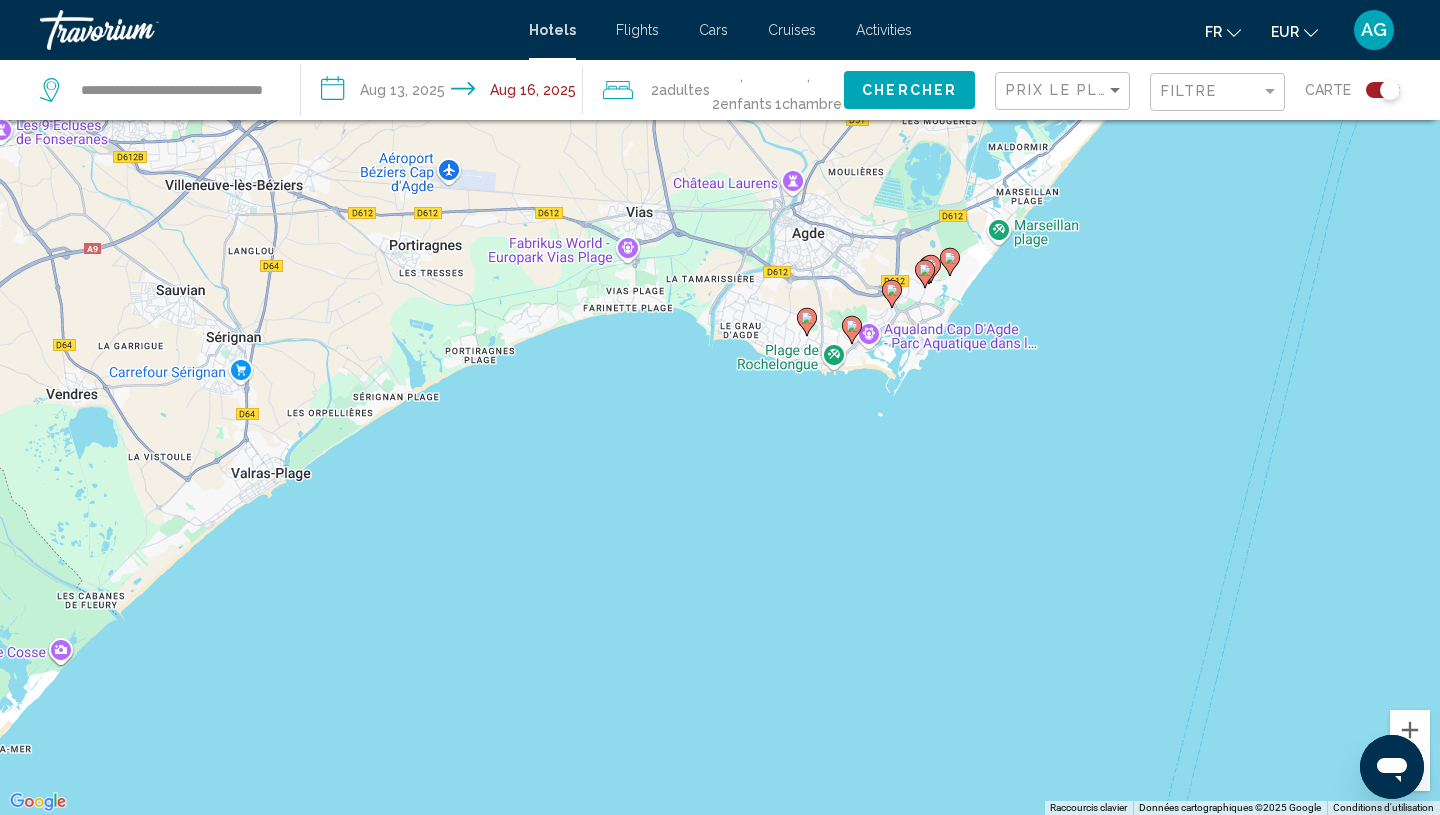 click on "Pour activer le glissement avec le clavier, appuyez sur Alt+Entrée. Une fois ce mode activé, utilisez les touches fléchées pour déplacer le repère. Pour valider le déplacement, appuyez sur Entrée. Pour annuler, appuyez sur Échap." at bounding box center [720, 407] 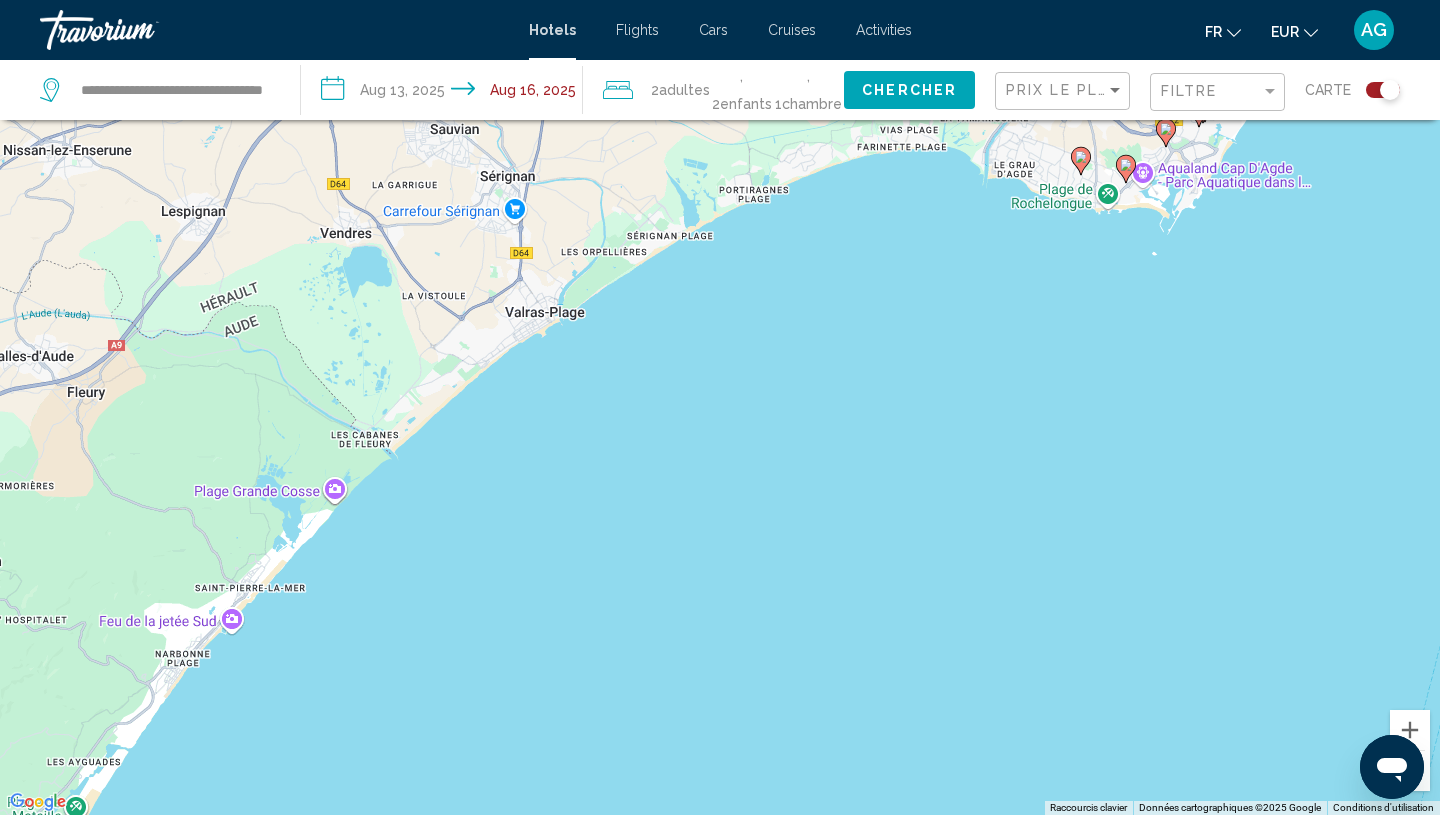 drag, startPoint x: 422, startPoint y: 516, endPoint x: 734, endPoint y: 338, distance: 359.20468 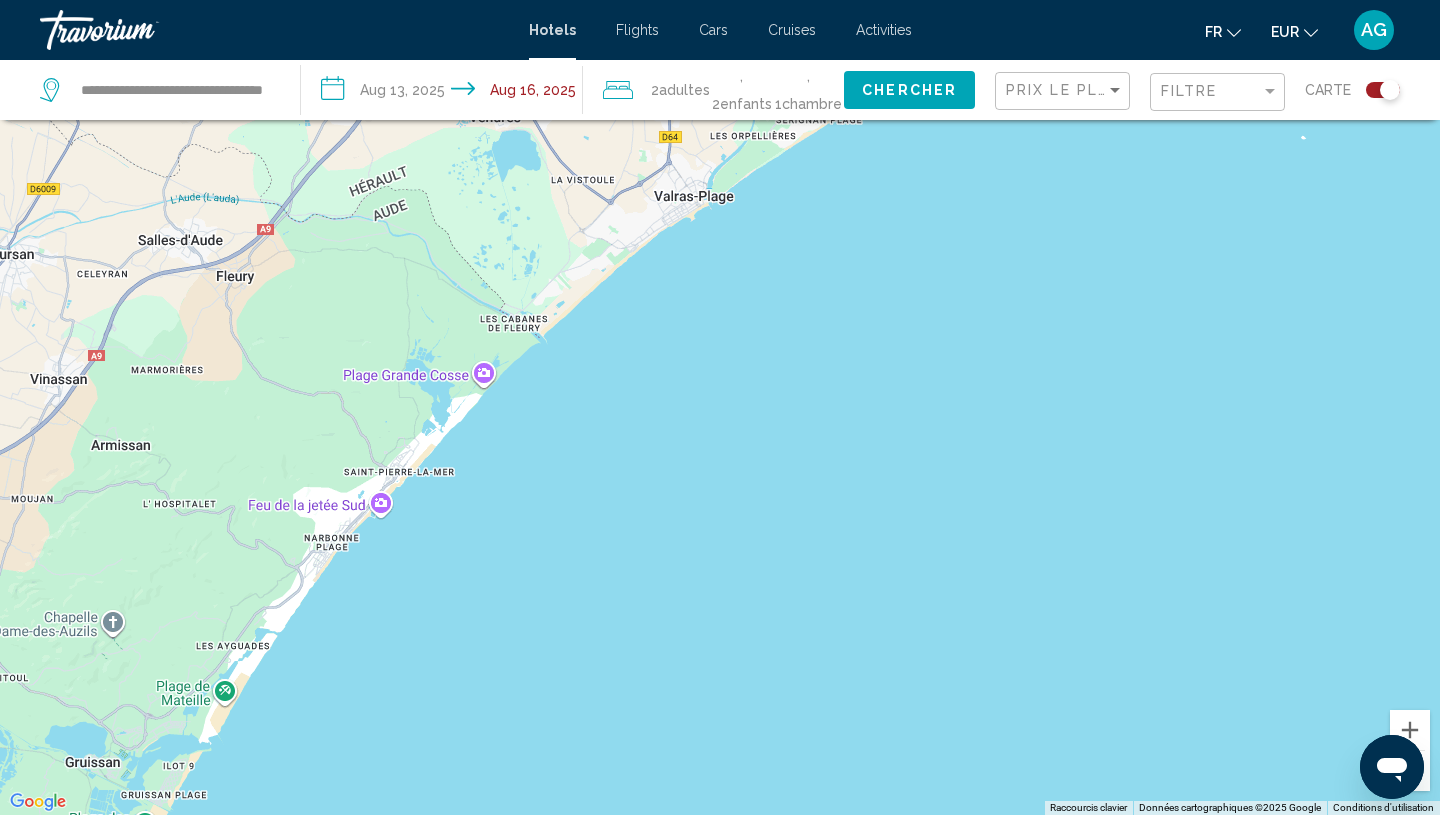drag, startPoint x: 651, startPoint y: 576, endPoint x: 850, endPoint y: 326, distance: 319.53247 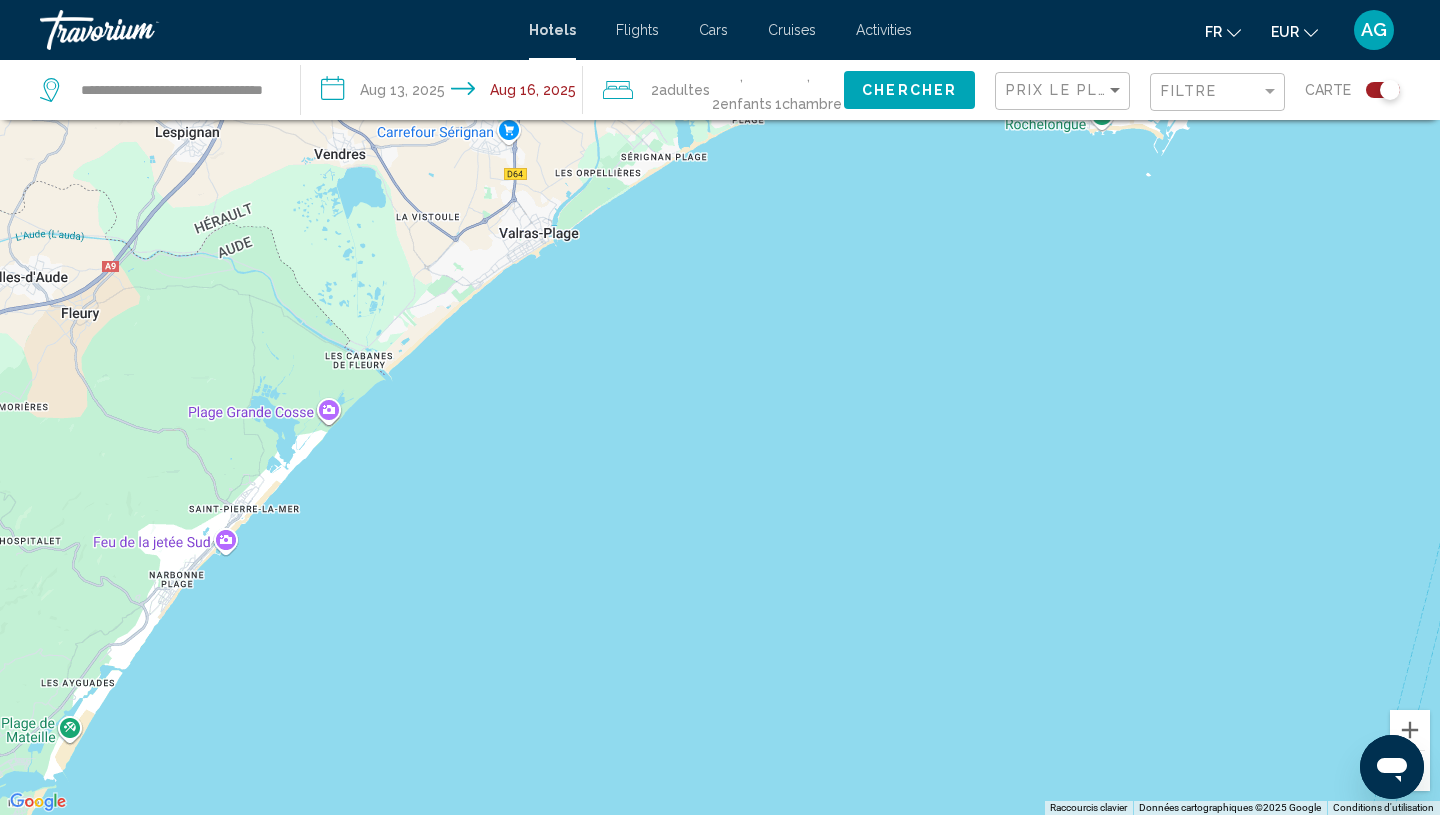 drag, startPoint x: 843, startPoint y: 332, endPoint x: 496, endPoint y: 604, distance: 440.9002 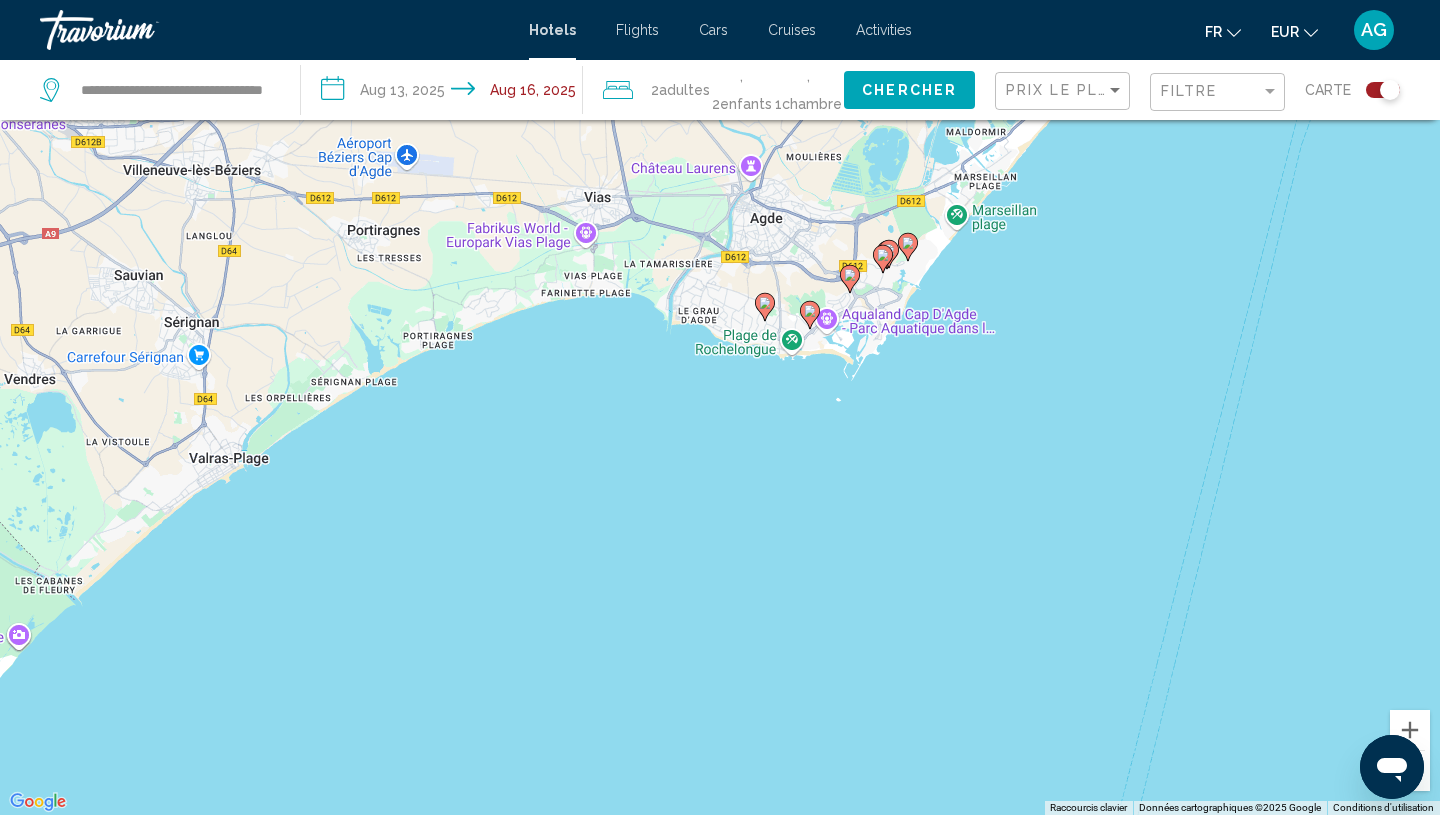 drag, startPoint x: 979, startPoint y: 271, endPoint x: 665, endPoint y: 490, distance: 382.82764 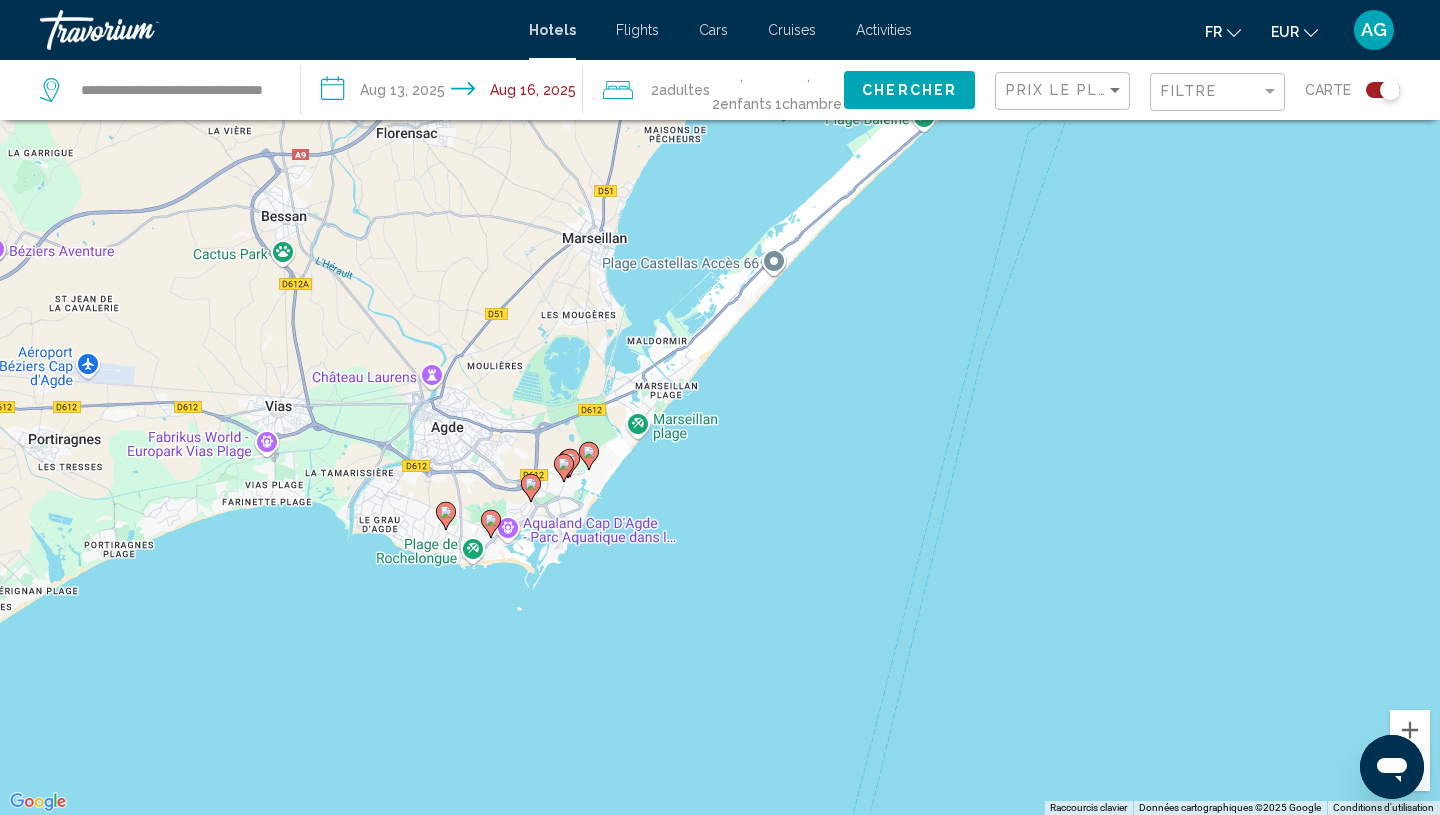 drag, startPoint x: 662, startPoint y: 496, endPoint x: 329, endPoint y: 716, distance: 399.11026 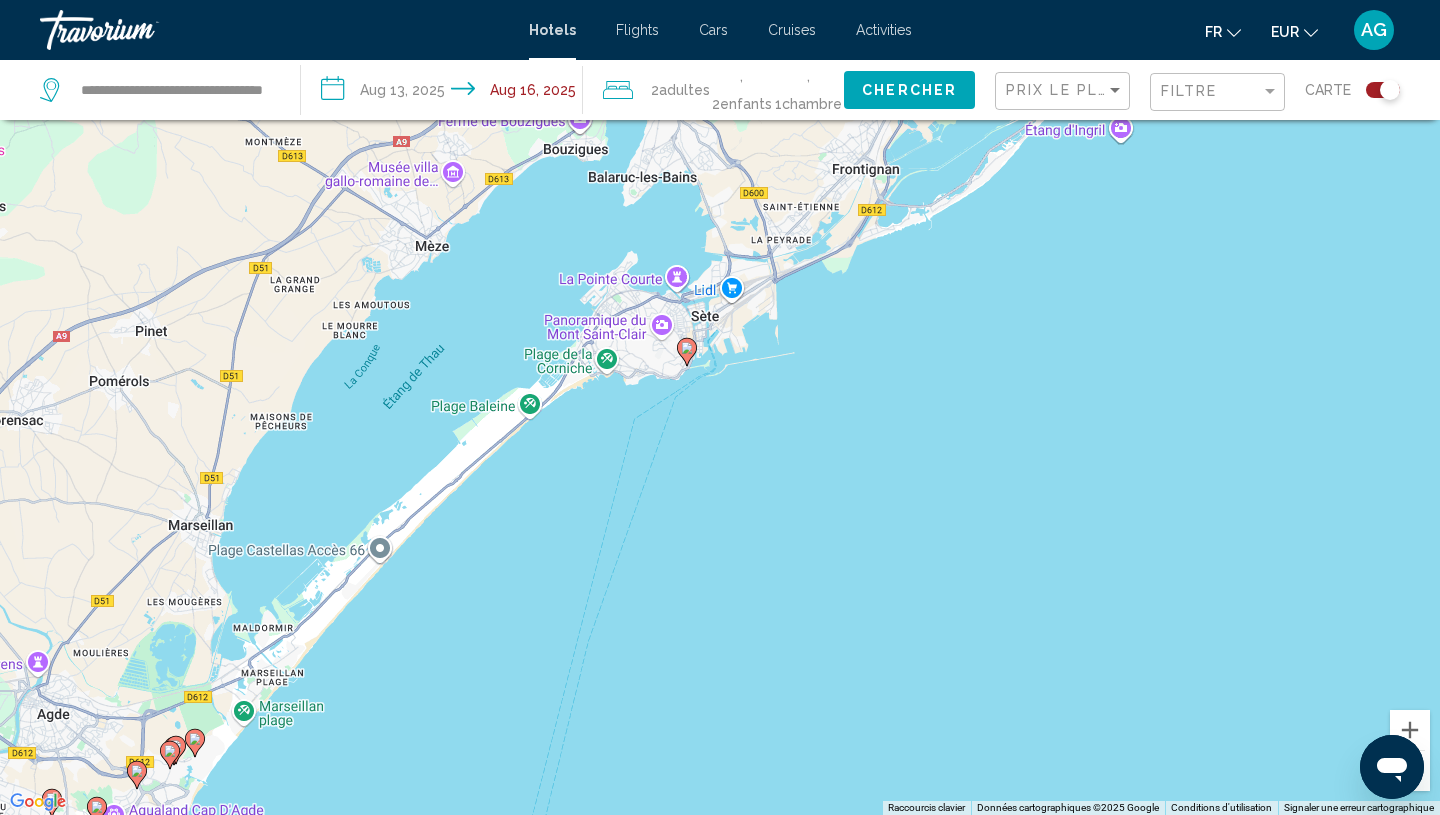drag, startPoint x: 1189, startPoint y: 262, endPoint x: 760, endPoint y: 598, distance: 544.91925 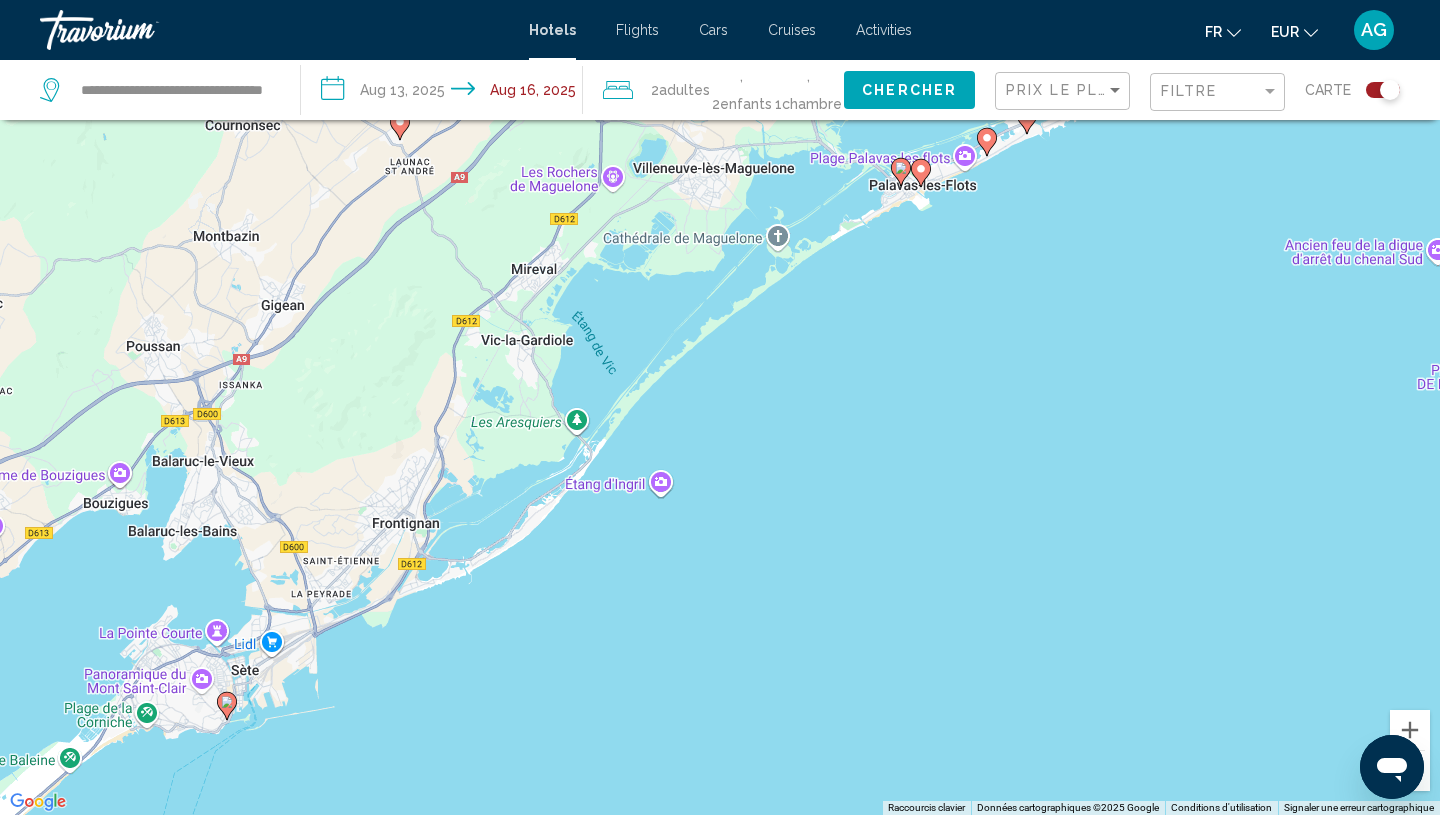 drag, startPoint x: 1214, startPoint y: 347, endPoint x: 789, endPoint y: 624, distance: 507.3007 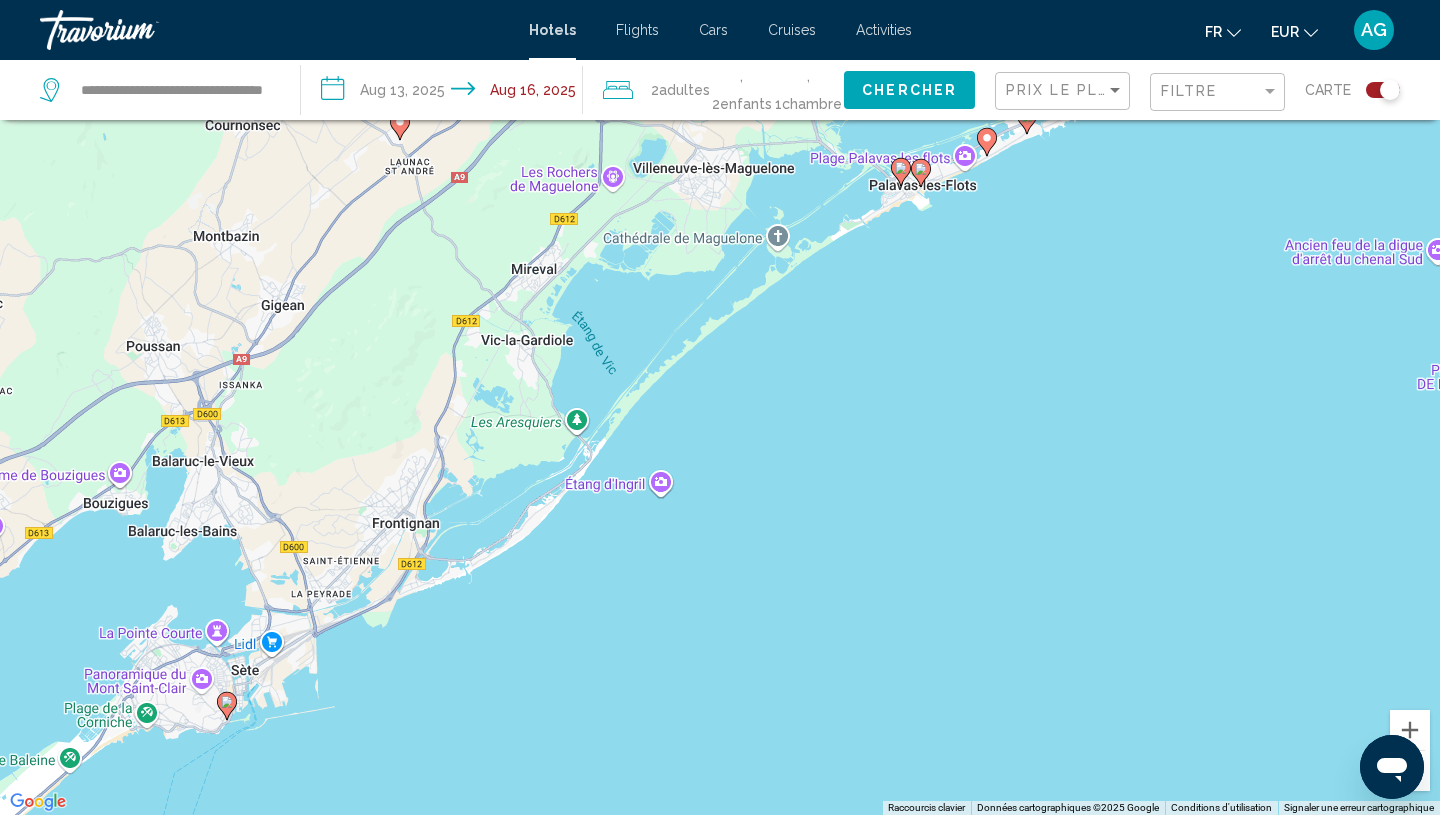 click on "Pour activer le glissement avec le clavier, appuyez sur Alt+Entrée. Une fois ce mode activé, utilisez les touches fléchées pour déplacer le repère. Pour valider le déplacement, appuyez sur Entrée. Pour annuler, appuyez sur Échap." at bounding box center (720, 407) 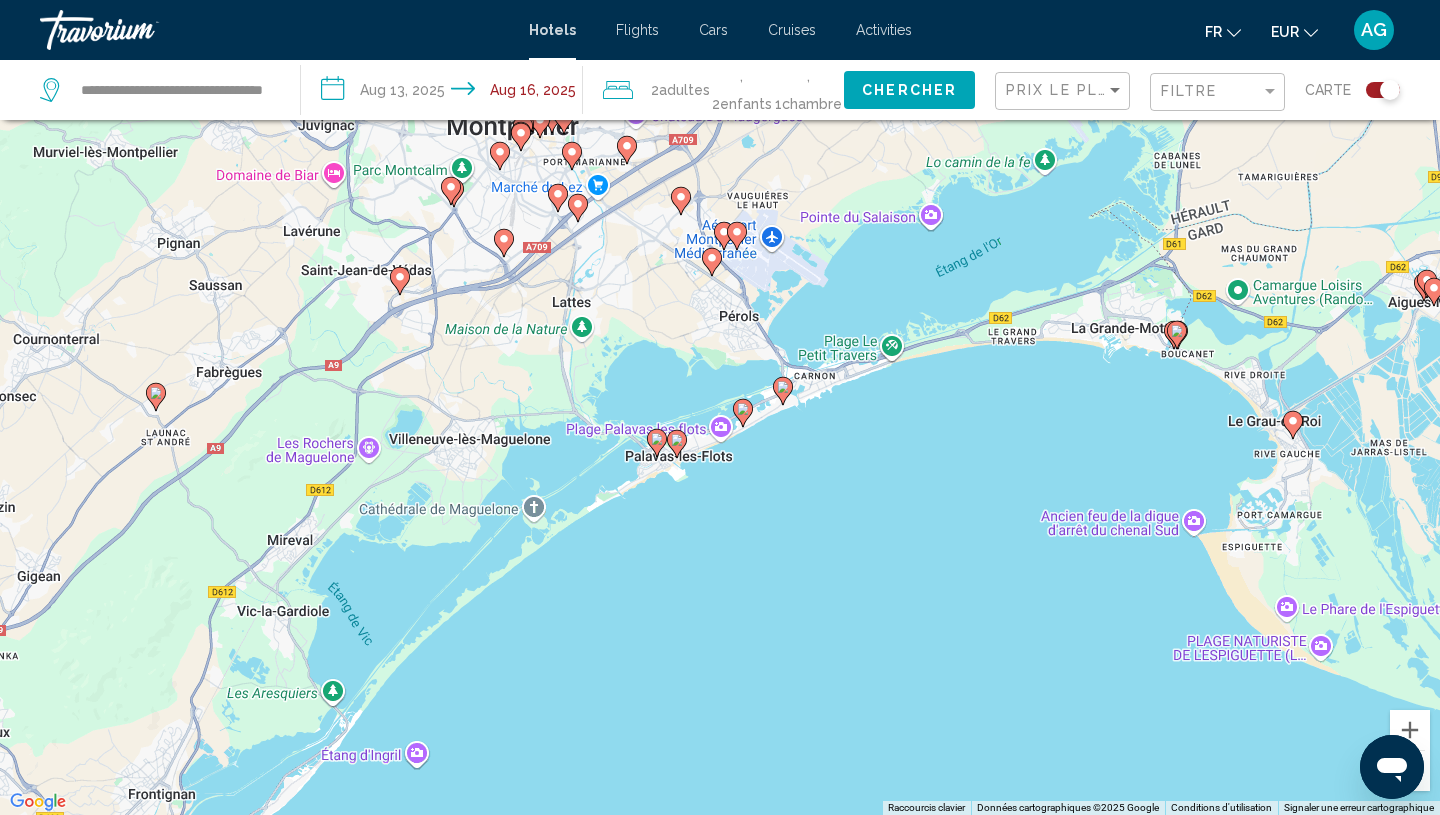 drag, startPoint x: 1137, startPoint y: 267, endPoint x: 880, endPoint y: 552, distance: 383.76294 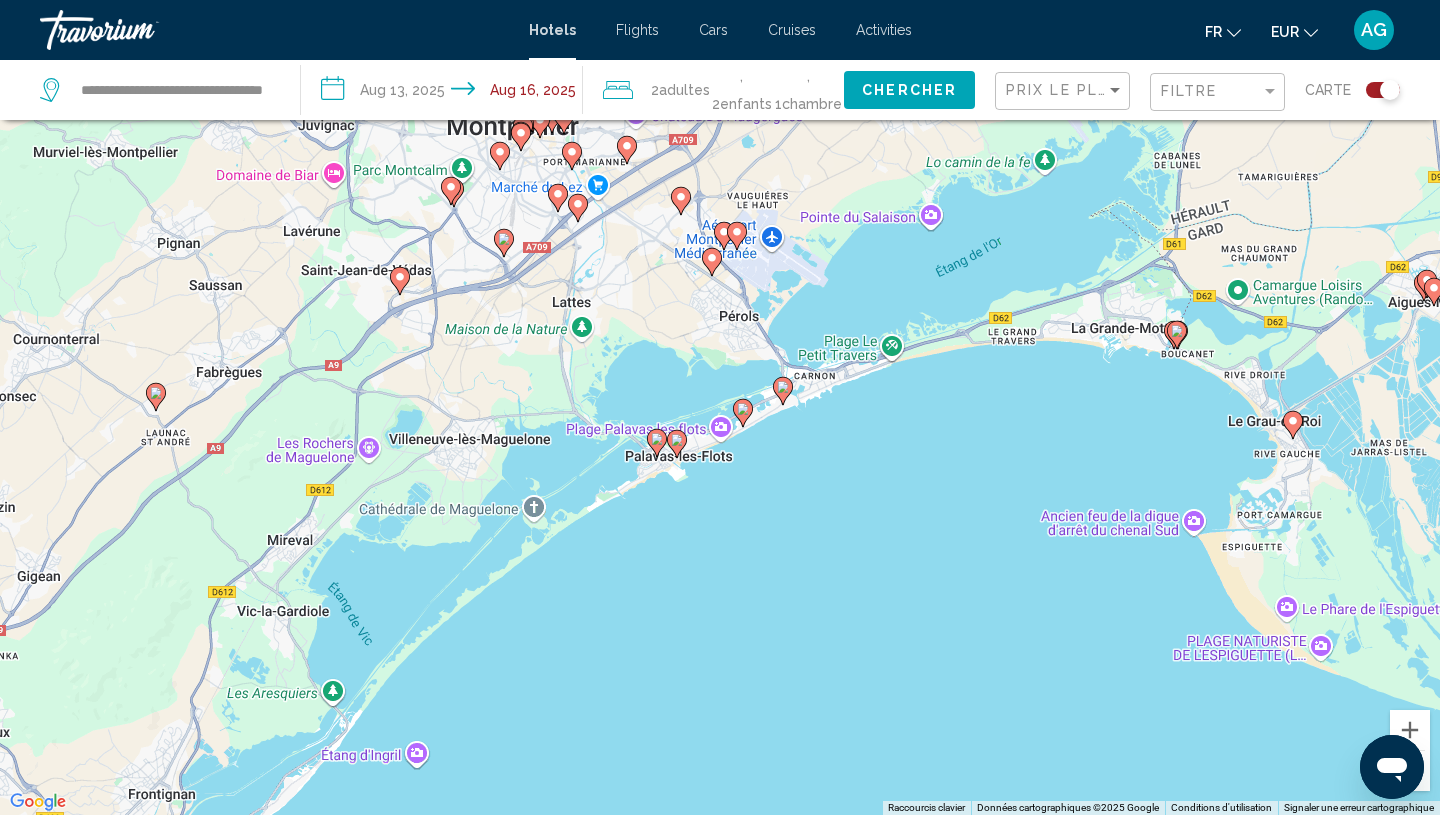 click on "Pour activer le glissement avec le clavier, appuyez sur Alt+Entrée. Une fois ce mode activé, utilisez les touches fléchées pour déplacer le repère. Pour valider le déplacement, appuyez sur Entrée. Pour annuler, appuyez sur Échap." at bounding box center (720, 407) 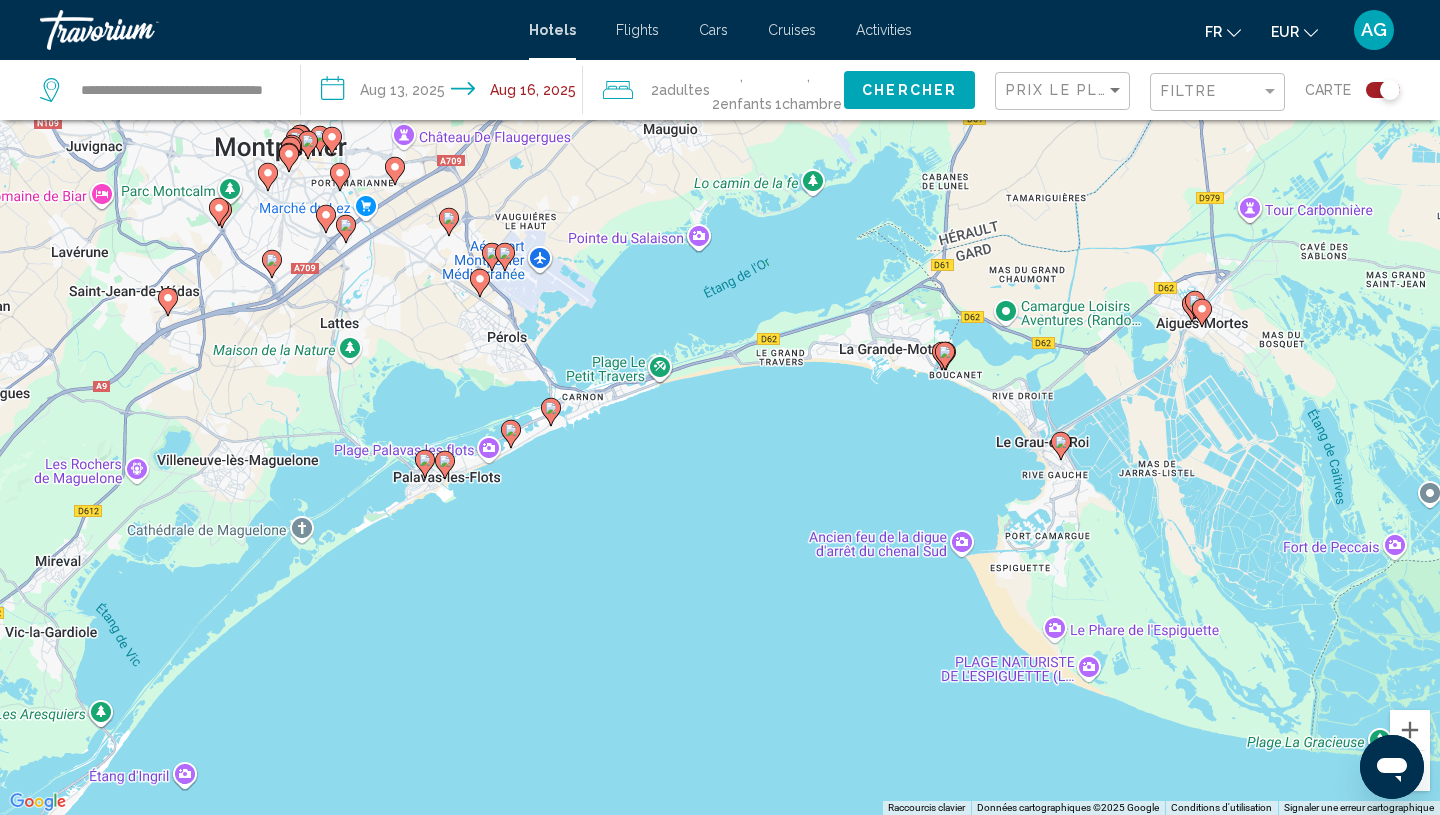 drag, startPoint x: 848, startPoint y: 565, endPoint x: 614, endPoint y: 586, distance: 234.94041 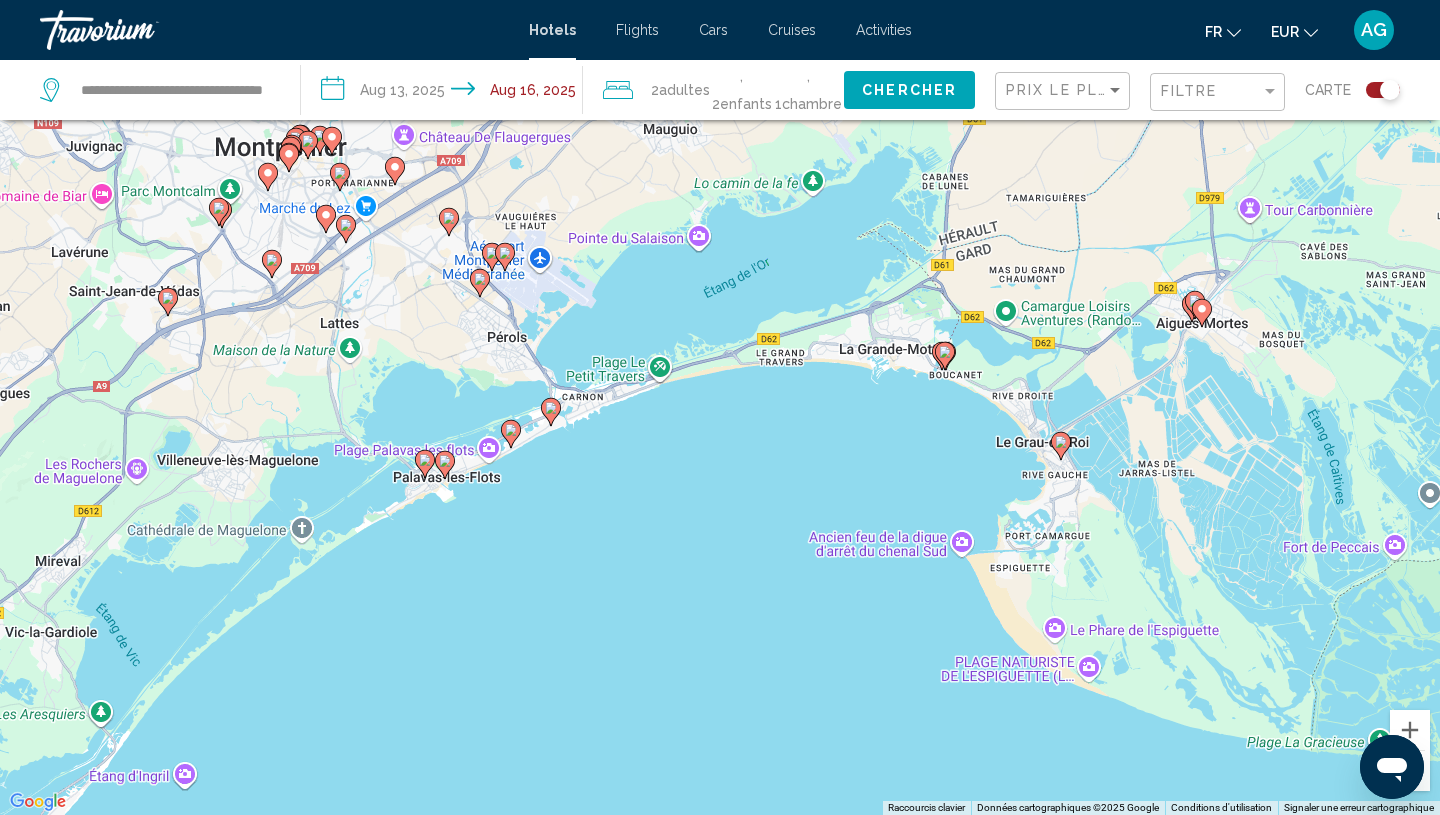click on "Pour activer le glissement avec le clavier, appuyez sur Alt+Entrée. Une fois ce mode activé, utilisez les touches fléchées pour déplacer le repère. Pour valider le déplacement, appuyez sur Entrée. Pour annuler, appuyez sur Échap." at bounding box center (720, 407) 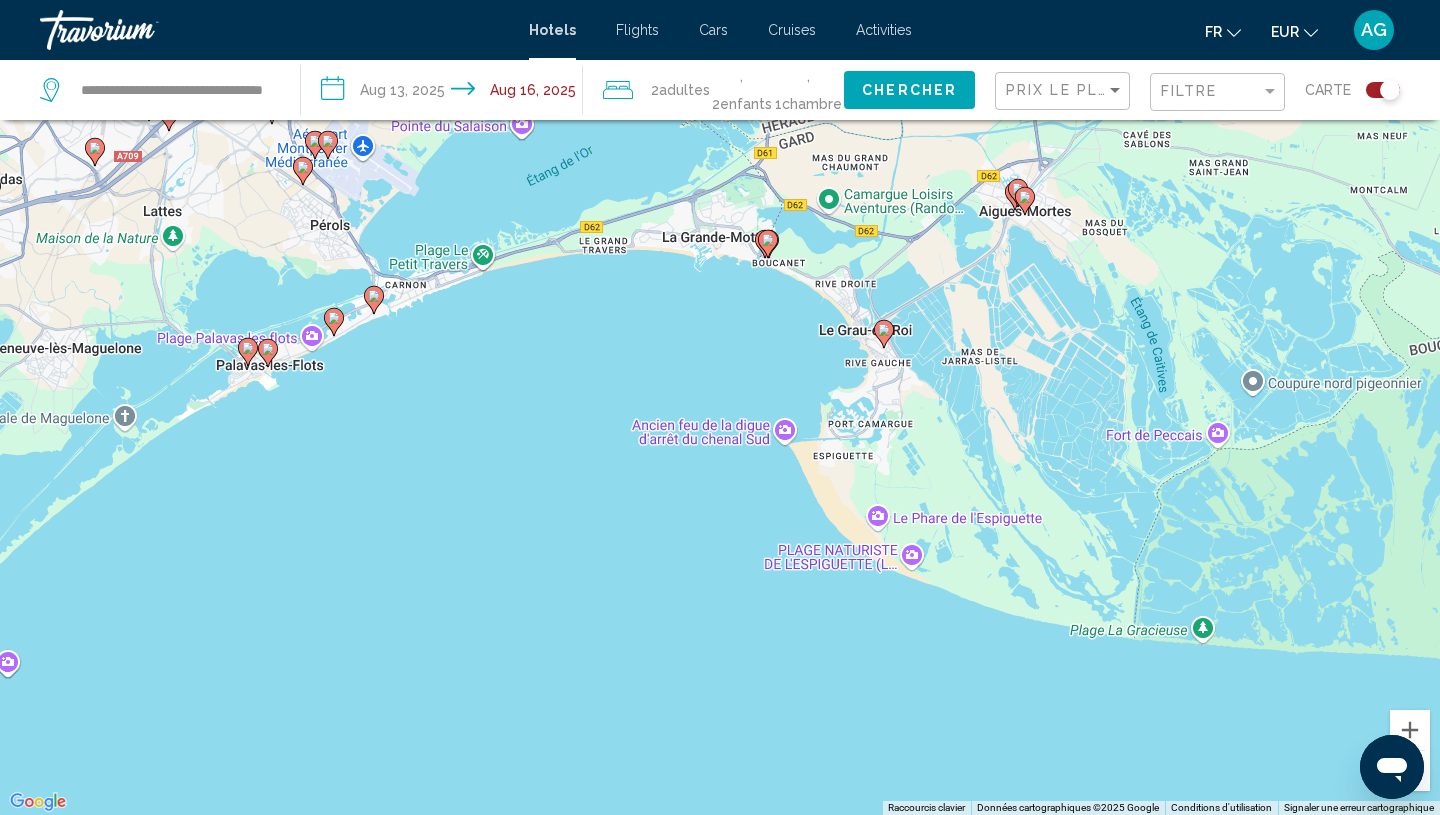 drag, startPoint x: 699, startPoint y: 704, endPoint x: 489, endPoint y: 567, distance: 250.73691 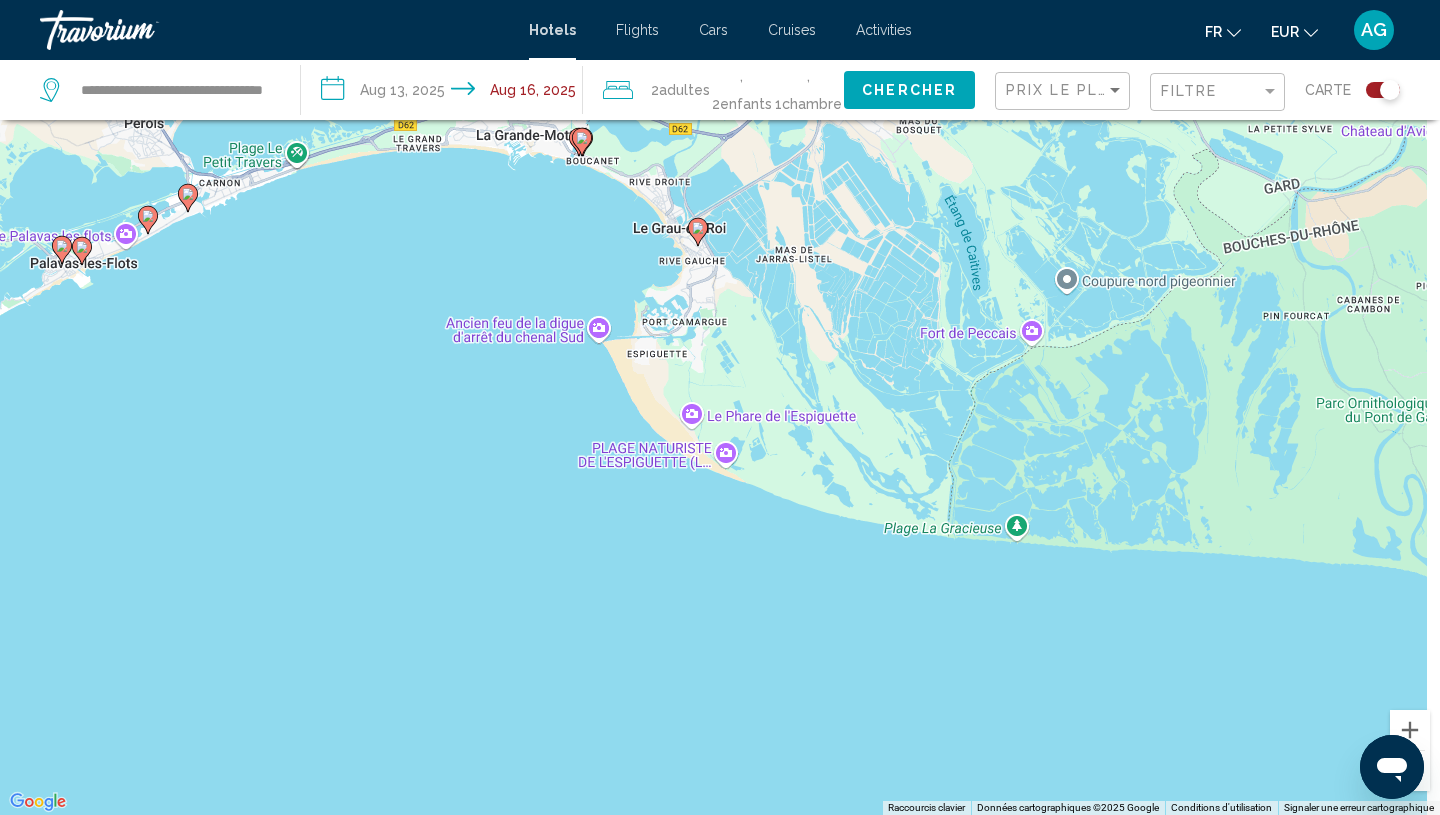 drag, startPoint x: 489, startPoint y: 567, endPoint x: 287, endPoint y: 478, distance: 220.7374 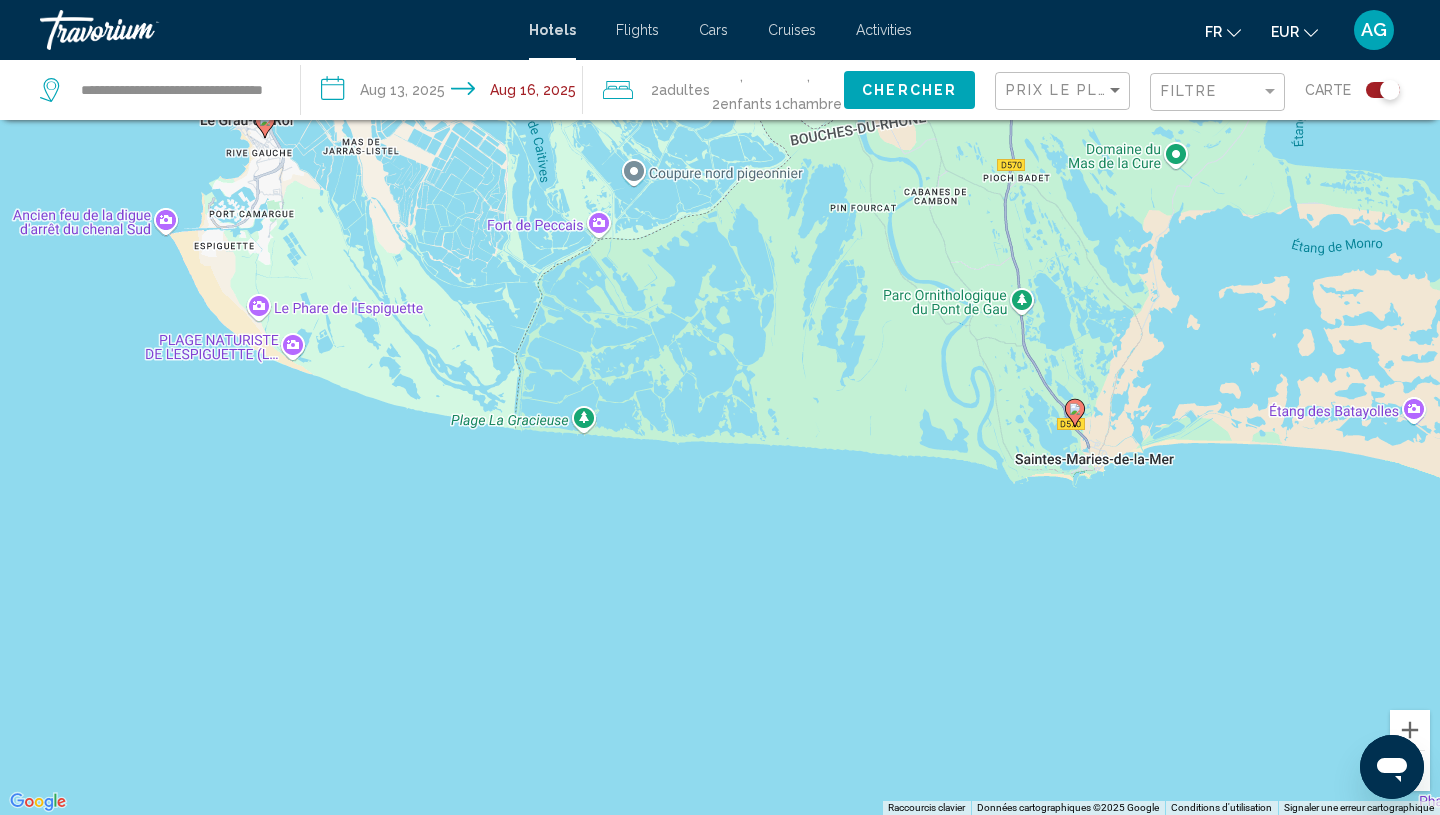drag, startPoint x: 902, startPoint y: 655, endPoint x: 530, endPoint y: 565, distance: 382.73227 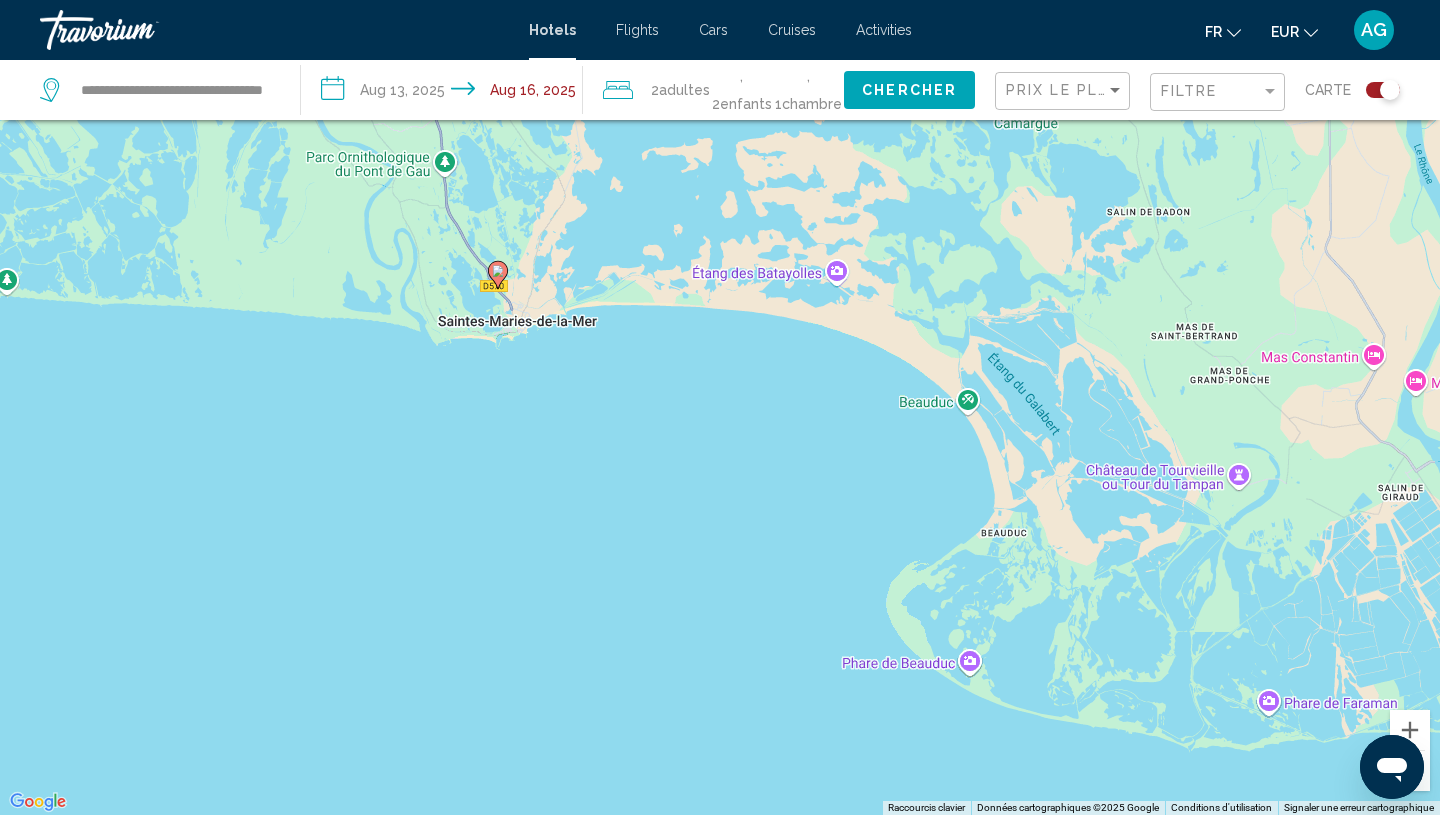 drag, startPoint x: 1342, startPoint y: 547, endPoint x: 762, endPoint y: 409, distance: 596.1912 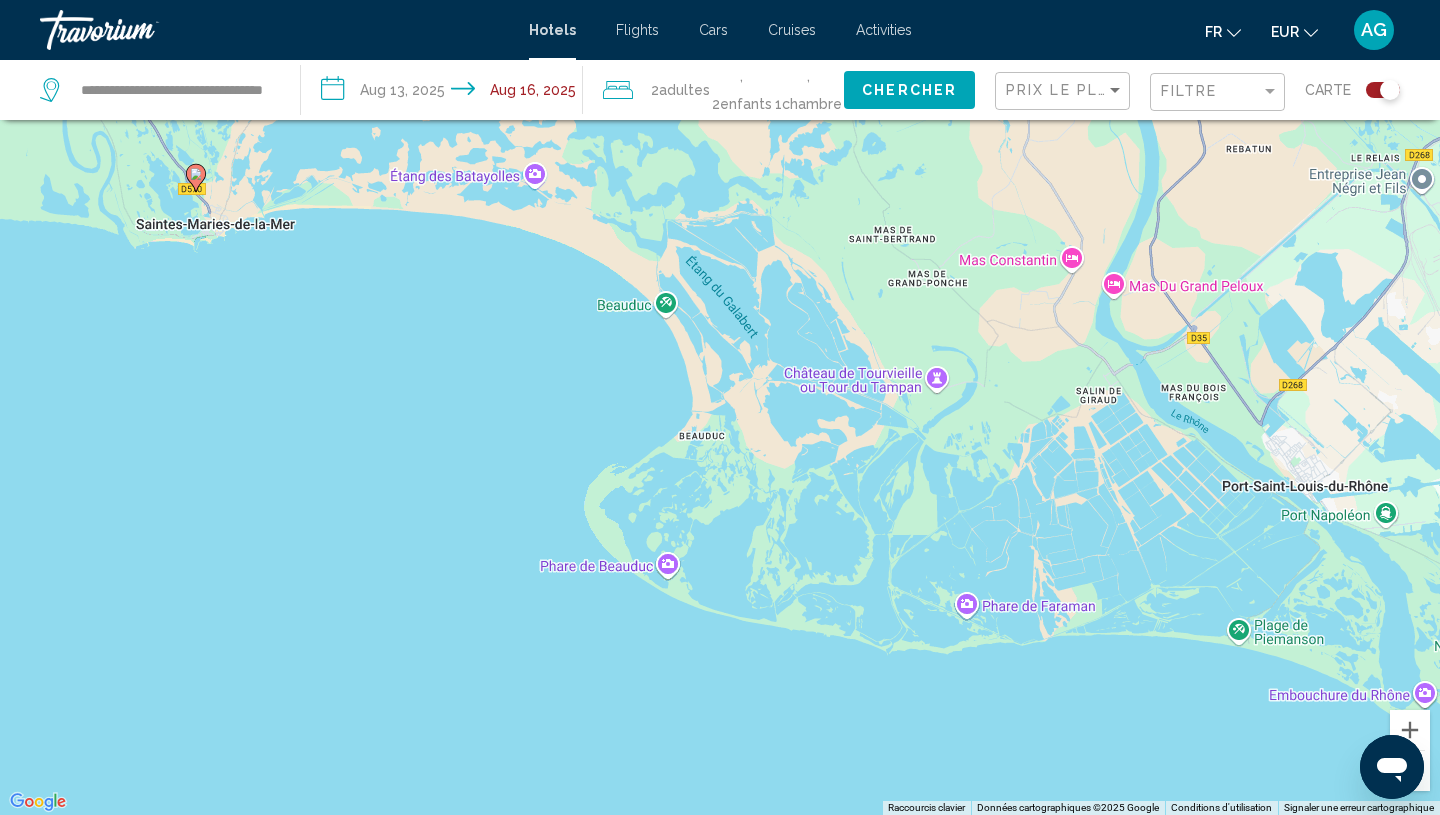 drag, startPoint x: 761, startPoint y: 406, endPoint x: 456, endPoint y: 308, distance: 320.3576 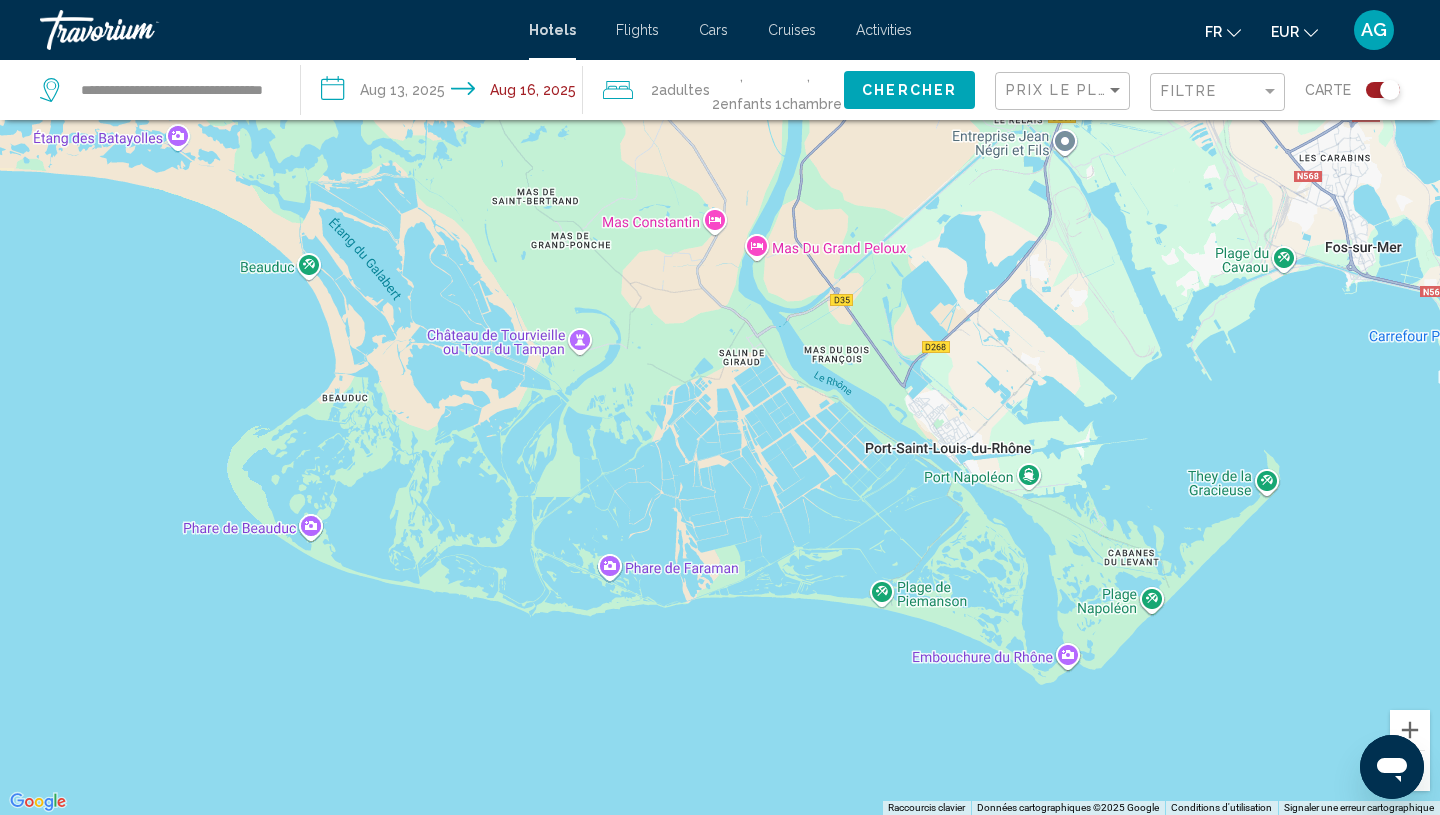 drag, startPoint x: 692, startPoint y: 564, endPoint x: 331, endPoint y: 524, distance: 363.20932 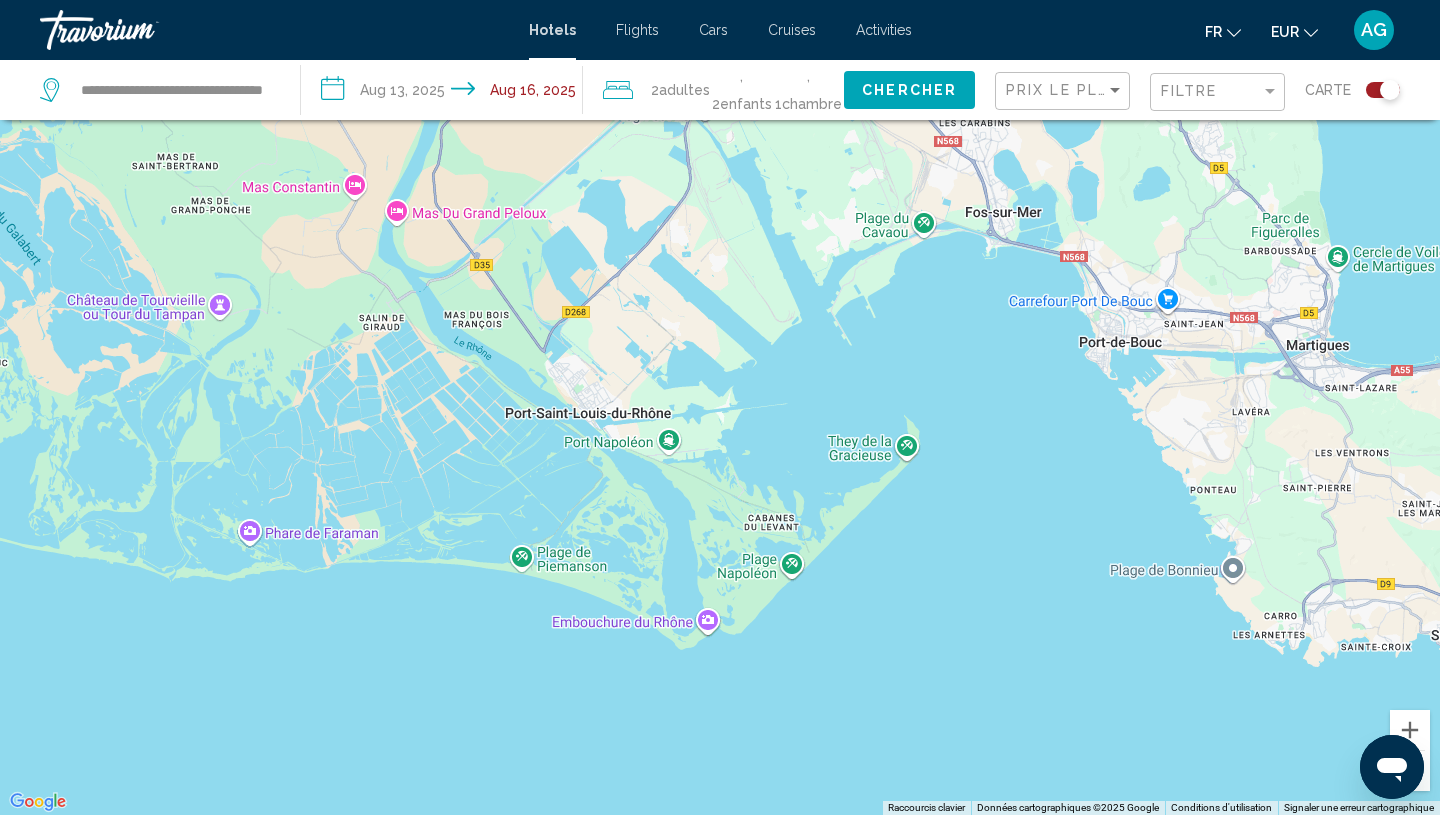drag, startPoint x: 1046, startPoint y: 518, endPoint x: 703, endPoint y: 460, distance: 347.86923 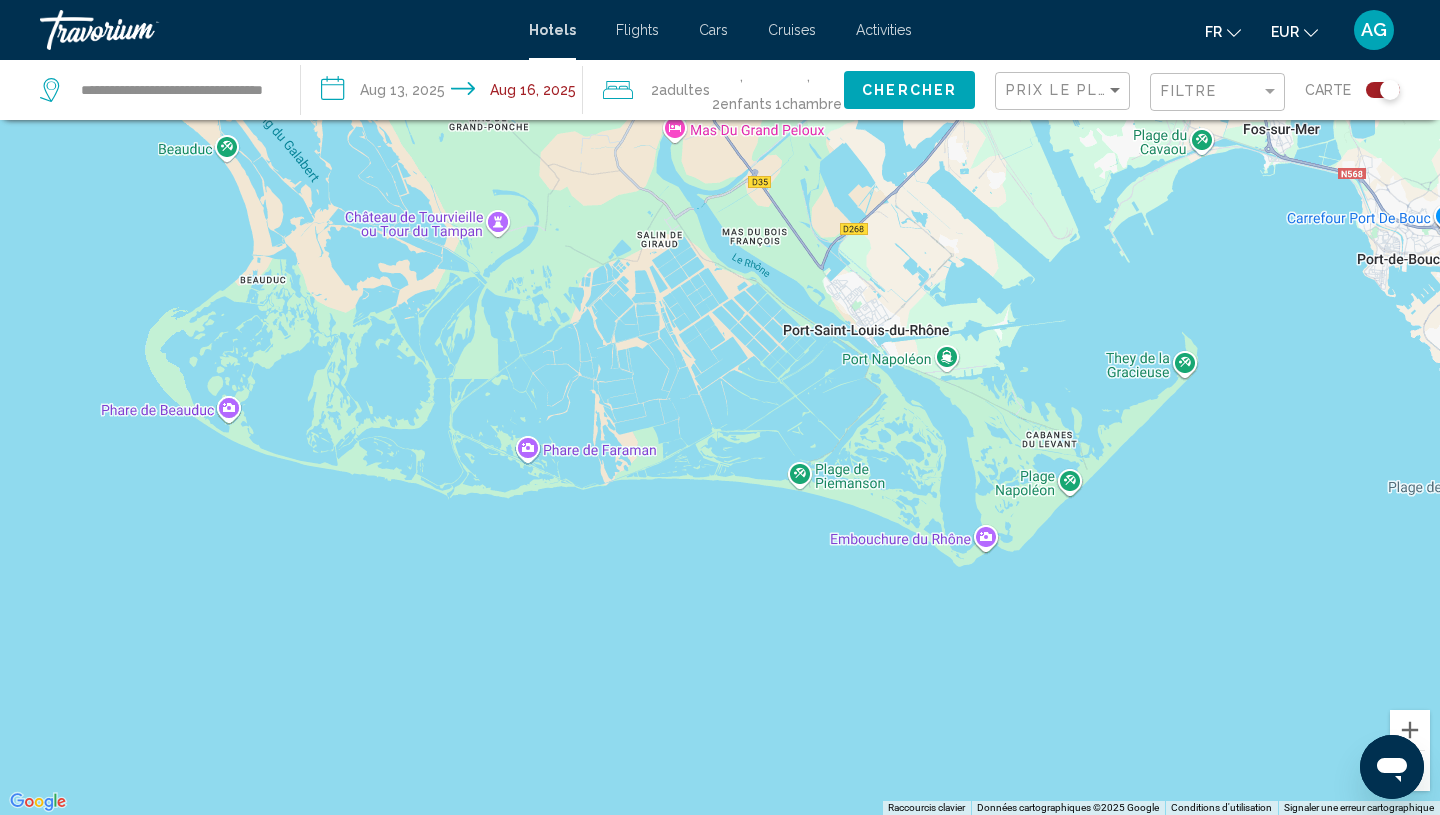 drag, startPoint x: 503, startPoint y: 663, endPoint x: 763, endPoint y: 608, distance: 265.75363 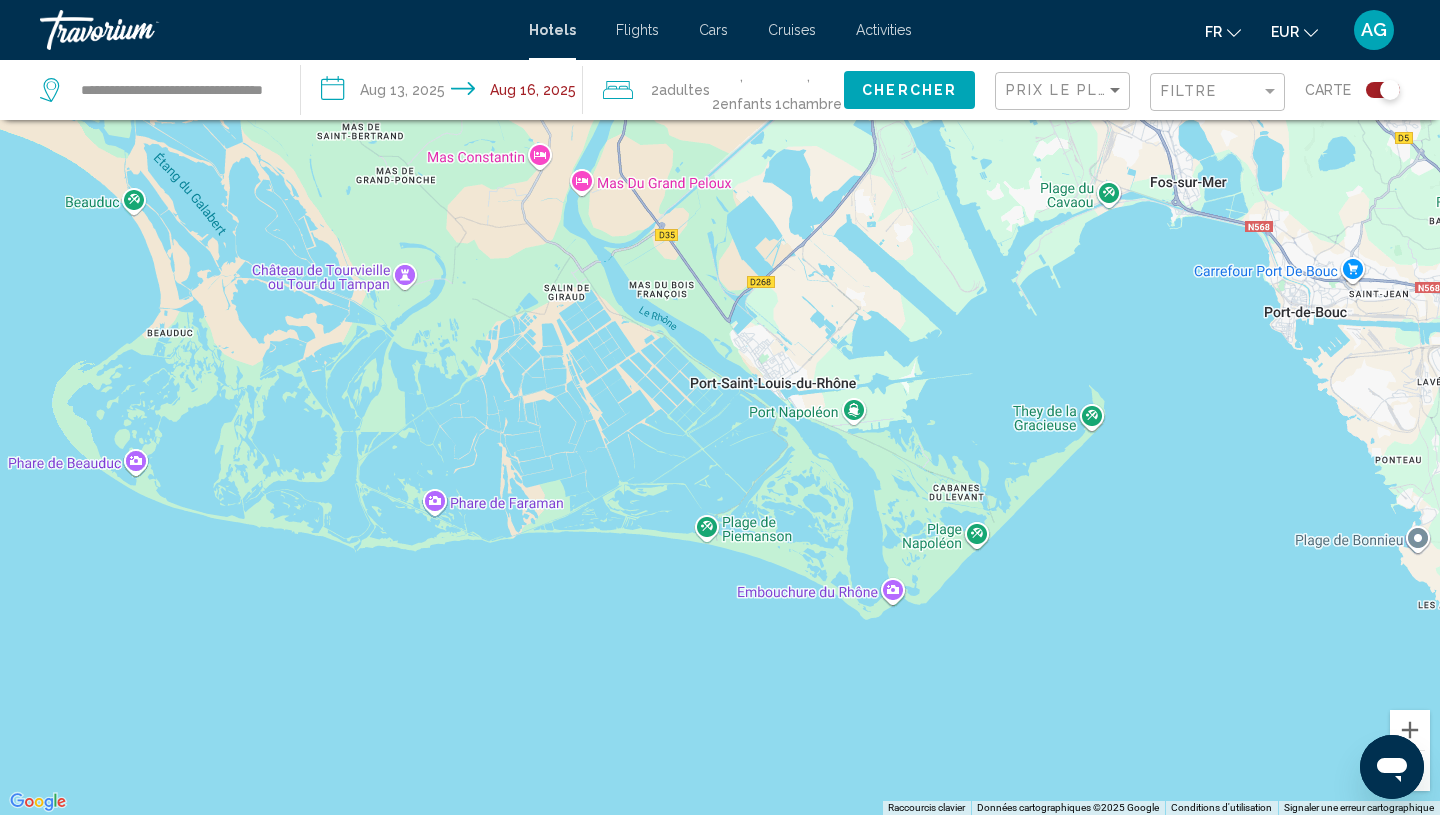 drag, startPoint x: 763, startPoint y: 608, endPoint x: 657, endPoint y: 665, distance: 120.353645 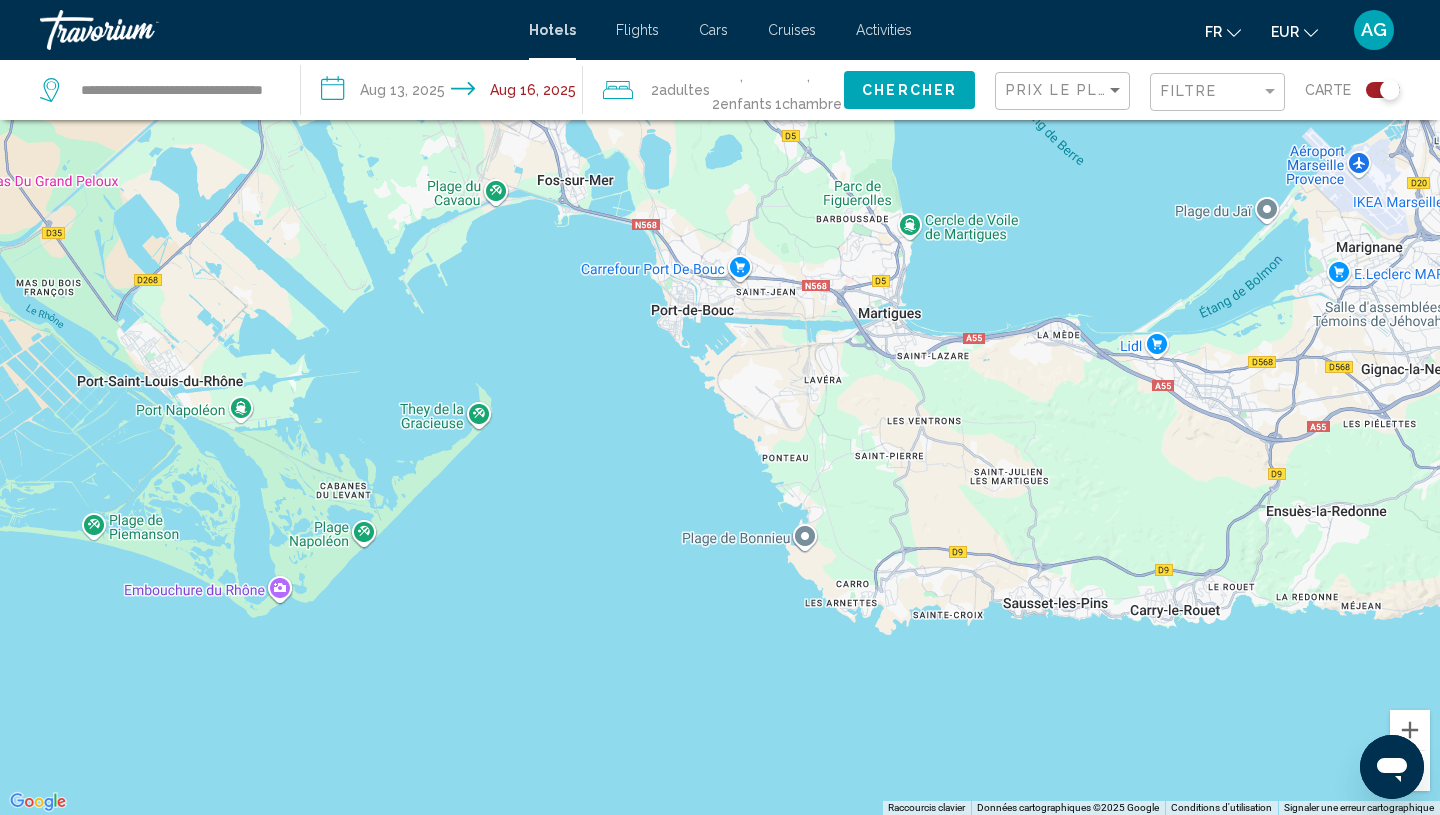 drag, startPoint x: 1187, startPoint y: 633, endPoint x: 578, endPoint y: 634, distance: 609.0008 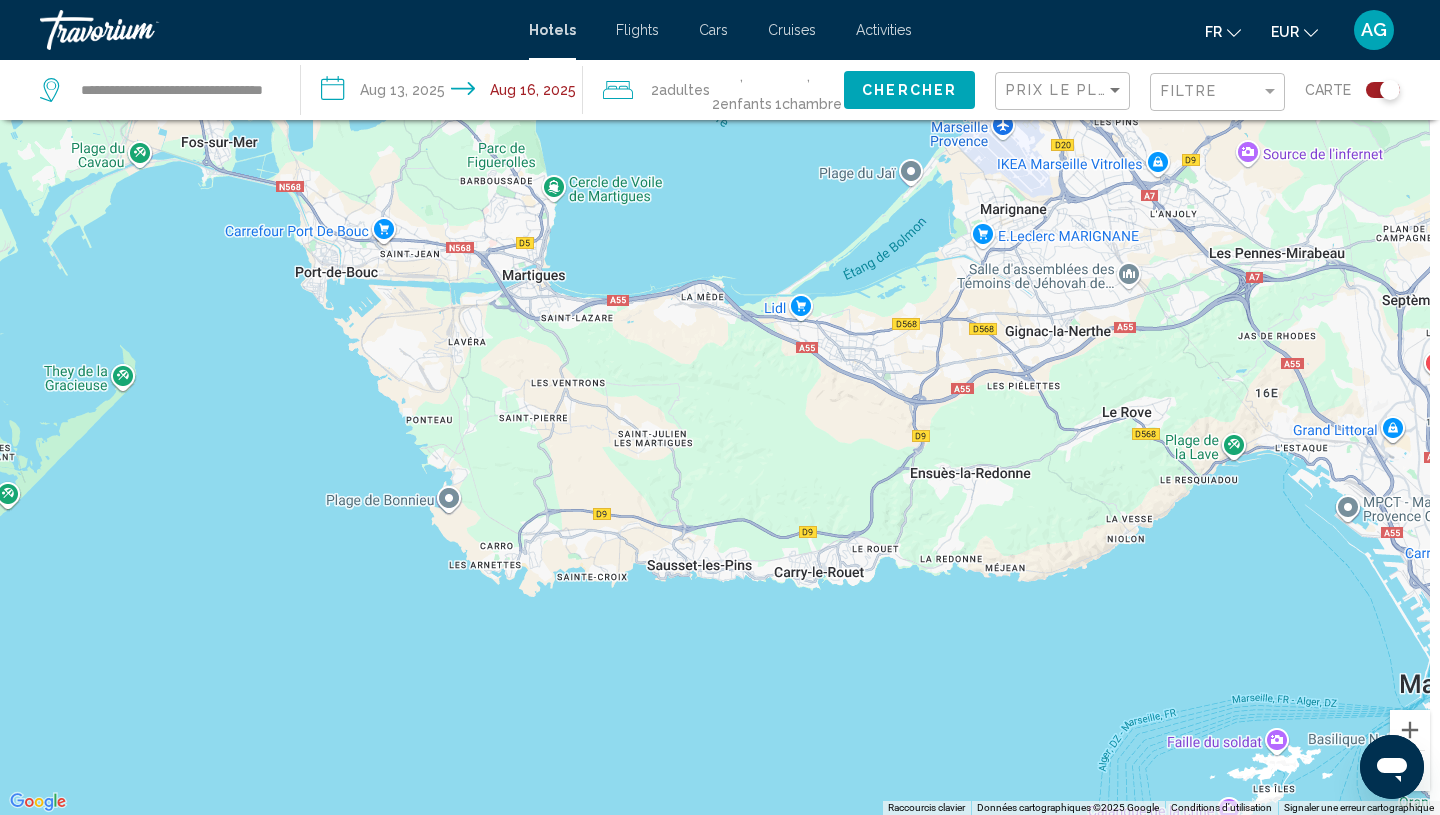drag, startPoint x: 1144, startPoint y: 706, endPoint x: 790, endPoint y: 680, distance: 354.95352 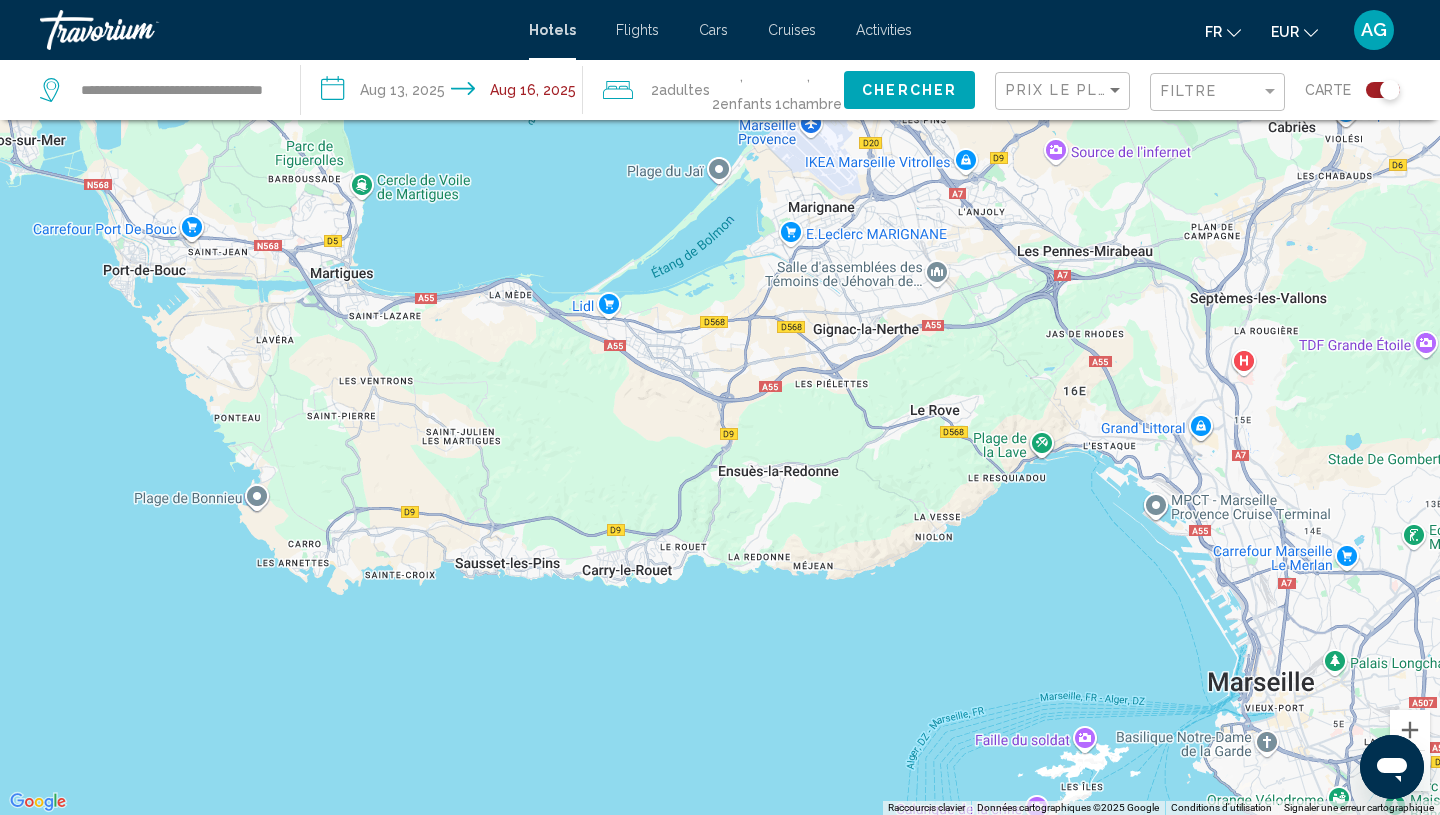drag, startPoint x: 790, startPoint y: 680, endPoint x: 574, endPoint y: 670, distance: 216.23135 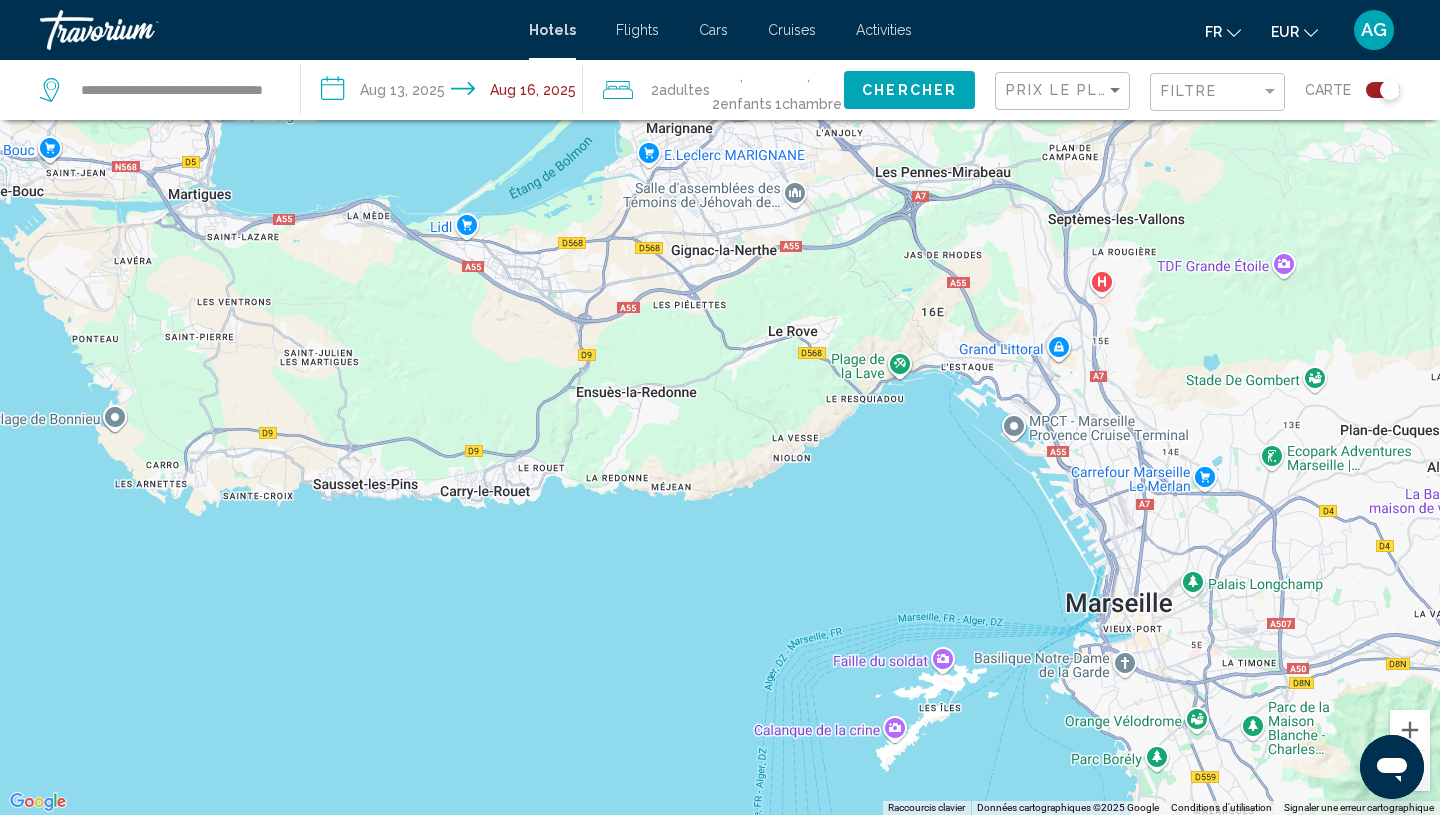 drag, startPoint x: 574, startPoint y: 670, endPoint x: 443, endPoint y: 598, distance: 149.48244 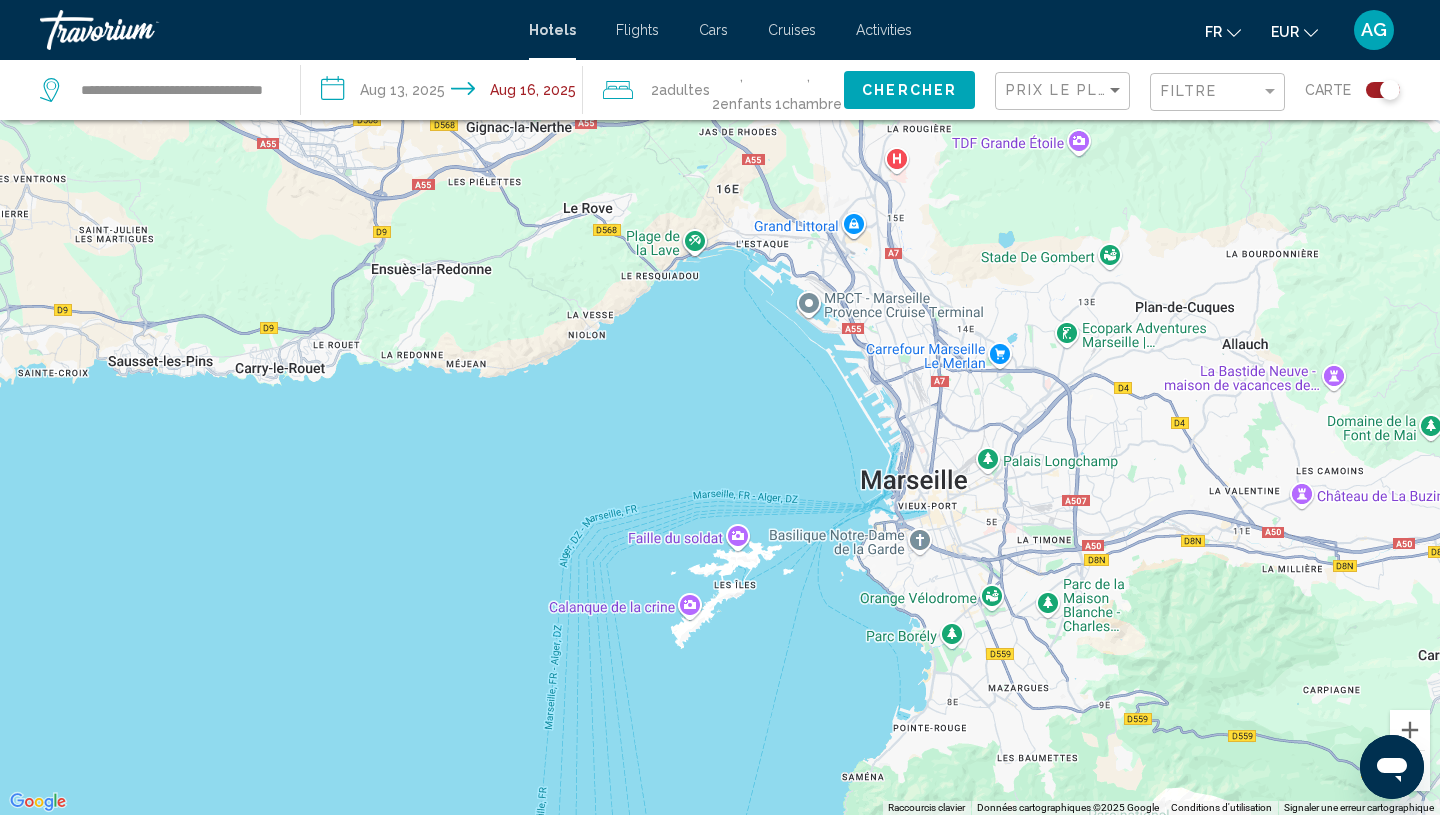 drag, startPoint x: 782, startPoint y: 668, endPoint x: 578, endPoint y: 547, distance: 237.18558 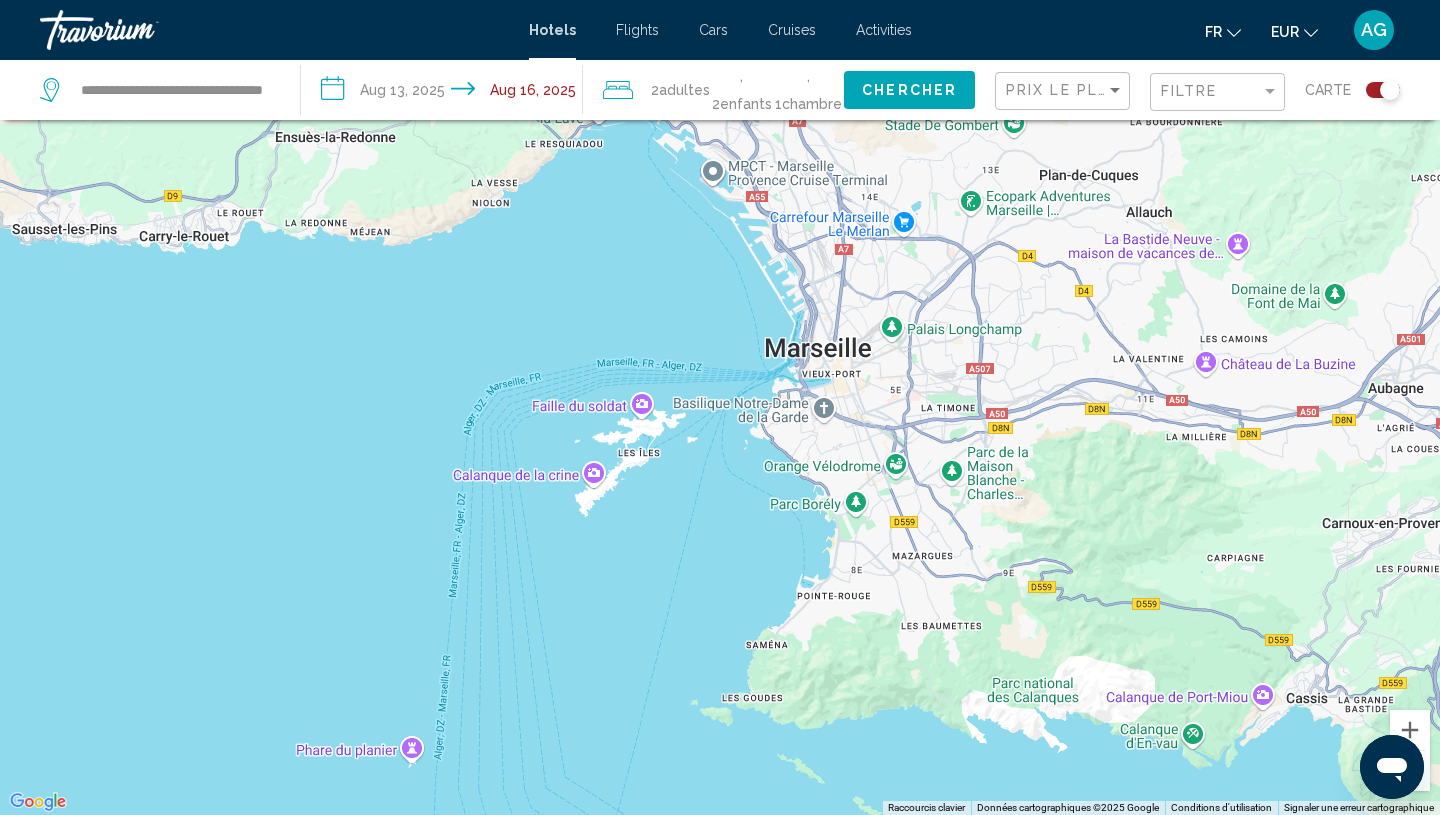 drag, startPoint x: 578, startPoint y: 547, endPoint x: 481, endPoint y: 413, distance: 165.42369 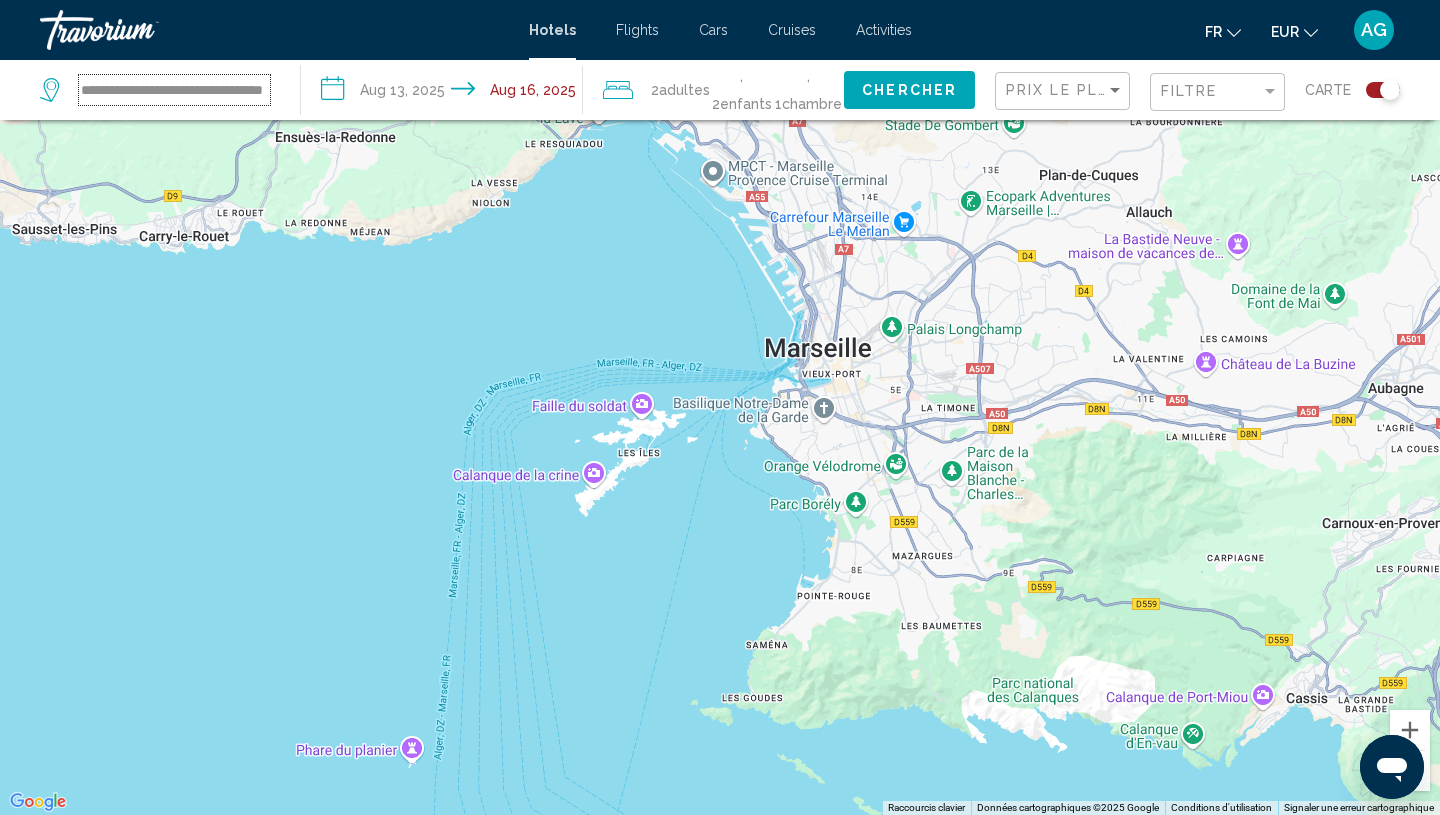 click on "**********" at bounding box center (174, 90) 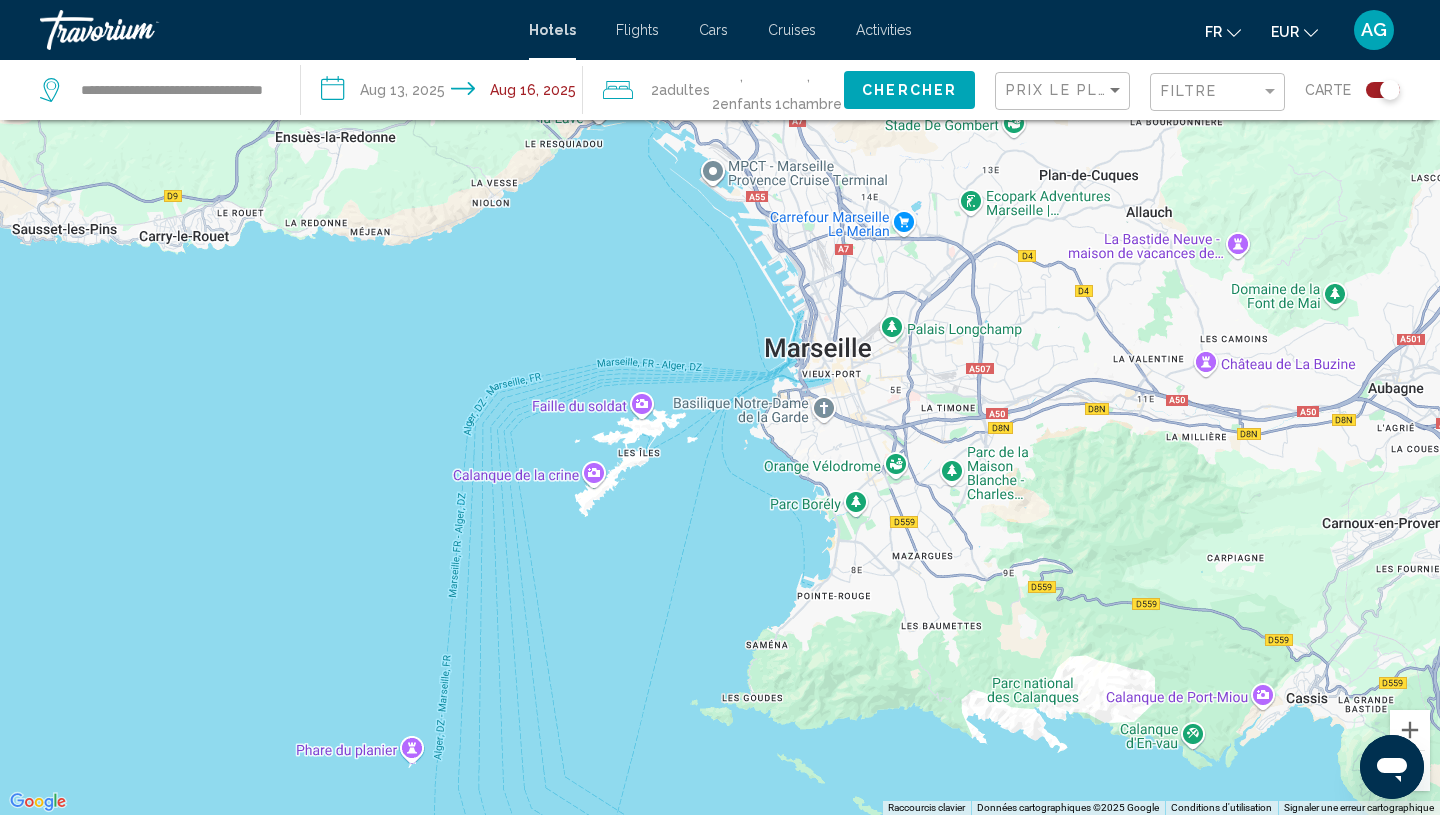 click on "Hotels" at bounding box center (552, 30) 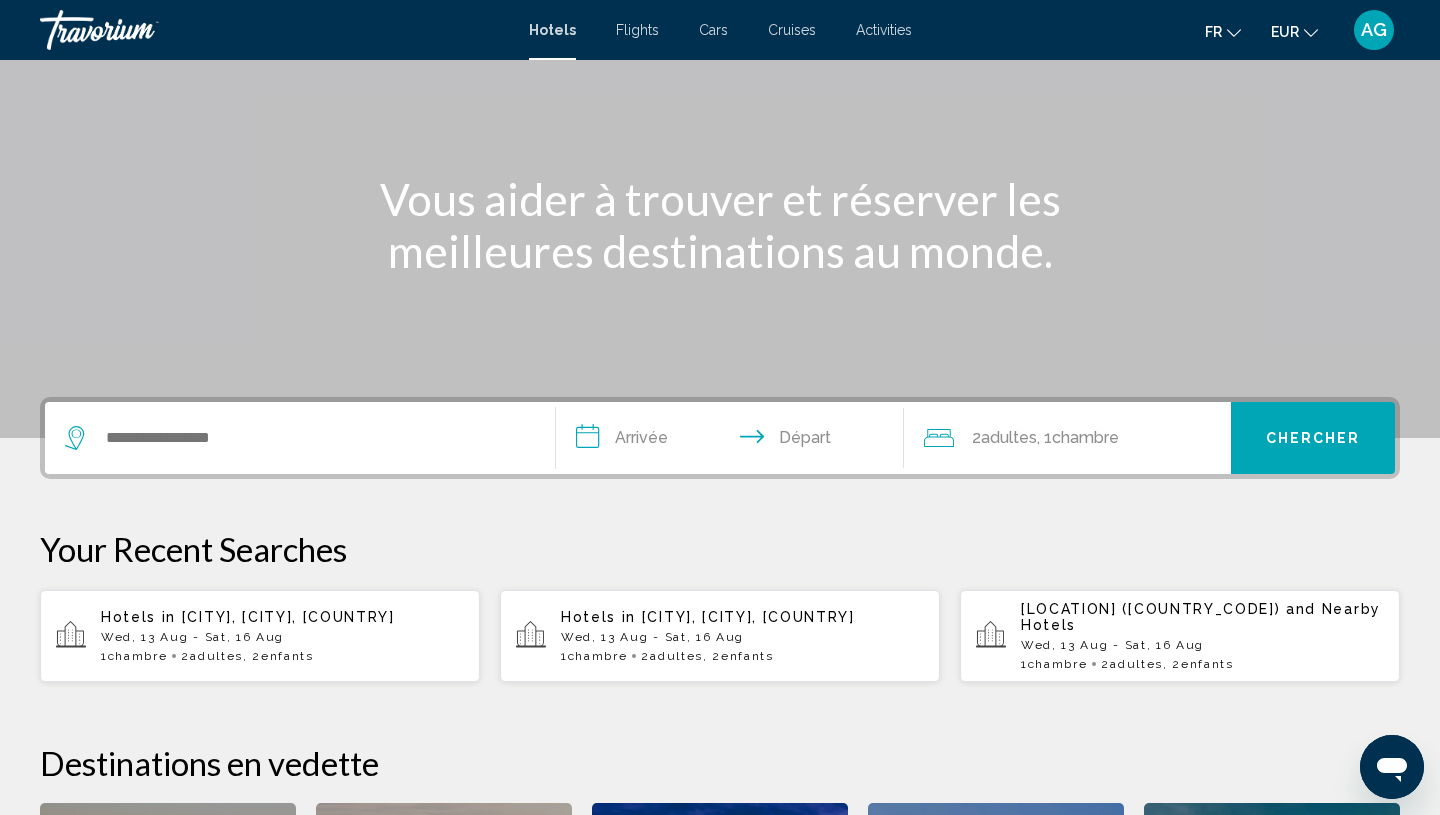scroll, scrollTop: 173, scrollLeft: 0, axis: vertical 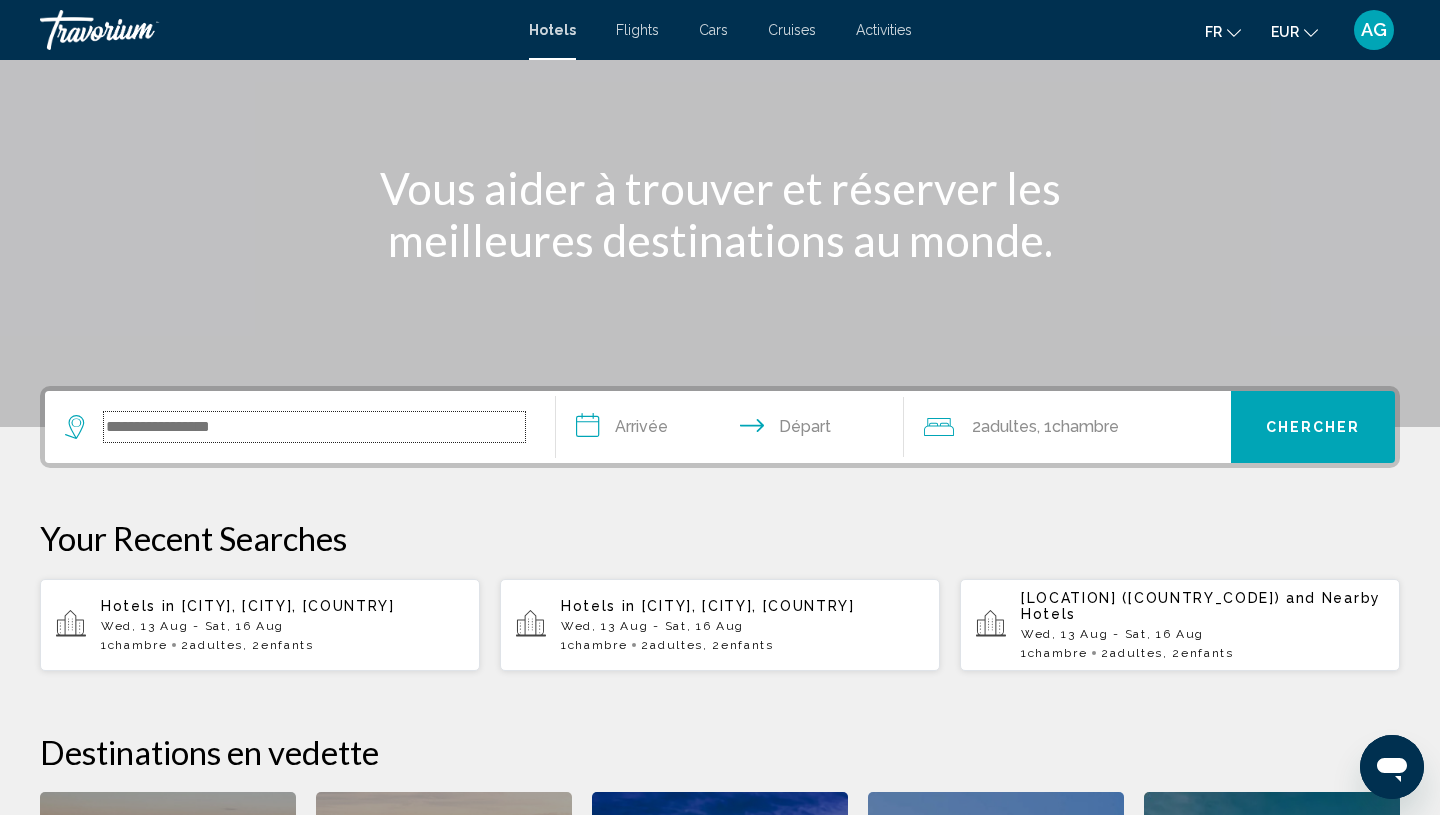 click at bounding box center [314, 427] 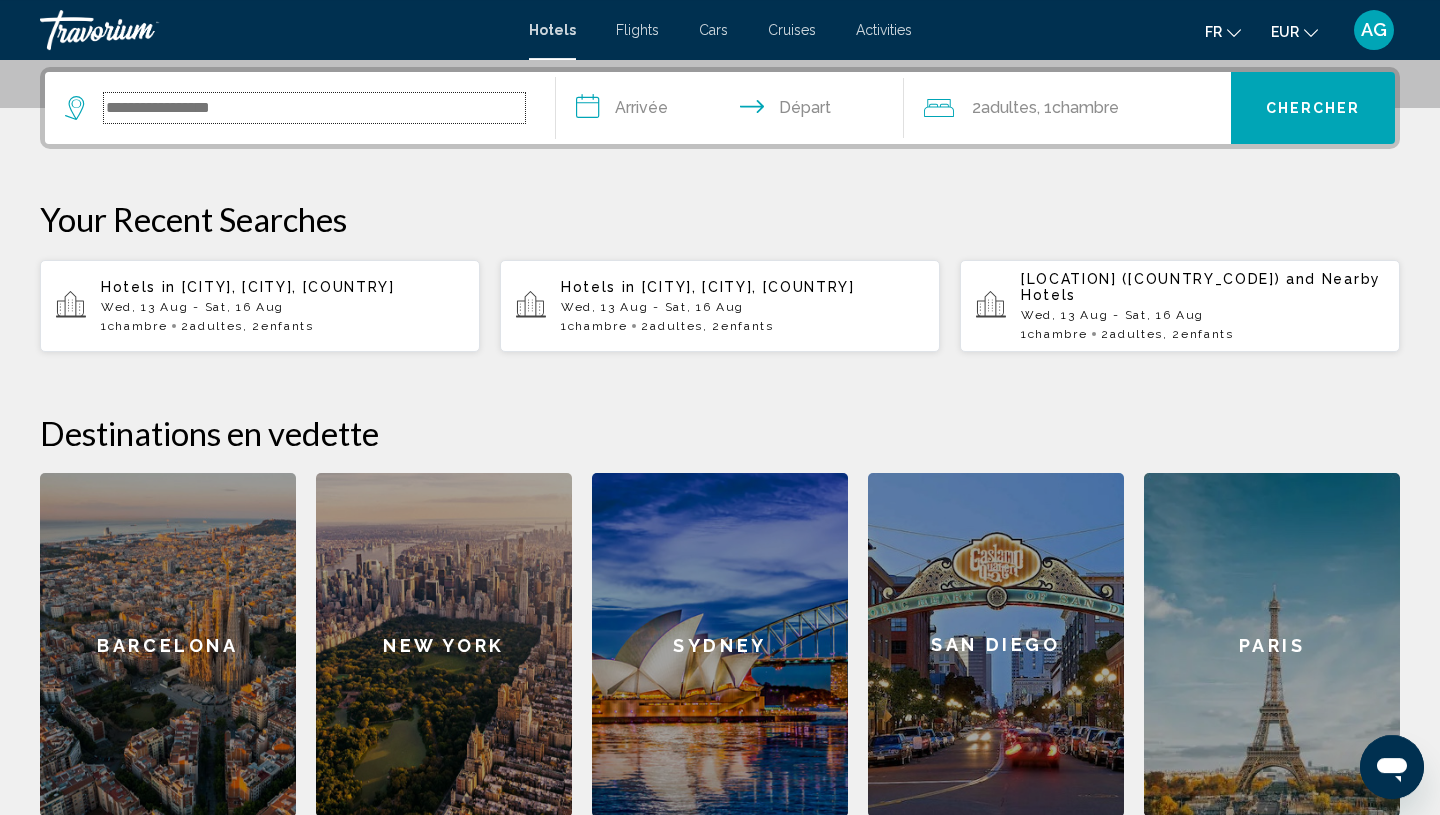 scroll, scrollTop: 494, scrollLeft: 0, axis: vertical 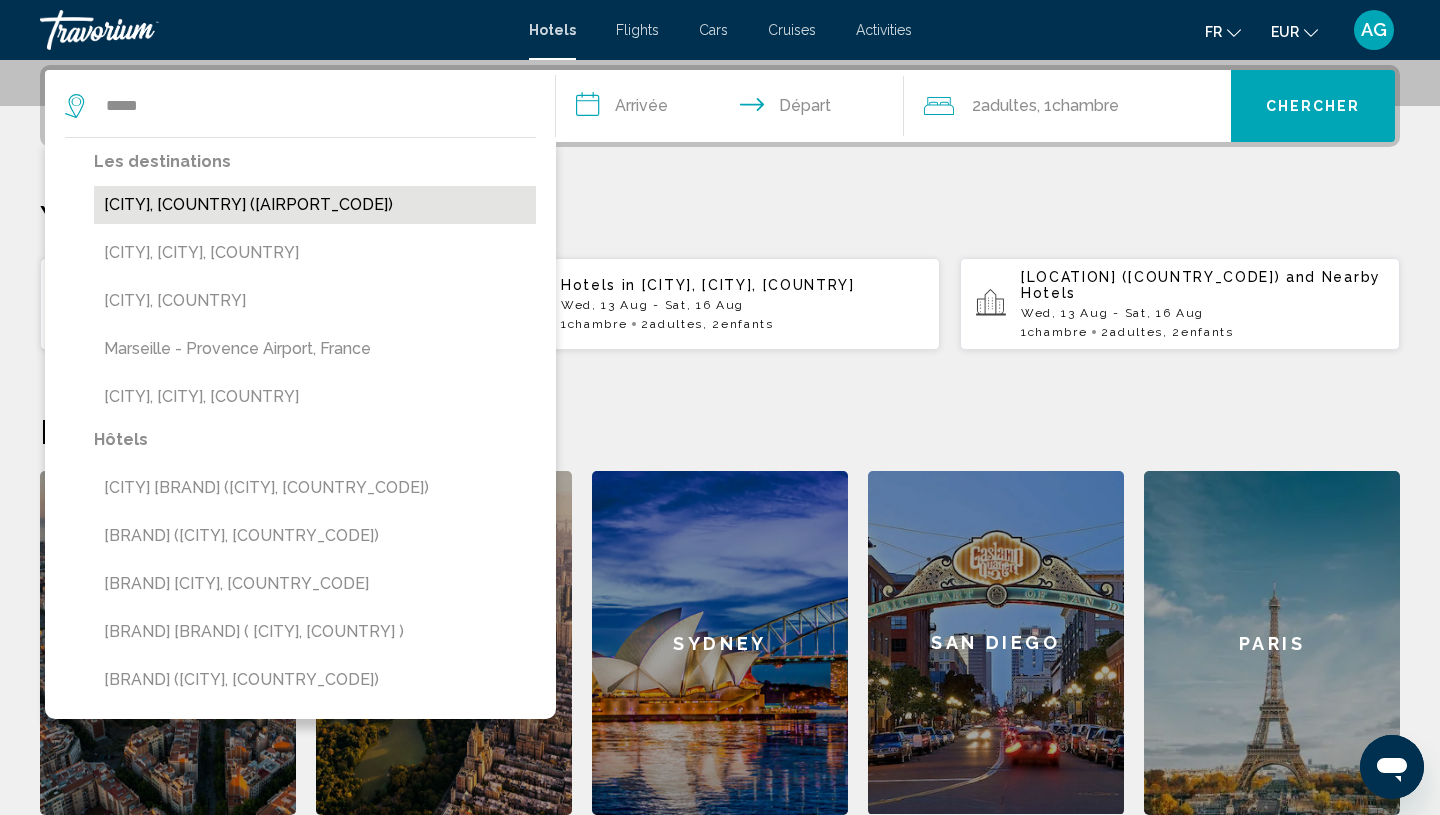 click on "[CITY], [COUNTRY] ([AIRPORT_CODE])" at bounding box center [315, 205] 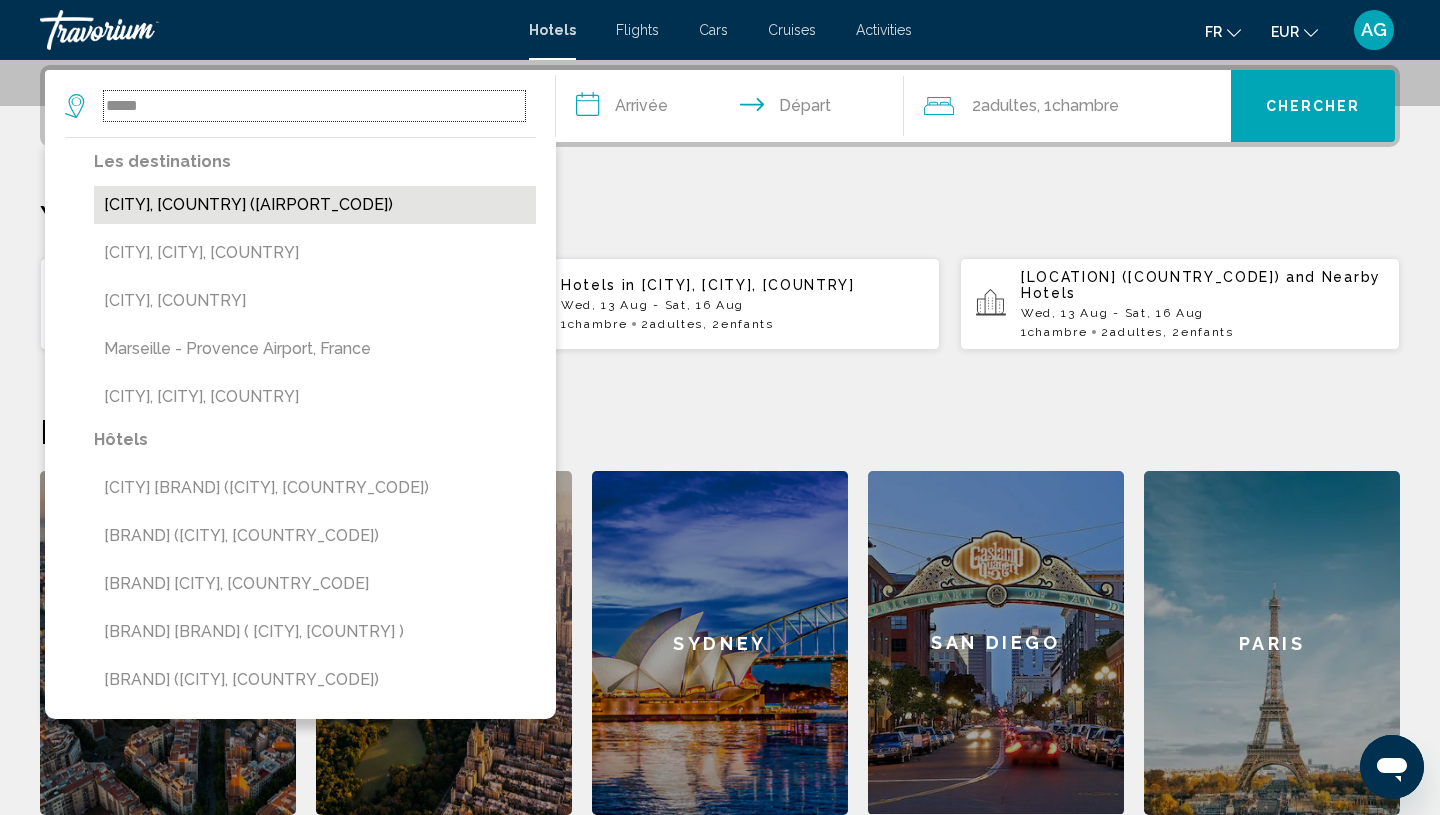 type on "**********" 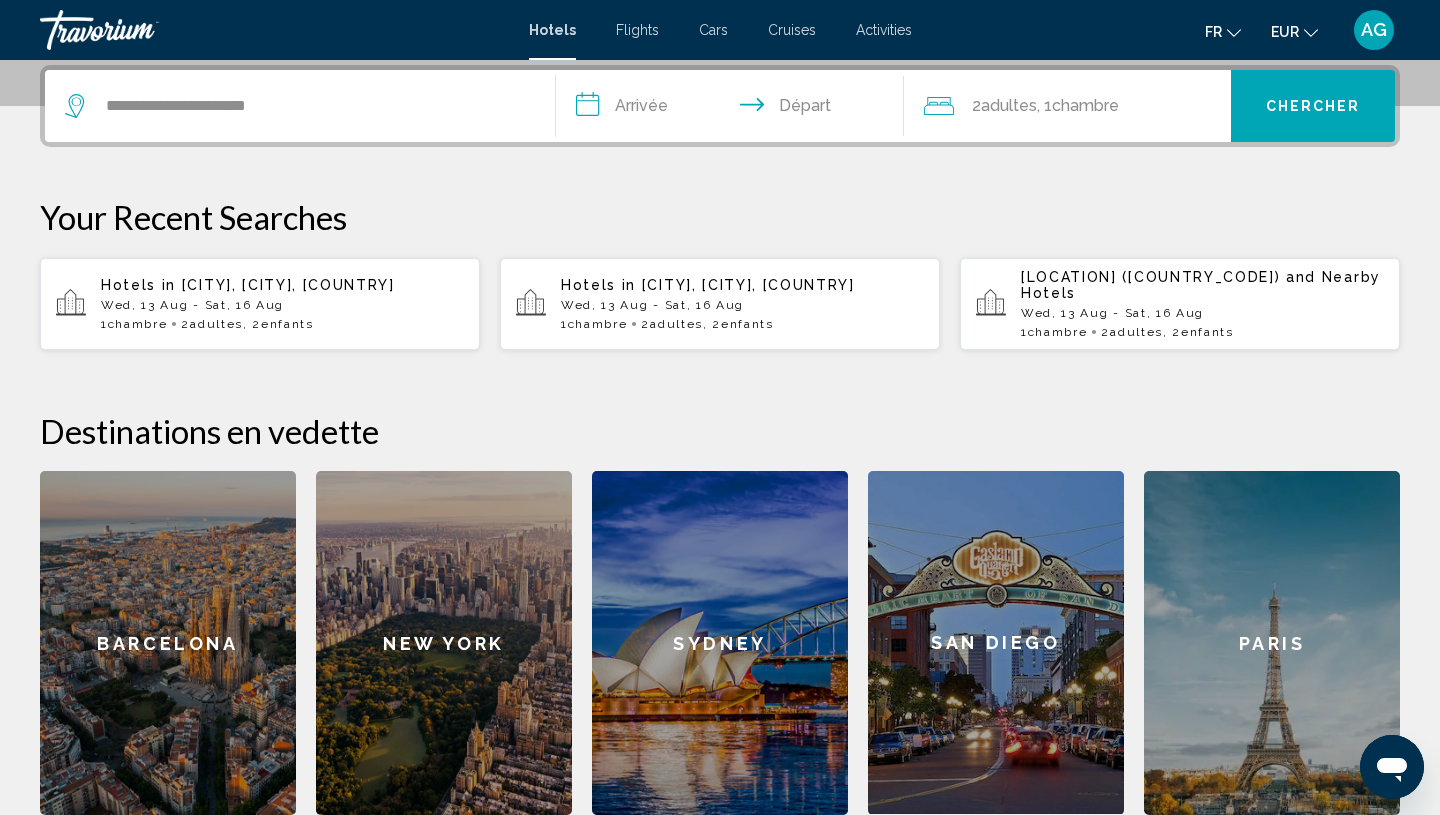 click on "**********" at bounding box center (734, 109) 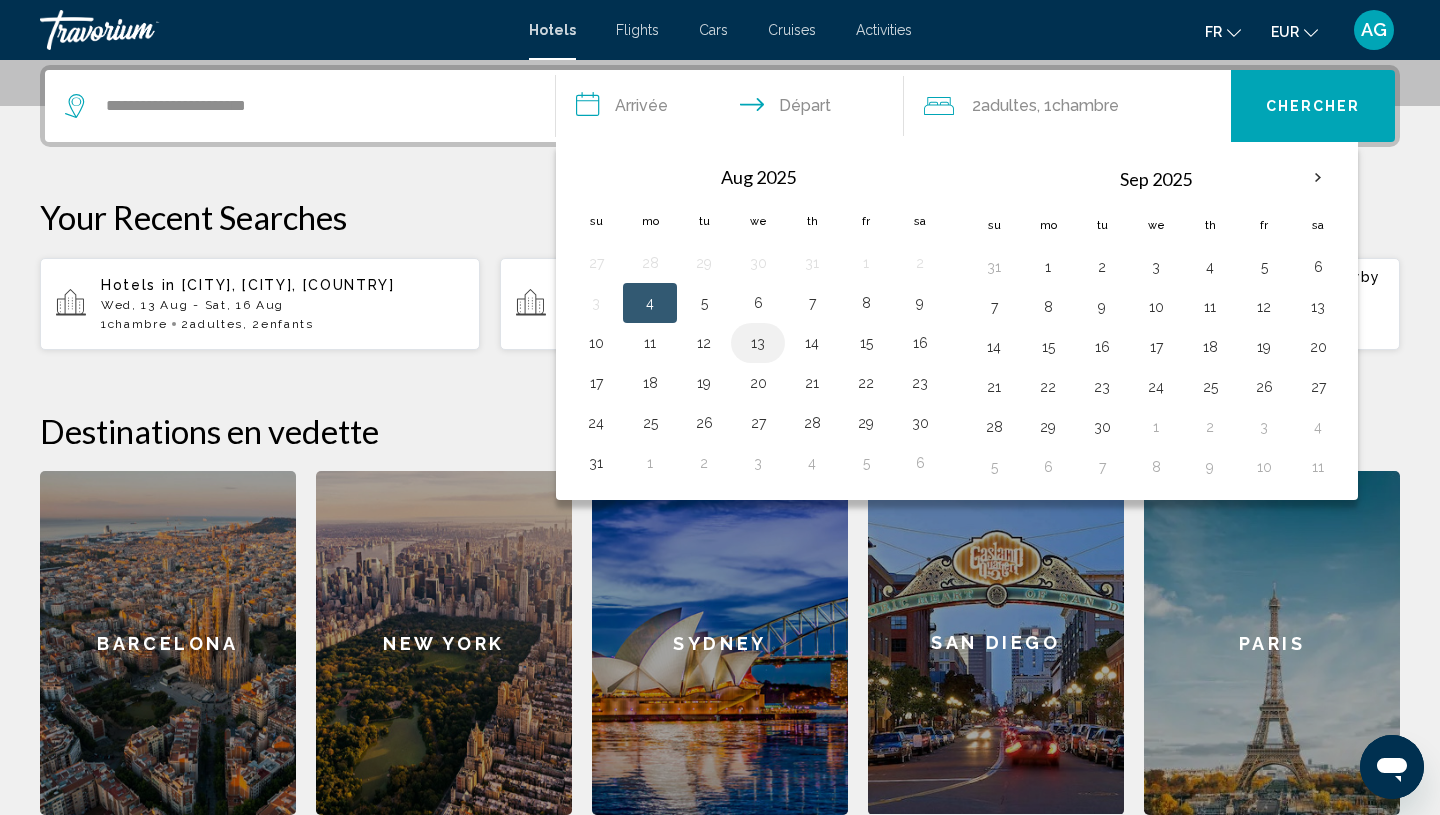 click on "13" at bounding box center [758, 343] 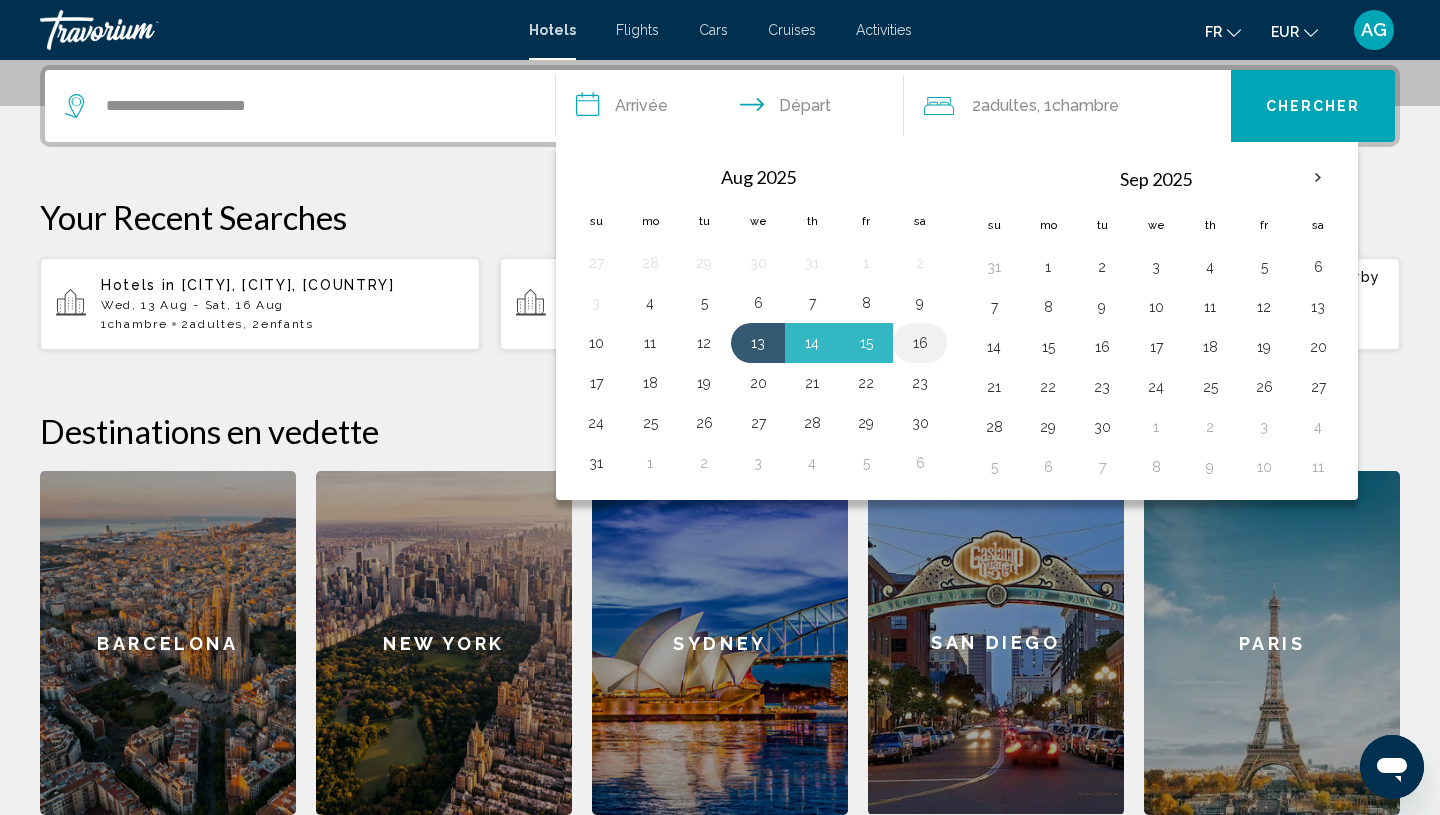 click on "16" at bounding box center (920, 343) 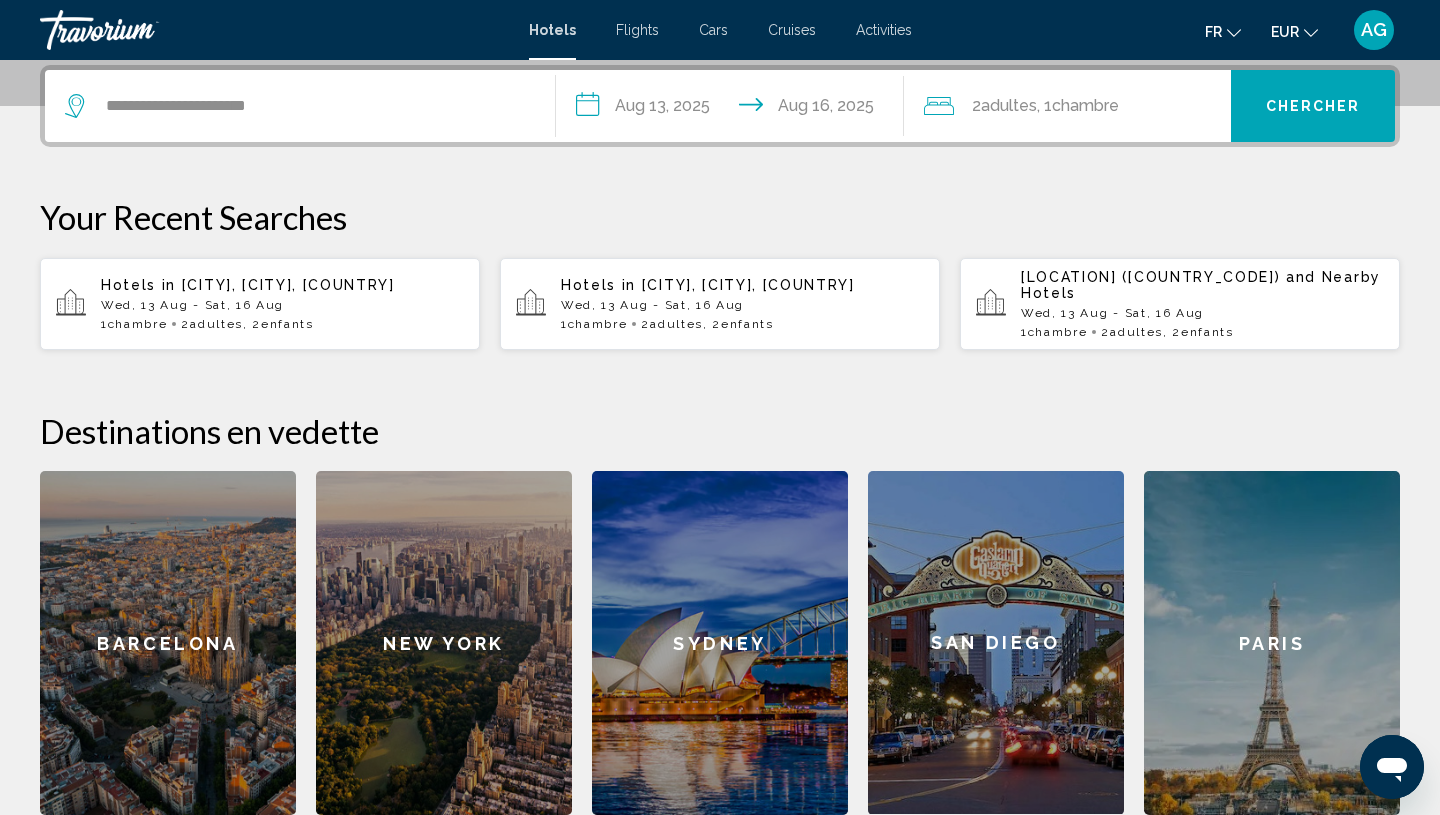click on ", 1  Chambre pièces" 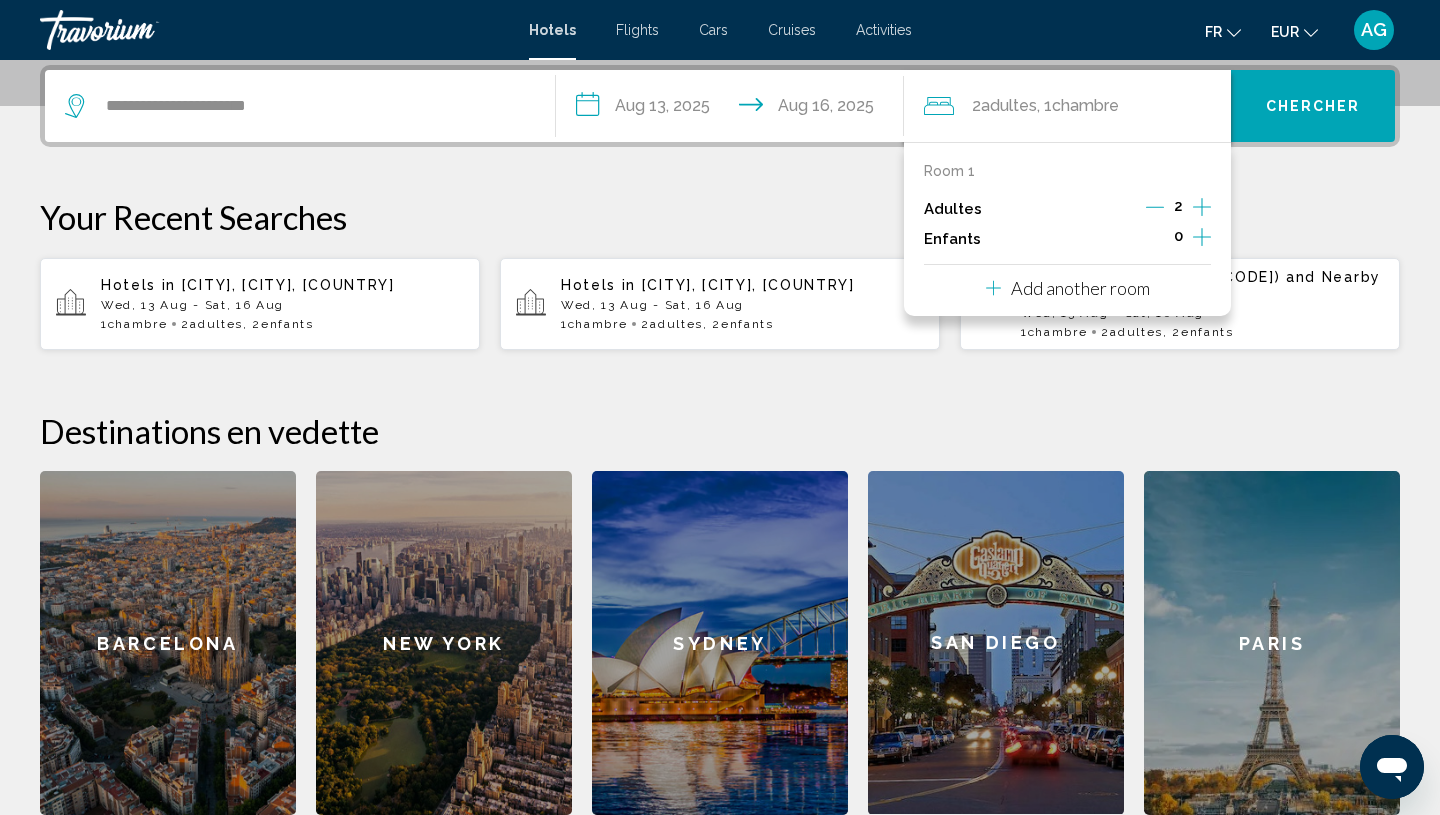 click 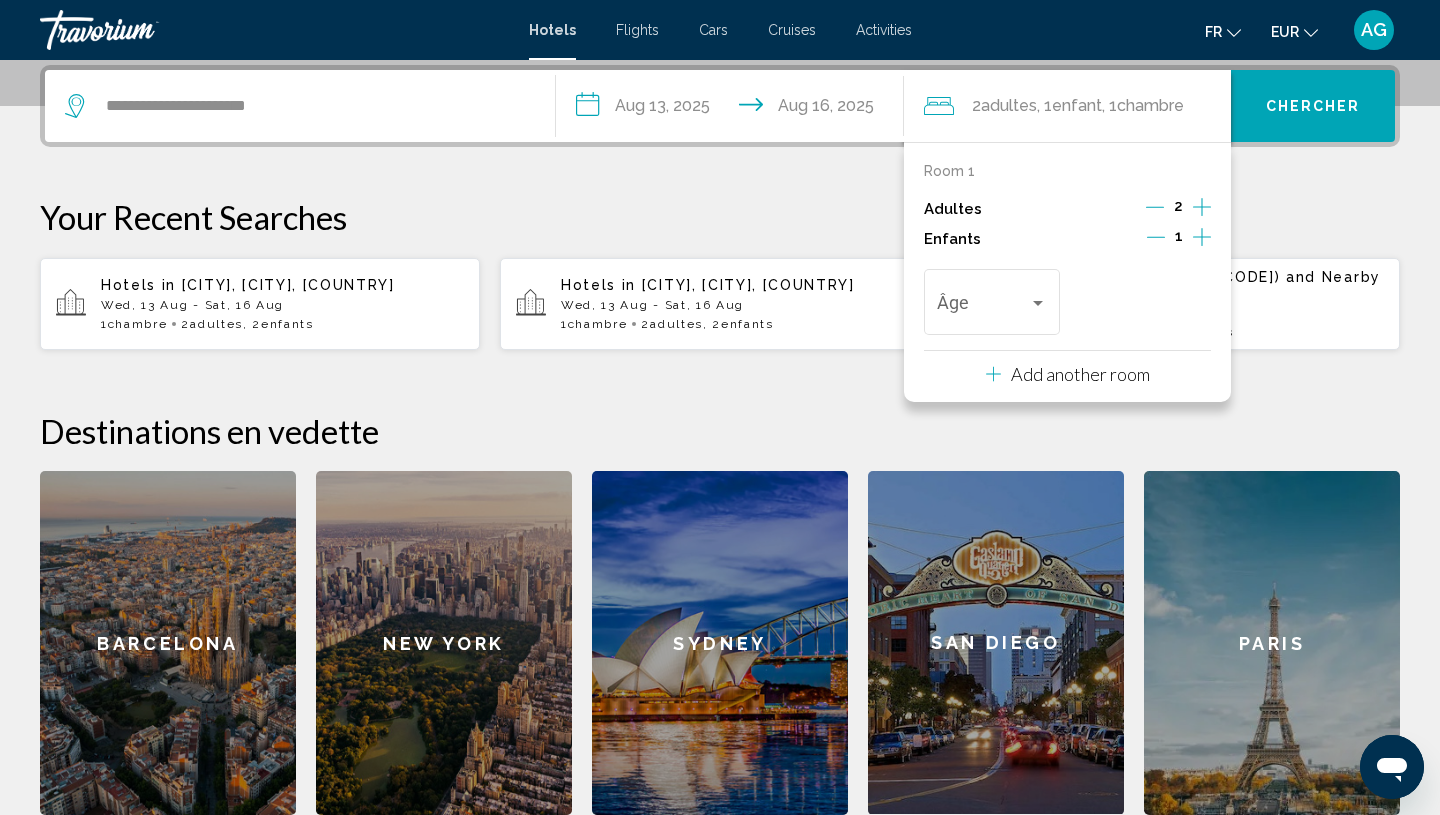 click 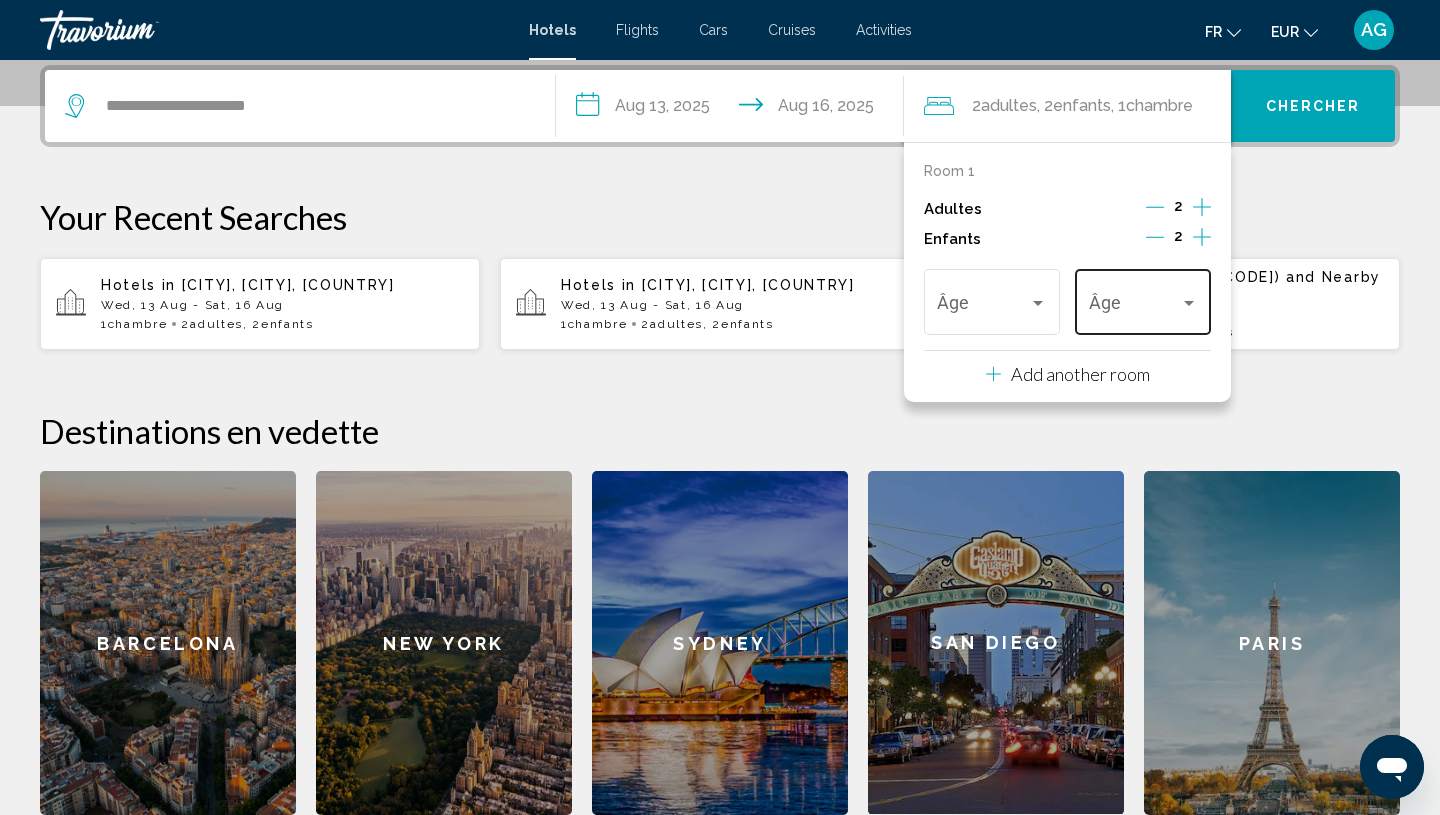 click at bounding box center (1134, 307) 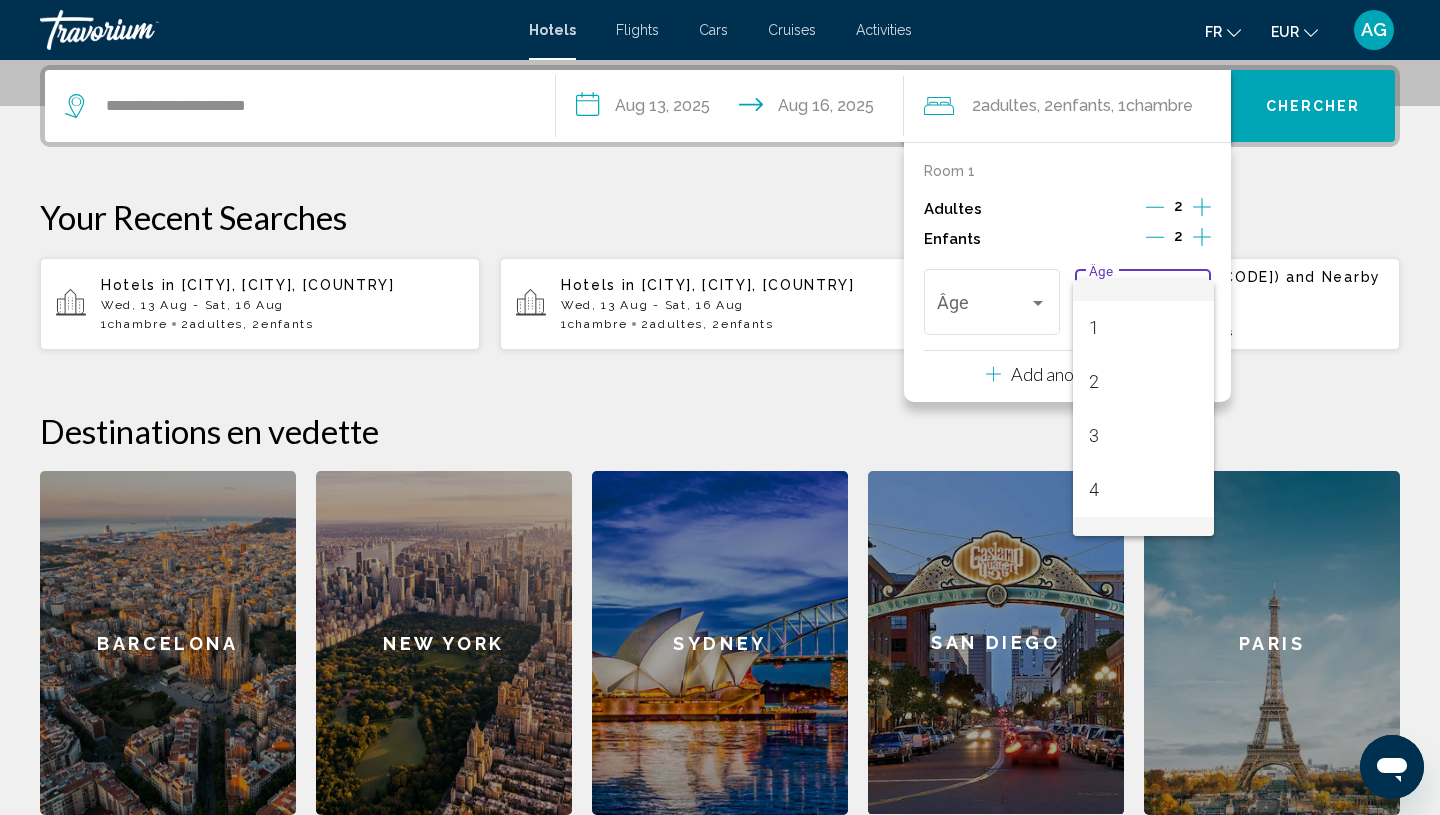 scroll, scrollTop: 34, scrollLeft: 0, axis: vertical 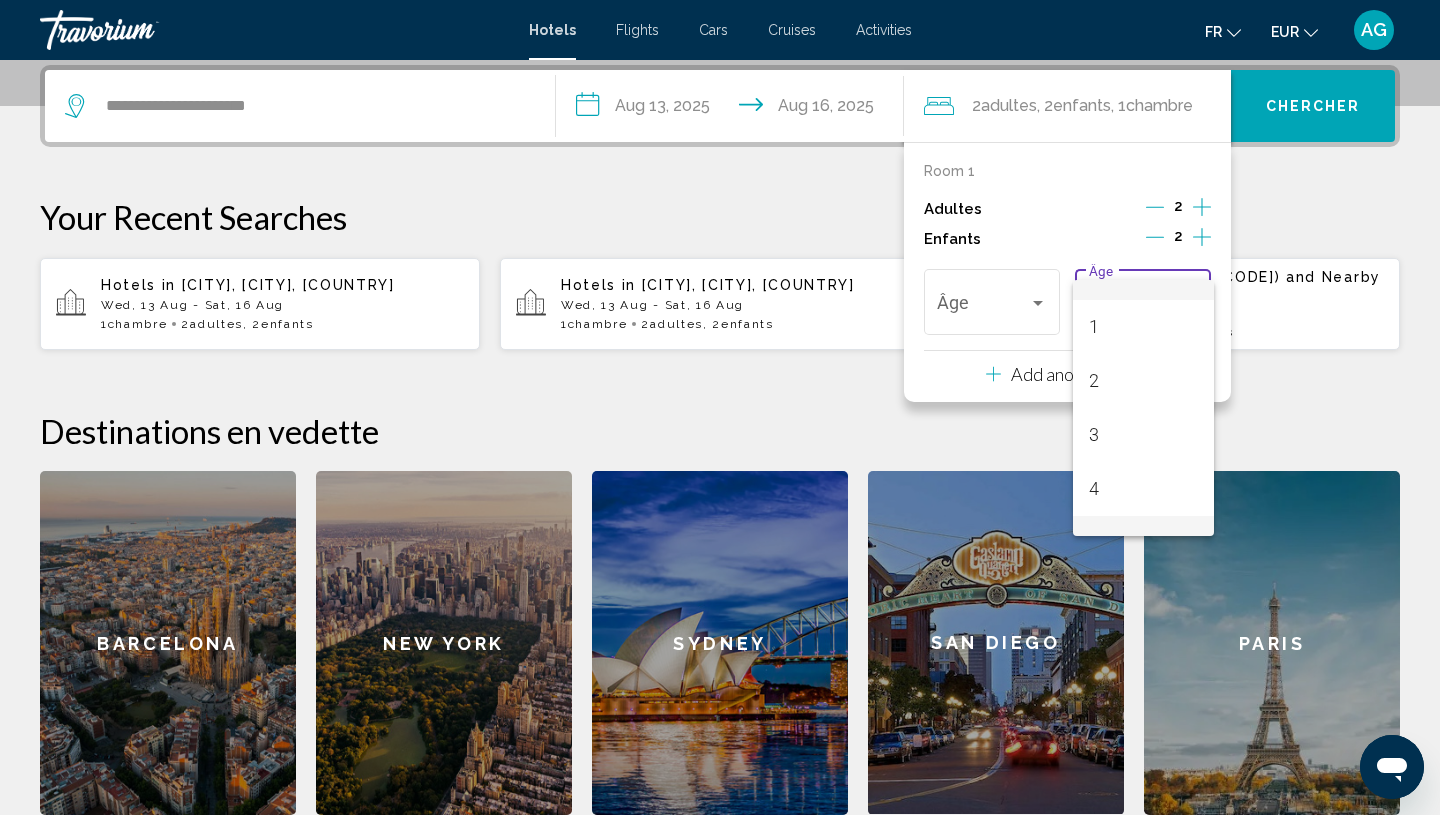 click on "5" at bounding box center (1143, 543) 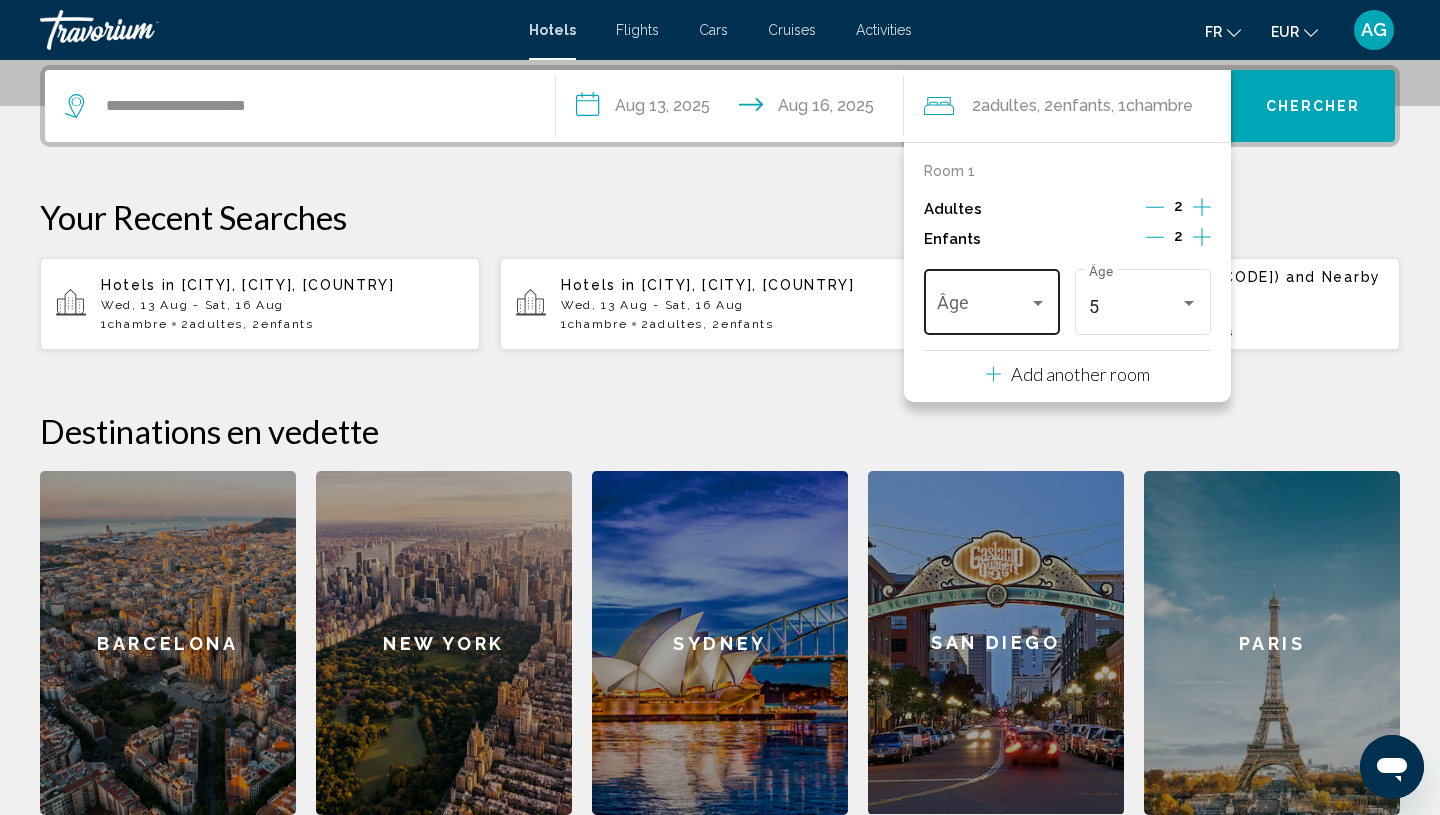 click on "Âge" at bounding box center [991, 299] 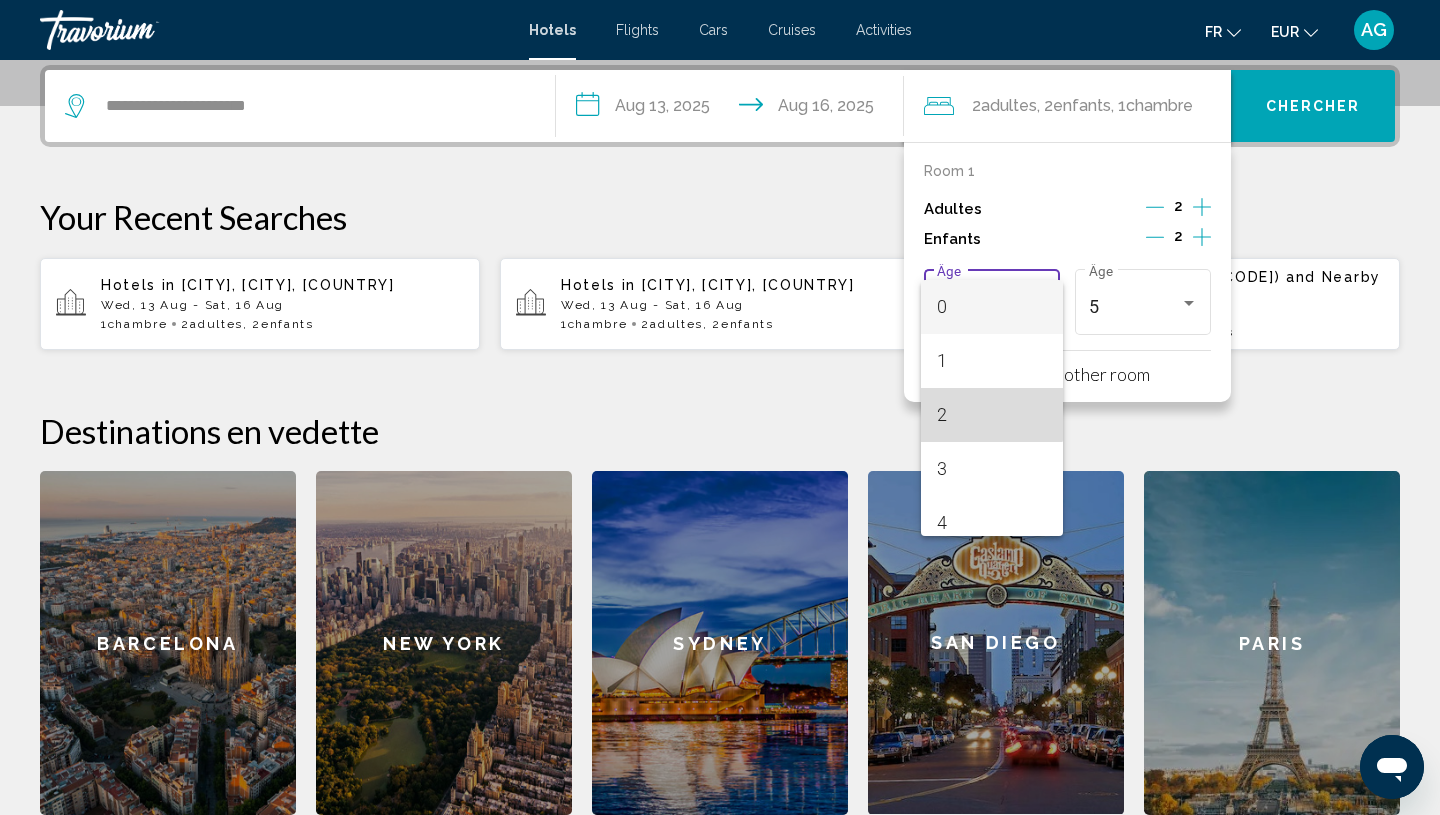 click on "2" at bounding box center [991, 415] 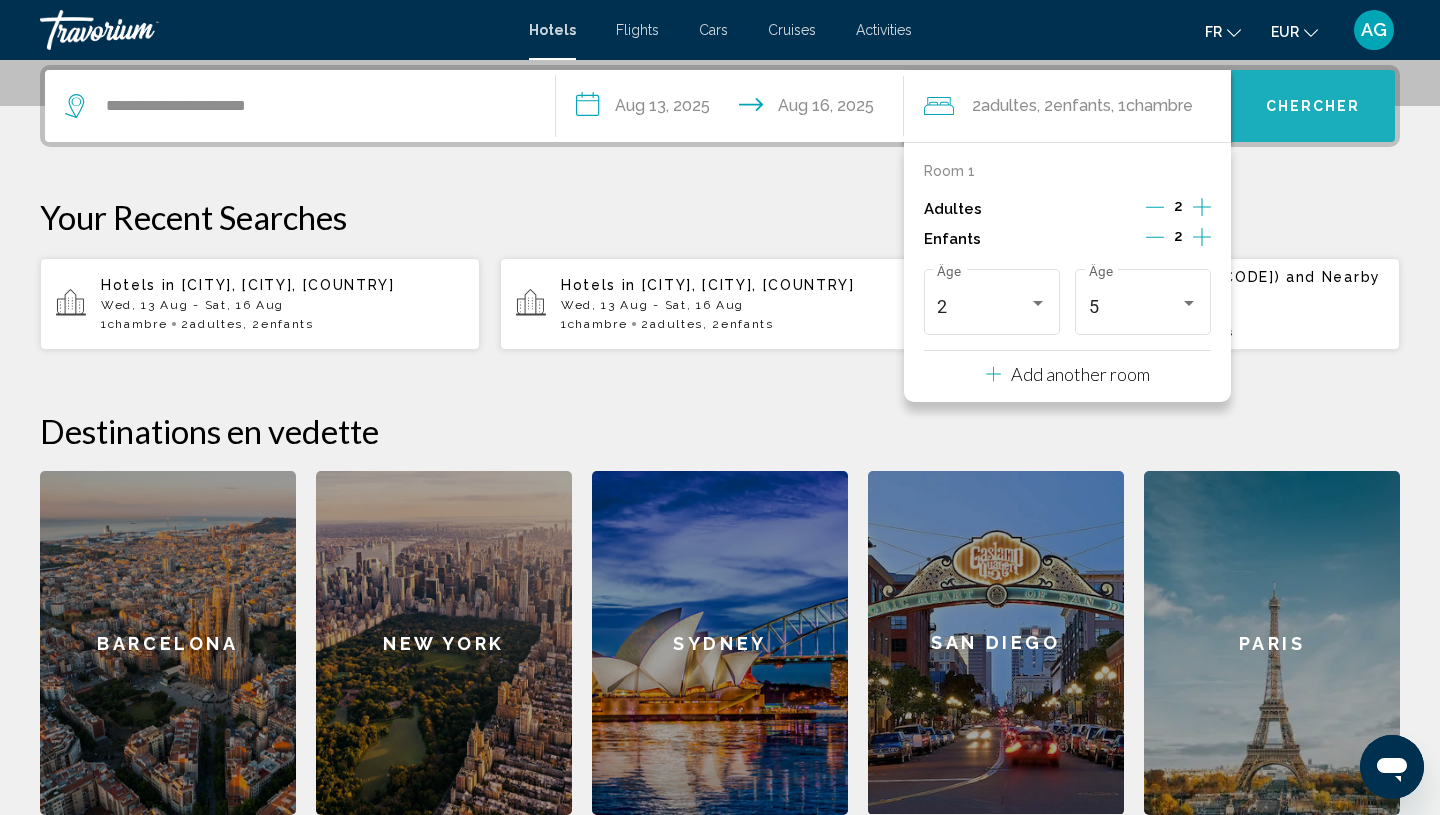 click on "Chercher" at bounding box center [1313, 107] 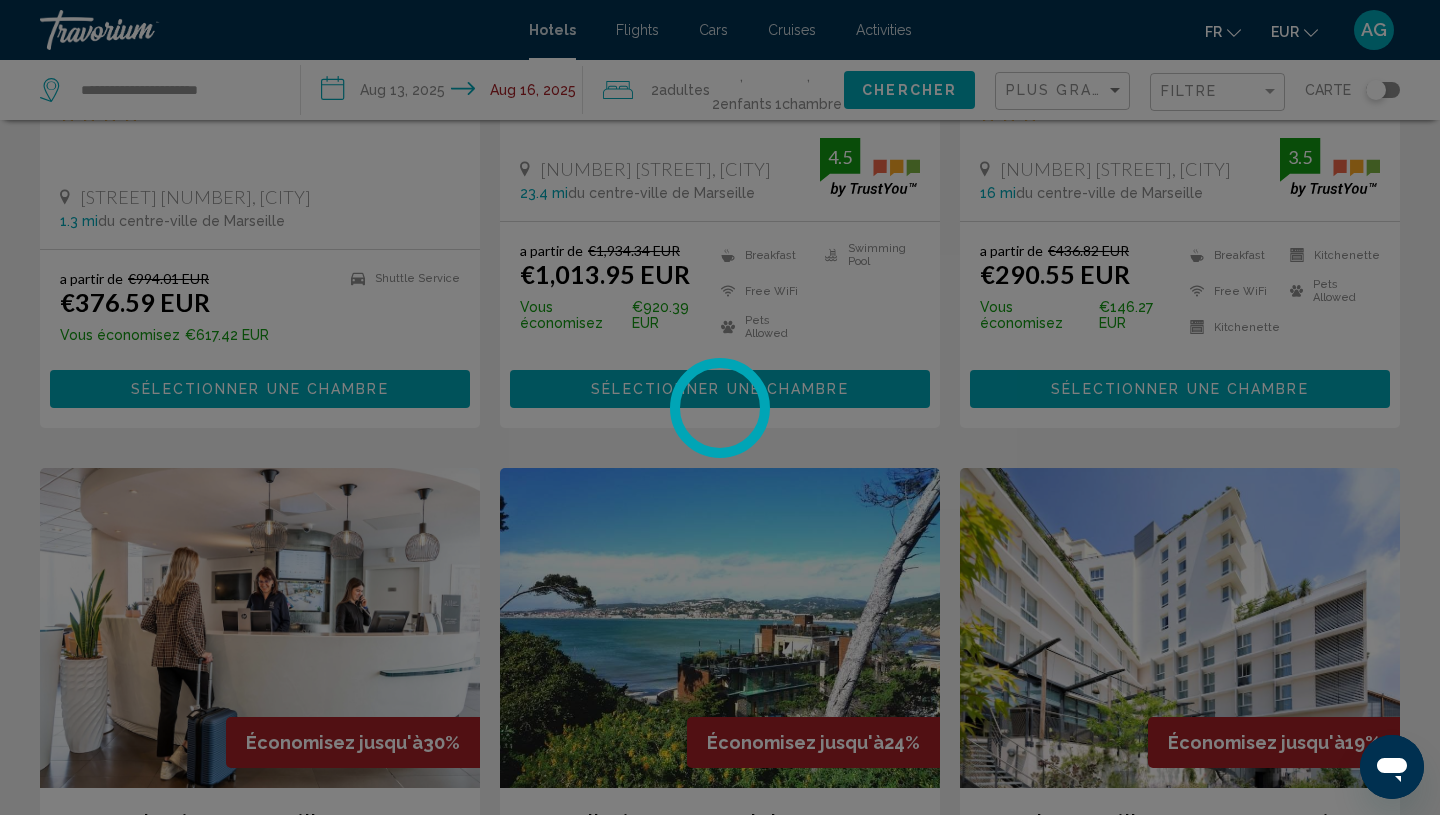 scroll, scrollTop: 0, scrollLeft: 0, axis: both 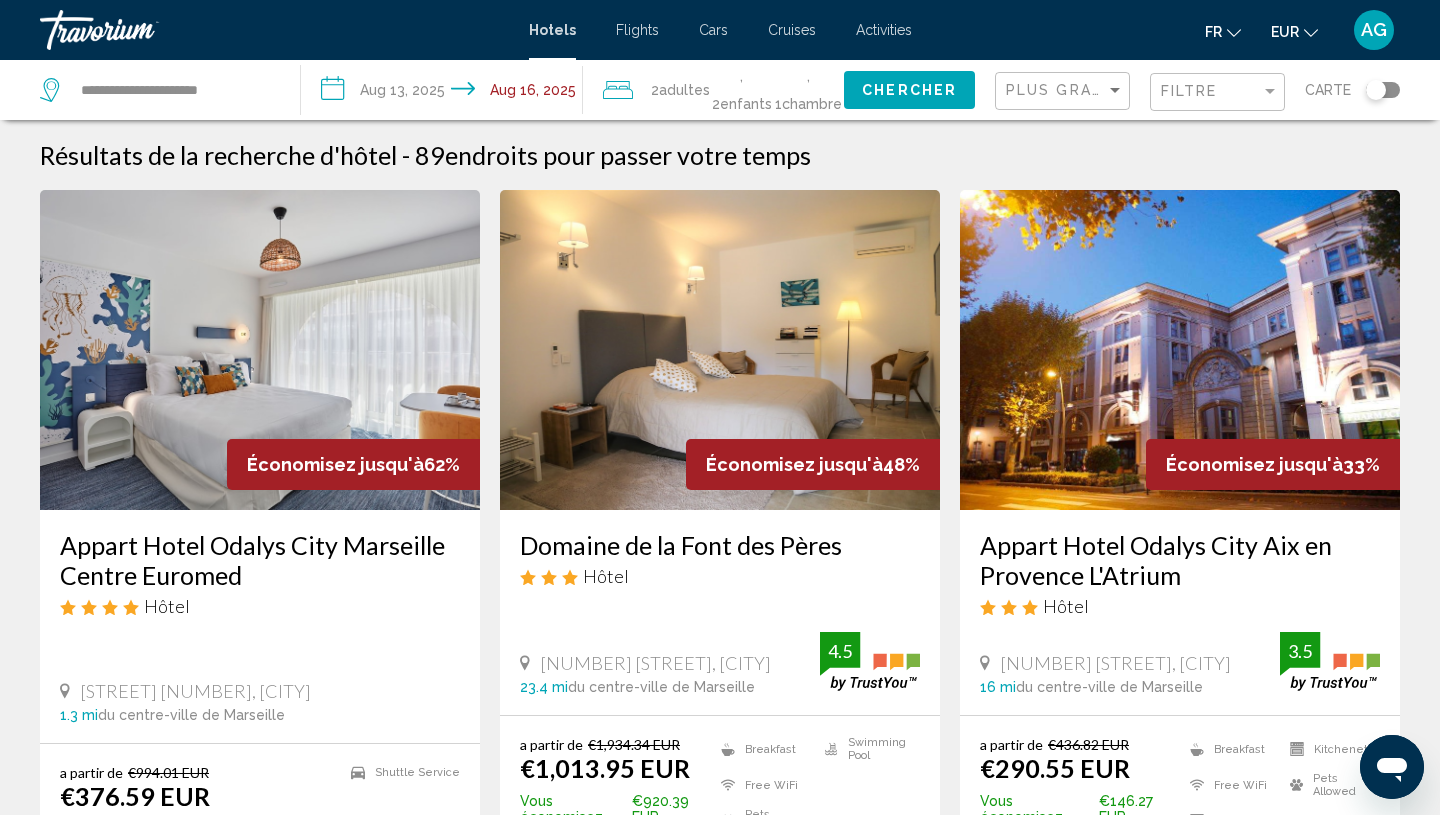 click on "EUR
USD ($) MXN (Mex$) CAD (Can$) GBP (£) EUR (€) AUD (A$) NZD (NZ$) CNY (CN¥)" 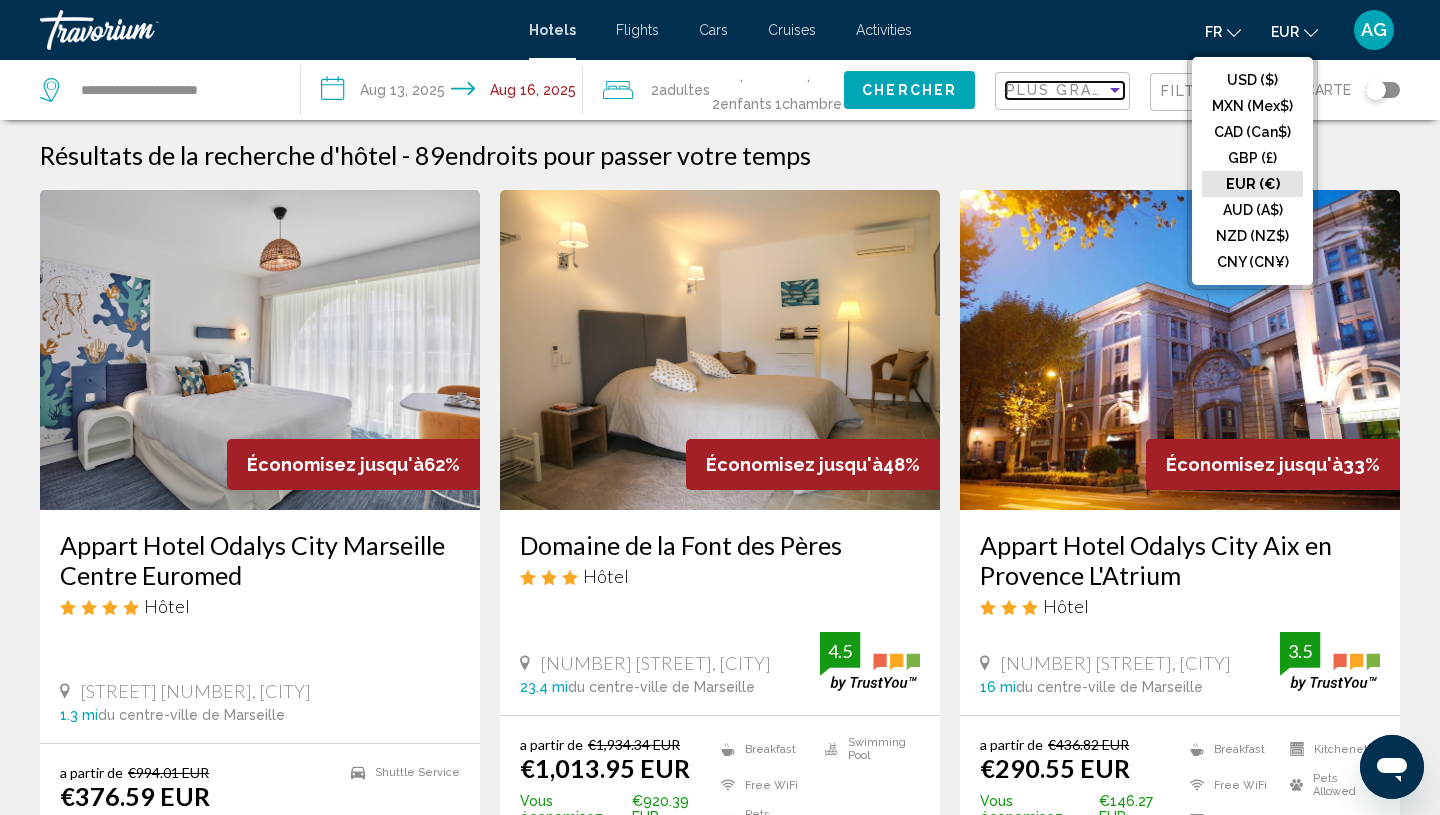 click on "Plus grandes économies" at bounding box center [1125, 90] 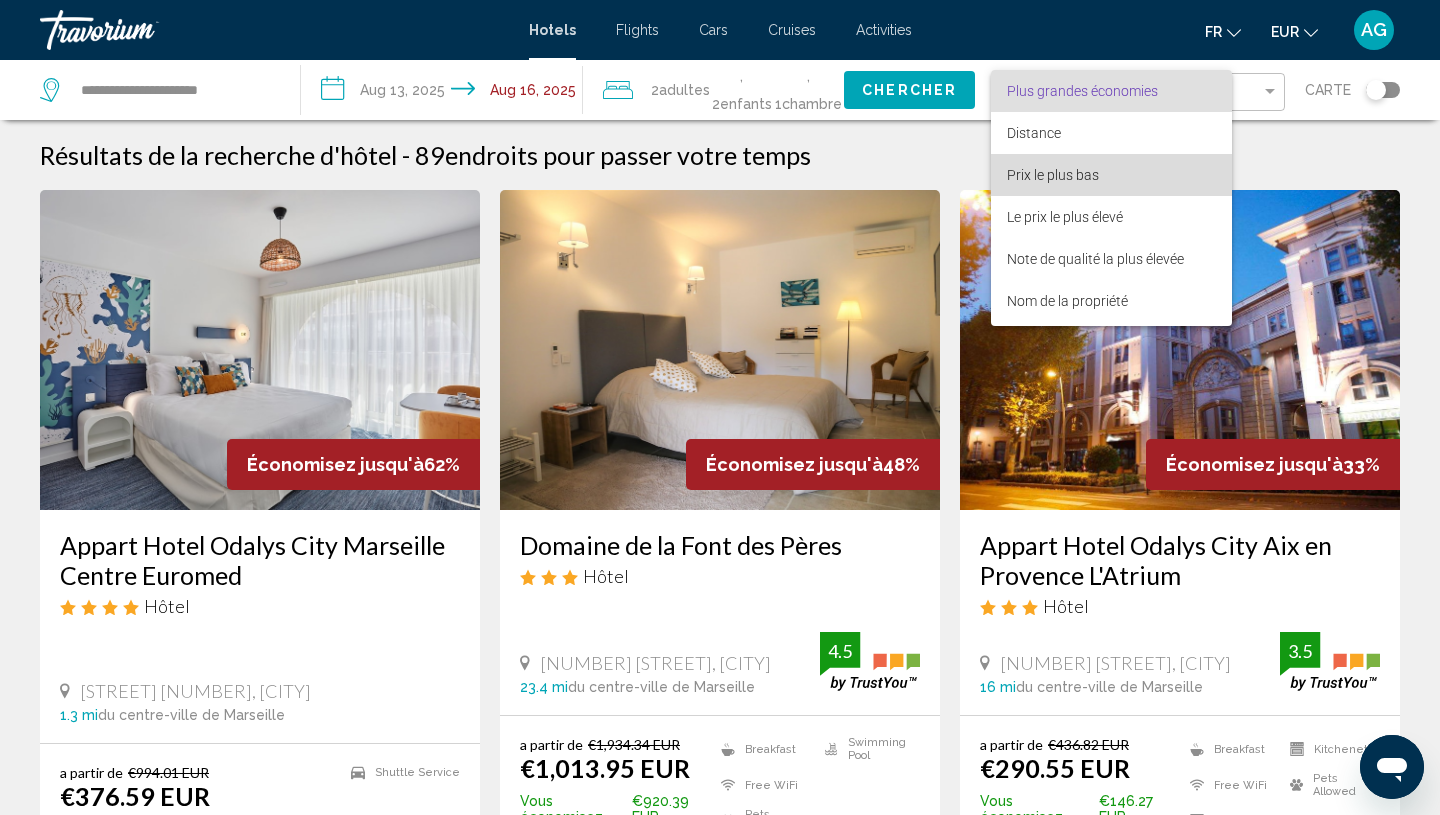 click on "Prix le plus bas" at bounding box center (1053, 175) 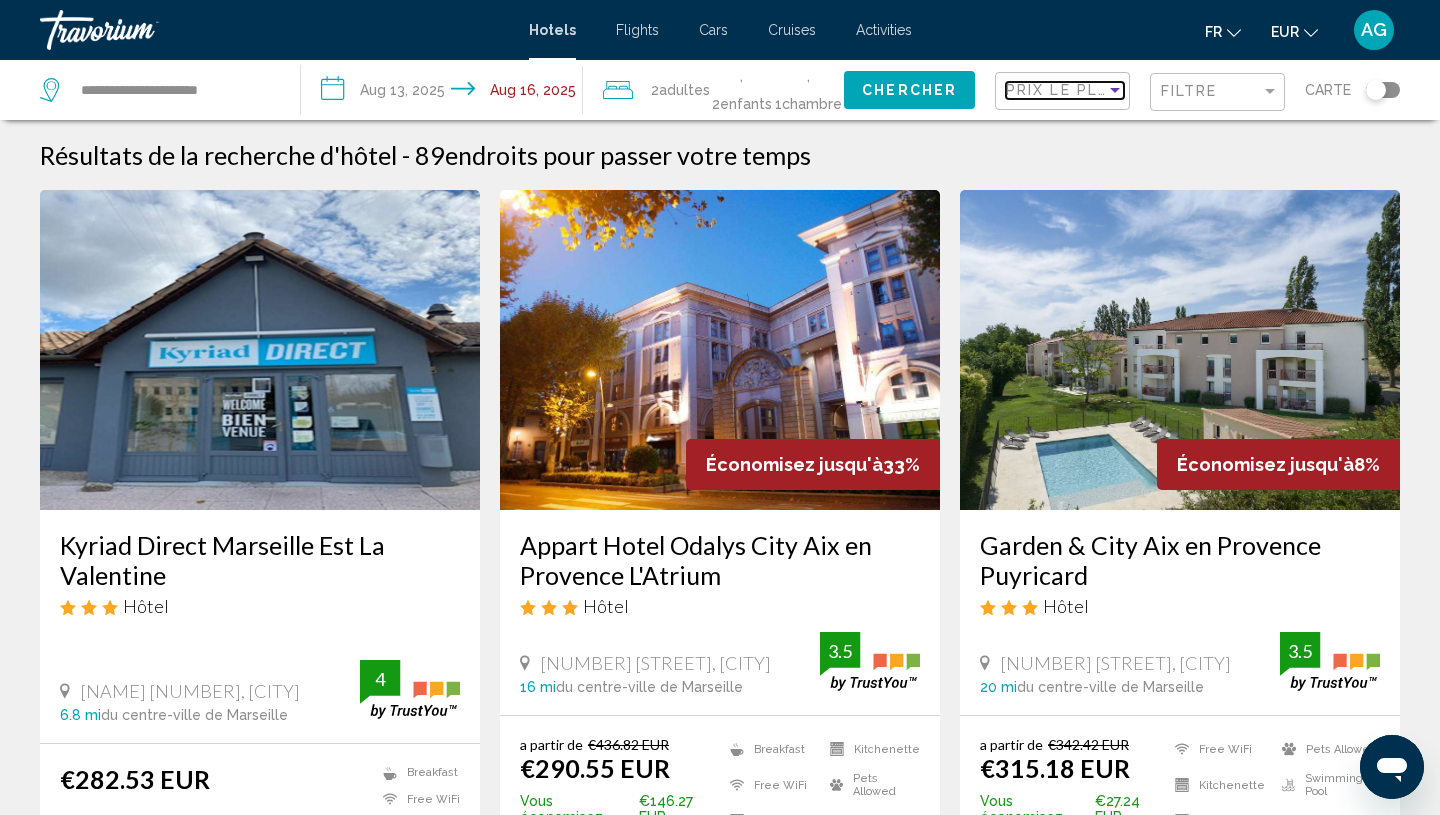 scroll, scrollTop: 4, scrollLeft: 0, axis: vertical 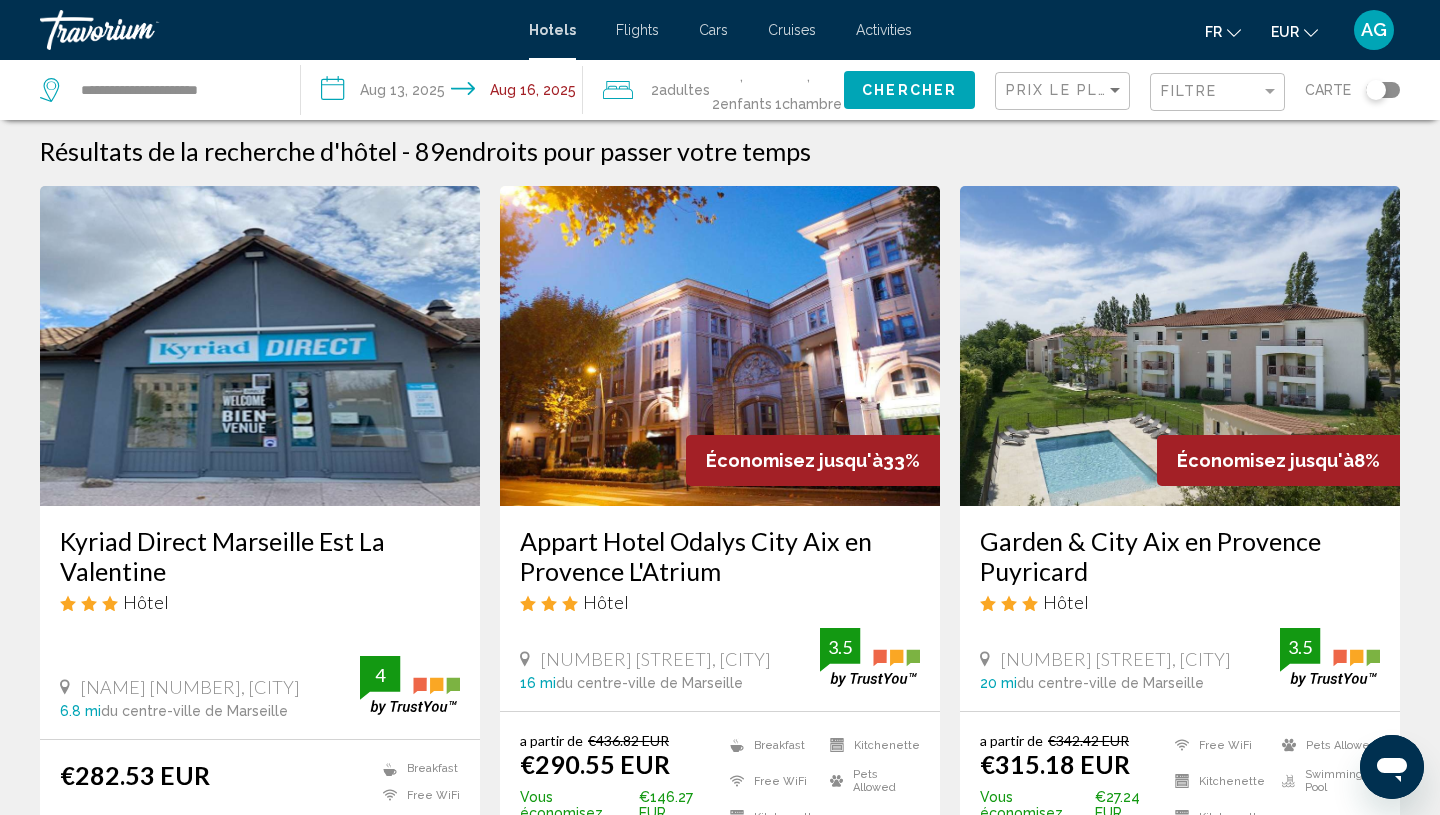 click 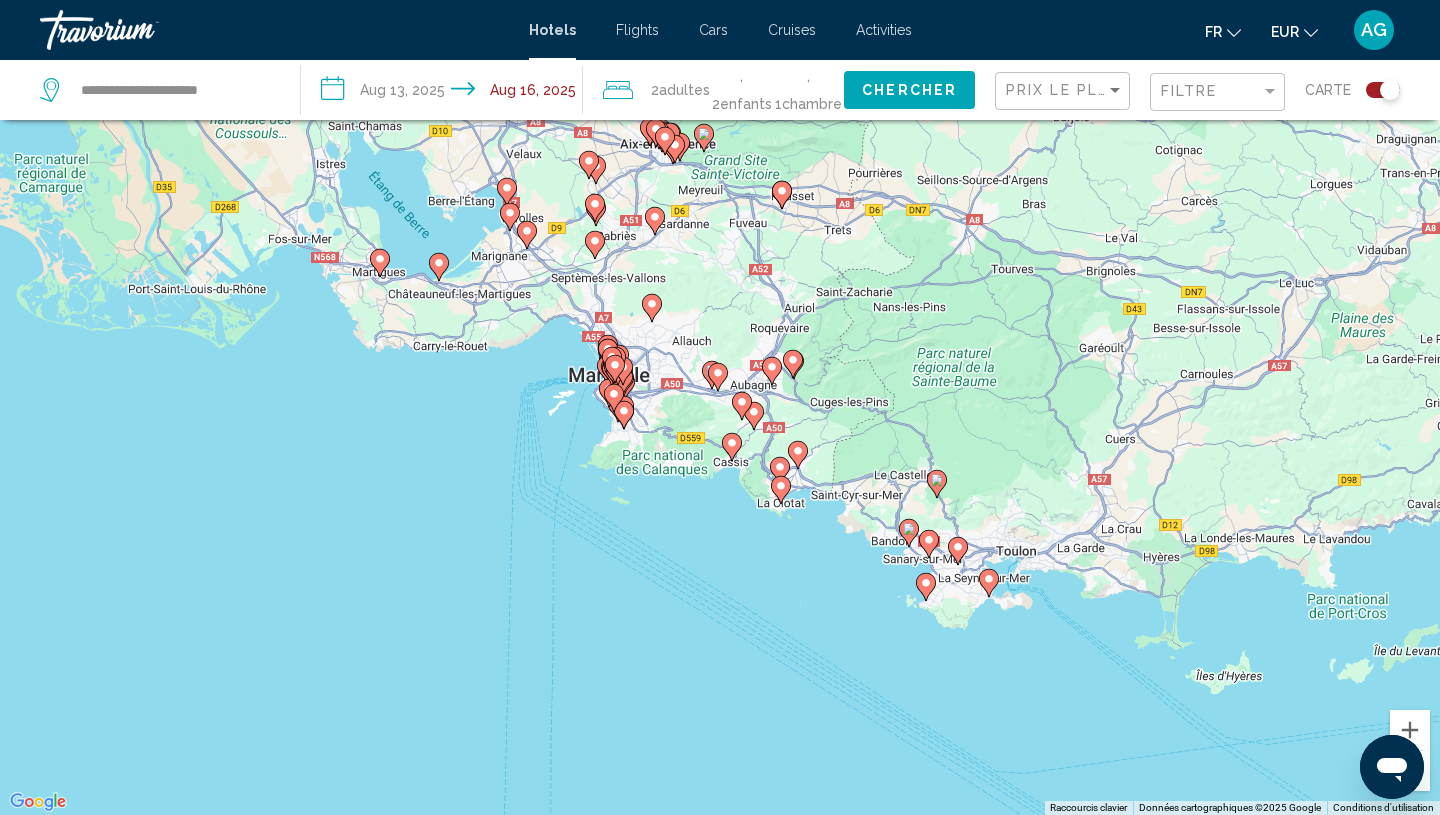 drag, startPoint x: 901, startPoint y: 430, endPoint x: 844, endPoint y: 305, distance: 137.38268 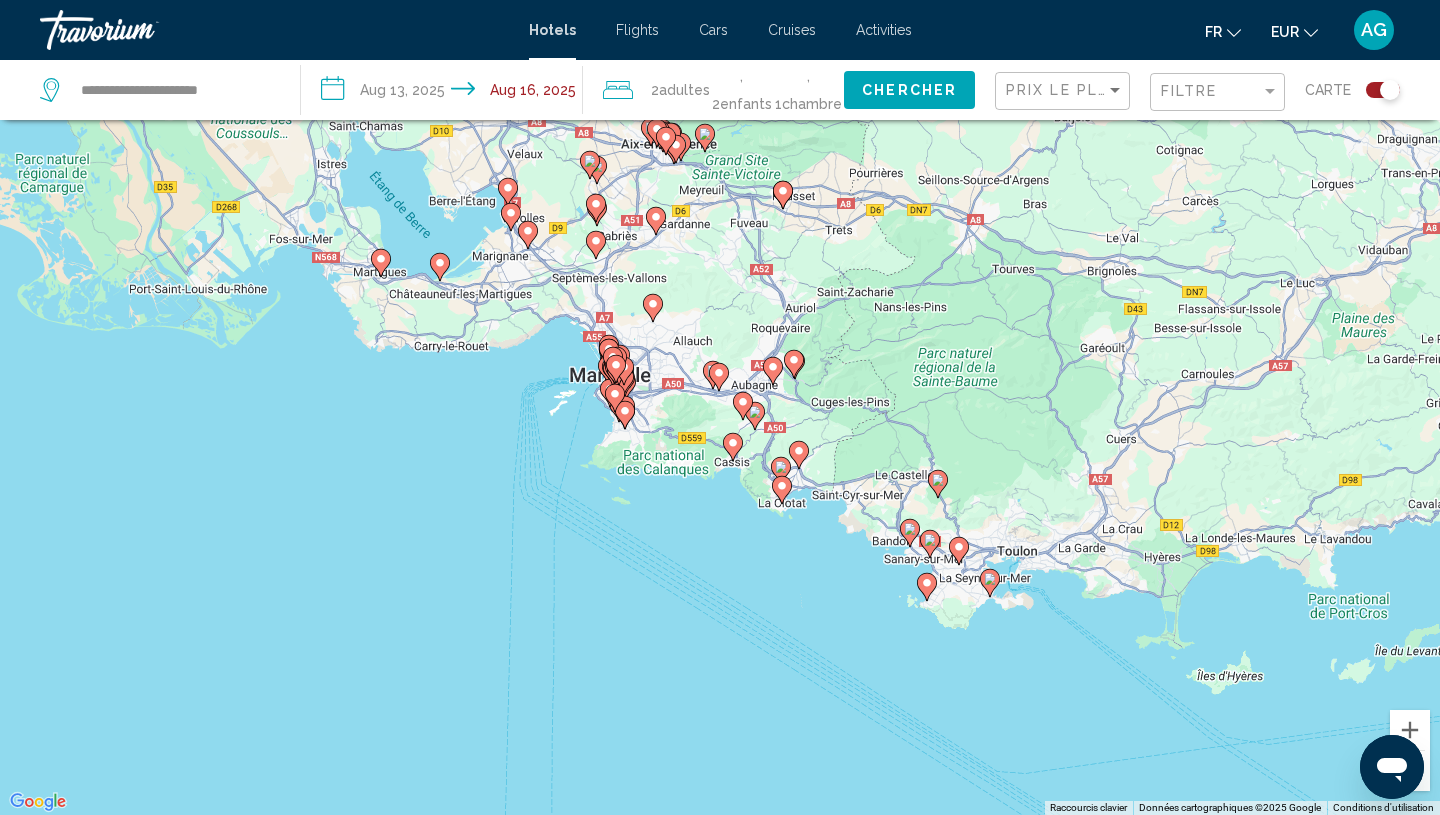 click 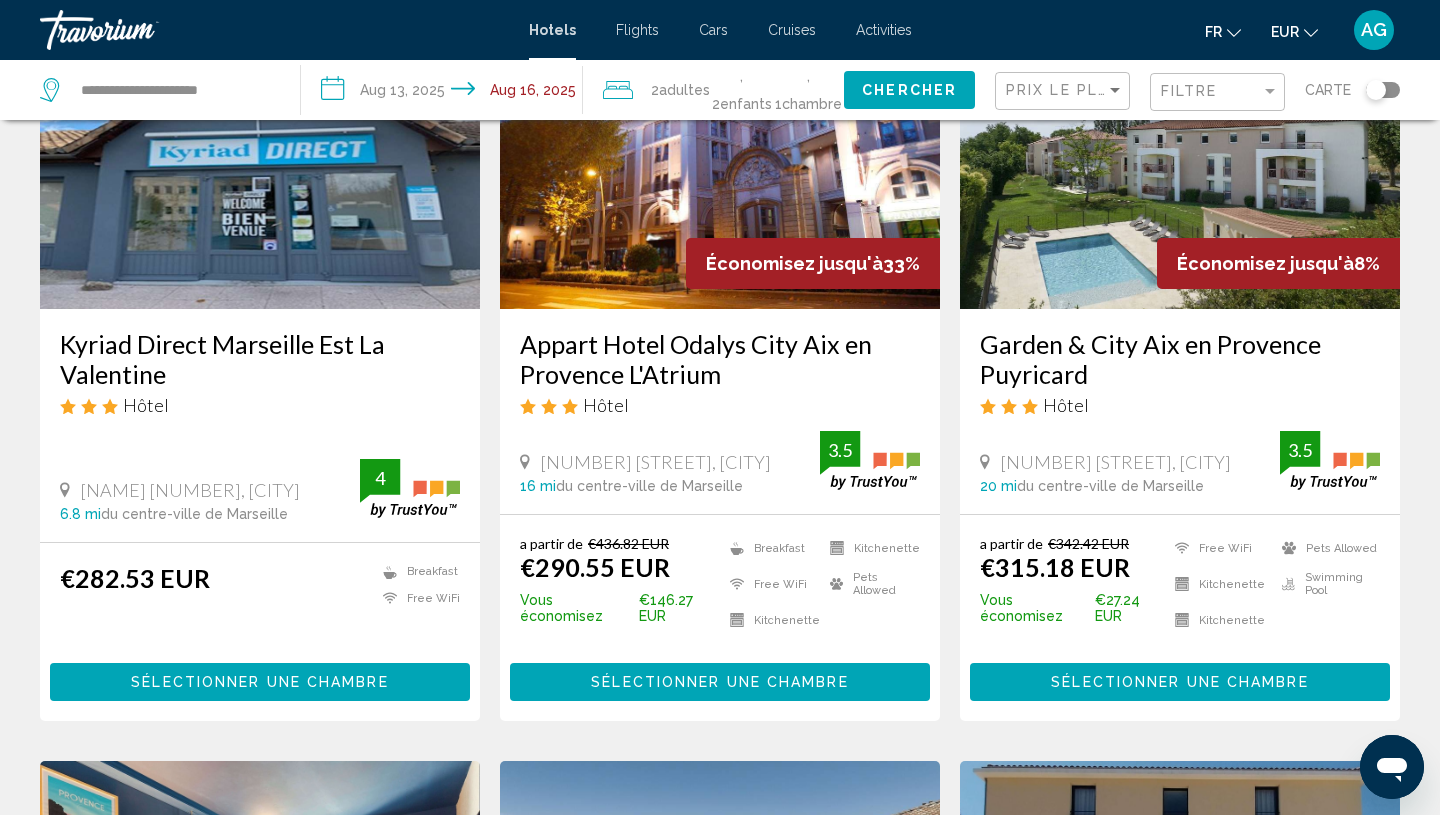 scroll, scrollTop: 0, scrollLeft: 0, axis: both 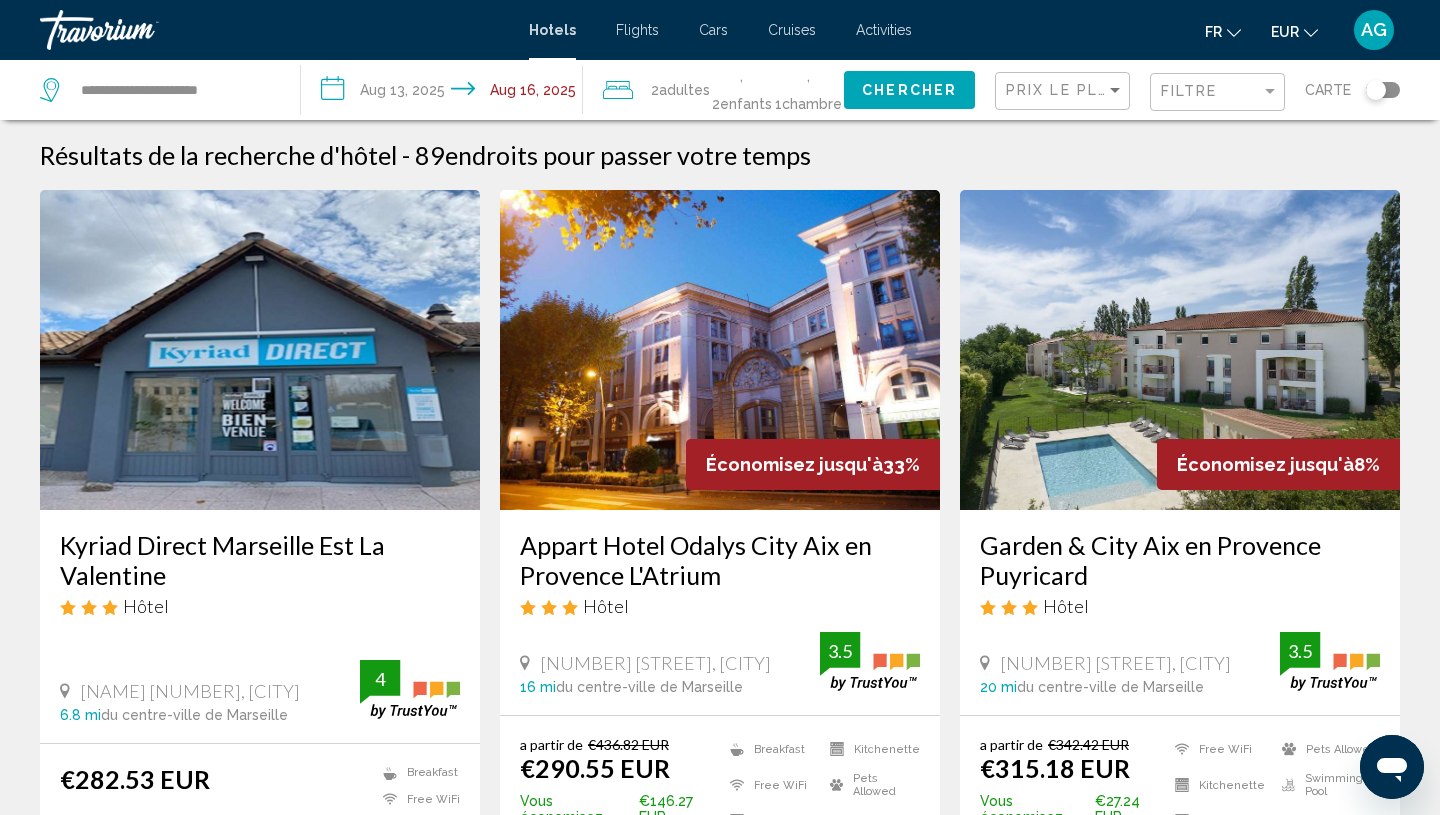 click on "Hotels" at bounding box center [552, 30] 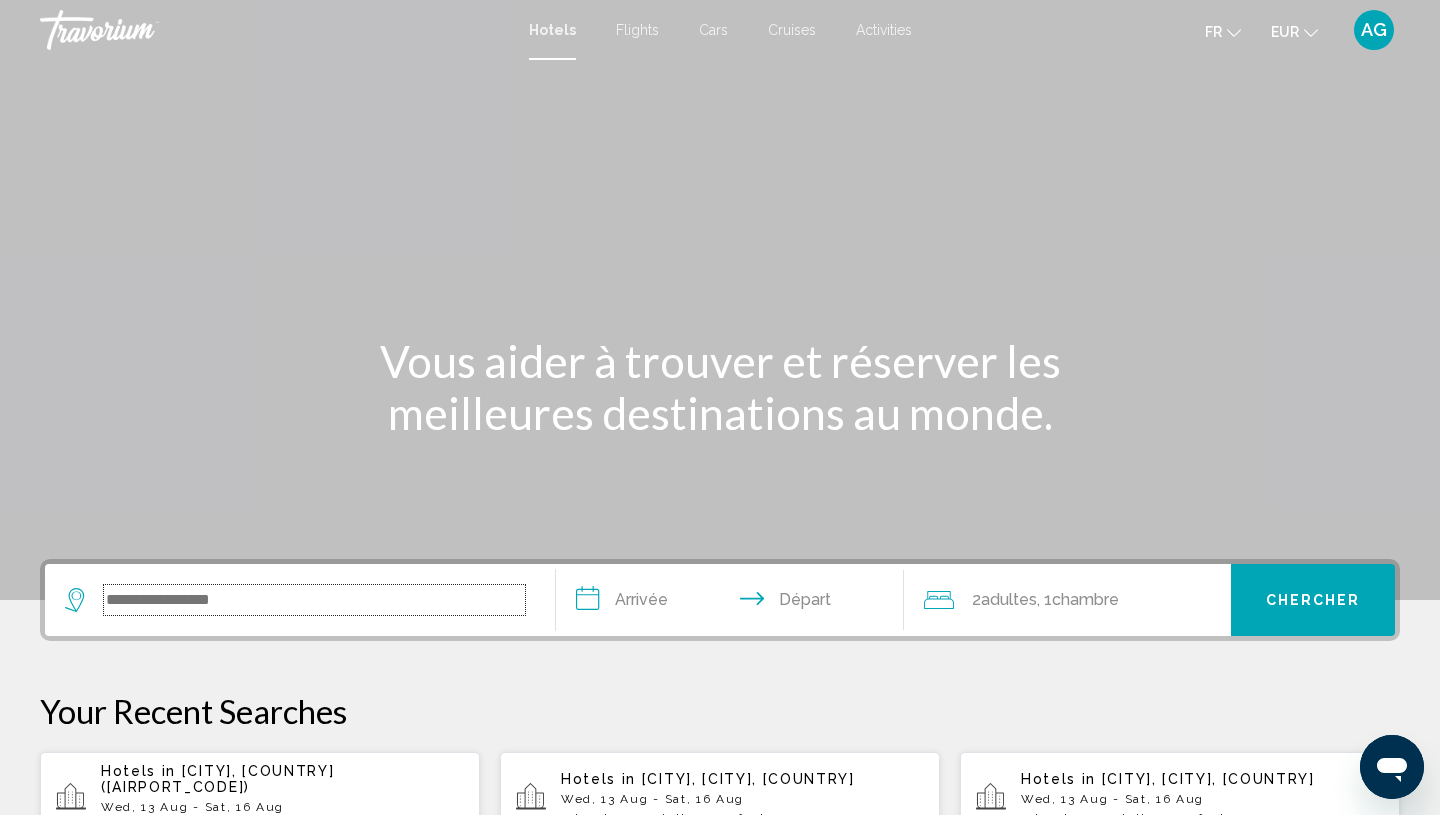click at bounding box center (314, 600) 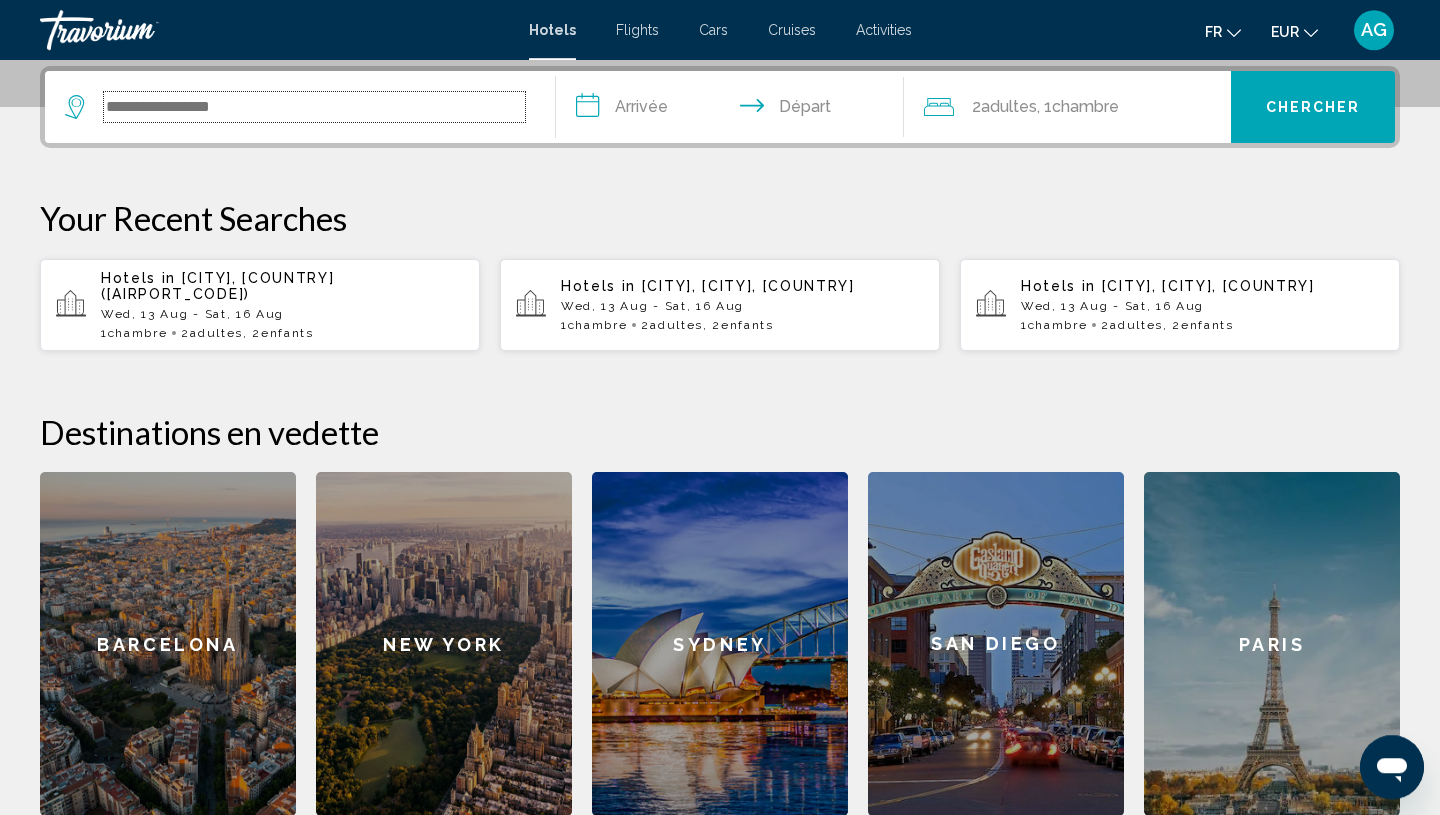 scroll, scrollTop: 494, scrollLeft: 0, axis: vertical 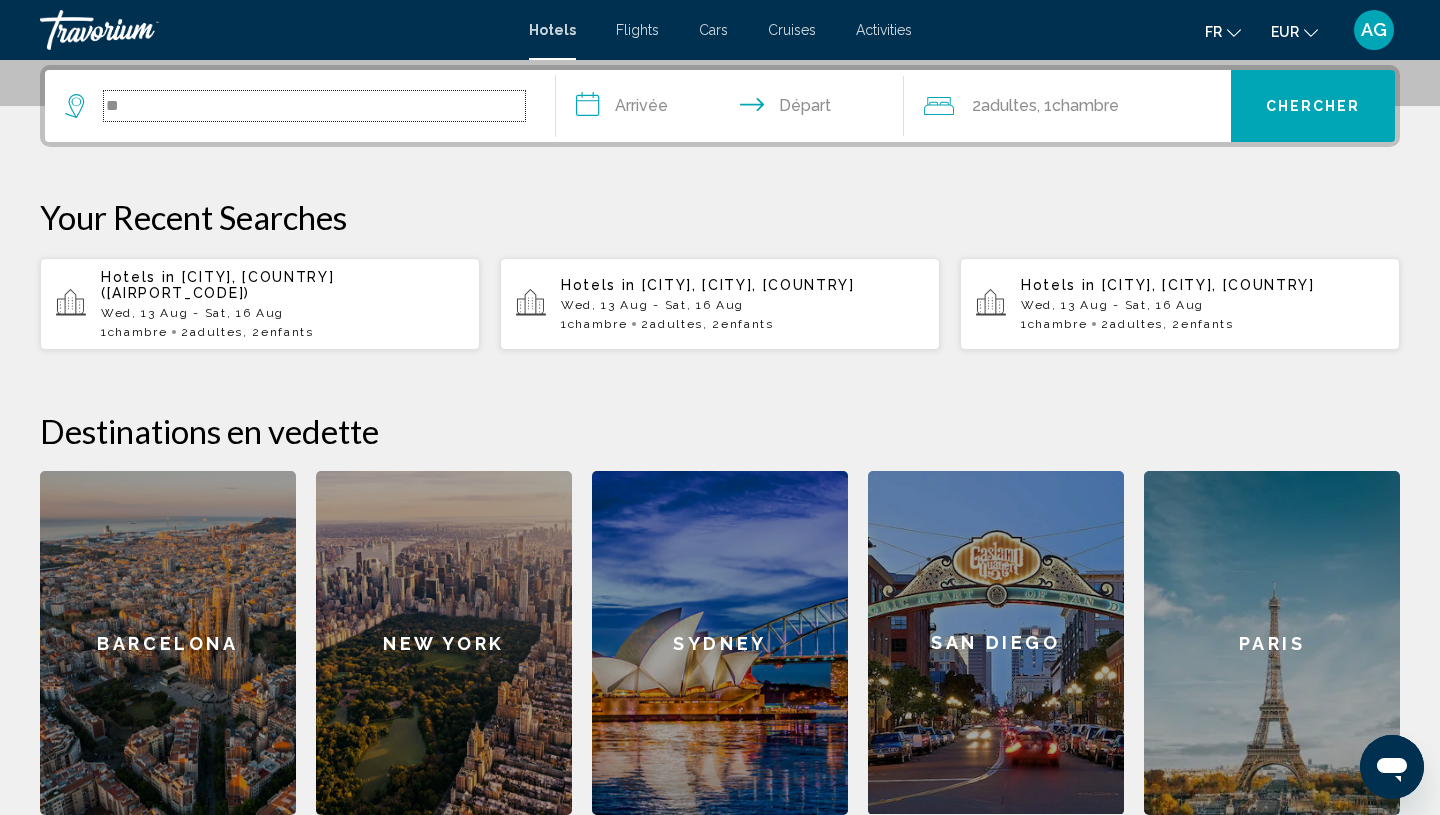 type on "*" 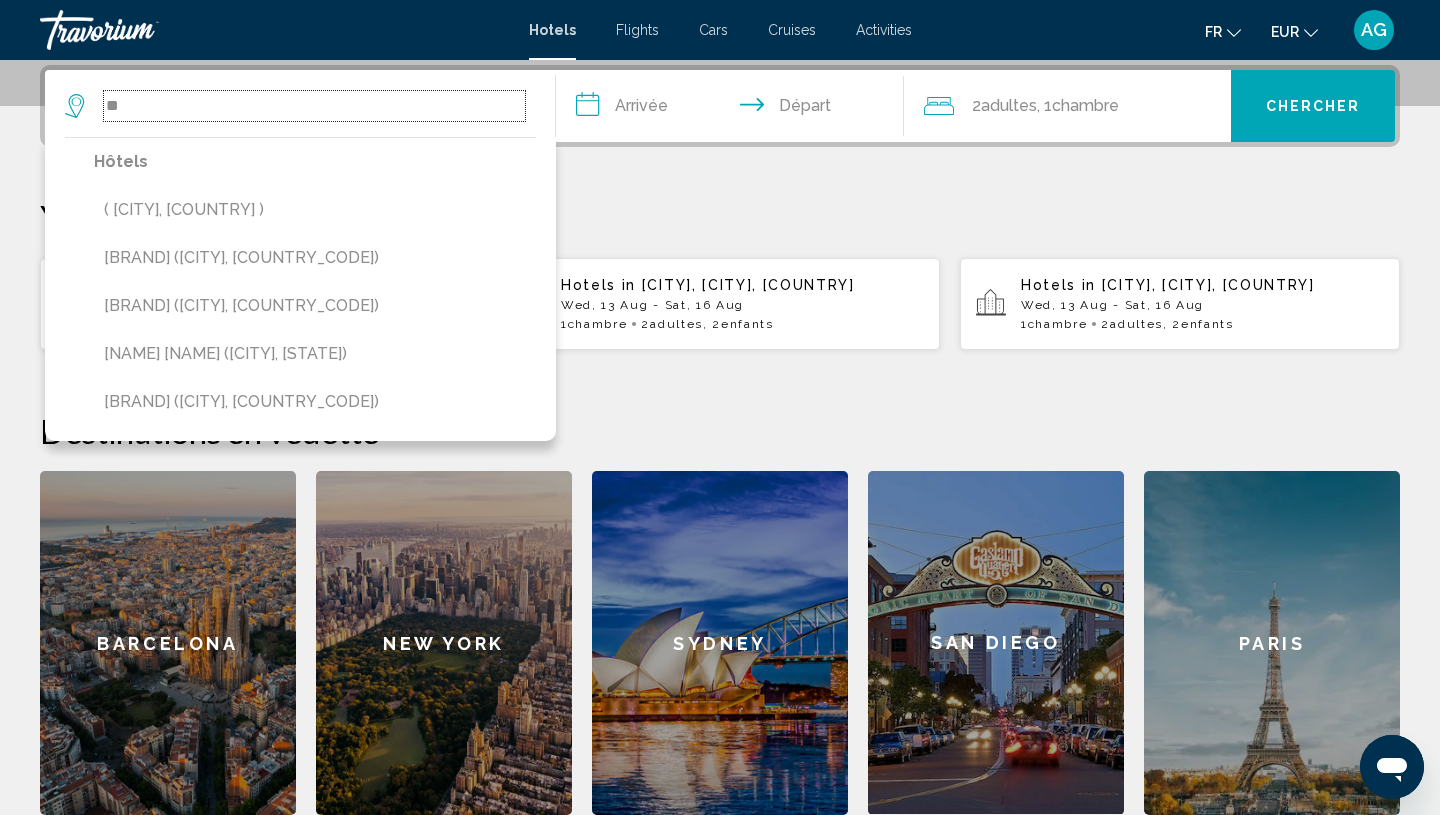 type on "*" 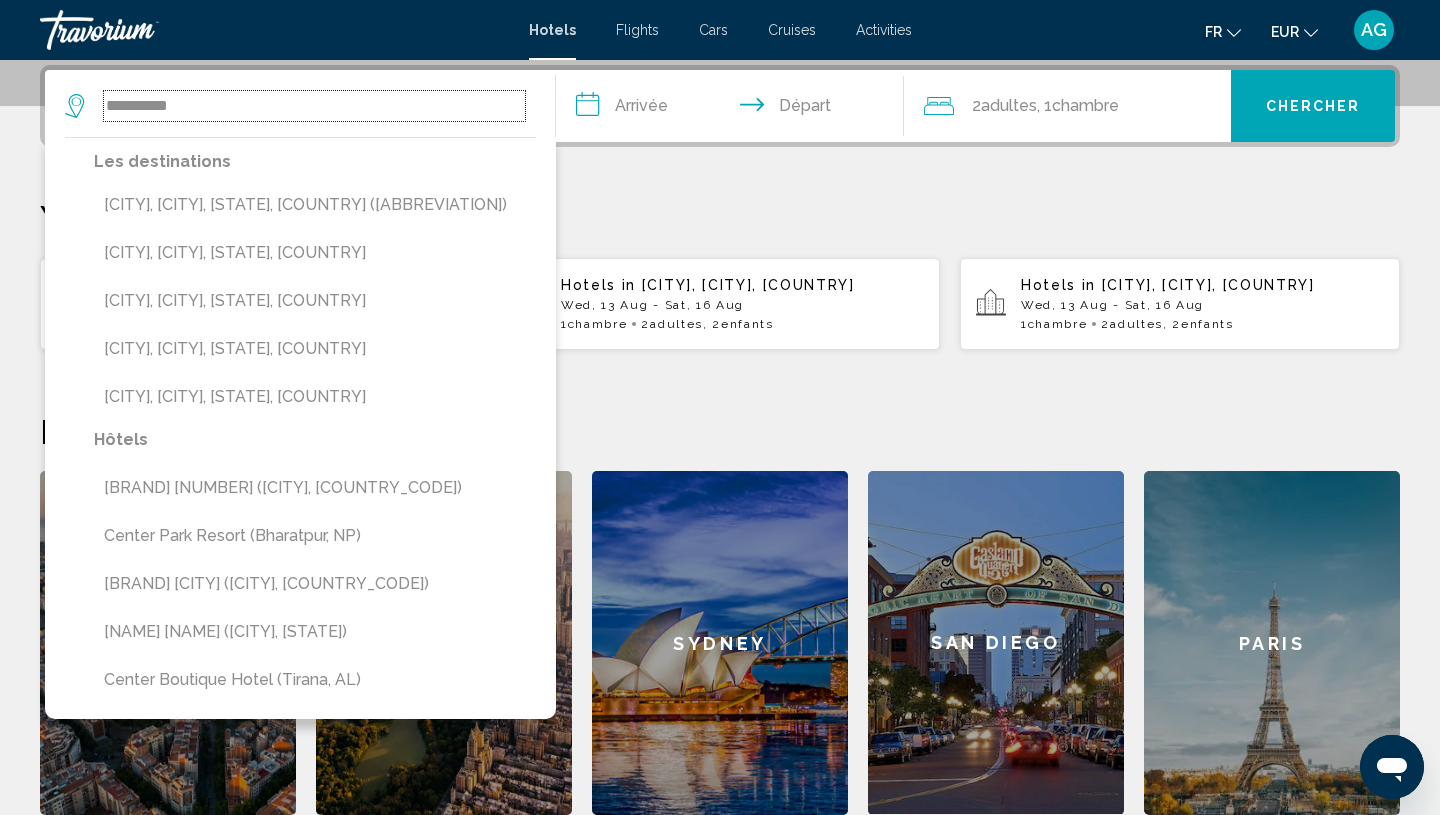 type on "**********" 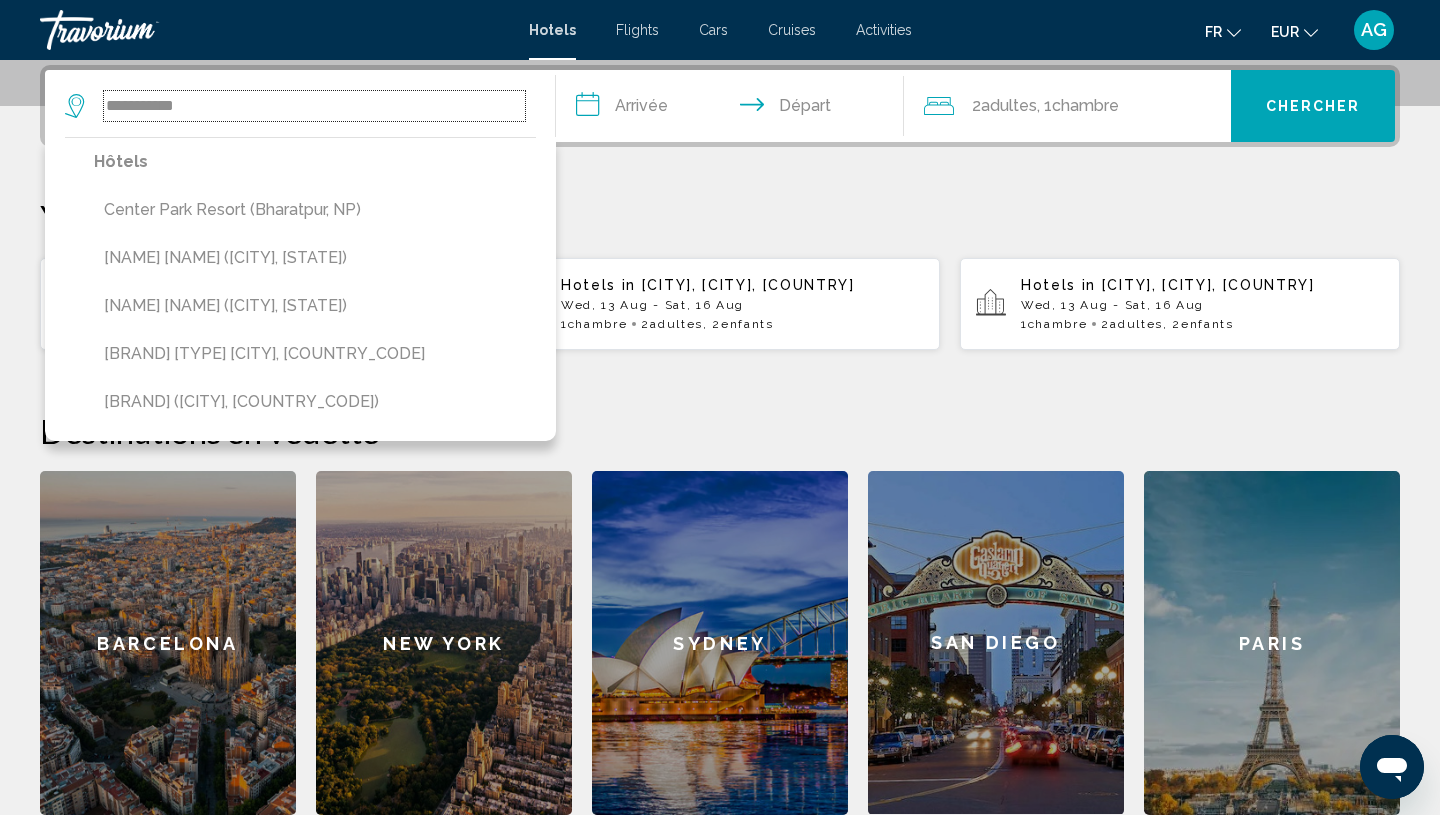 drag, startPoint x: 246, startPoint y: 107, endPoint x: 95, endPoint y: 109, distance: 151.01324 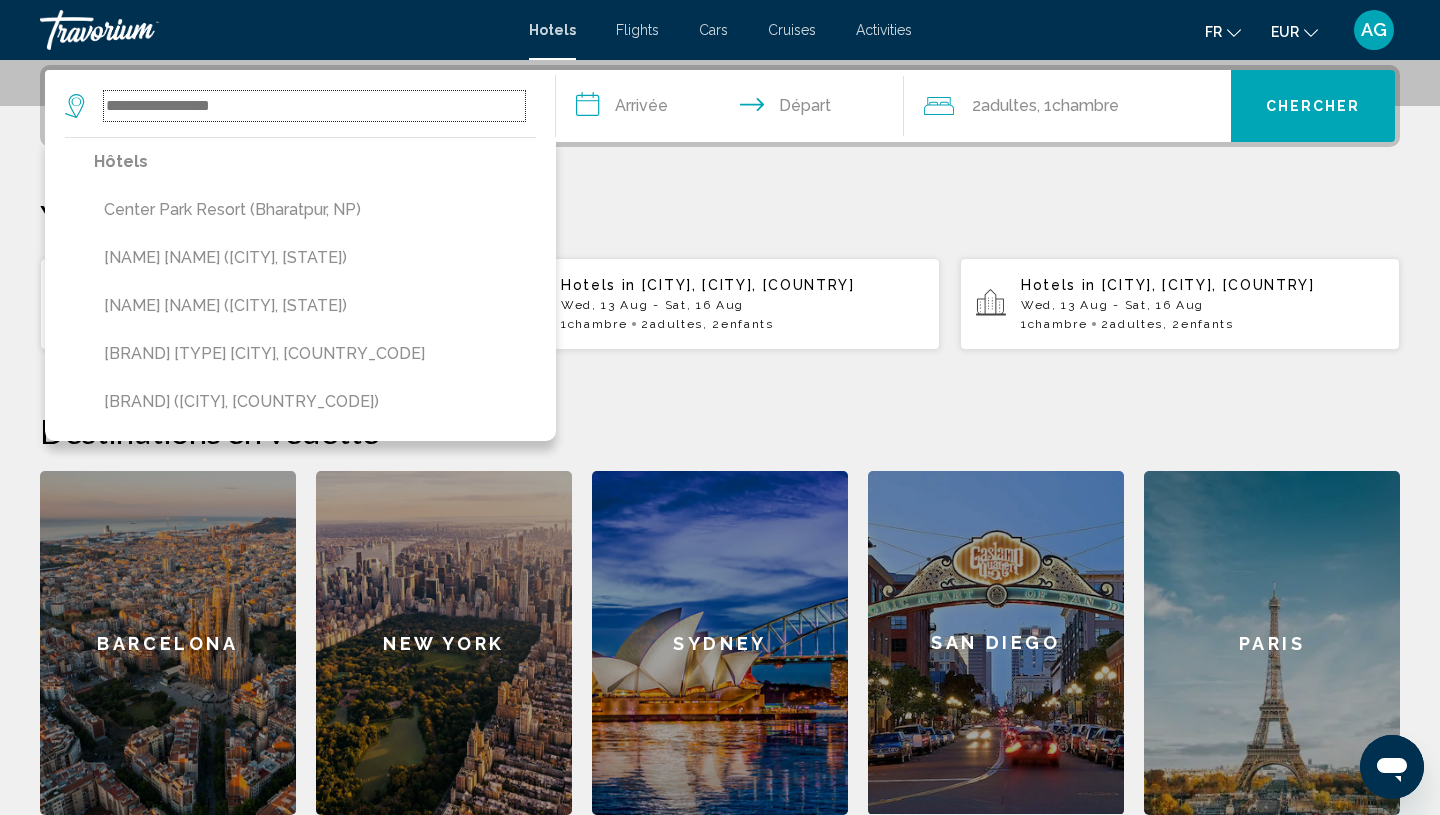 click at bounding box center [314, 106] 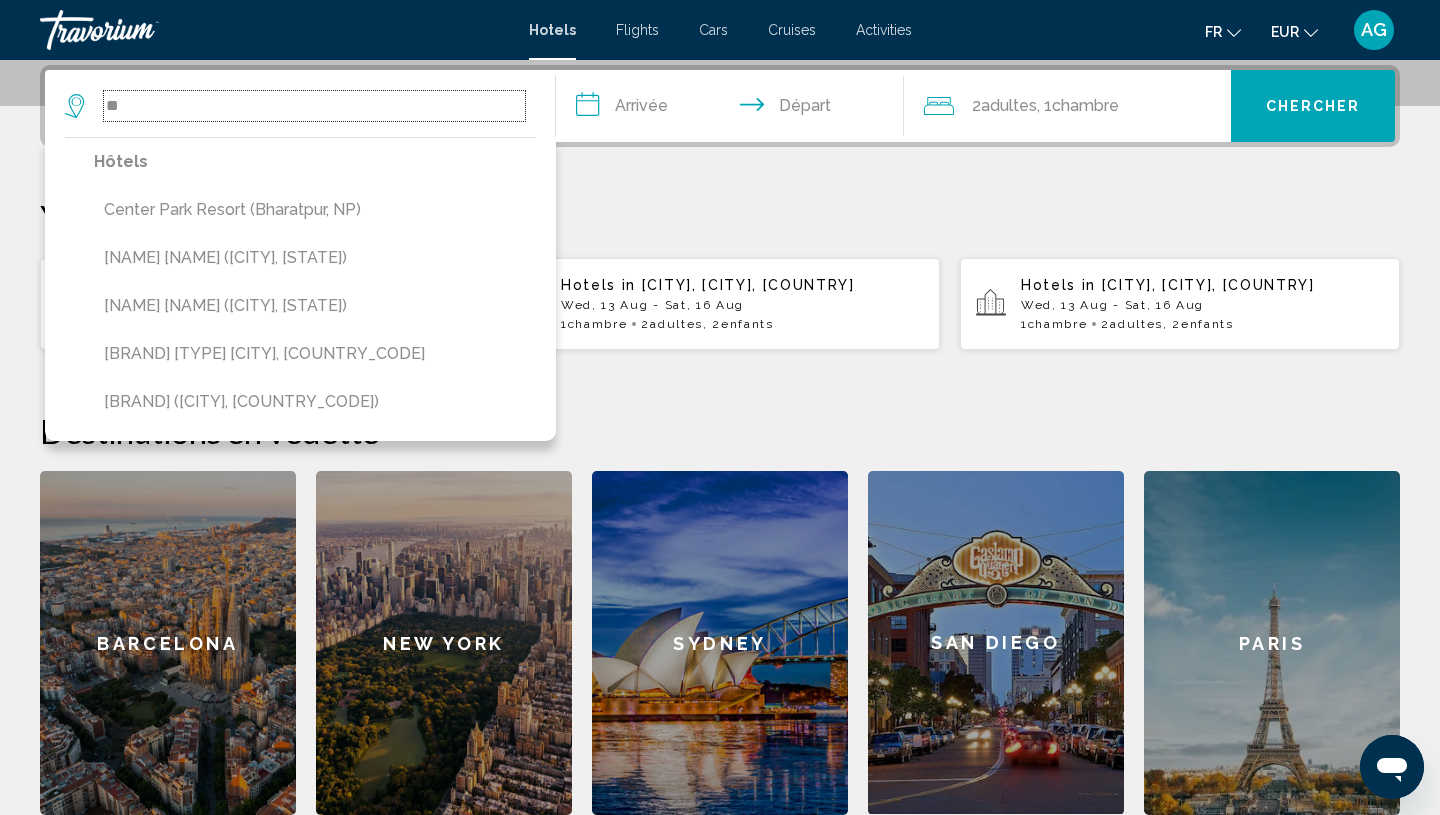 type on "*" 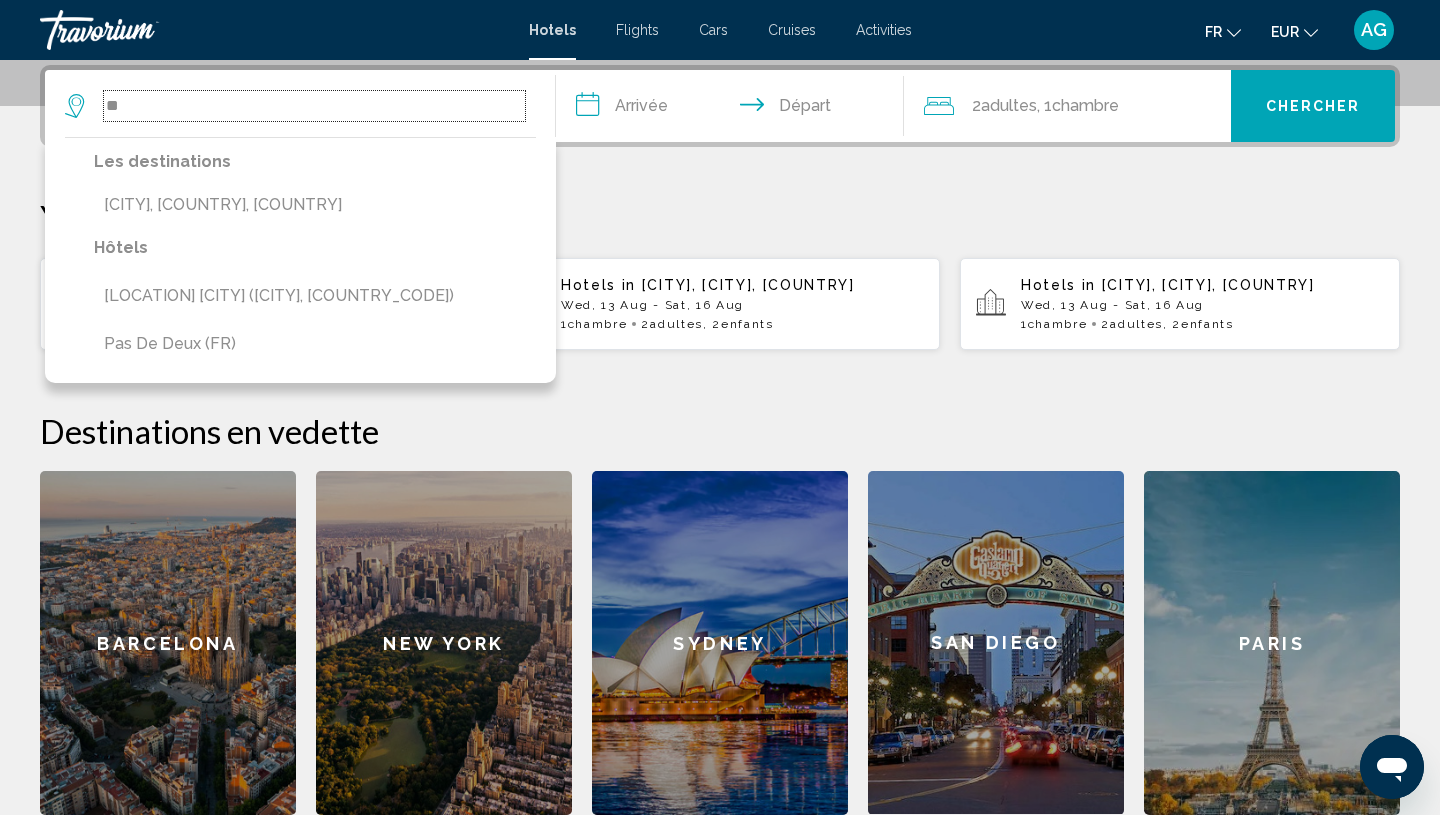 type on "*" 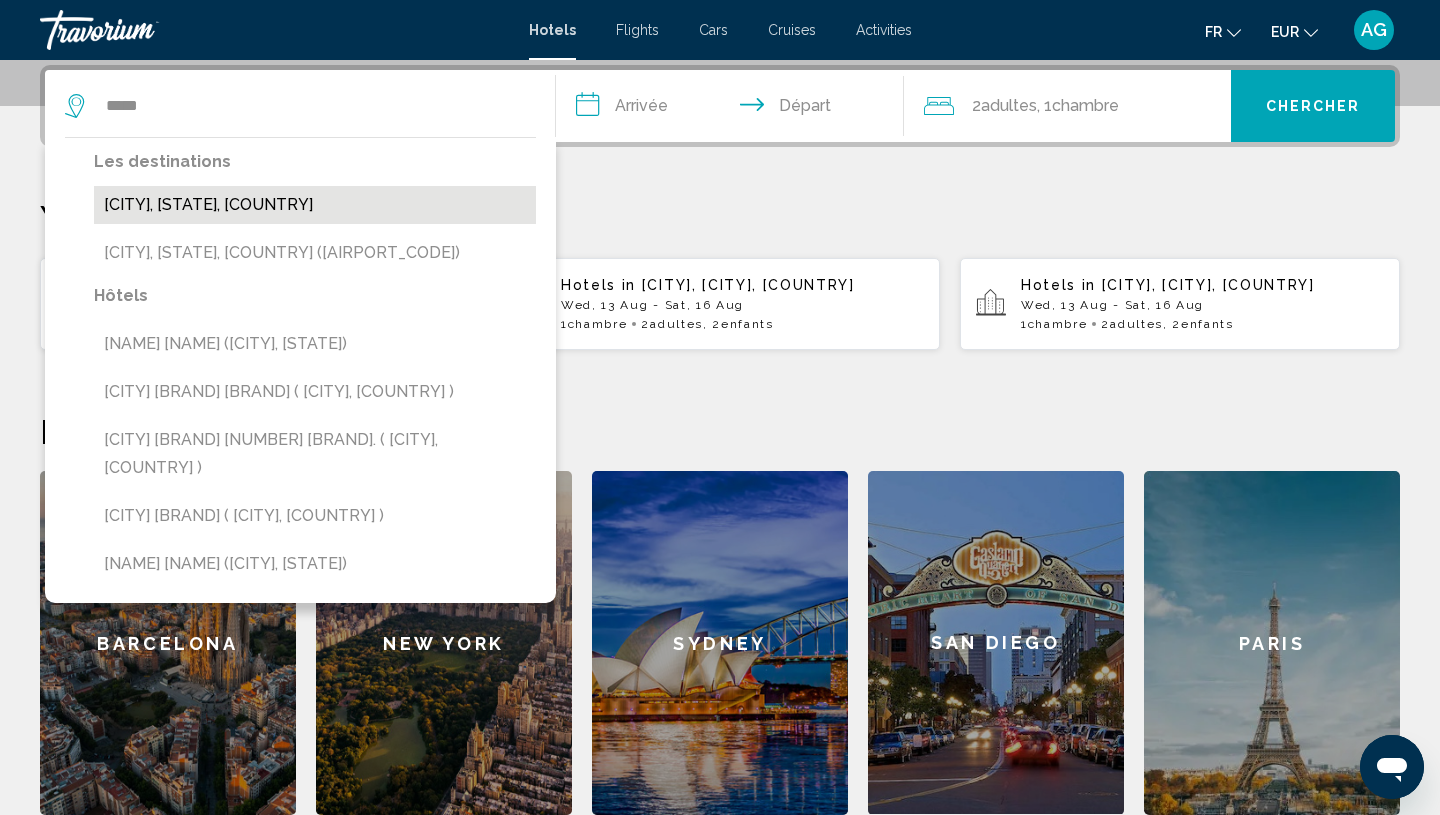 click on "[CITY], [STATE], [COUNTRY]" at bounding box center [315, 205] 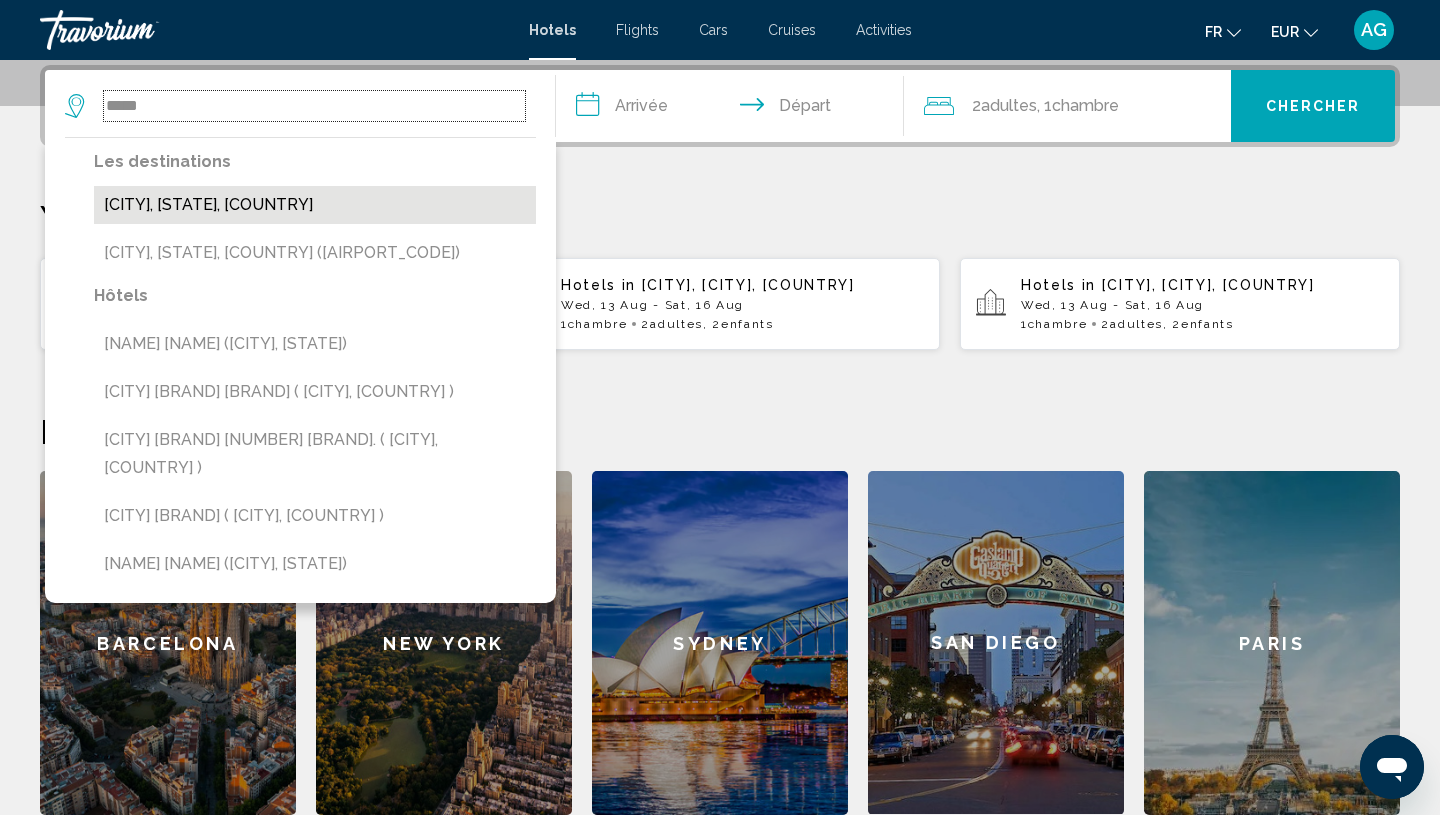 type on "**********" 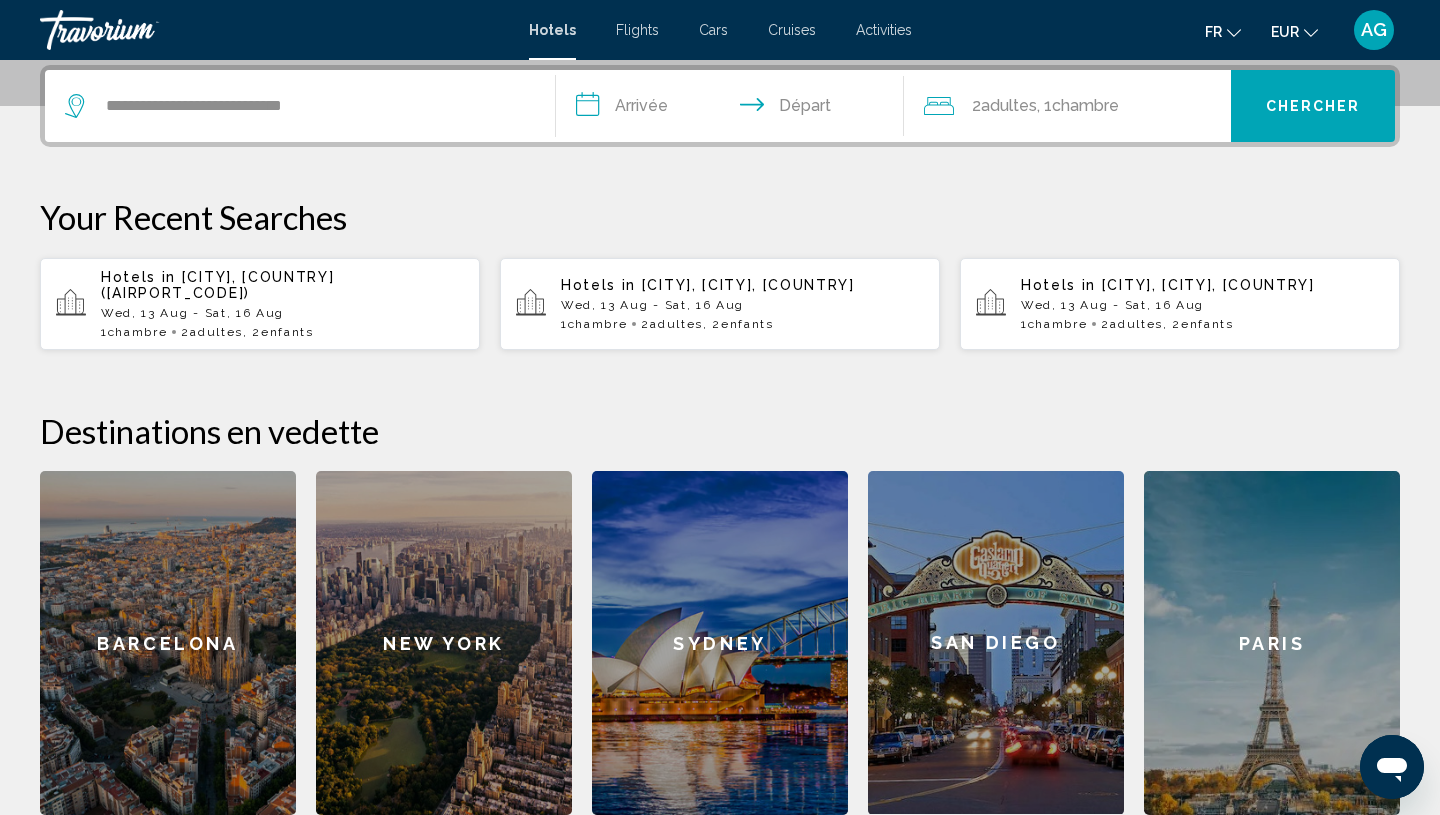 click on "**********" at bounding box center (734, 109) 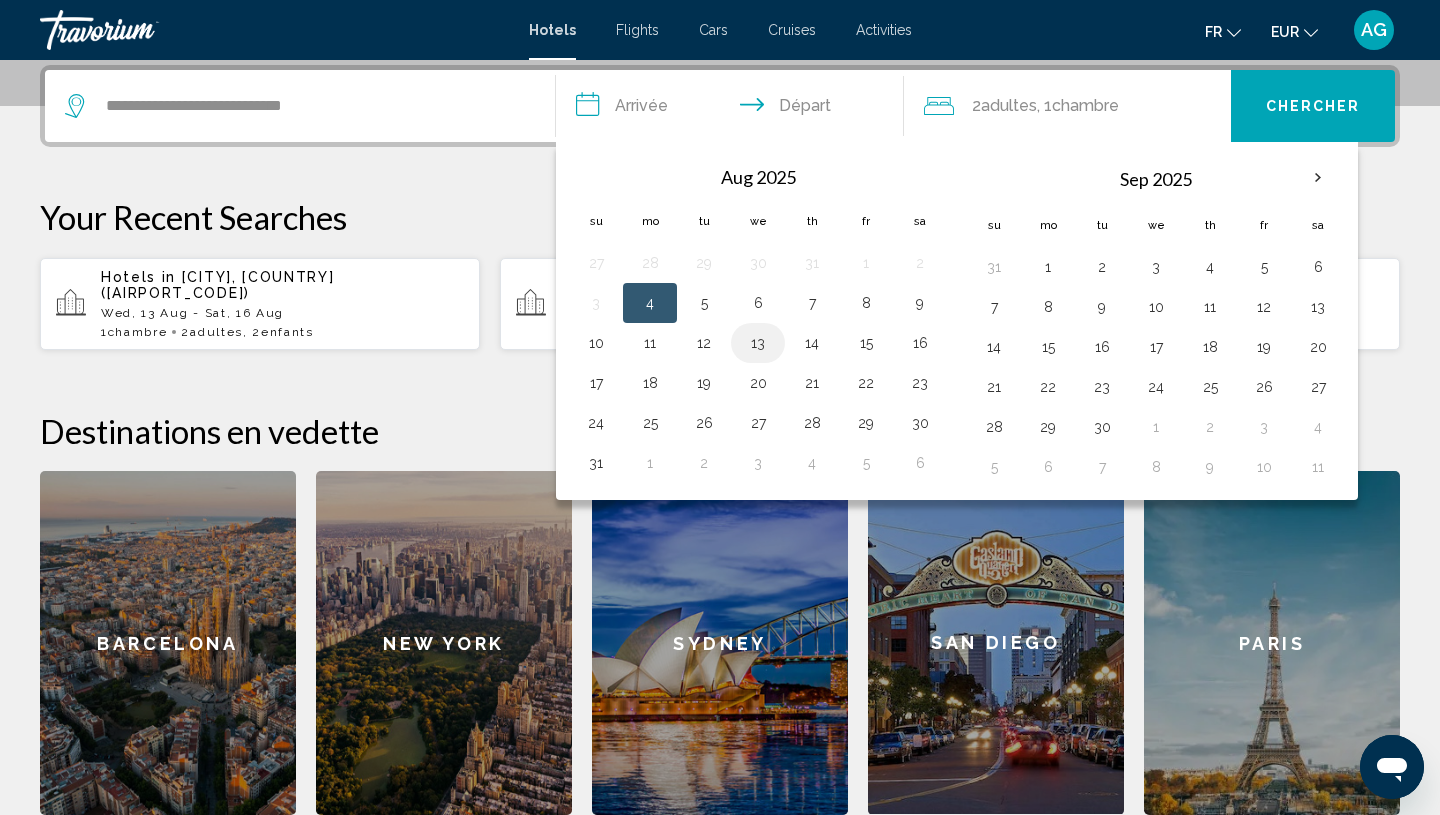 click on "13" at bounding box center [758, 343] 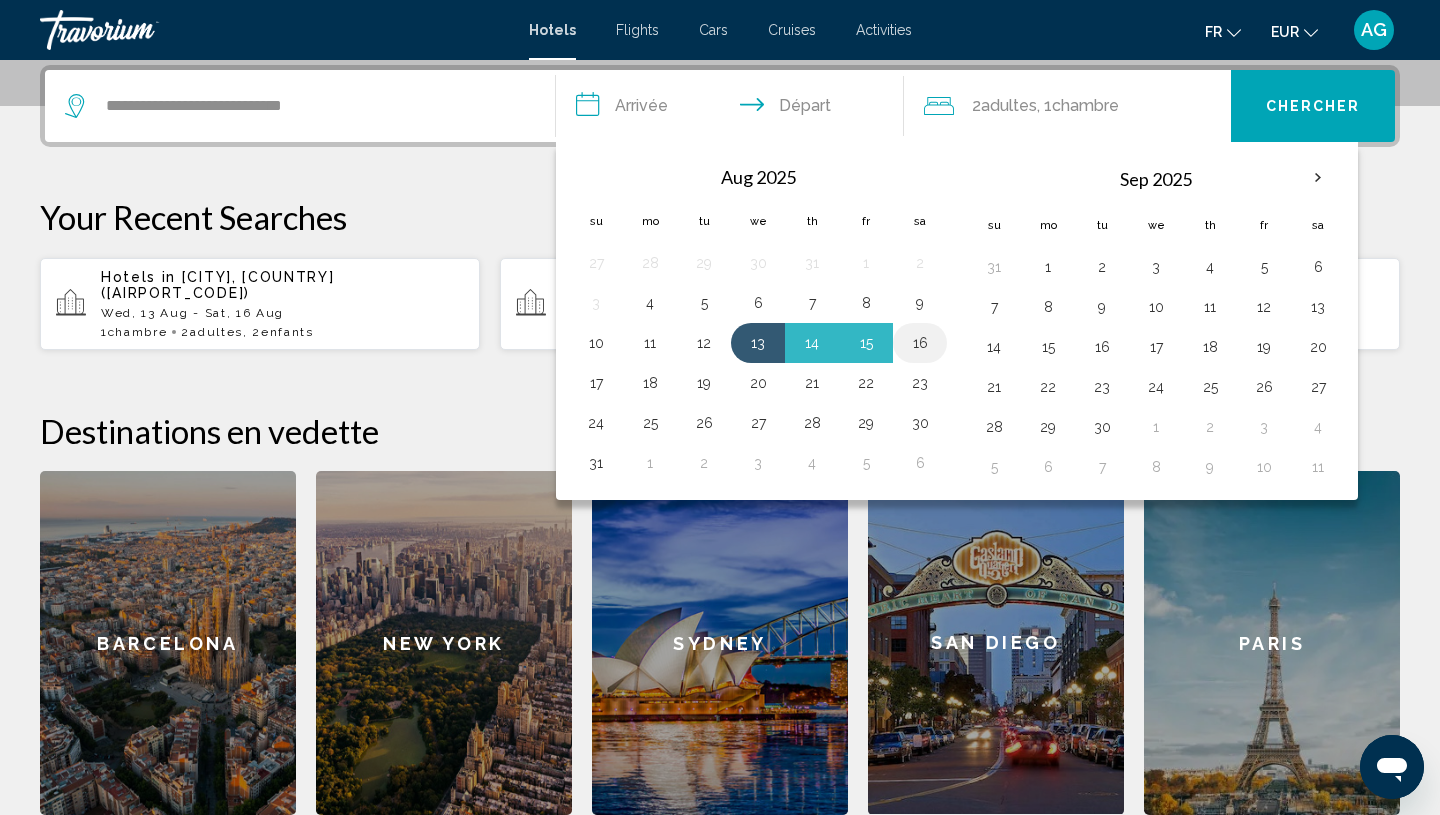 click on "16" at bounding box center [920, 343] 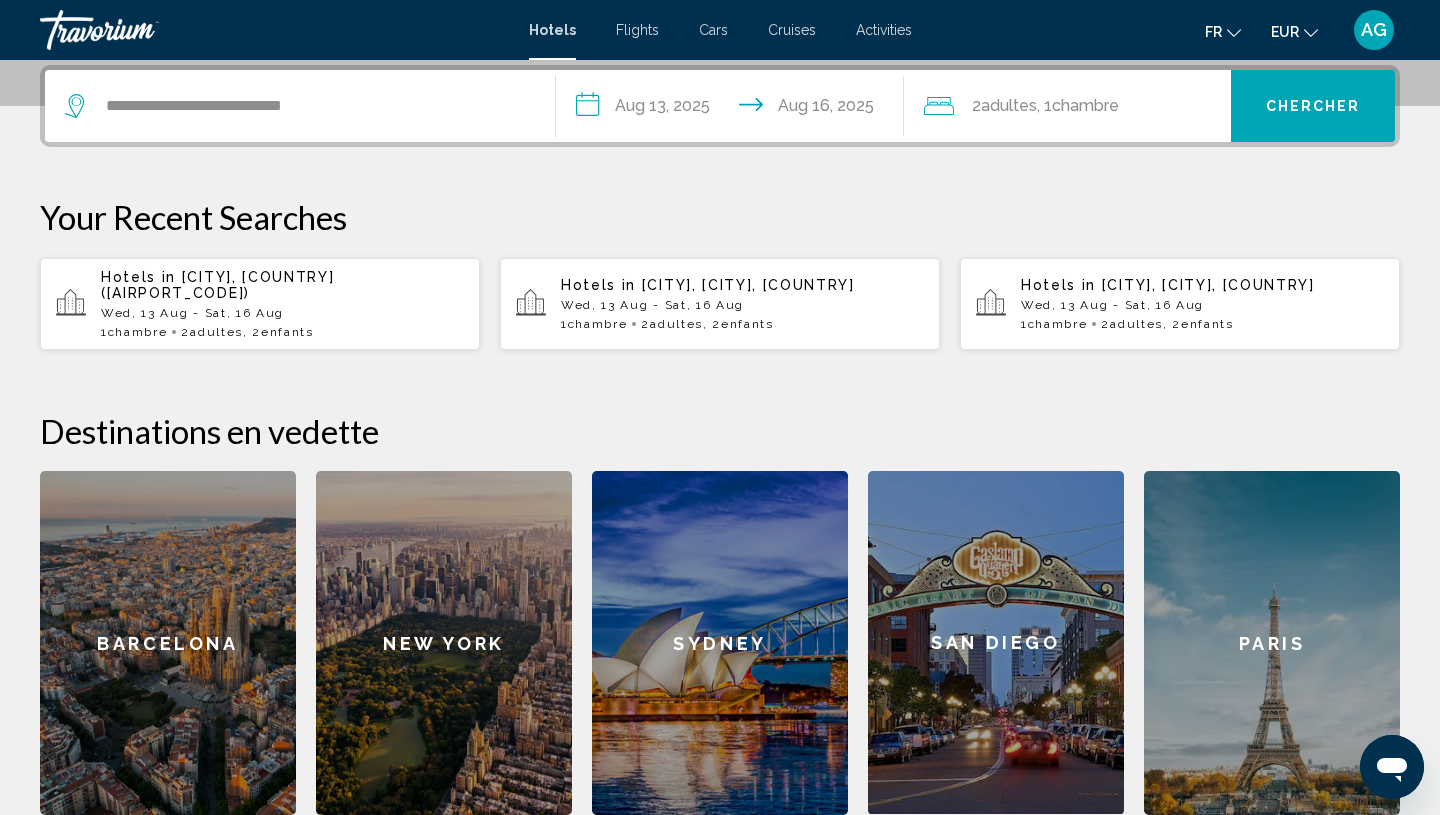click on "Chambre" 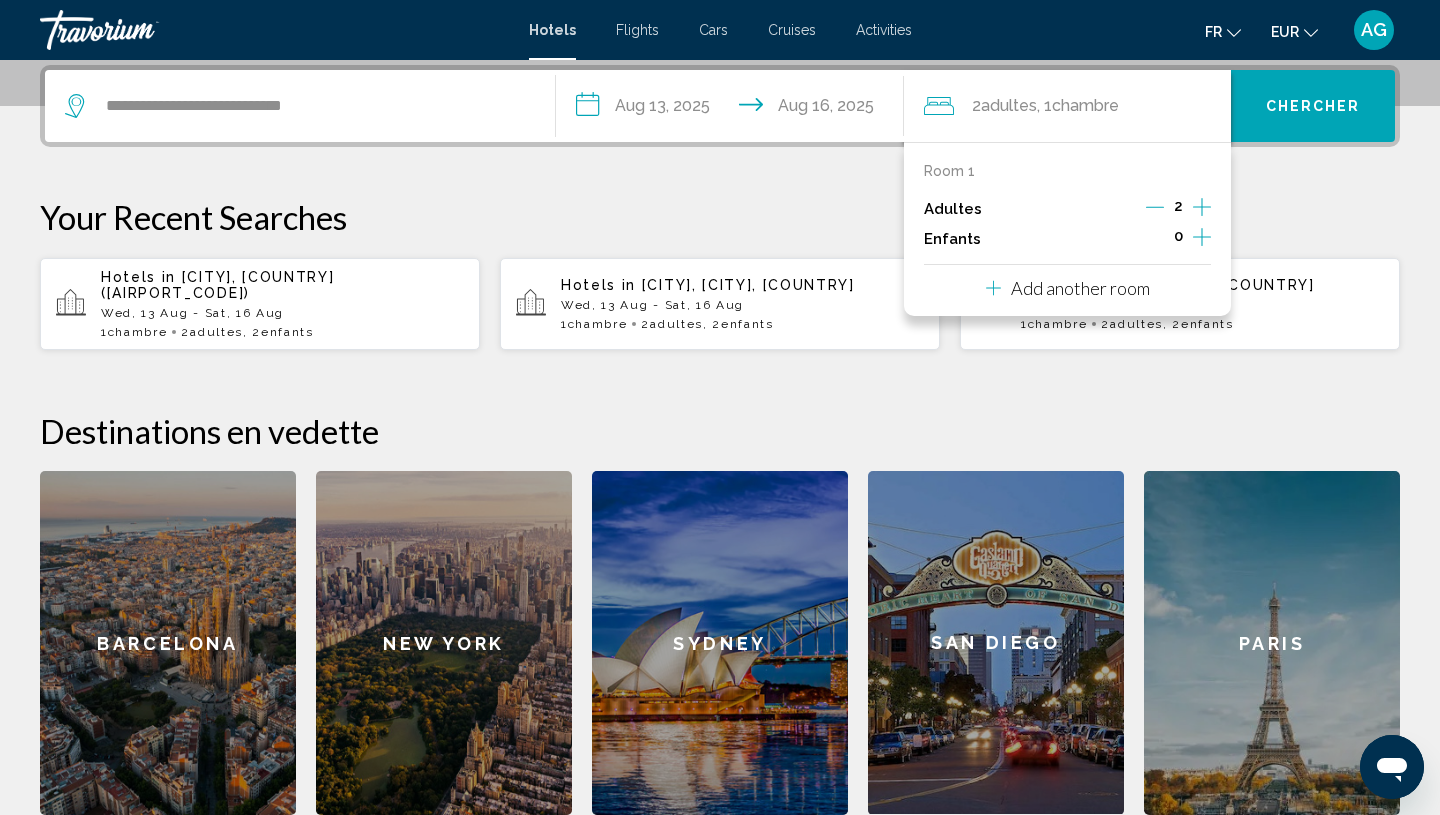 click on "0" at bounding box center (1178, 239) 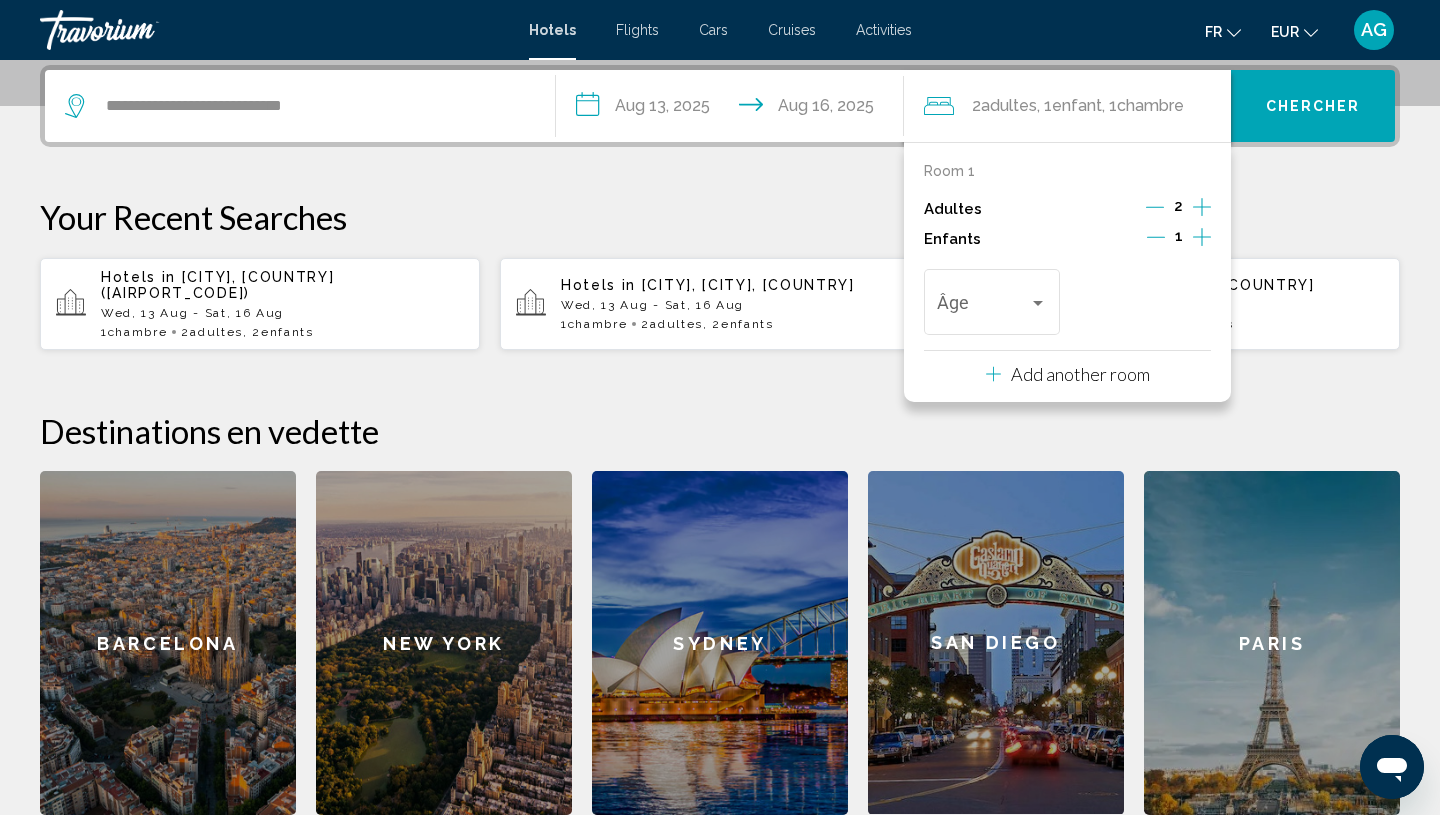 click 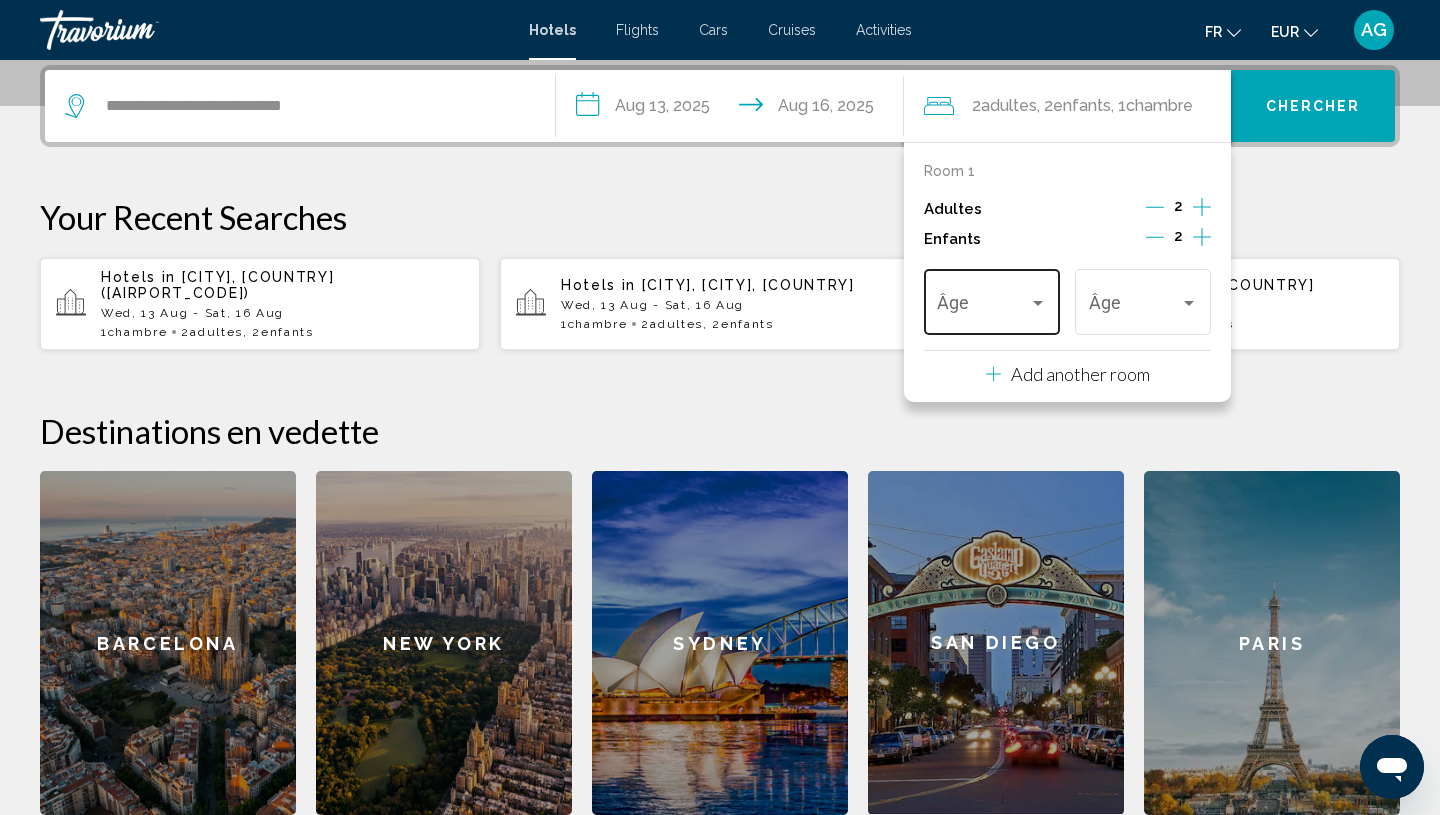 click at bounding box center (982, 307) 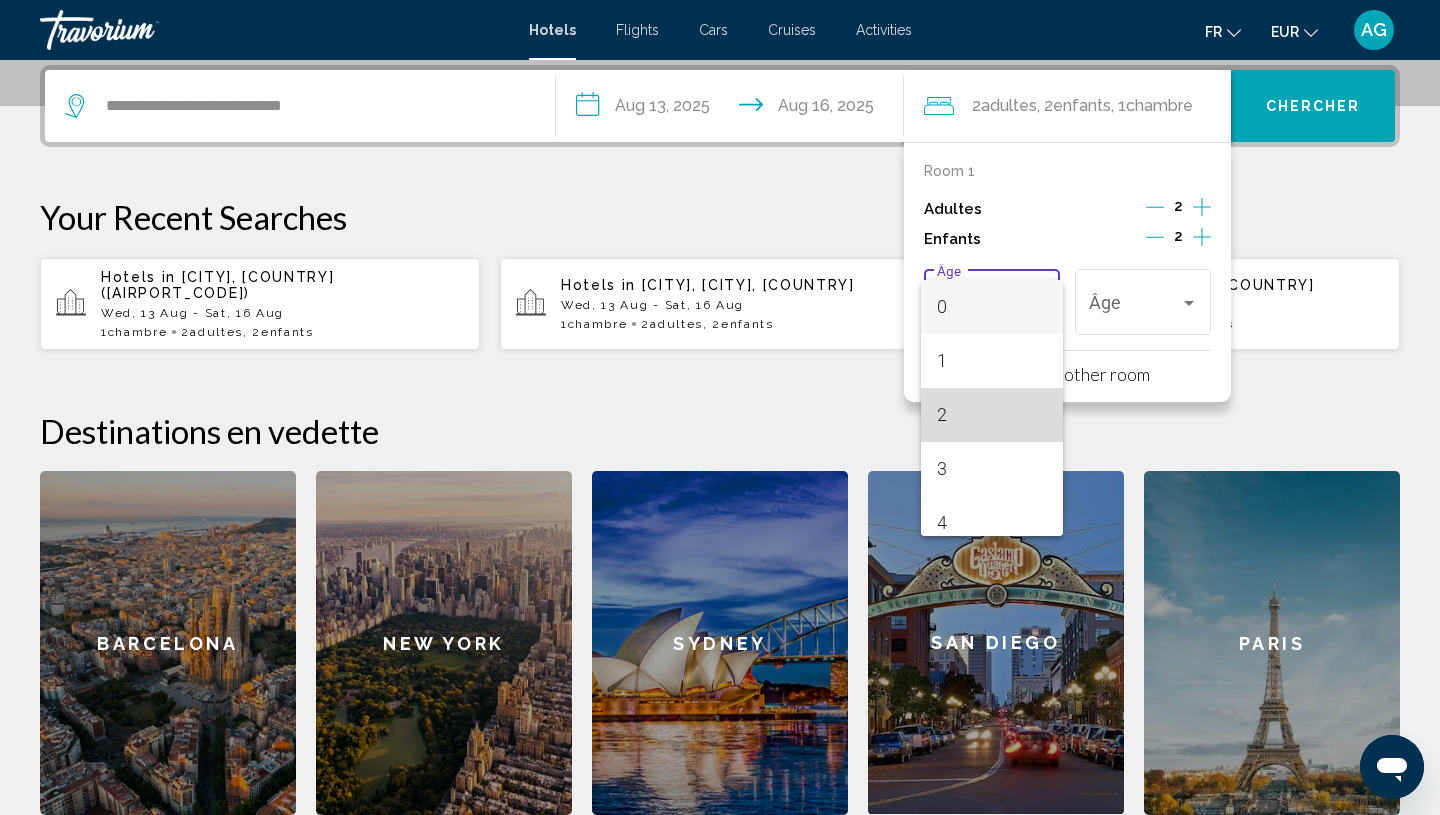 click on "2" at bounding box center (991, 415) 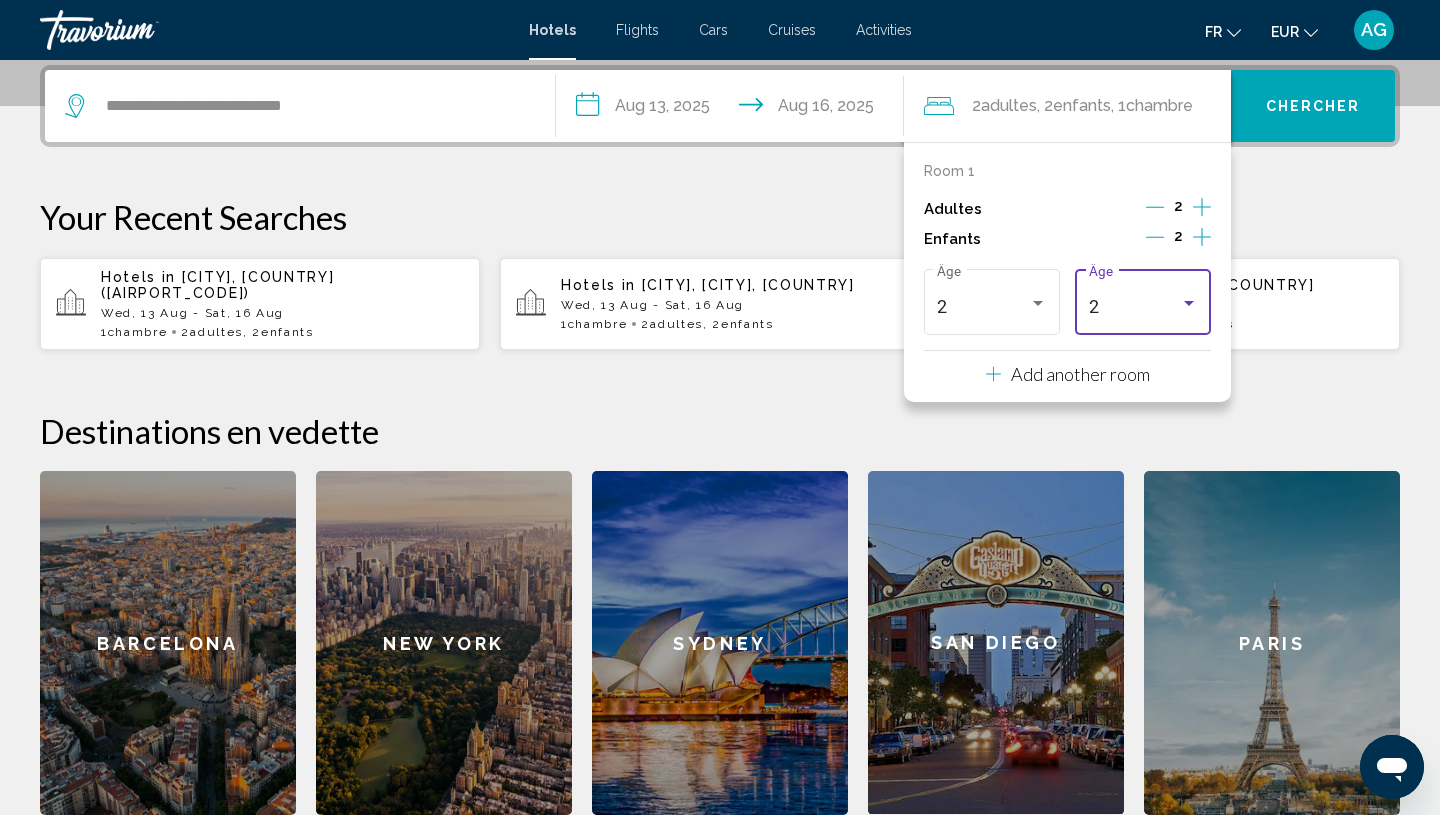 click on "2" at bounding box center (1134, 307) 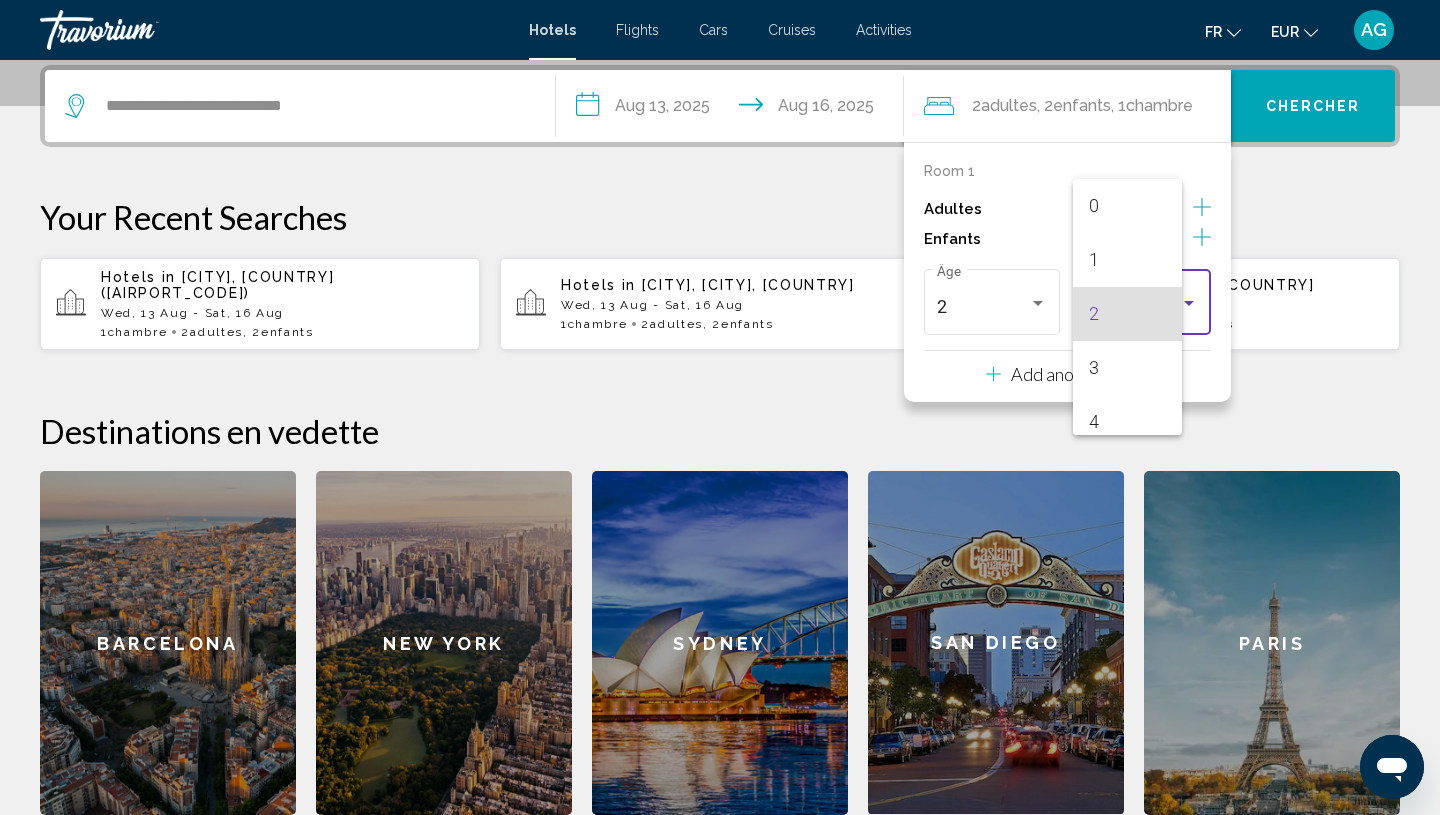 scroll, scrollTop: 7, scrollLeft: 0, axis: vertical 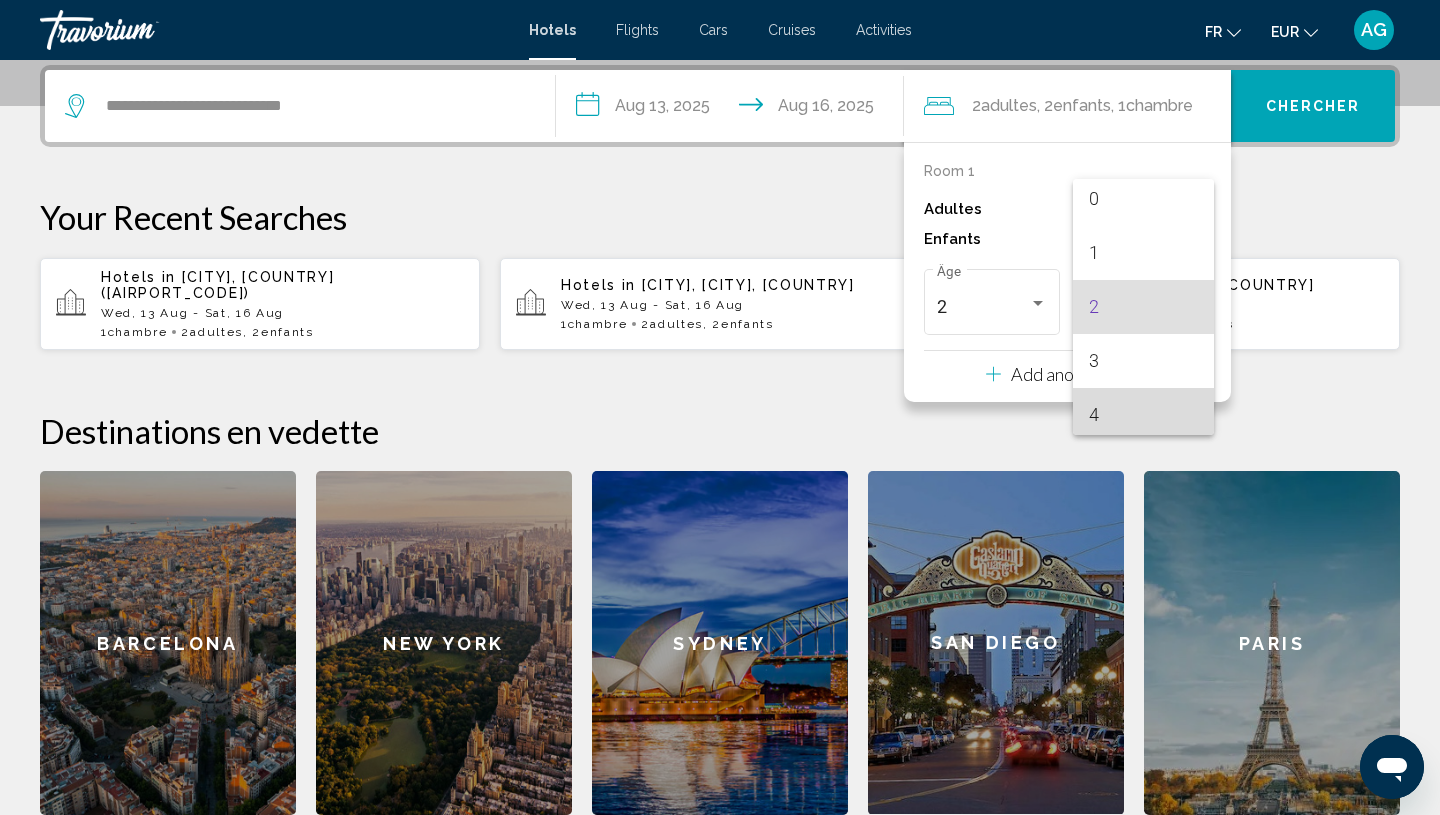click on "4" at bounding box center (1143, 415) 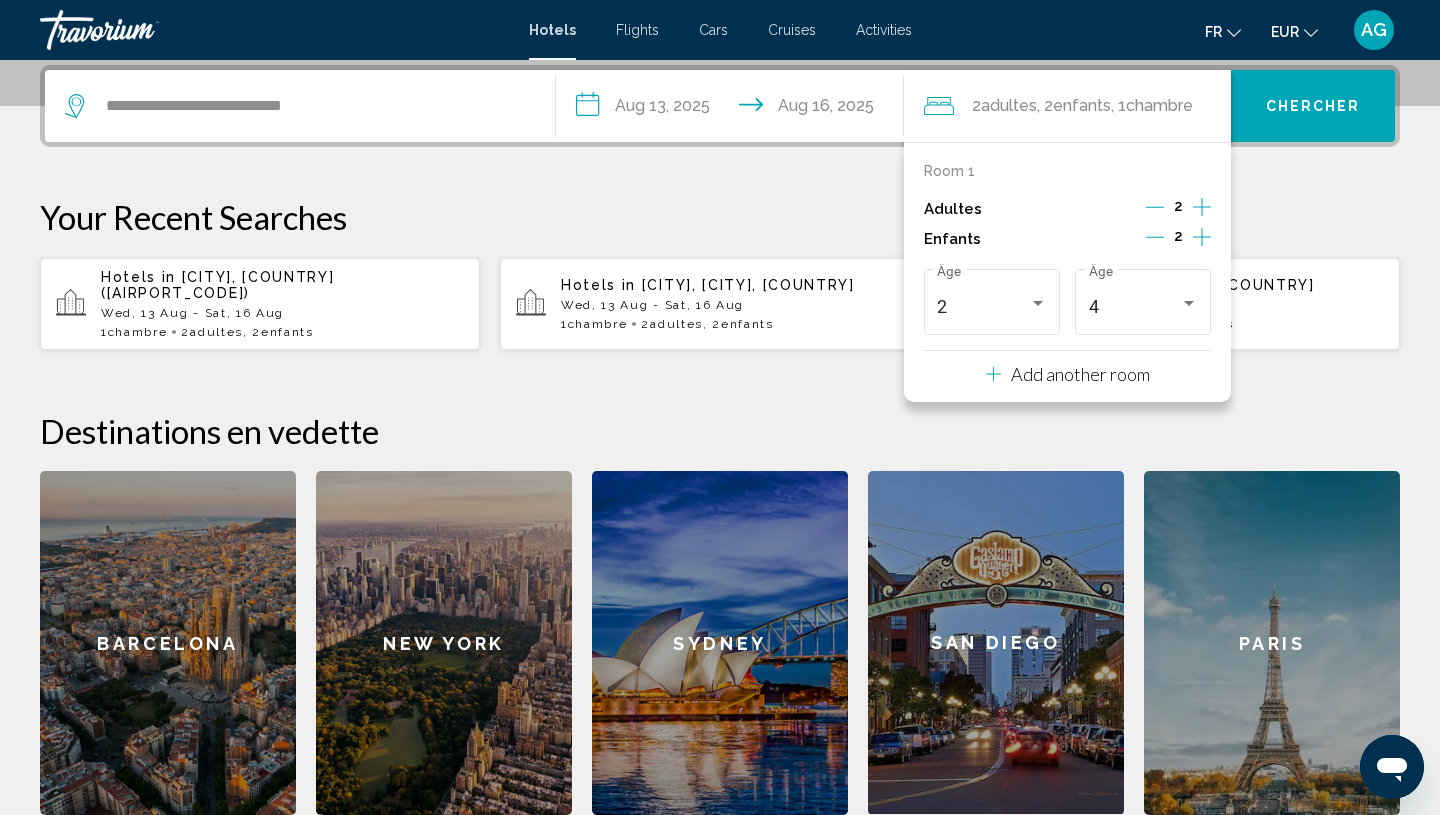 click on "Chercher" at bounding box center [1313, 107] 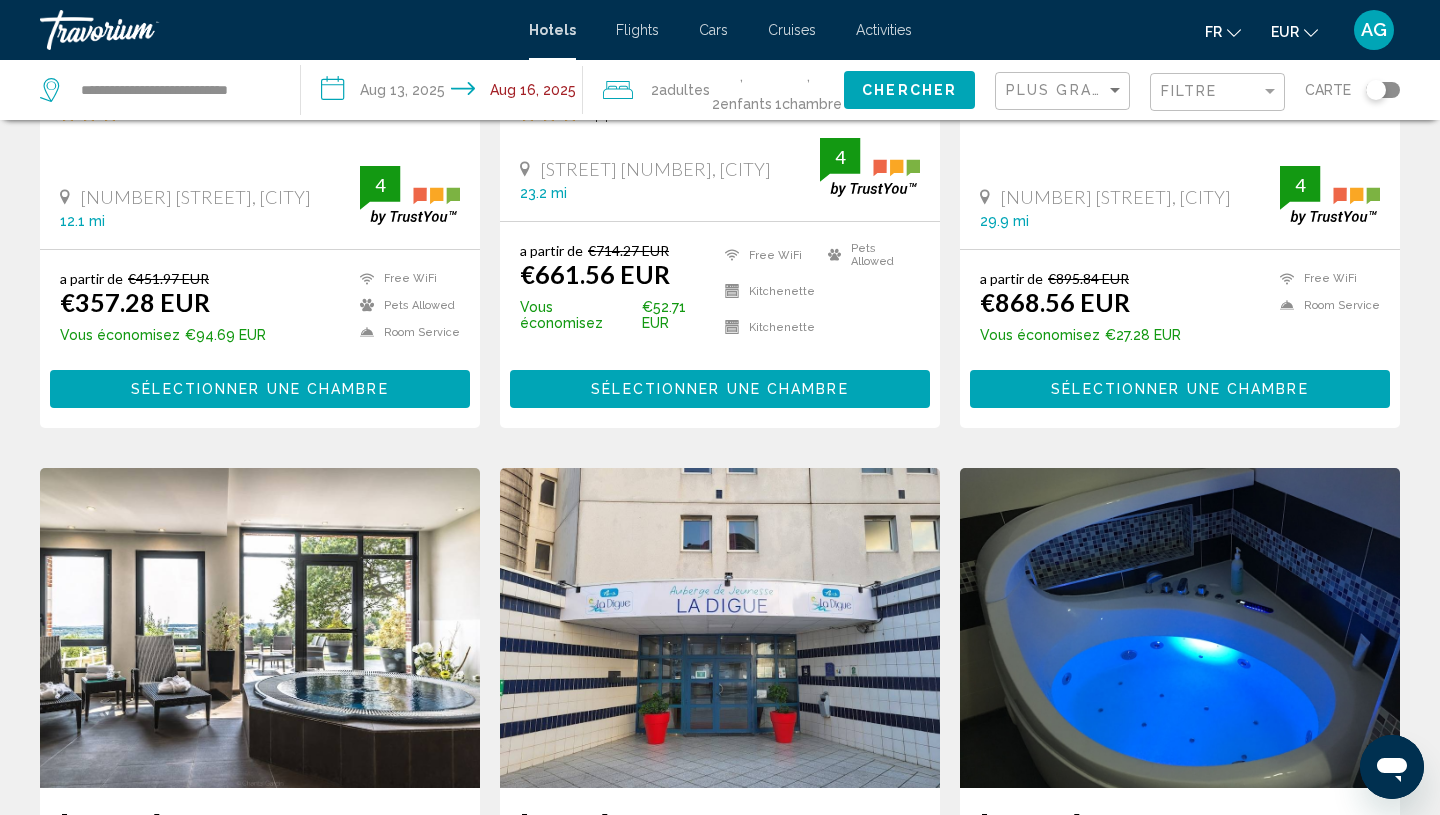 scroll, scrollTop: 0, scrollLeft: 0, axis: both 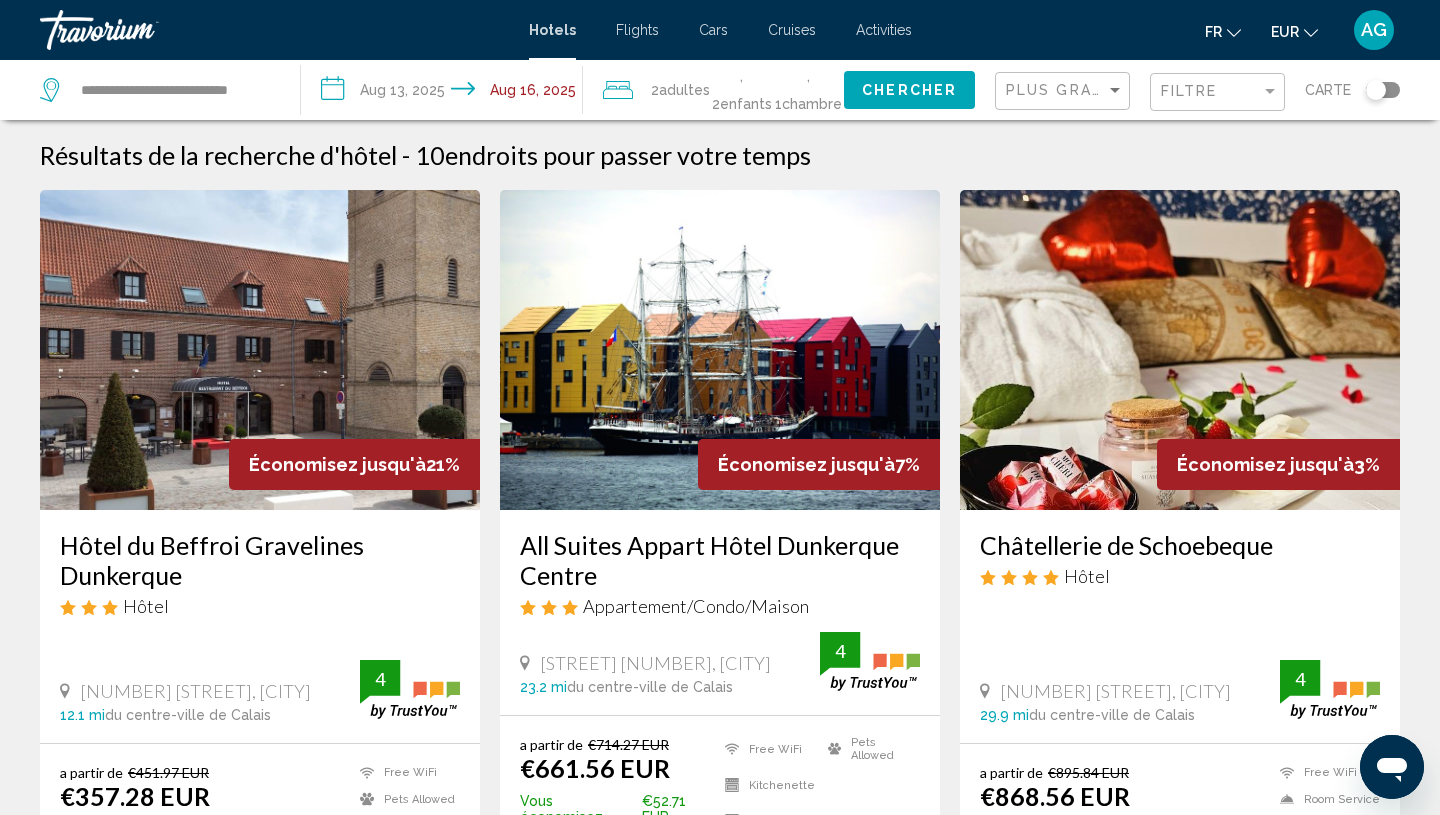 click on "Plus grandes économies" 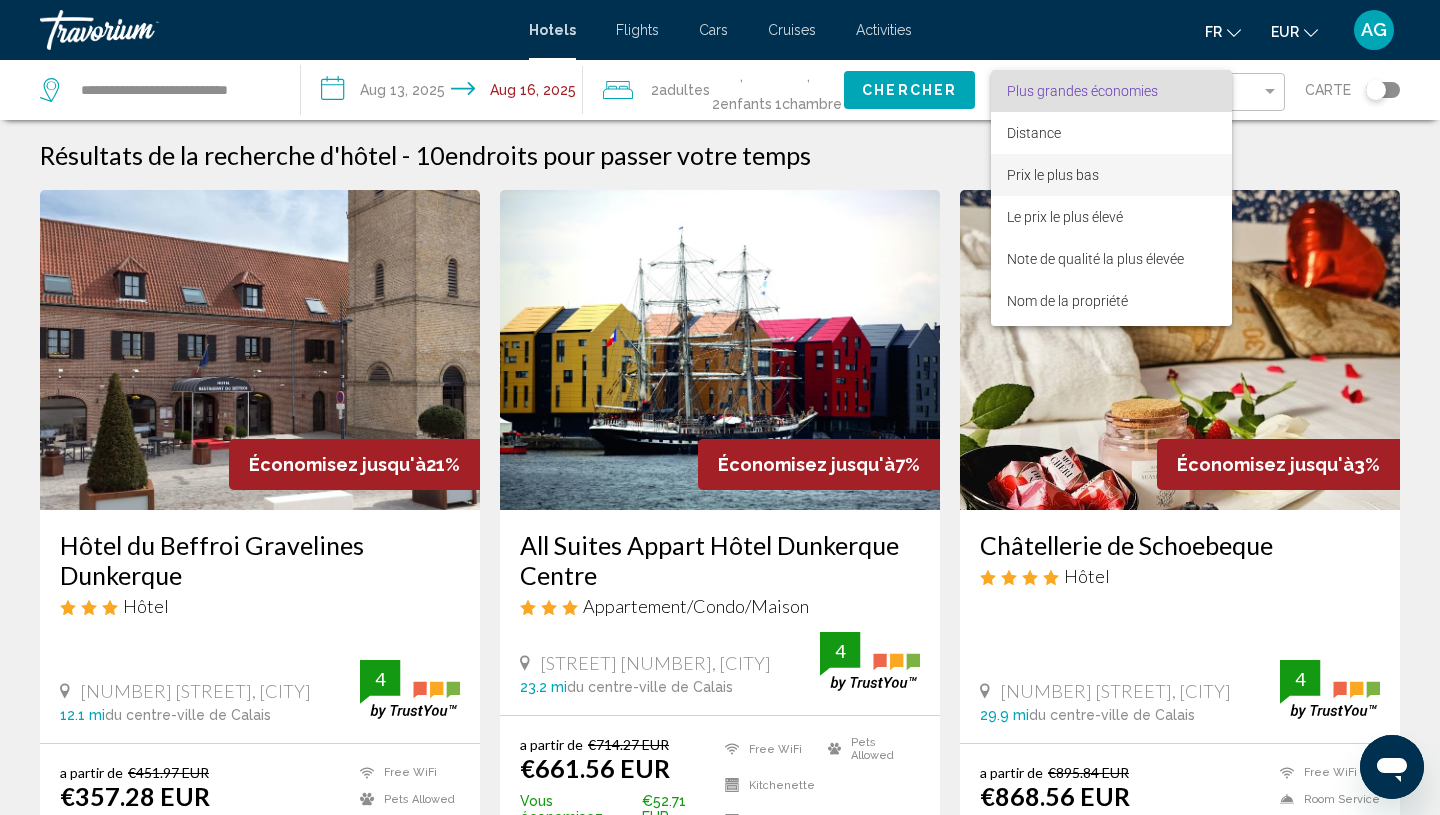 click on "Prix le plus bas" at bounding box center [1053, 175] 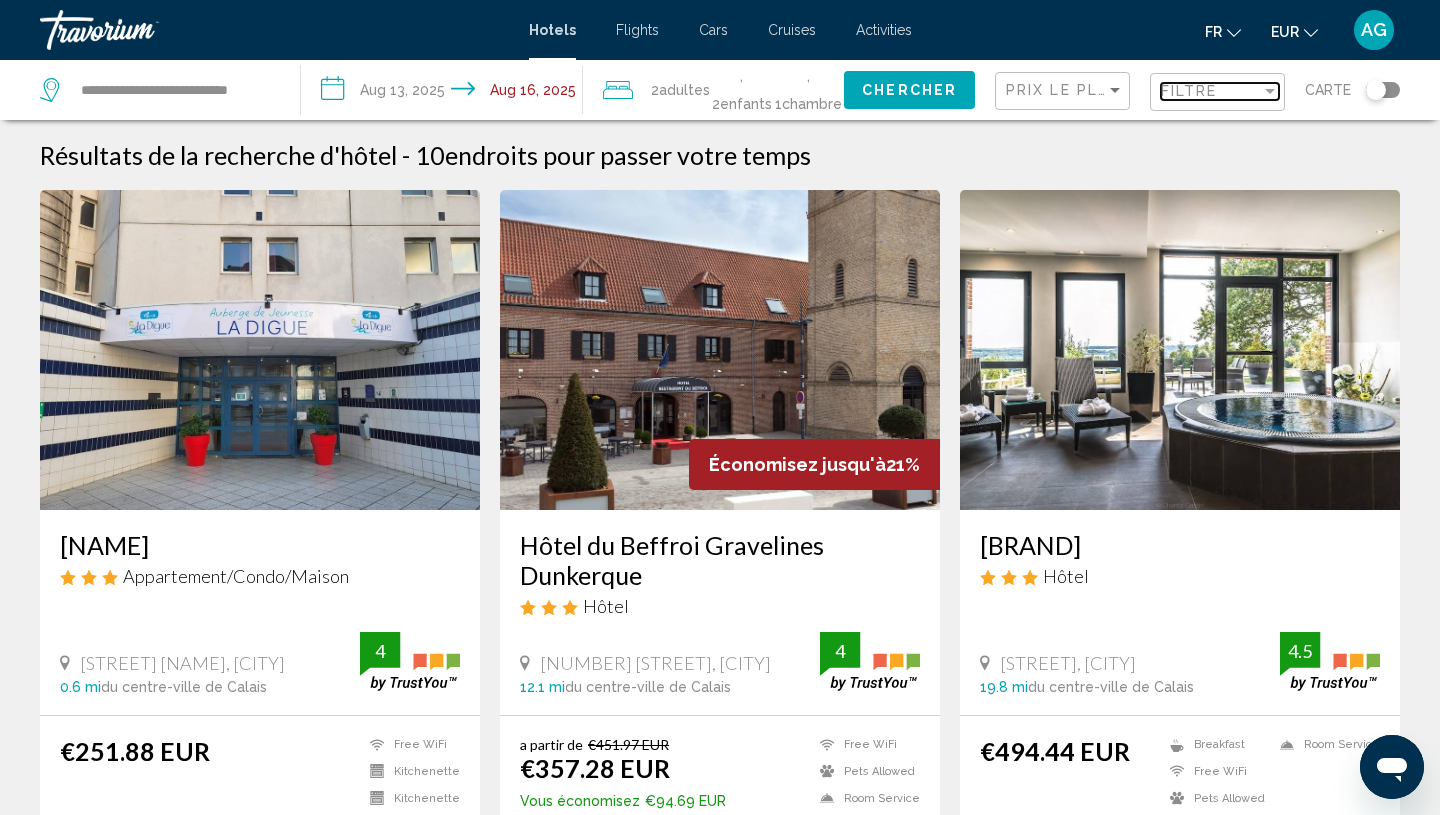 click on "Filtre" at bounding box center [1211, 91] 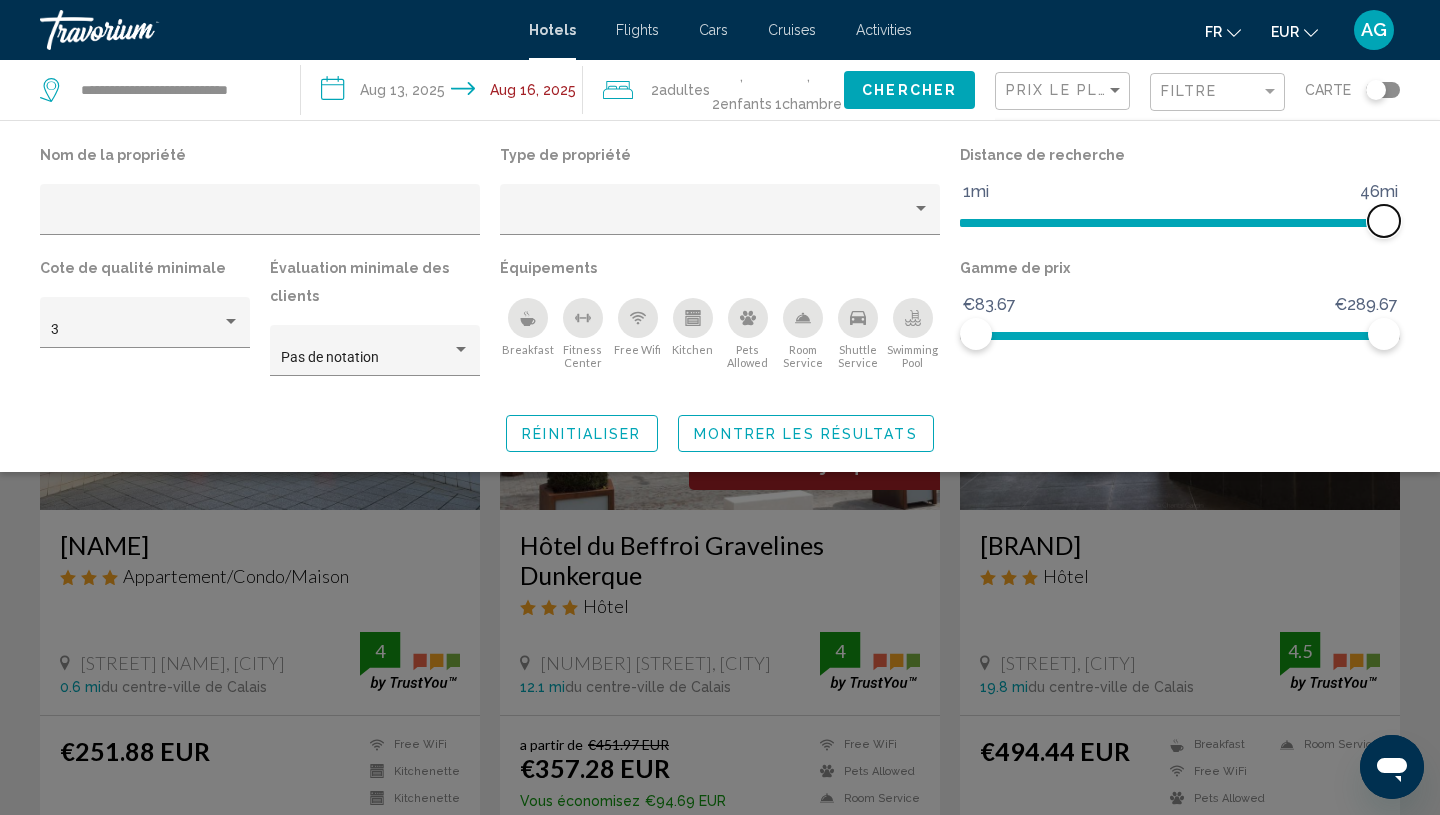 drag, startPoint x: 1236, startPoint y: 221, endPoint x: 1440, endPoint y: 213, distance: 204.1568 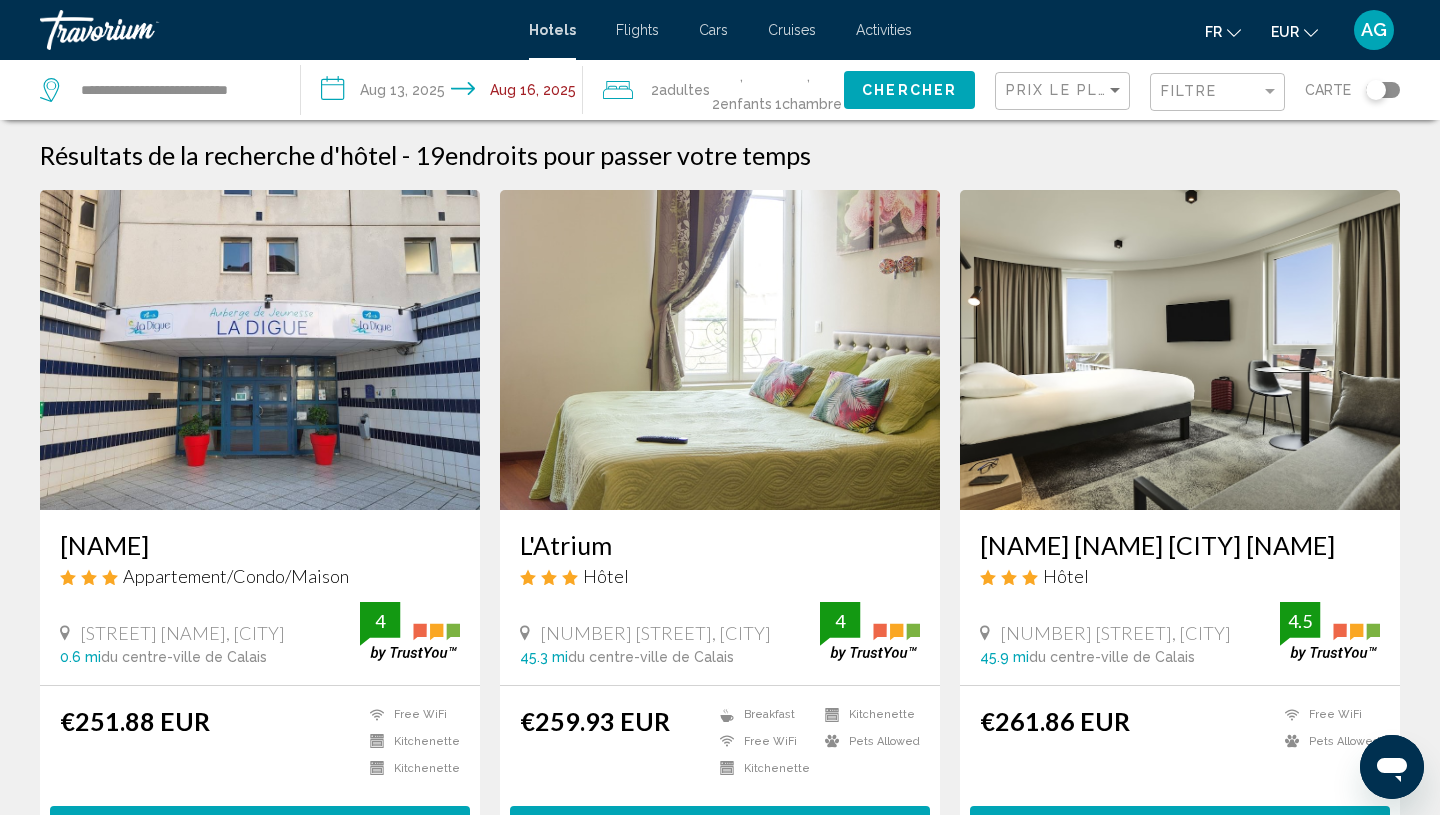 click on "**********" at bounding box center [445, 93] 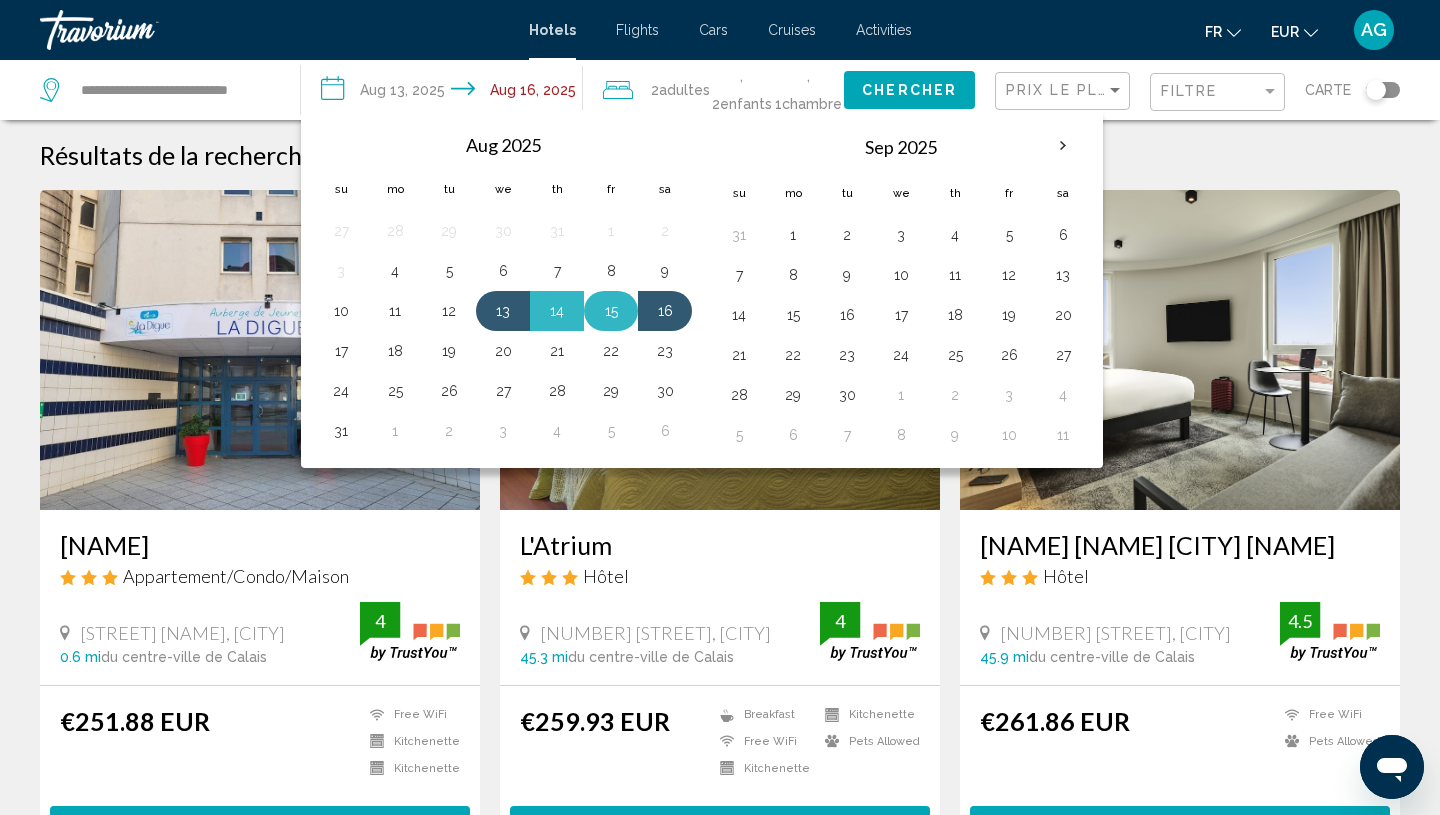 click on "15" at bounding box center [611, 311] 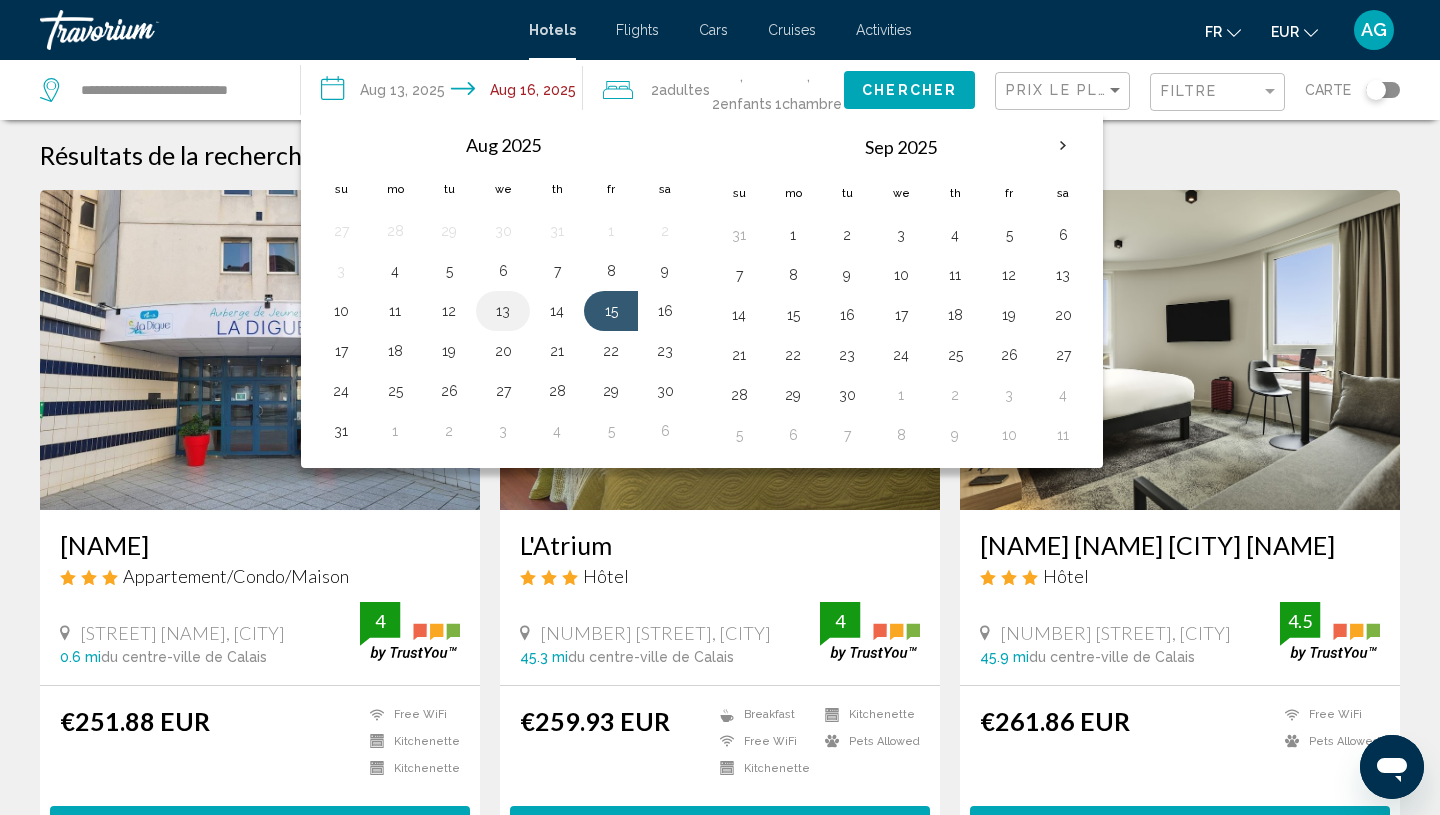 click on "13" at bounding box center (503, 311) 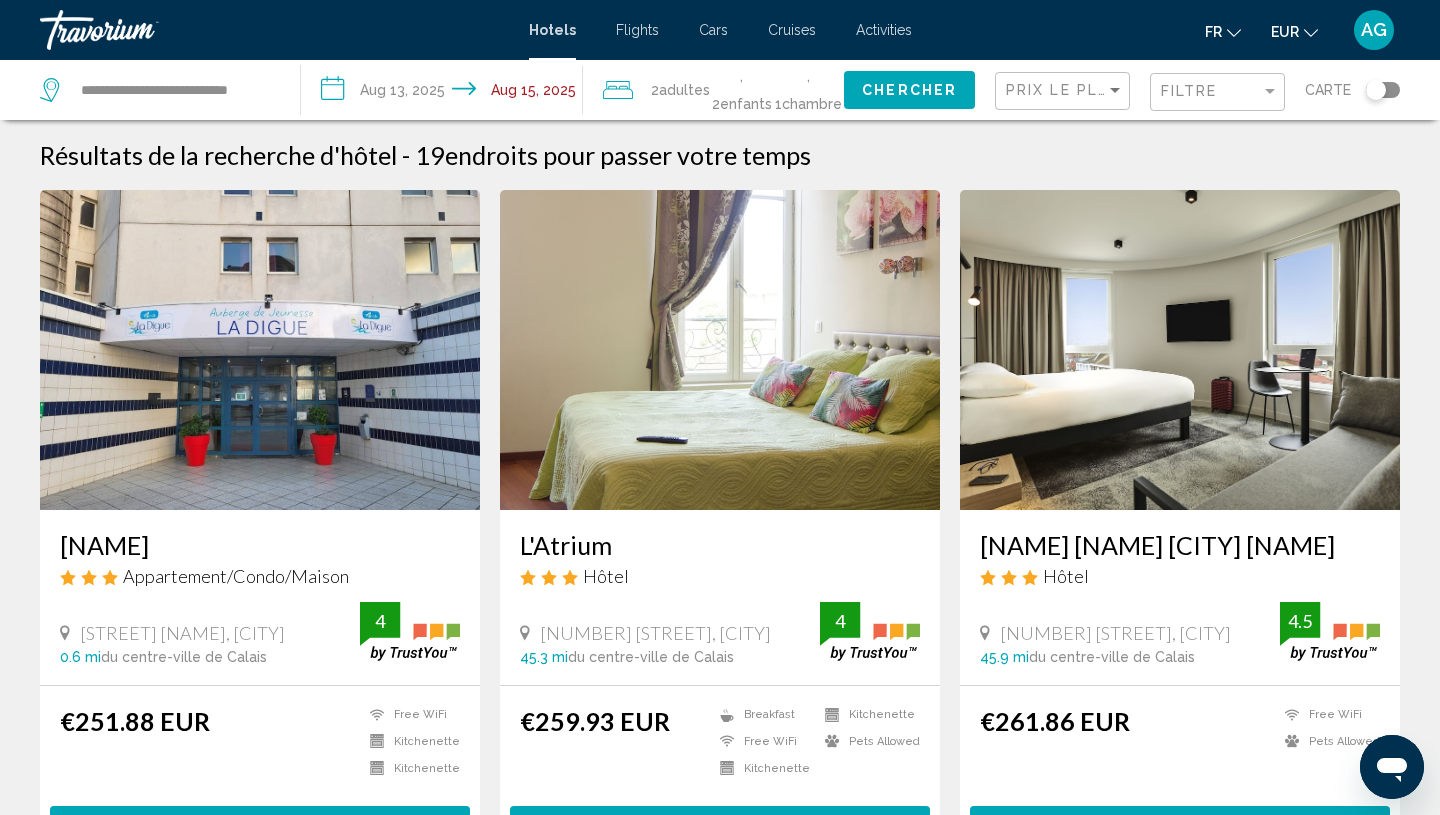 click on "**********" at bounding box center (445, 93) 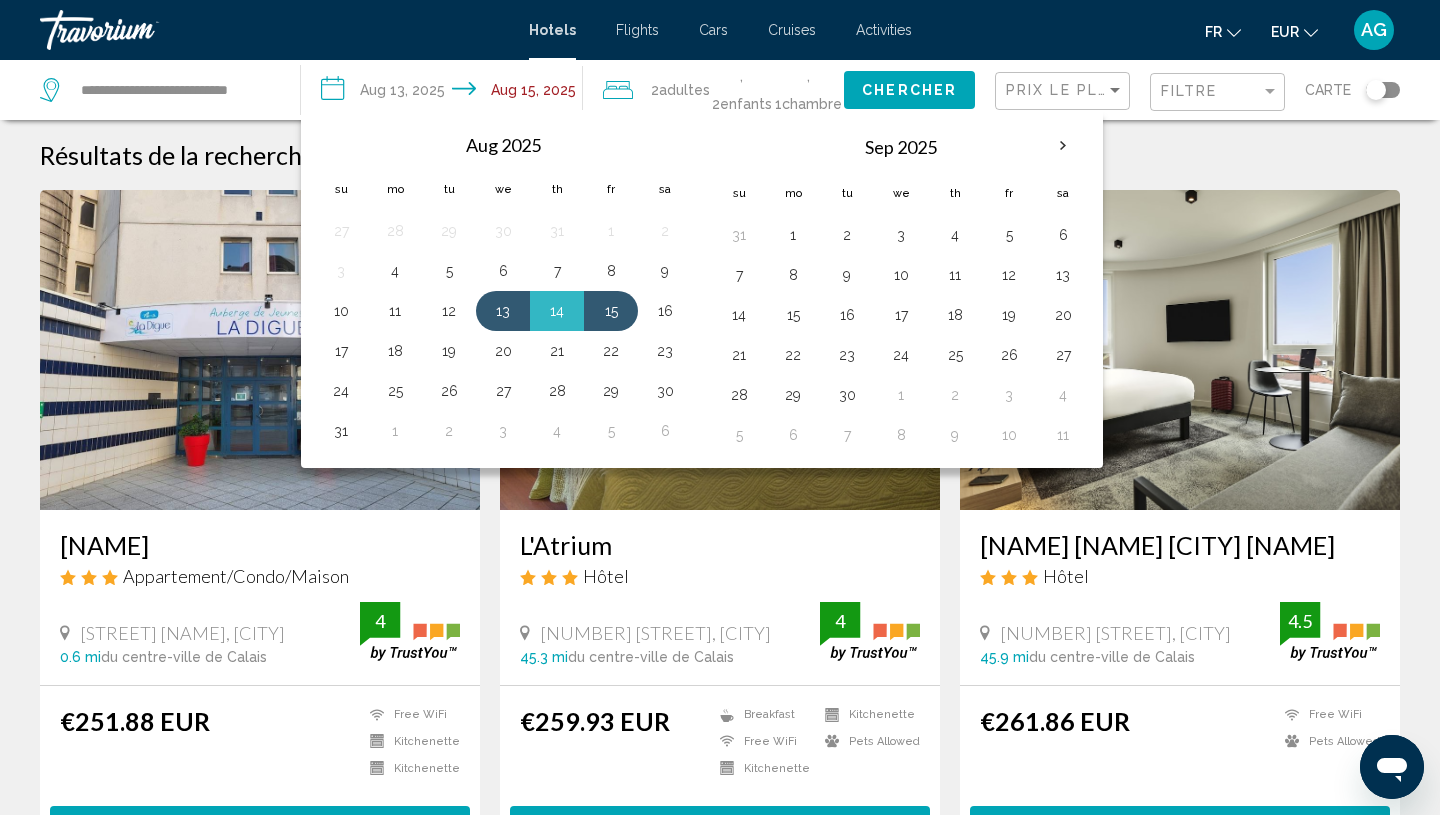 click on "Résultats de la recherche d'hôtel  -   19  endroits pour passer votre temps  La Digue
Appartement/Condo/Maison
[STREET] [CITY] 0.6 mi  du centre-ville de [CITY] de l'hôtel 4 €251.88 EUR
Free WiFi
Kitchenette
Kitchenette  4 Sélectionner une chambre  L'Atrium
Hôtel
[NUMBER] [STREET], [CITY] 45.3 mi  du centre-ville de [CITY] de l'hôtel 4 €259.93 EUR
Breakfast
Free WiFi" at bounding box center [720, 1661] 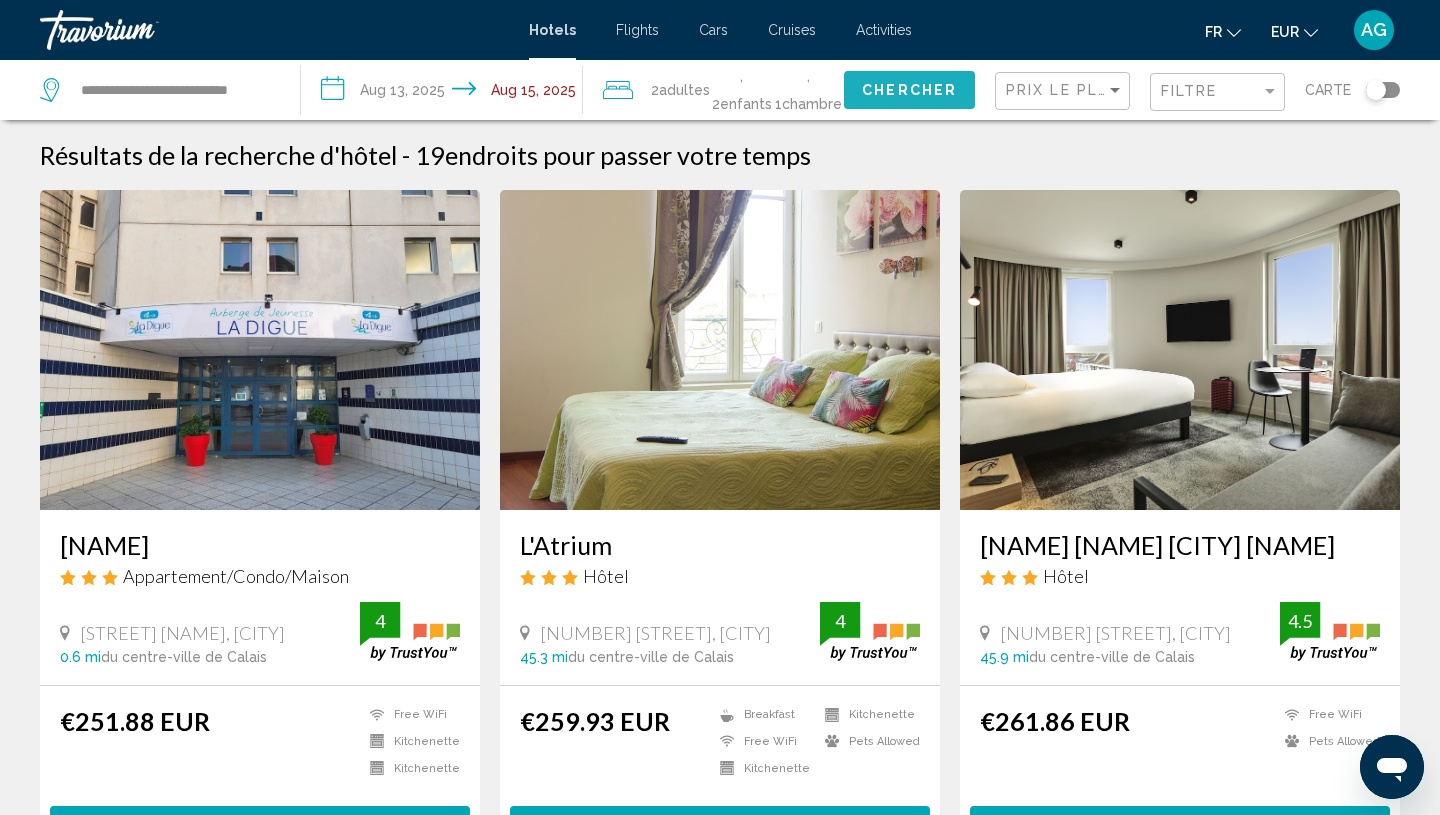 click on "Chercher" 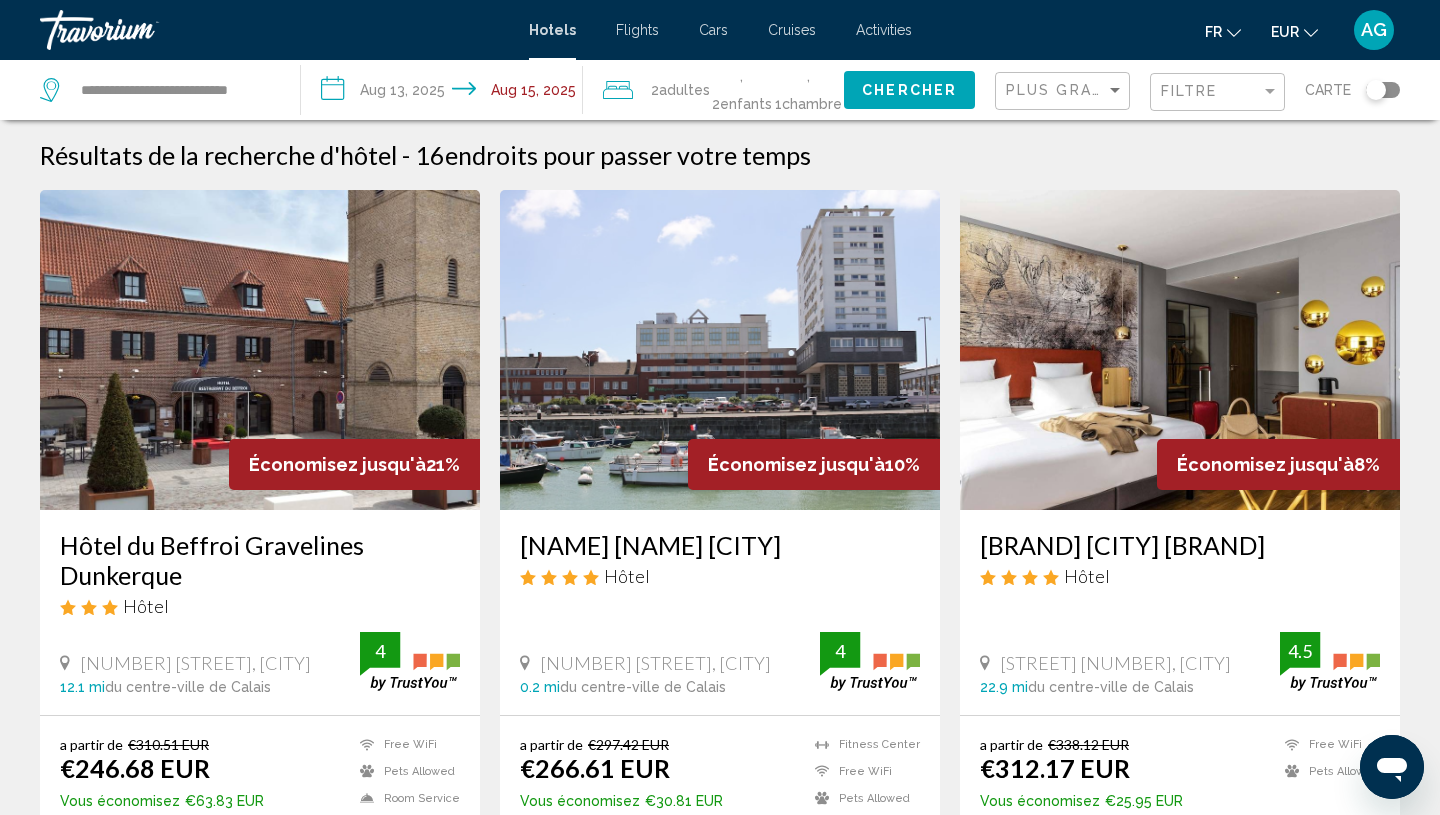 click on "Plus grandes économies" 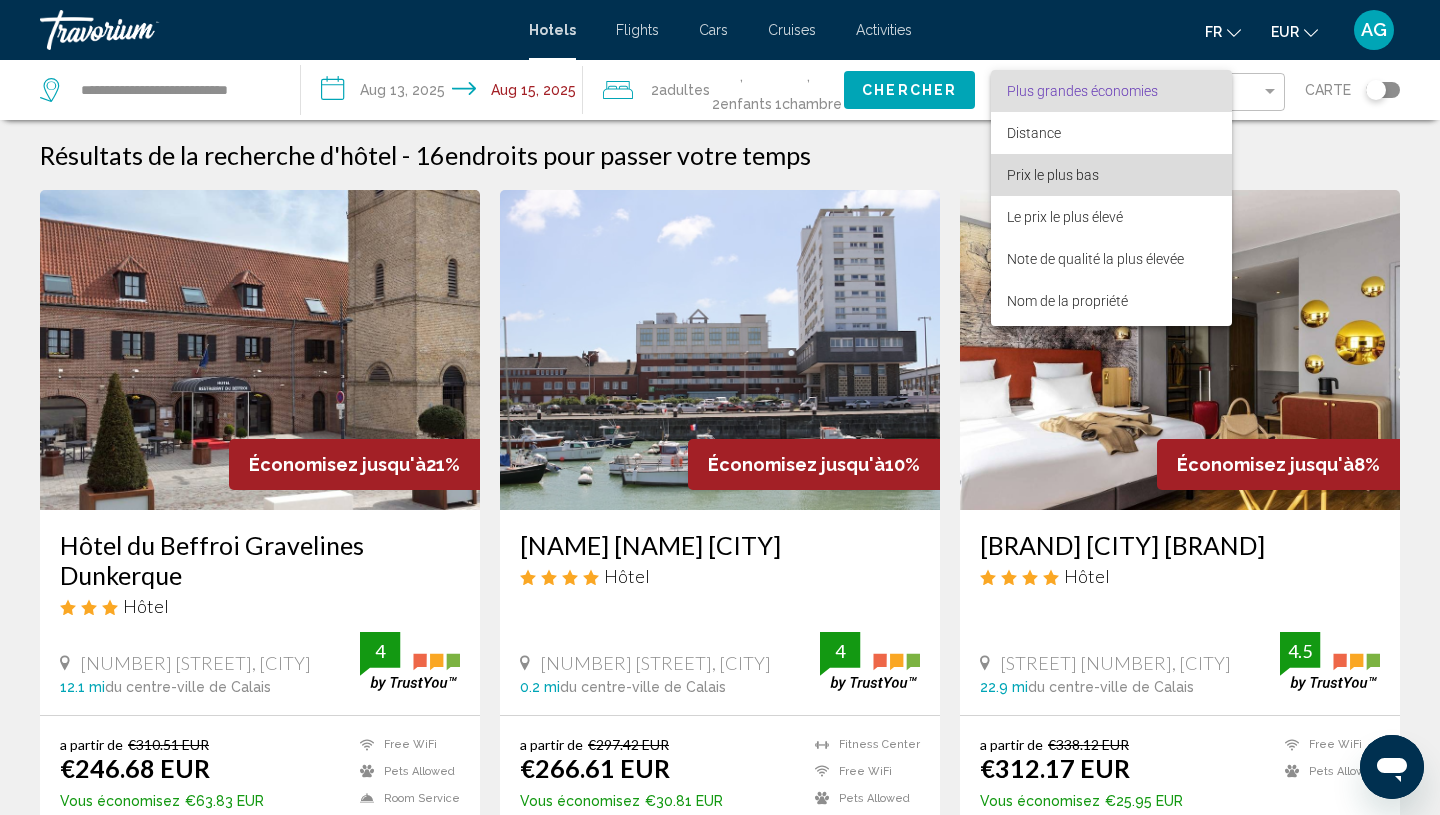 click on "Prix le plus bas" at bounding box center (1111, 175) 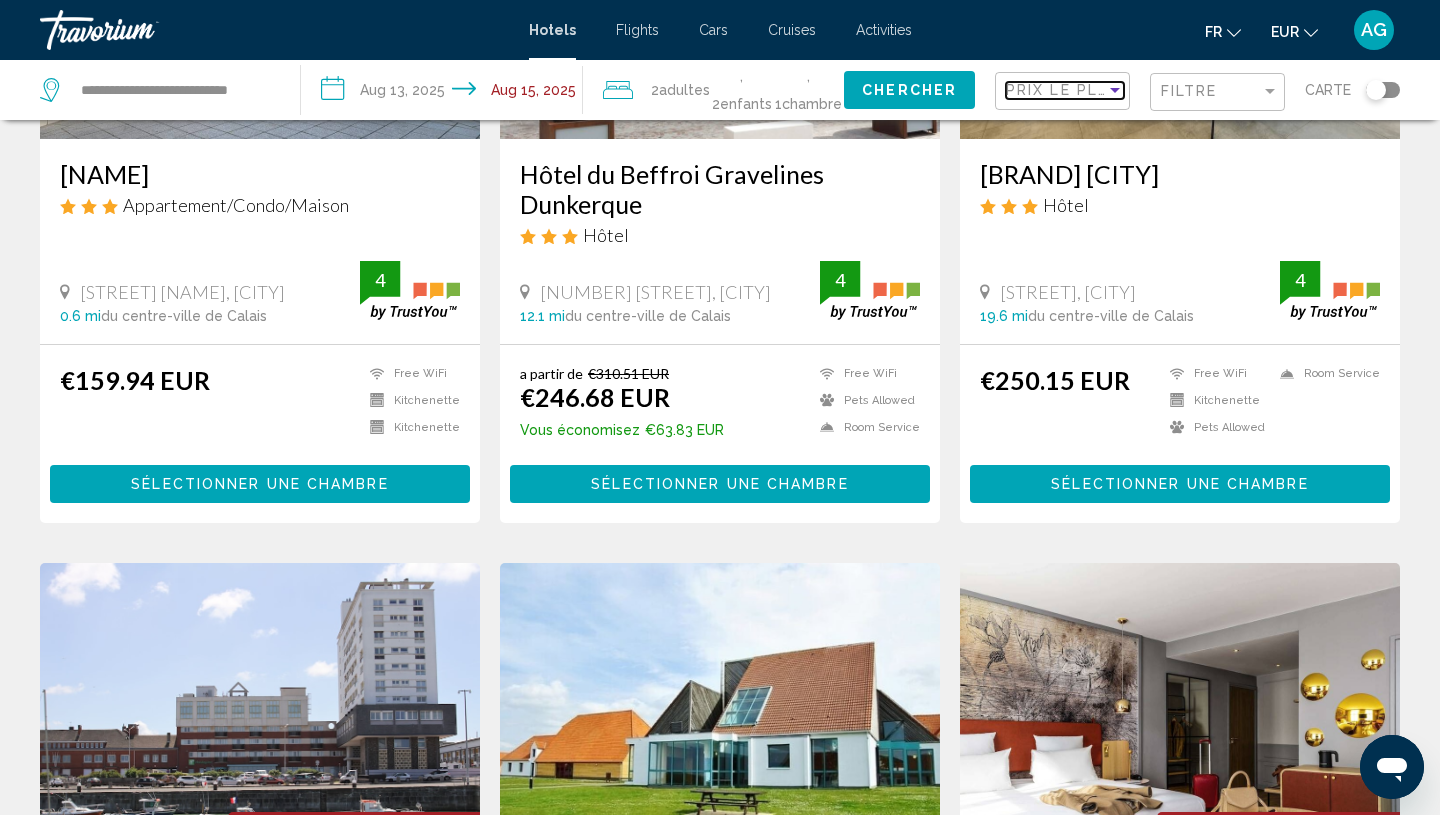 scroll, scrollTop: 409, scrollLeft: 0, axis: vertical 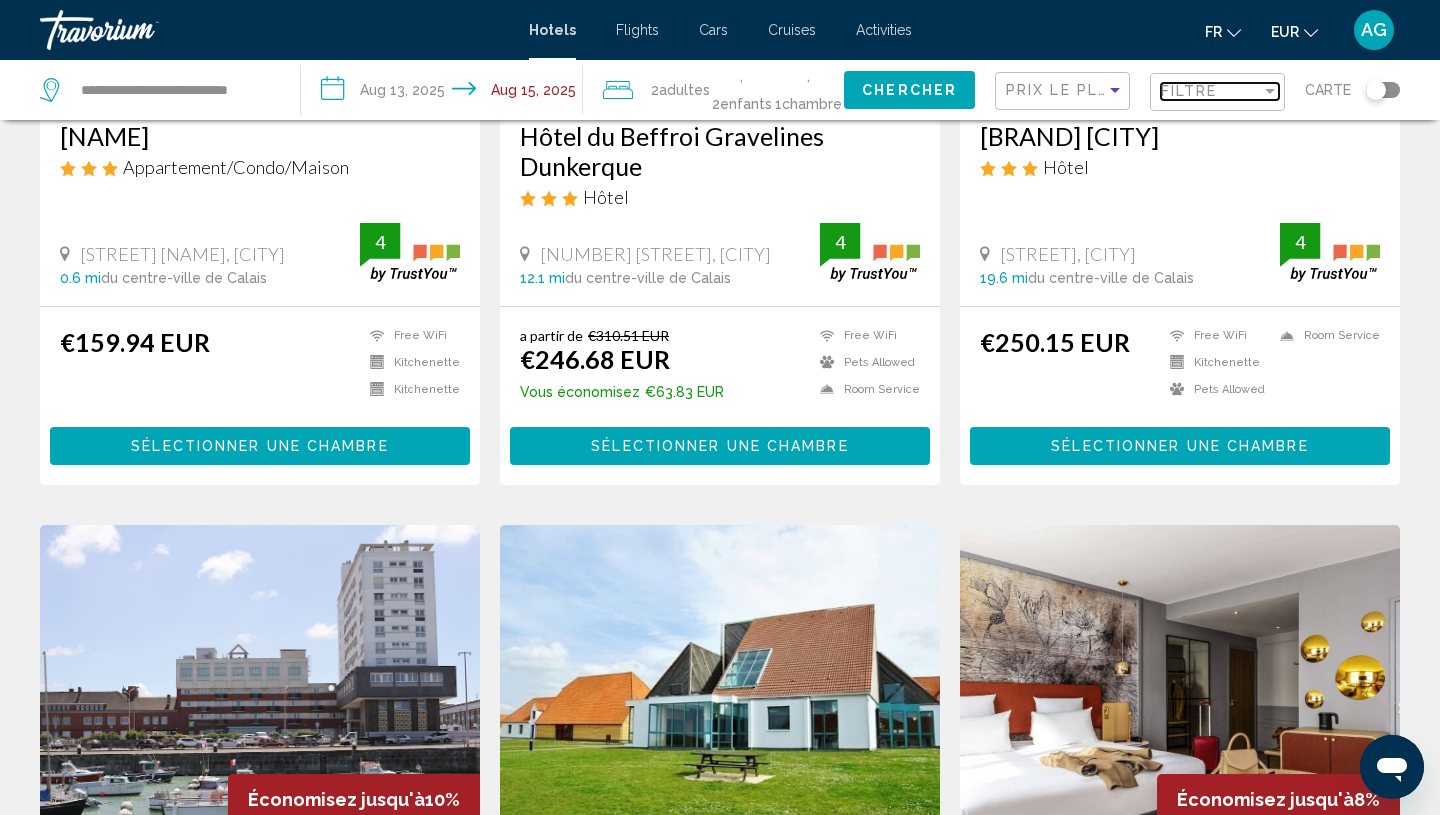 click on "Filtre" at bounding box center [1211, 91] 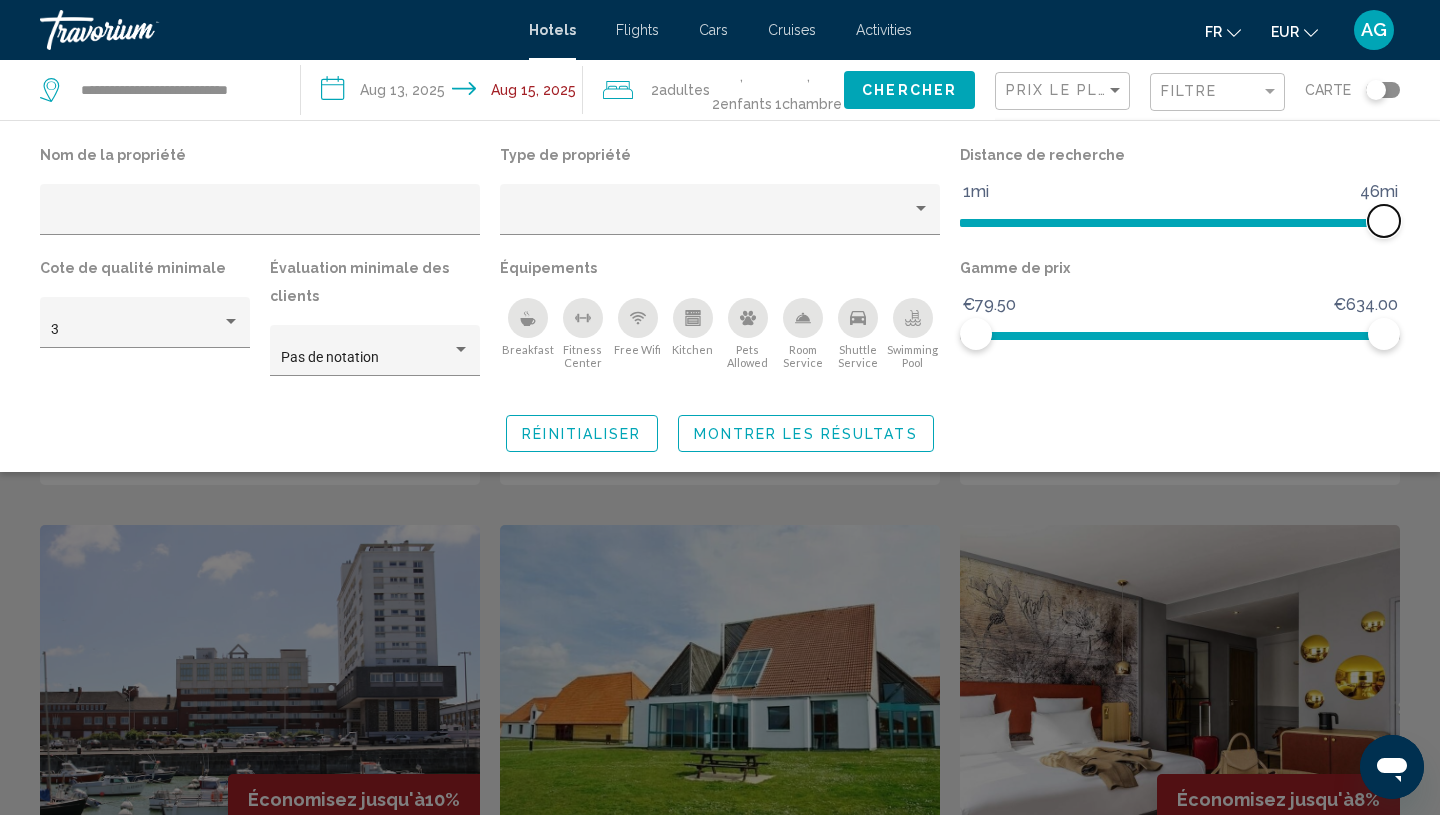 drag, startPoint x: 1248, startPoint y: 222, endPoint x: 1436, endPoint y: 214, distance: 188.17014 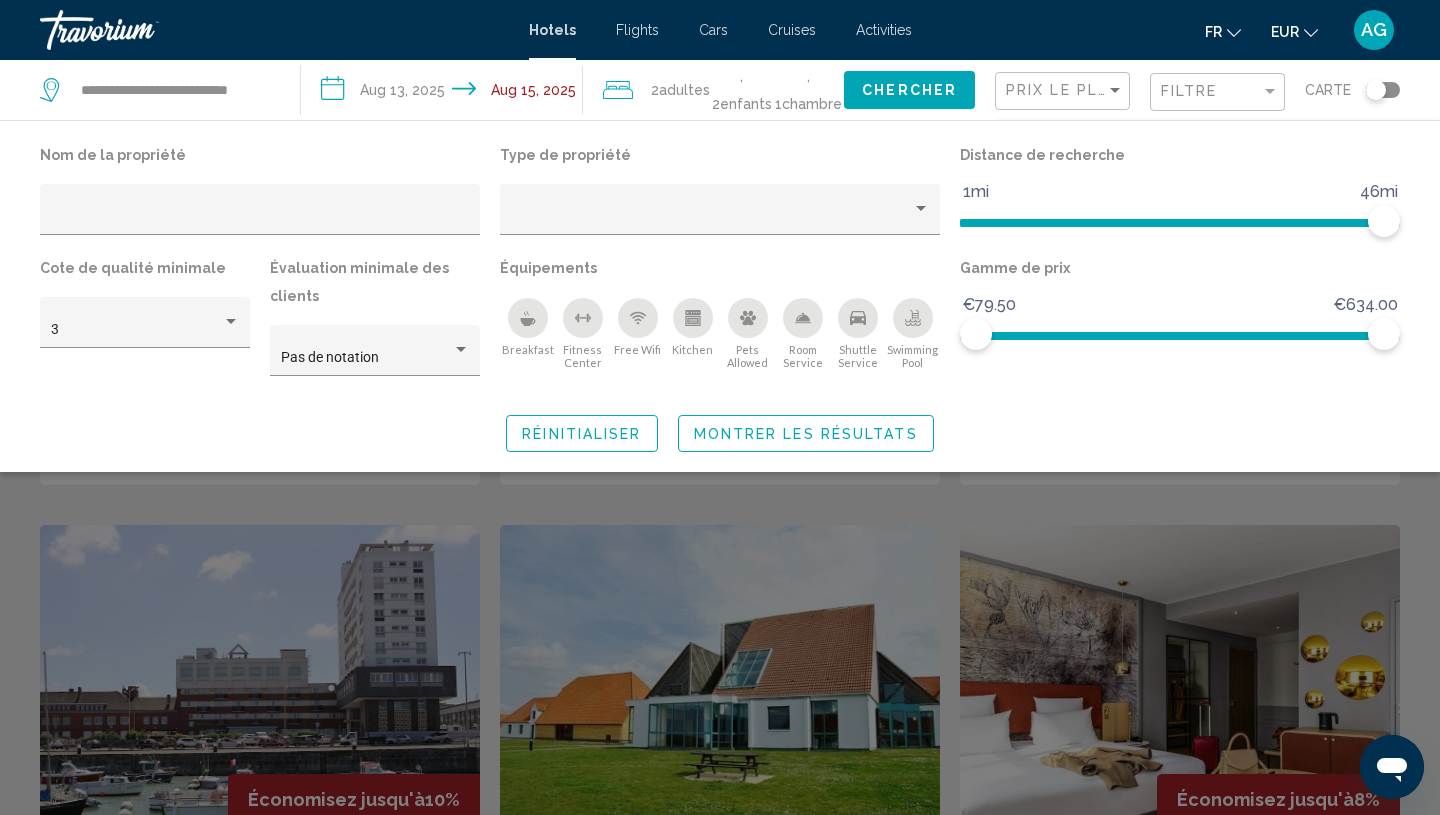 click on "Carte" 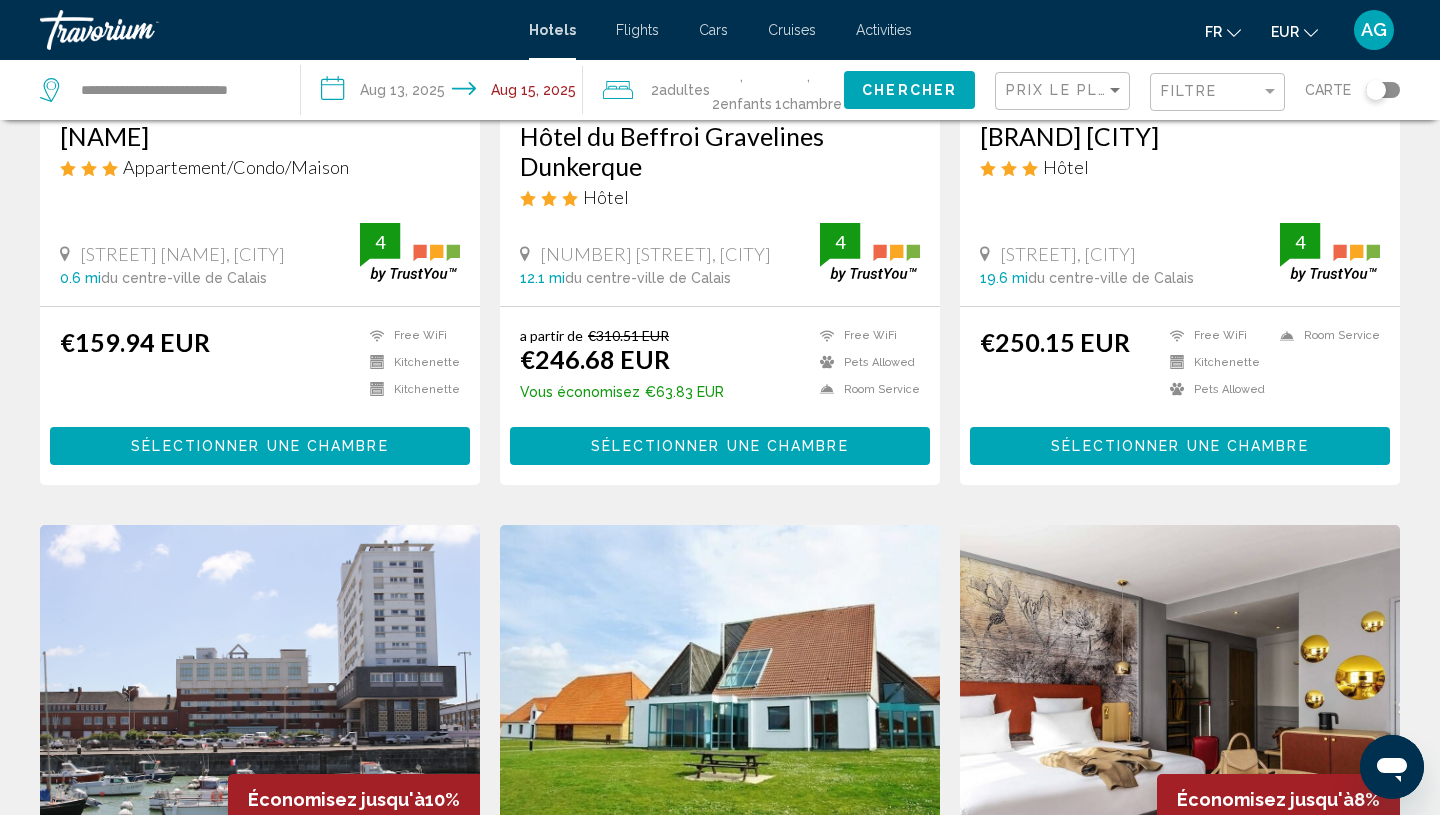 click 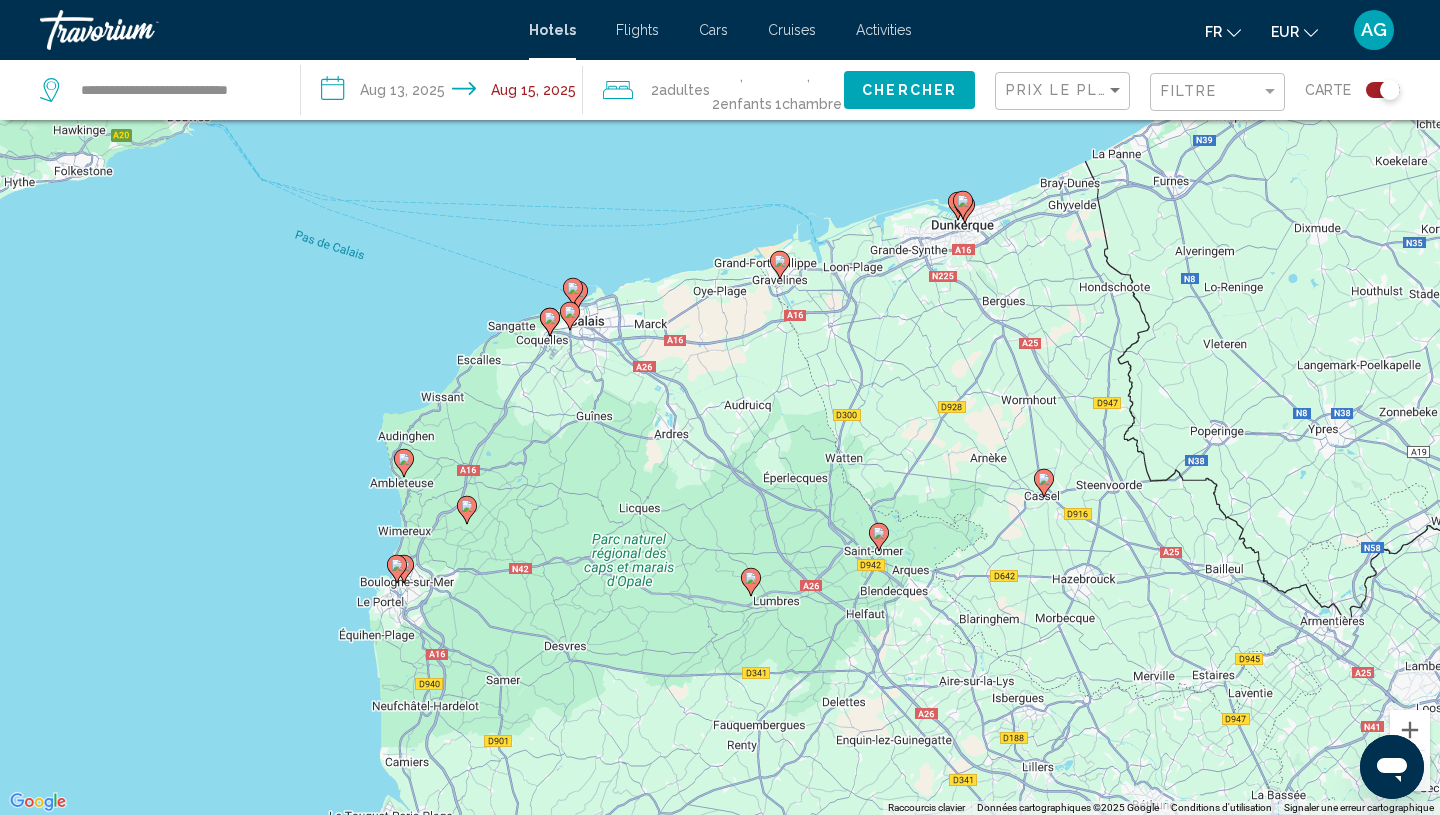 click 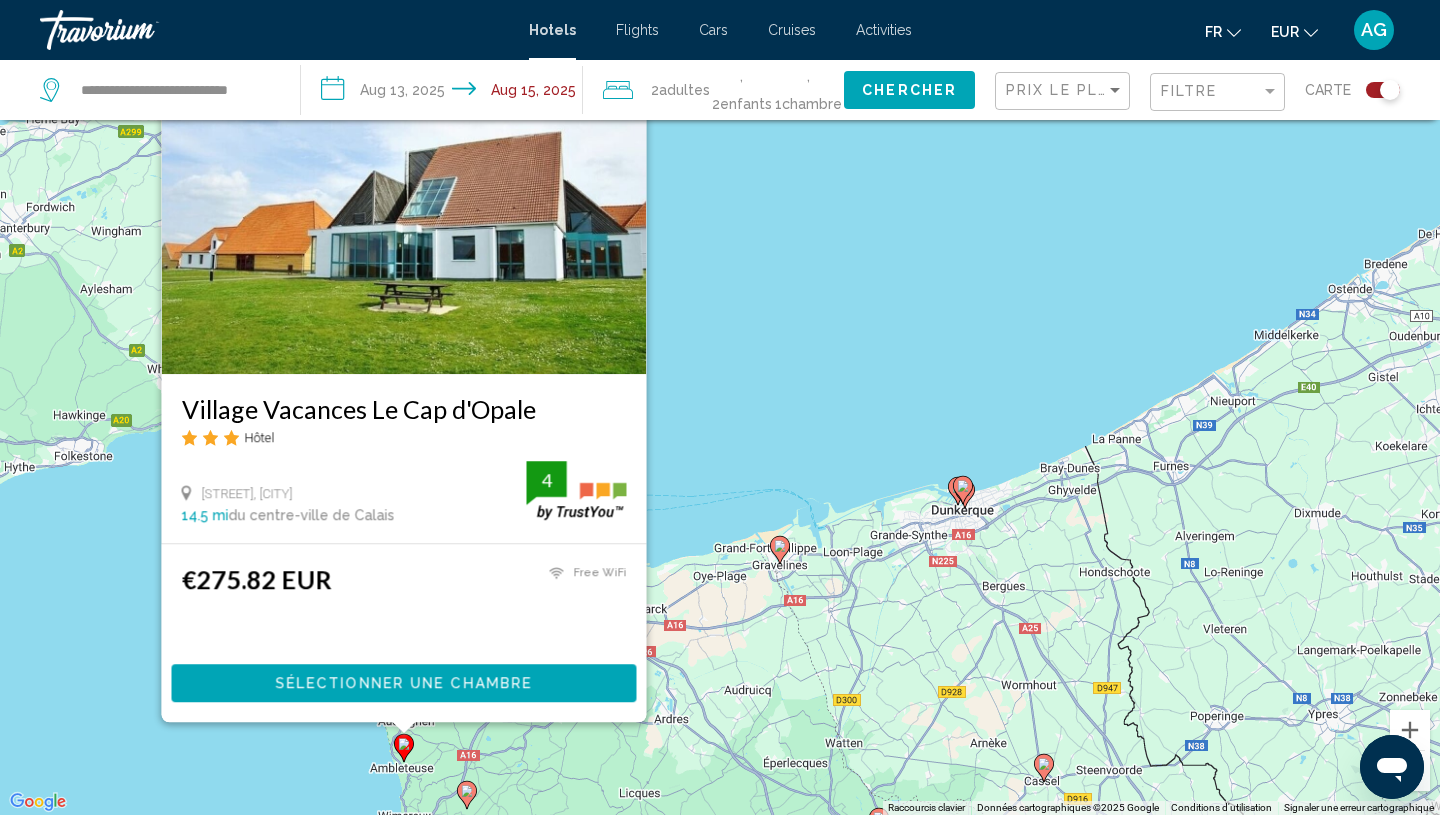 click on "Pour activer le glissement avec le clavier, appuyez sur Alt+Entrée. Une fois ce mode activé, utilisez les touches fléchées pour déplacer le repère. Pour valider le déplacement, appuyez sur Entrée. Pour annuler, appuyez sur Échap.  [NAME] [NAME] [NAME] [NAME]
Hôtel
[STREET], [CITY] [DISTANCE]  du centre-ville de [CITY] de l'hôtel 4 [PRICE]
Free WiFi  4 Sélectionner une chambre" at bounding box center [720, 407] 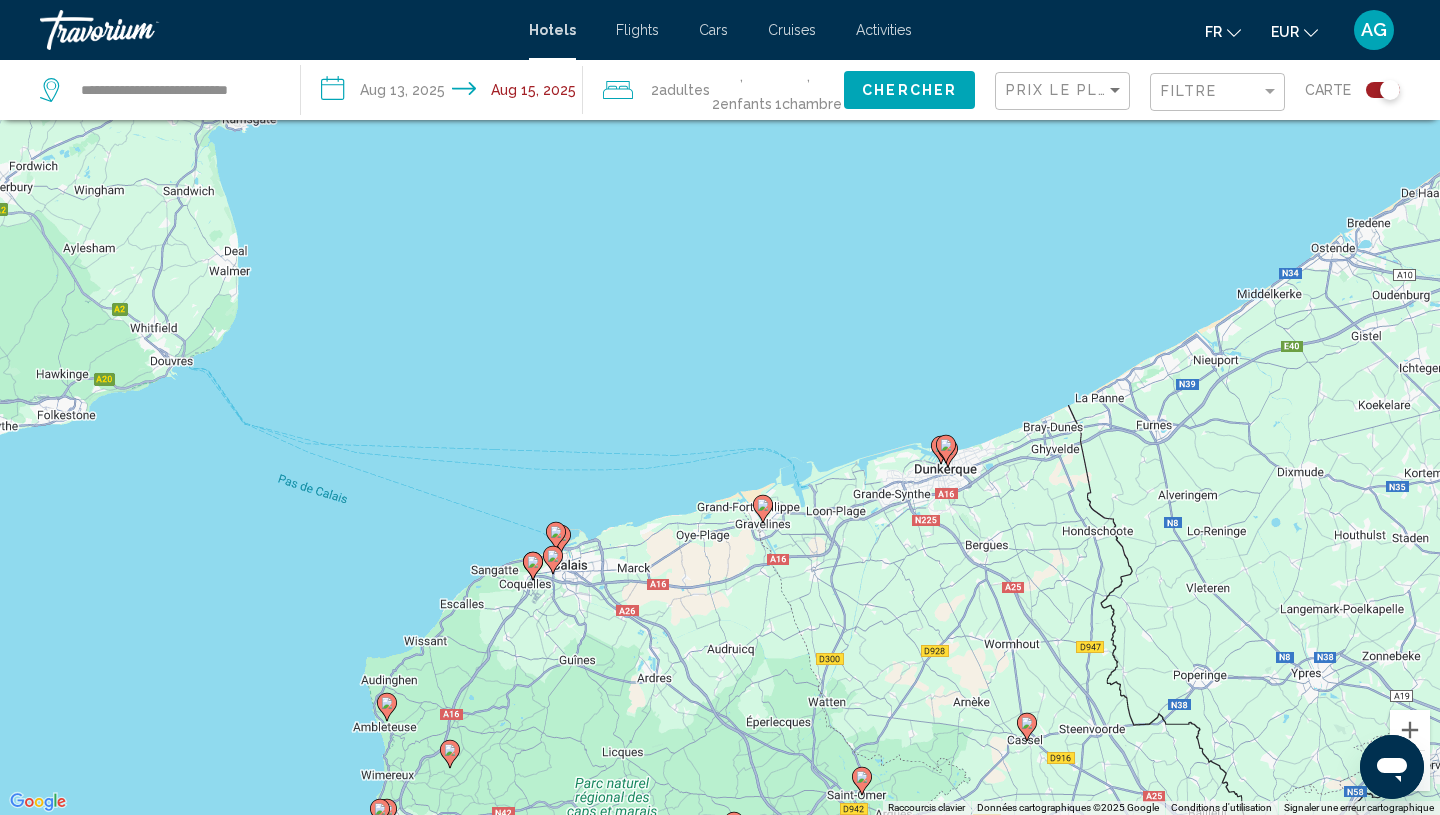 drag, startPoint x: 588, startPoint y: 471, endPoint x: 568, endPoint y: 417, distance: 57.58472 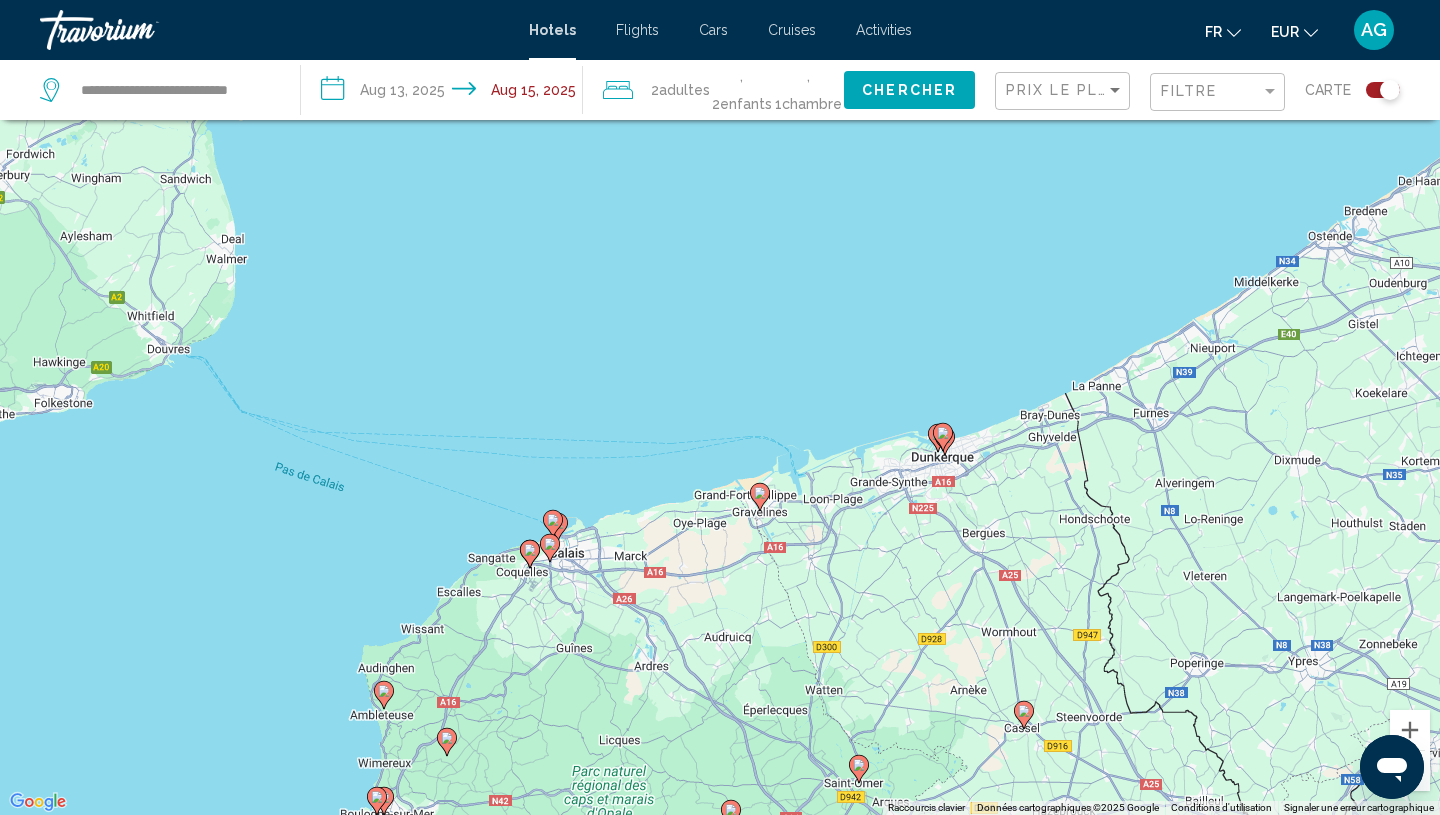 click 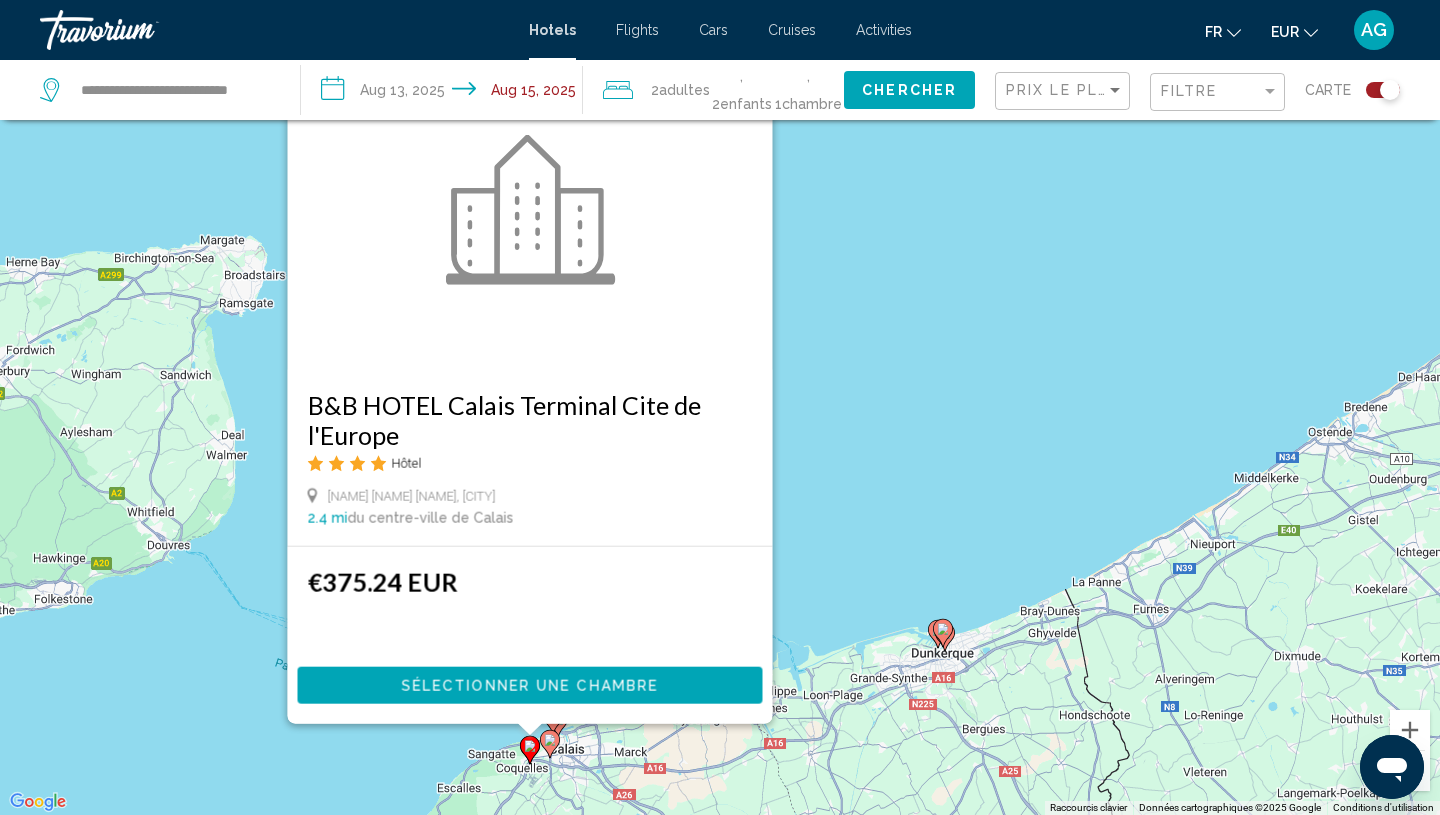 click on "Pour activer le glissement avec le clavier, appuyez sur Alt+Entrée. Une fois ce mode activé, utilisez les touches fléchées pour déplacer le repère. Pour valider le déplacement, appuyez sur Entrée. Pour annuler, appuyez sur Échap.  [BRAND]
Hôtel
[STREET] [CITY] [DISTANCE]  du centre-ville de Calais de l'hôtel €375.24 EUR  Sélectionner une chambre" at bounding box center [720, 407] 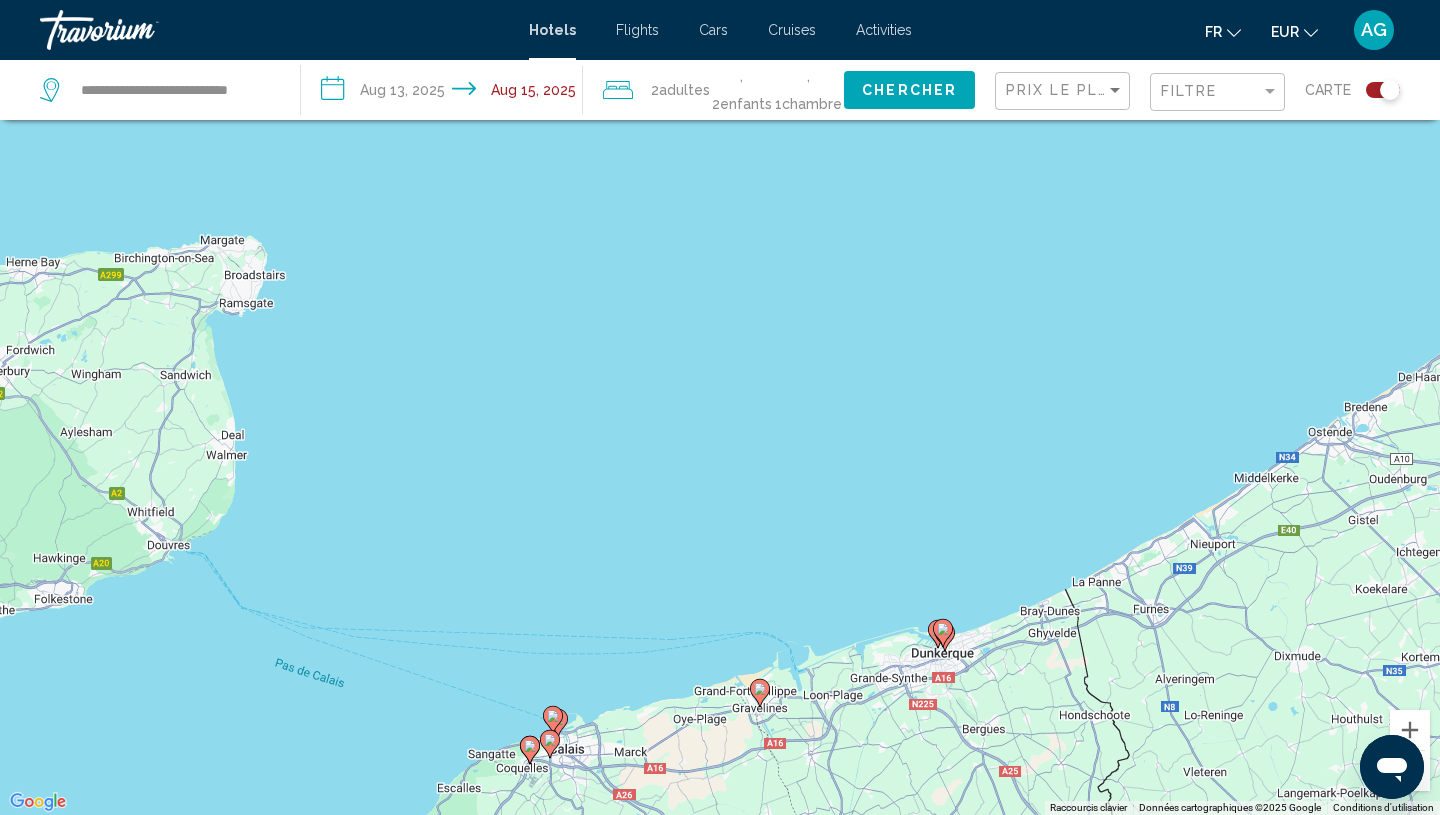 click 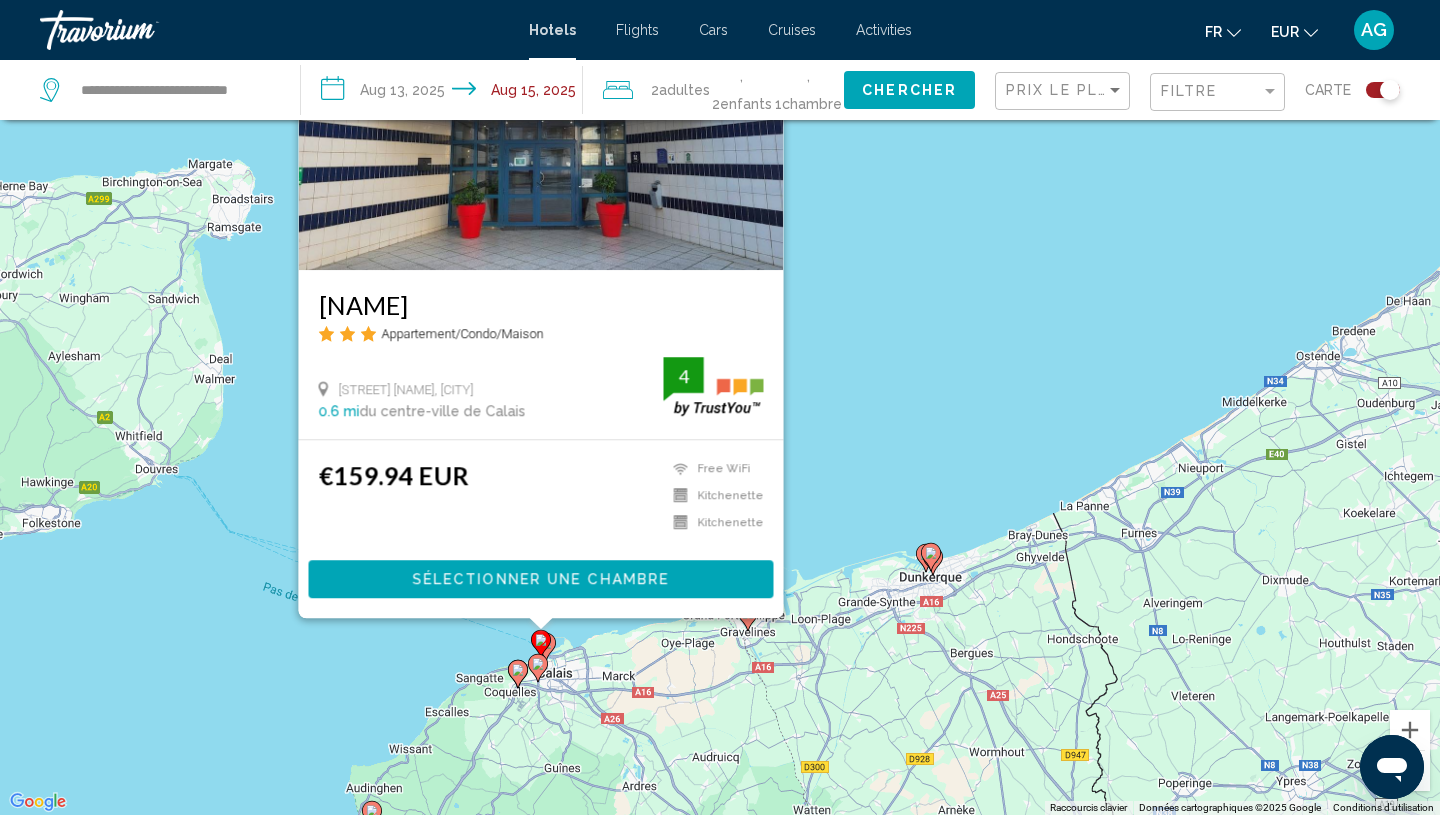 drag, startPoint x: 1019, startPoint y: 516, endPoint x: 1008, endPoint y: 406, distance: 110.54863 